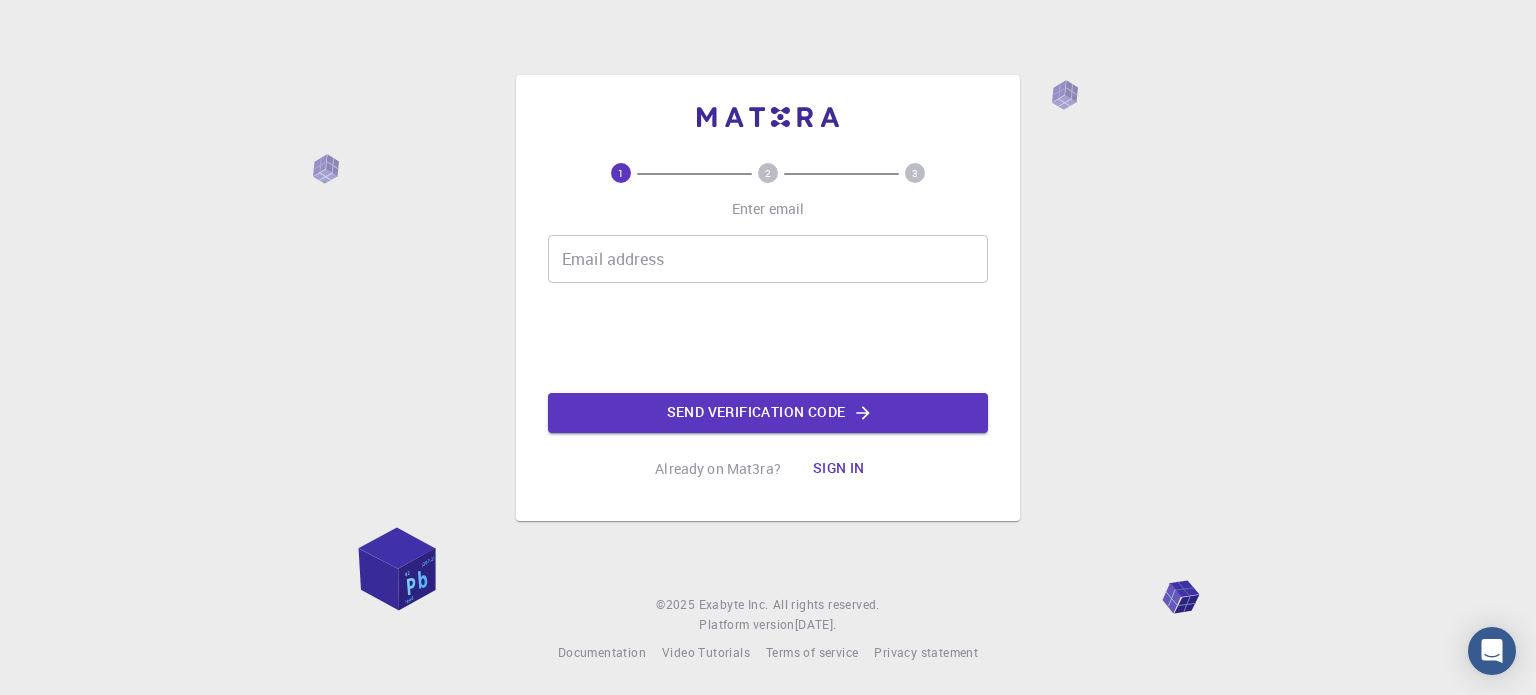 scroll, scrollTop: 0, scrollLeft: 0, axis: both 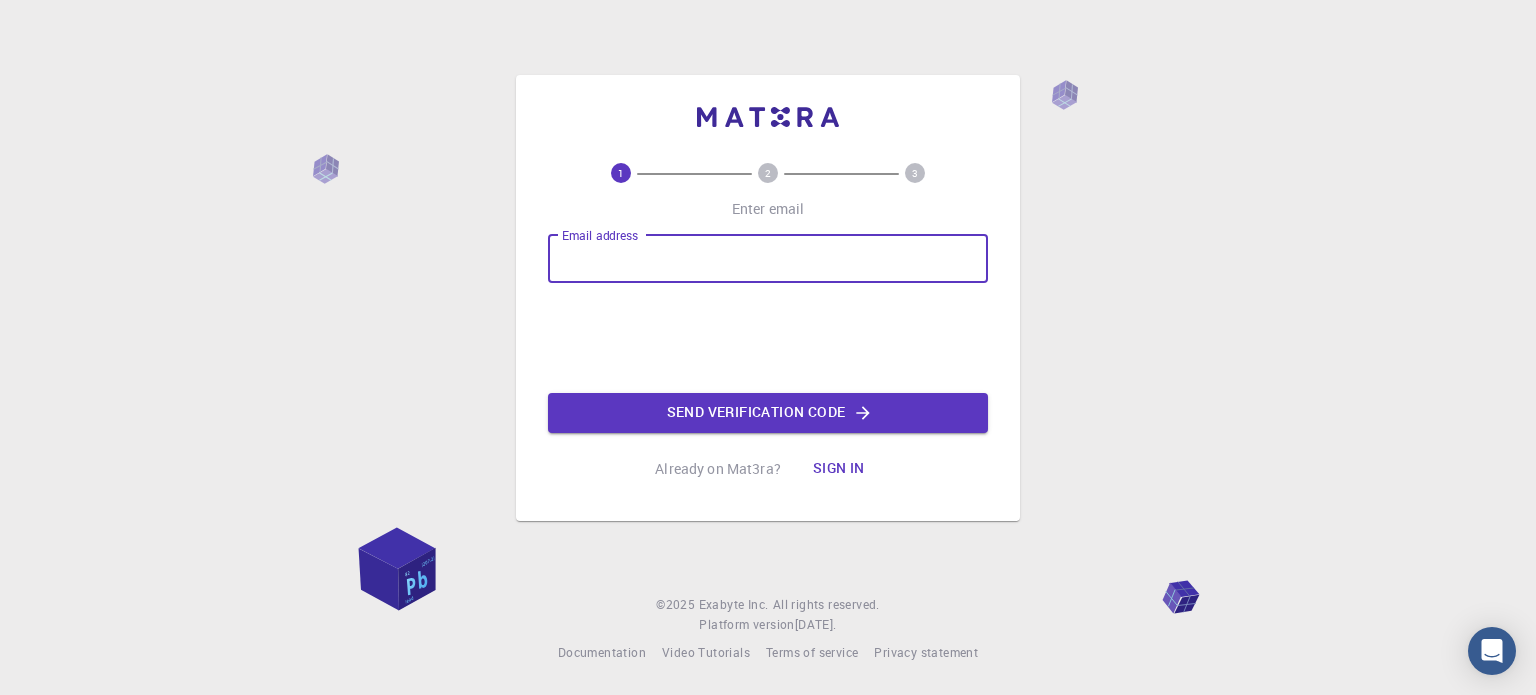 click on "Email address" at bounding box center [768, 259] 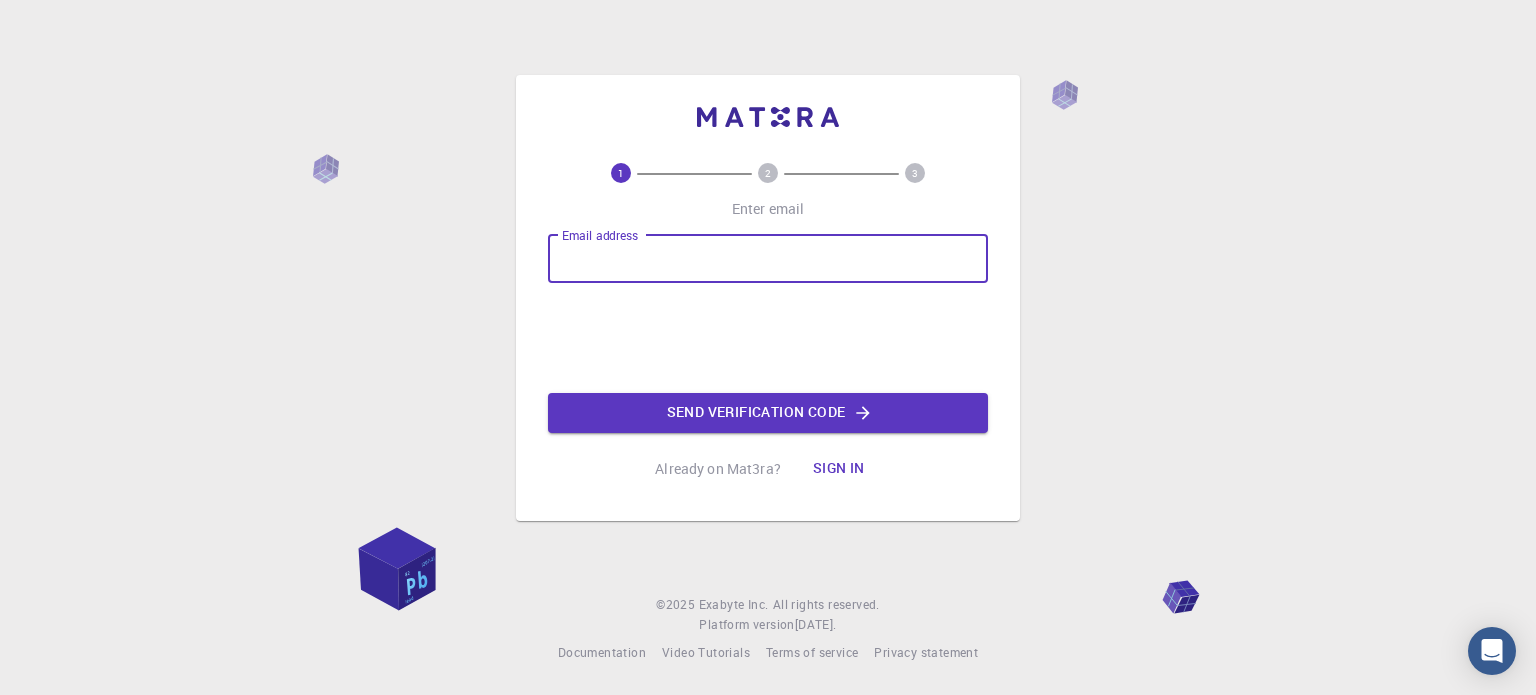 type on "[EMAIL_ADDRESS][DOMAIN_NAME]" 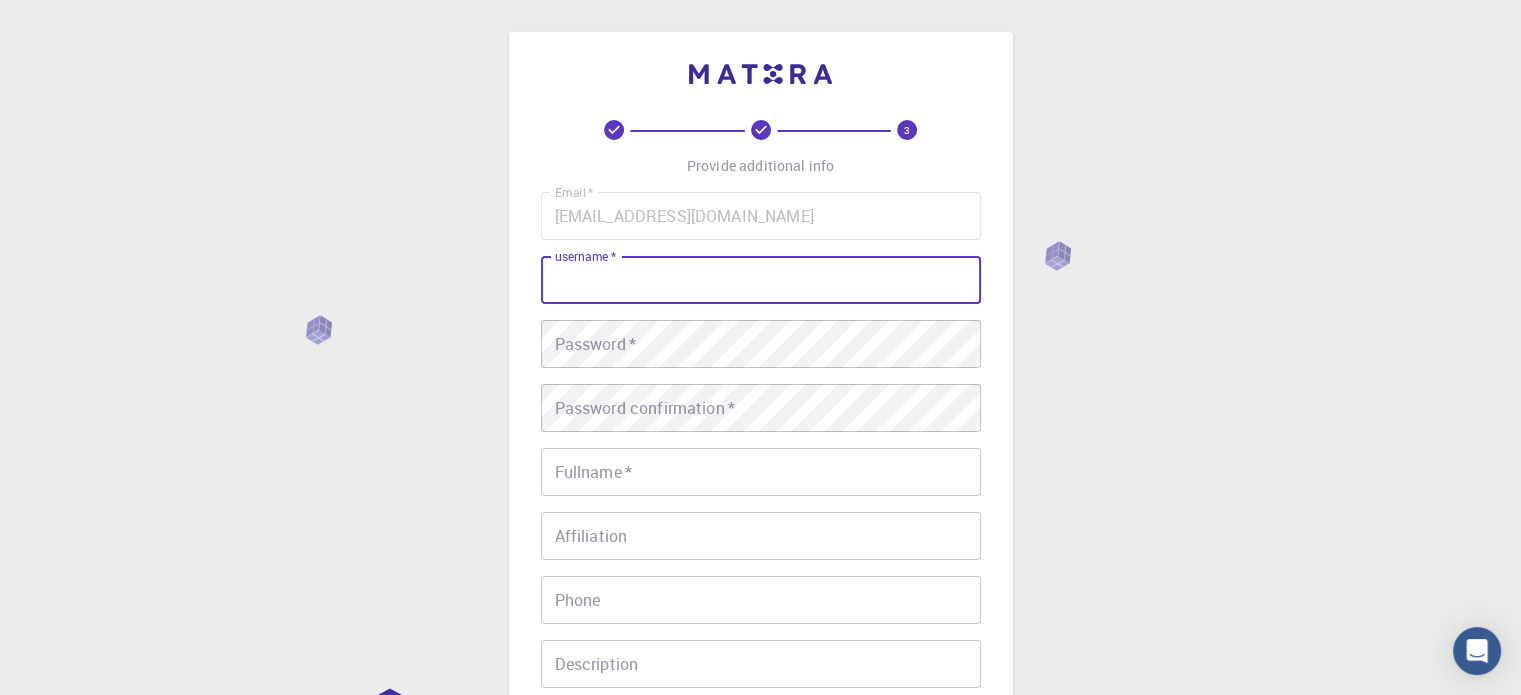 click on "username   *" at bounding box center [761, 280] 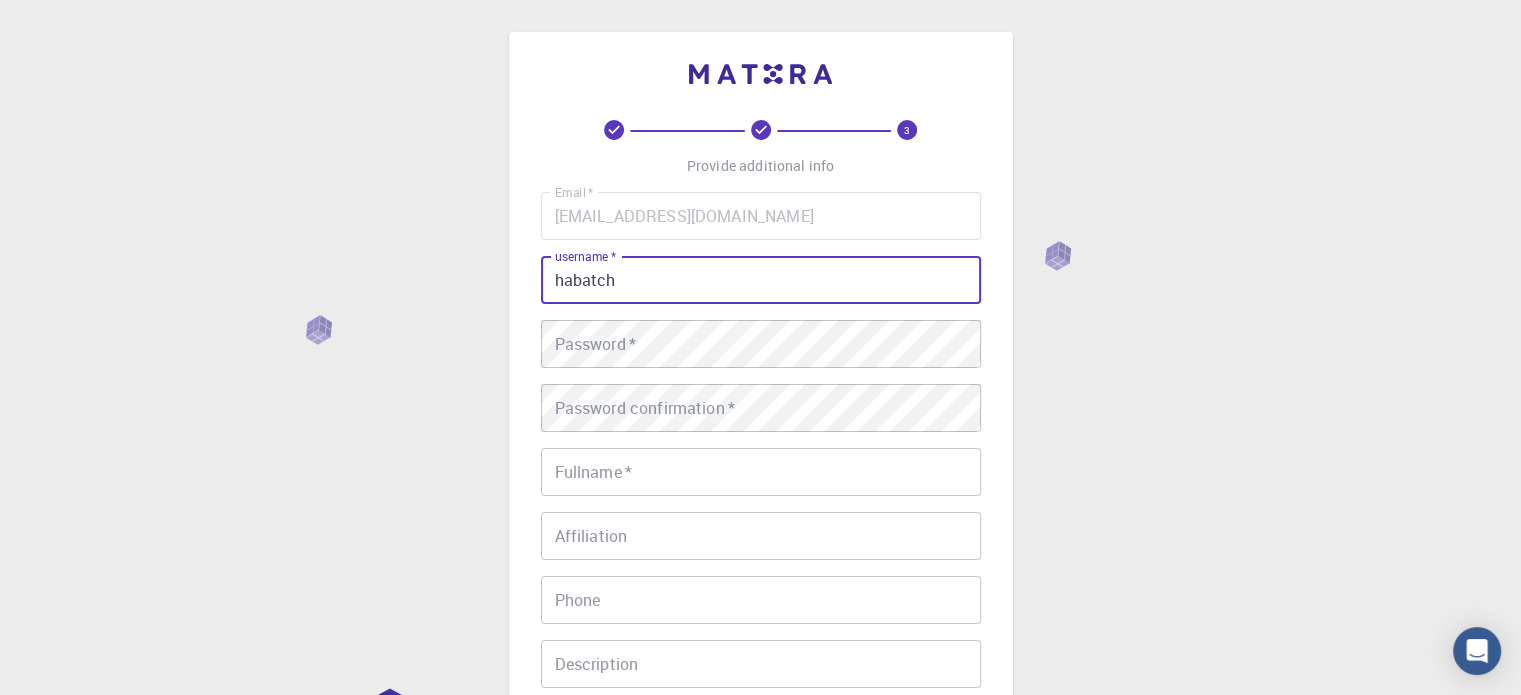 type on "habatch" 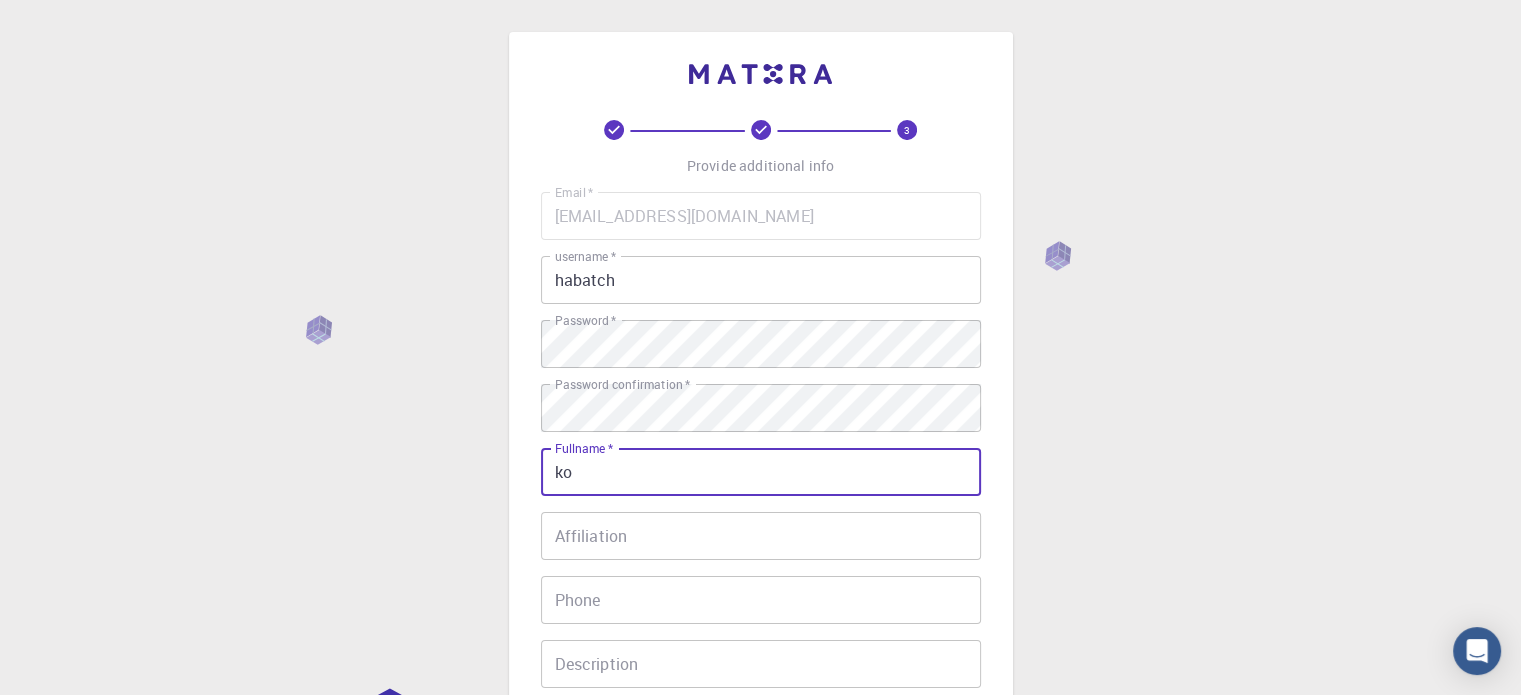 type on "k" 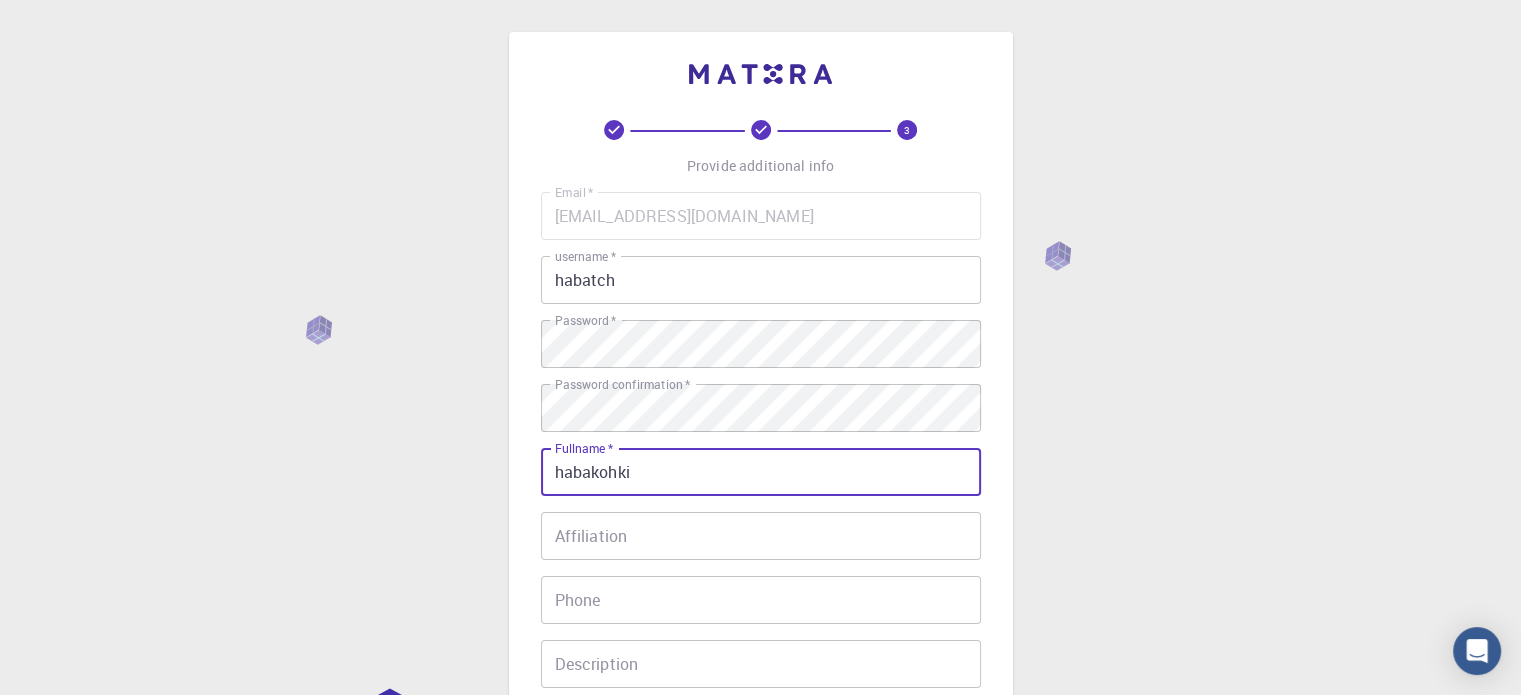 type on "habakohki" 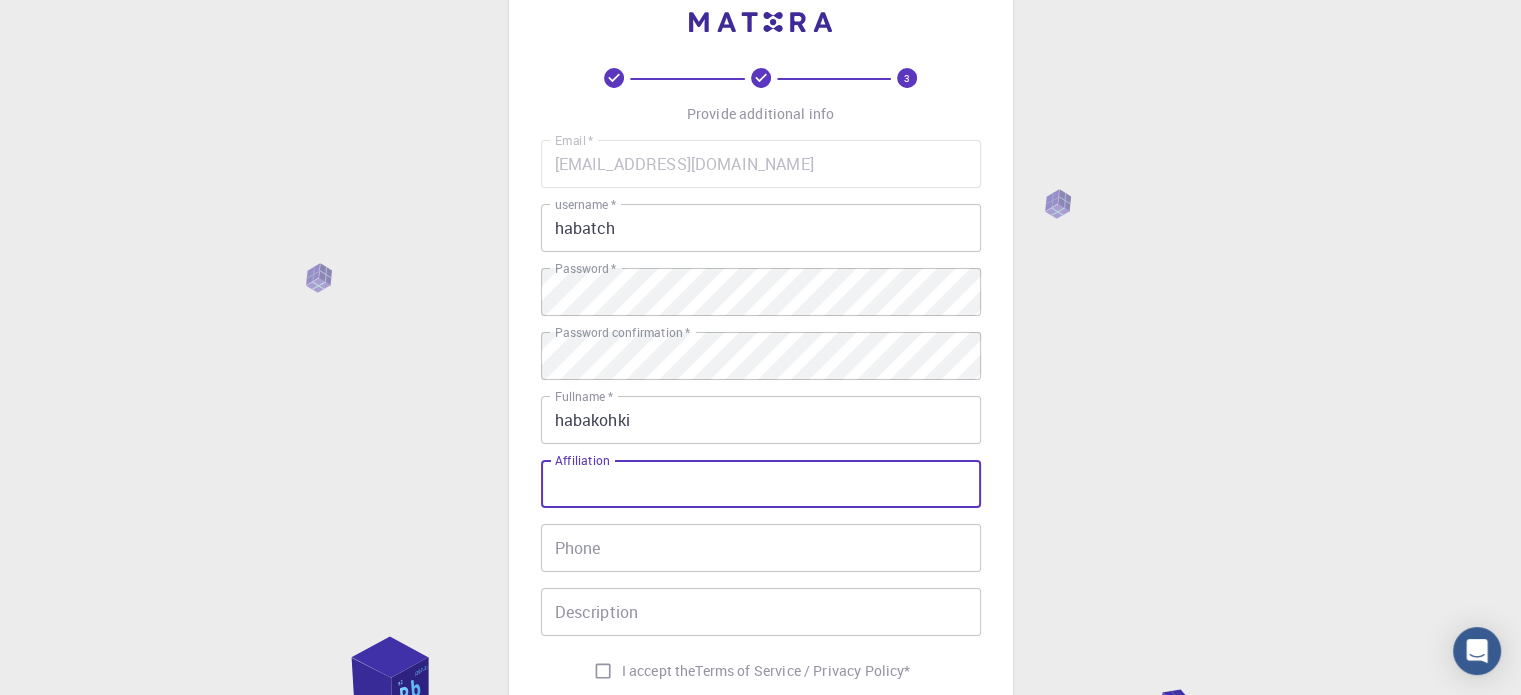 scroll, scrollTop: 54, scrollLeft: 0, axis: vertical 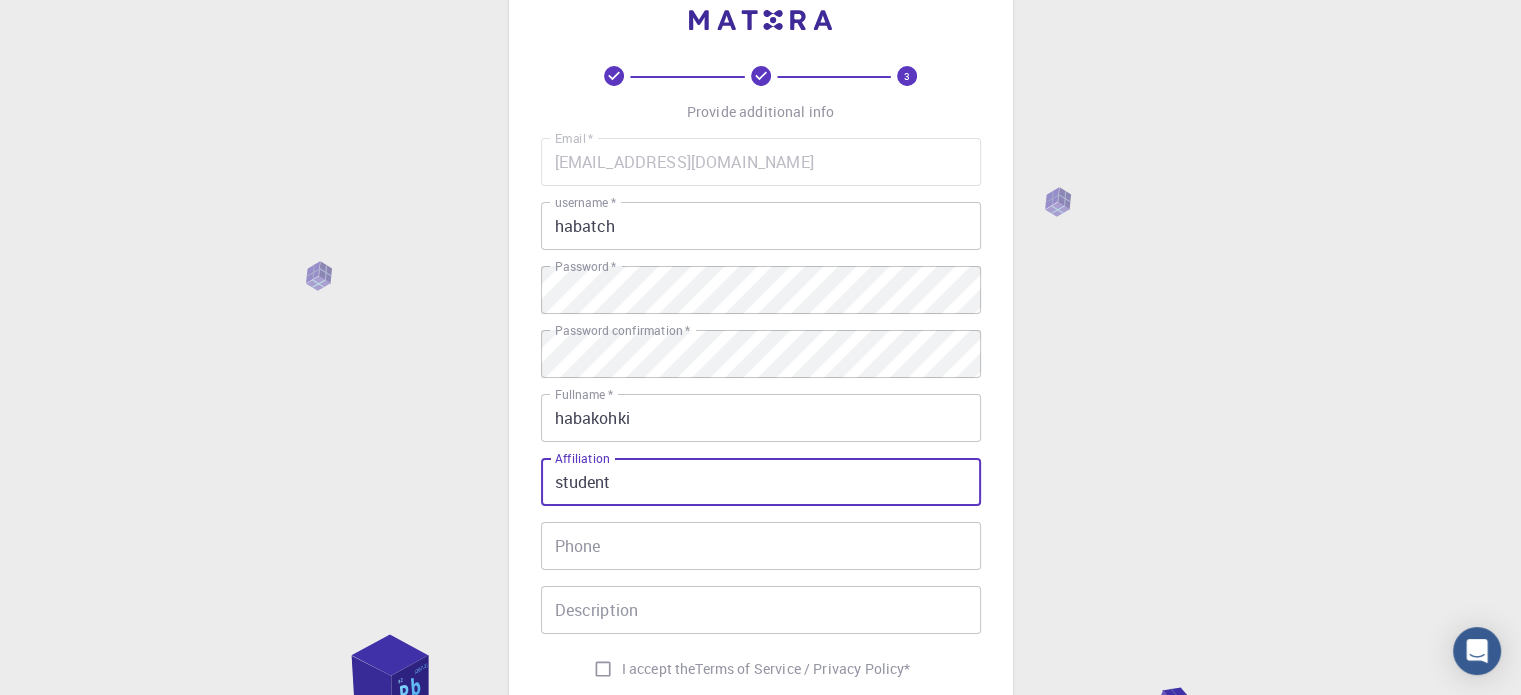 type on "student" 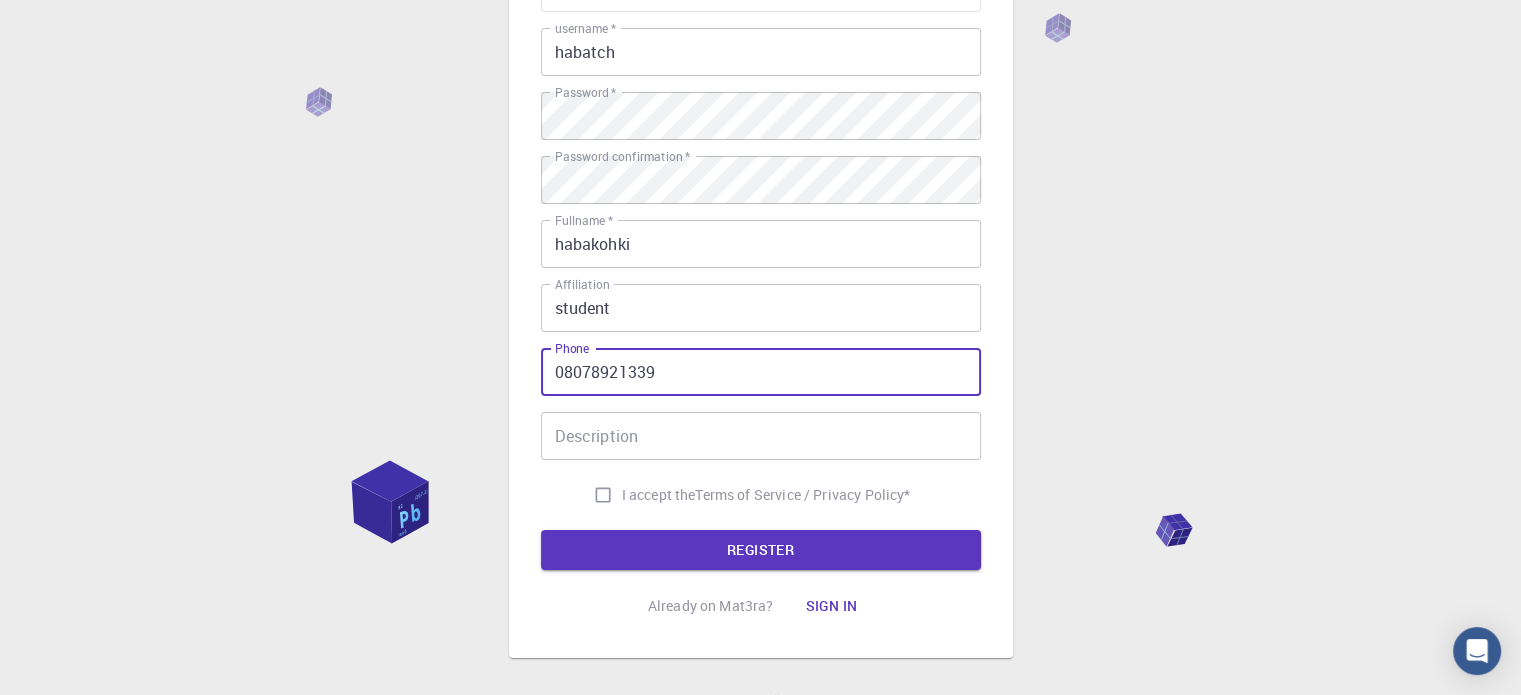 scroll, scrollTop: 230, scrollLeft: 0, axis: vertical 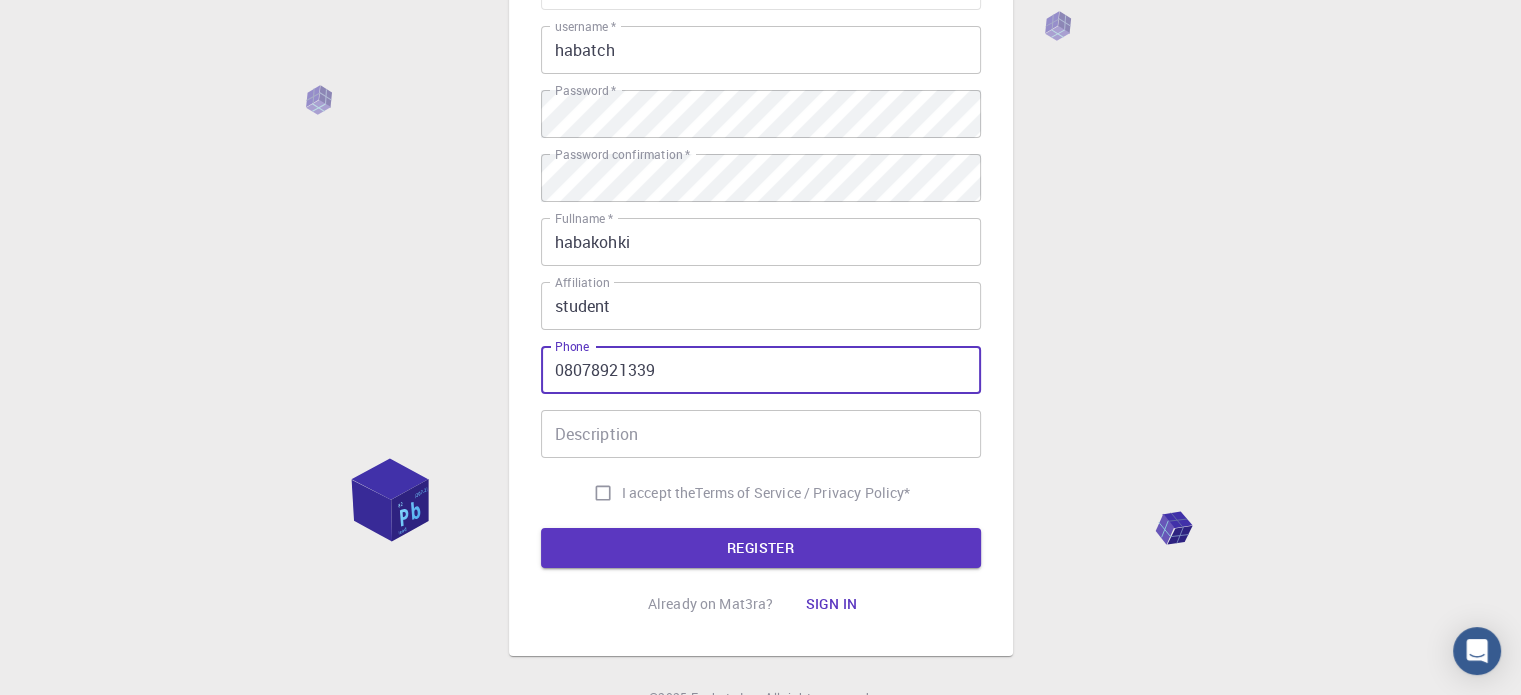 type on "08078921339" 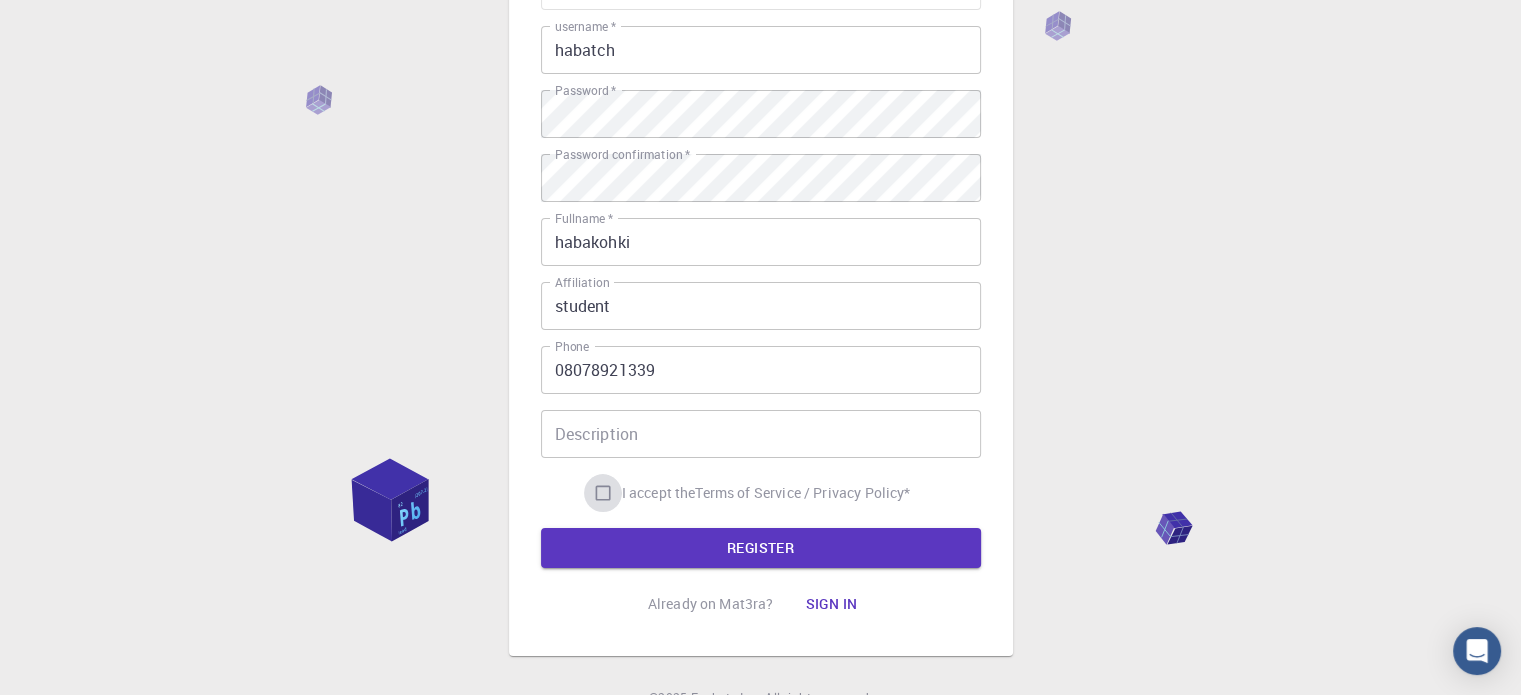 click on "I accept the  Terms of Service / Privacy Policy  *" at bounding box center (603, 493) 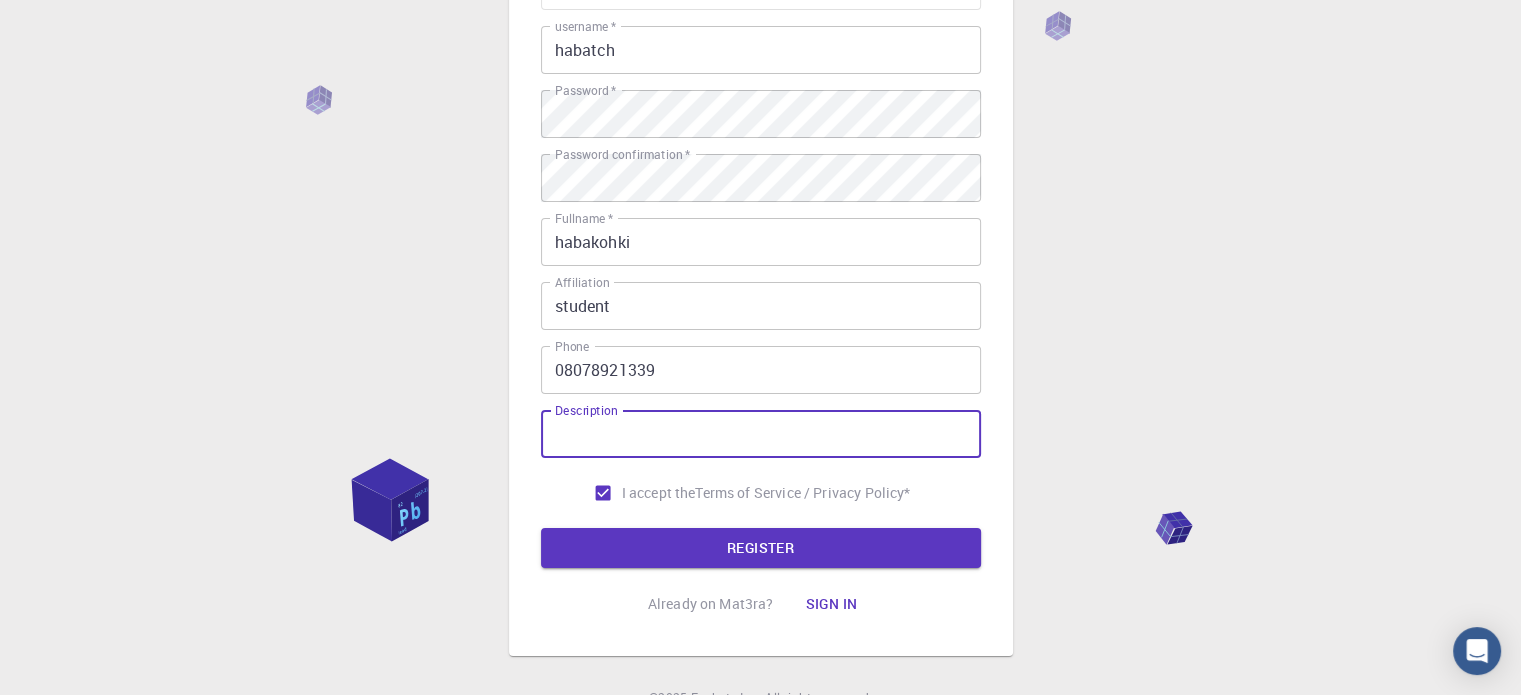click on "Description" at bounding box center (761, 434) 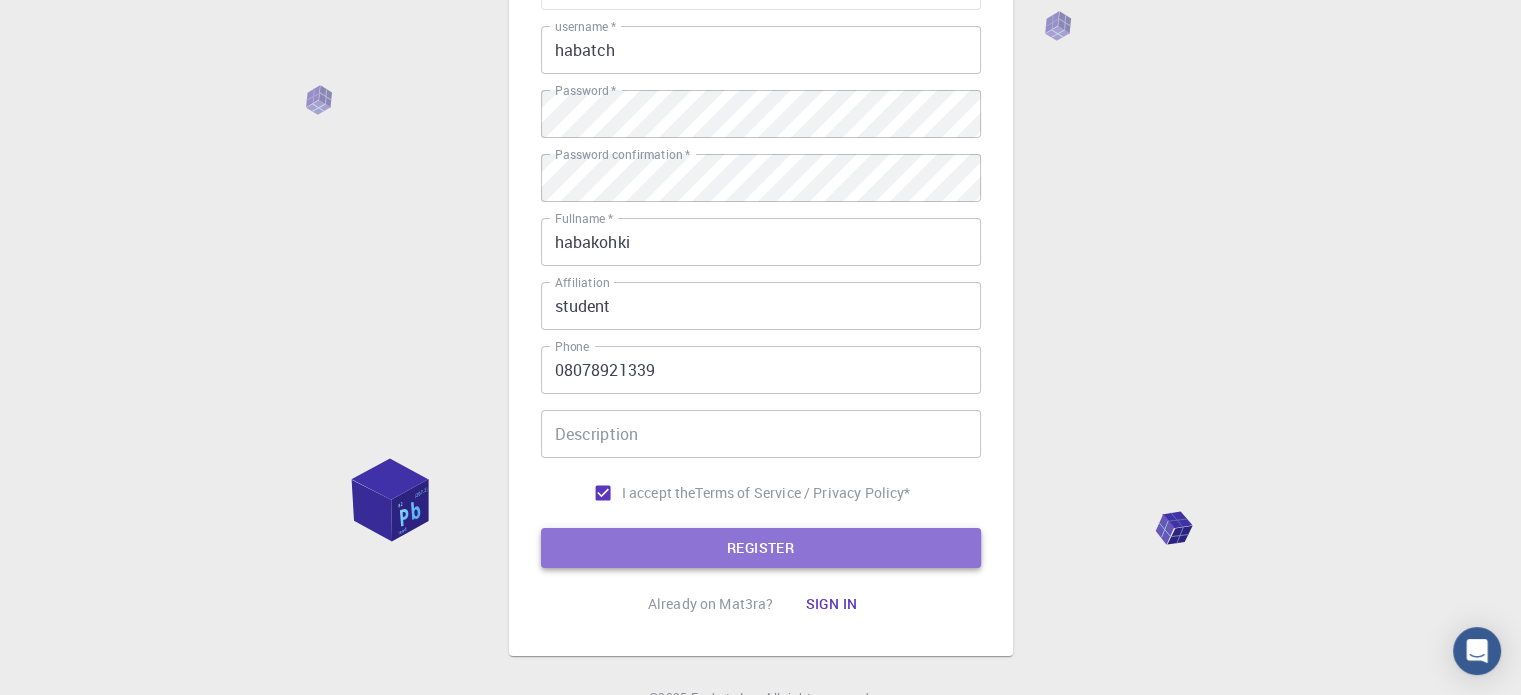 click on "REGISTER" at bounding box center (761, 548) 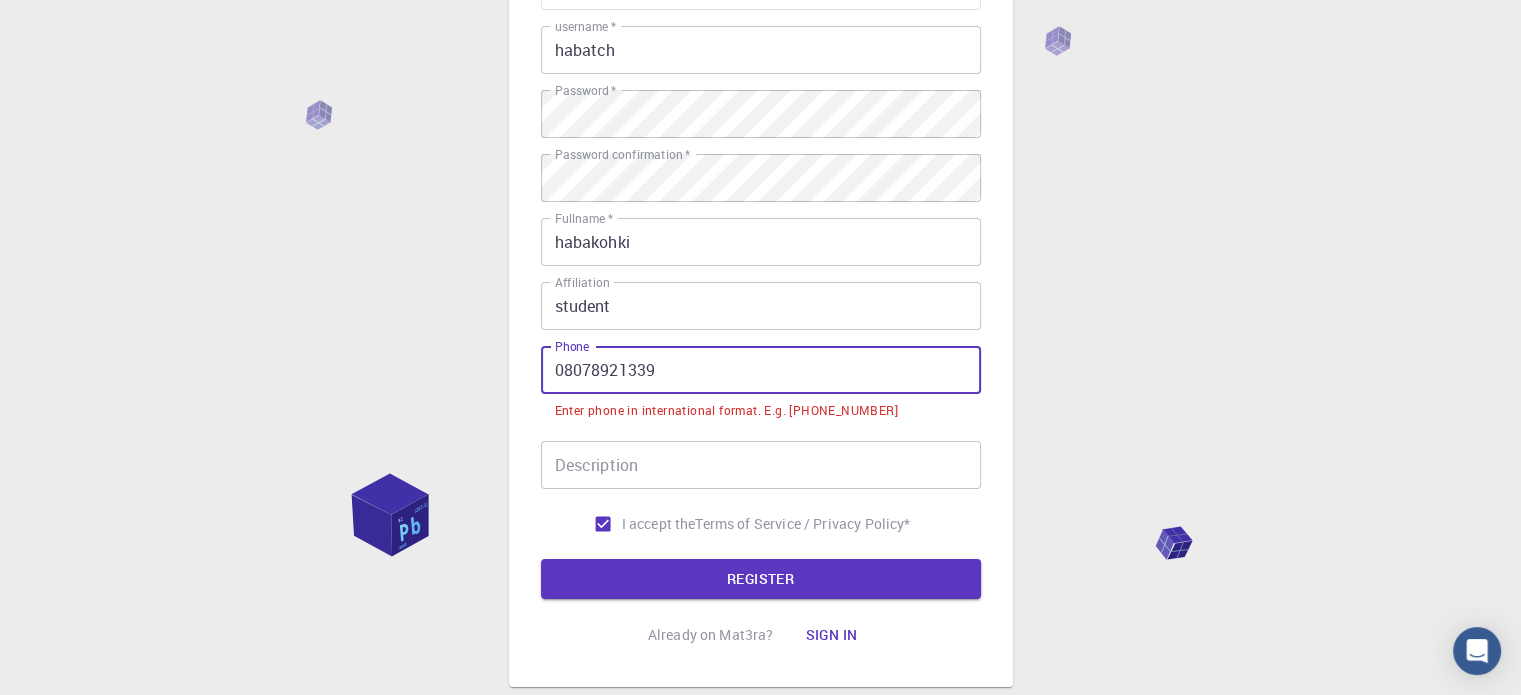 click on "08078921339" at bounding box center [761, 370] 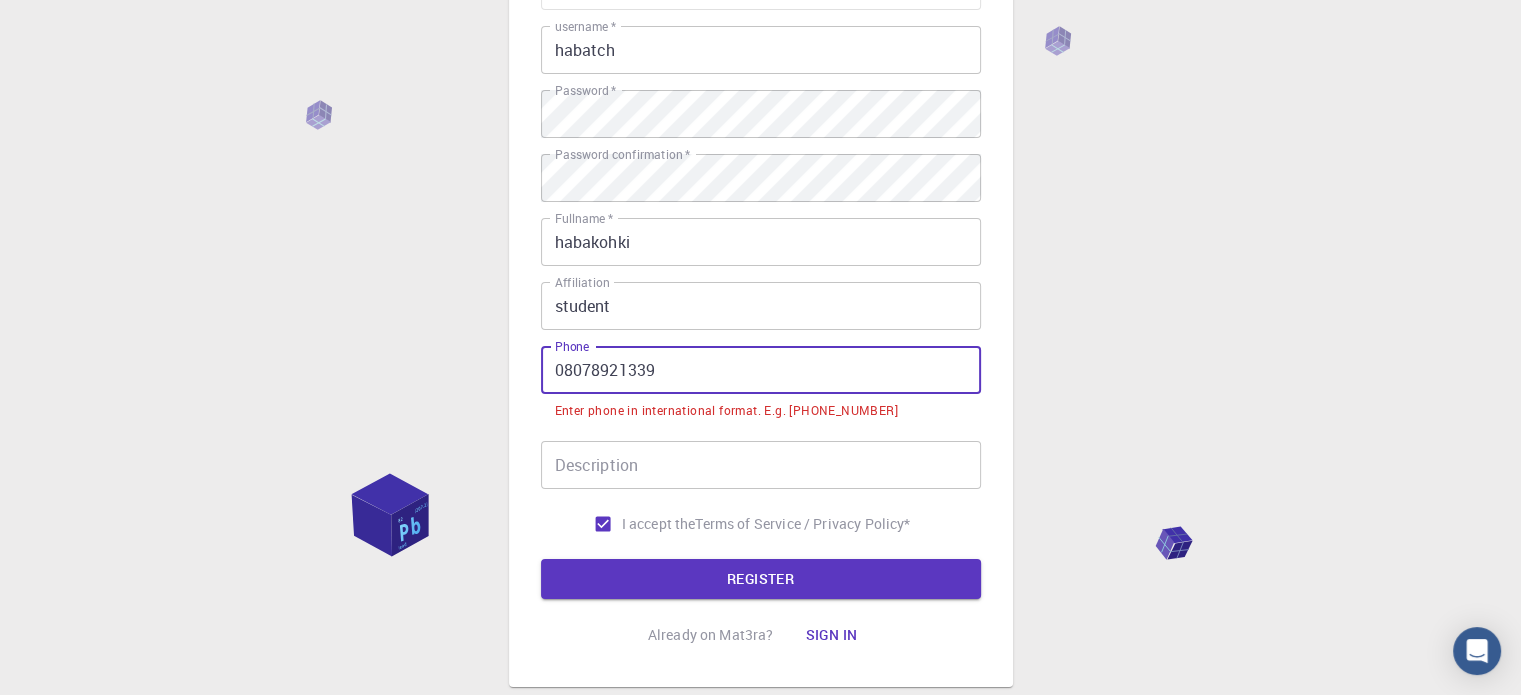 click on "08078921339" at bounding box center (761, 370) 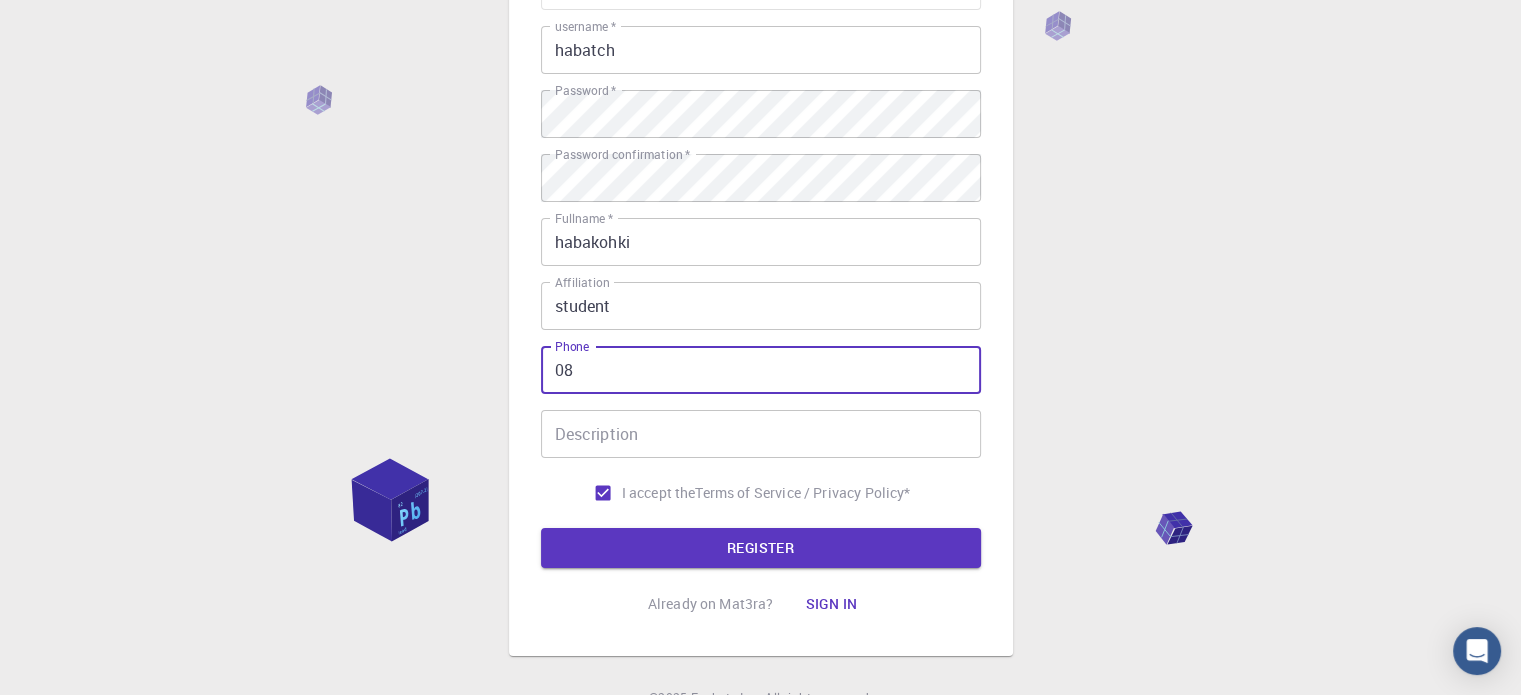 type on "0" 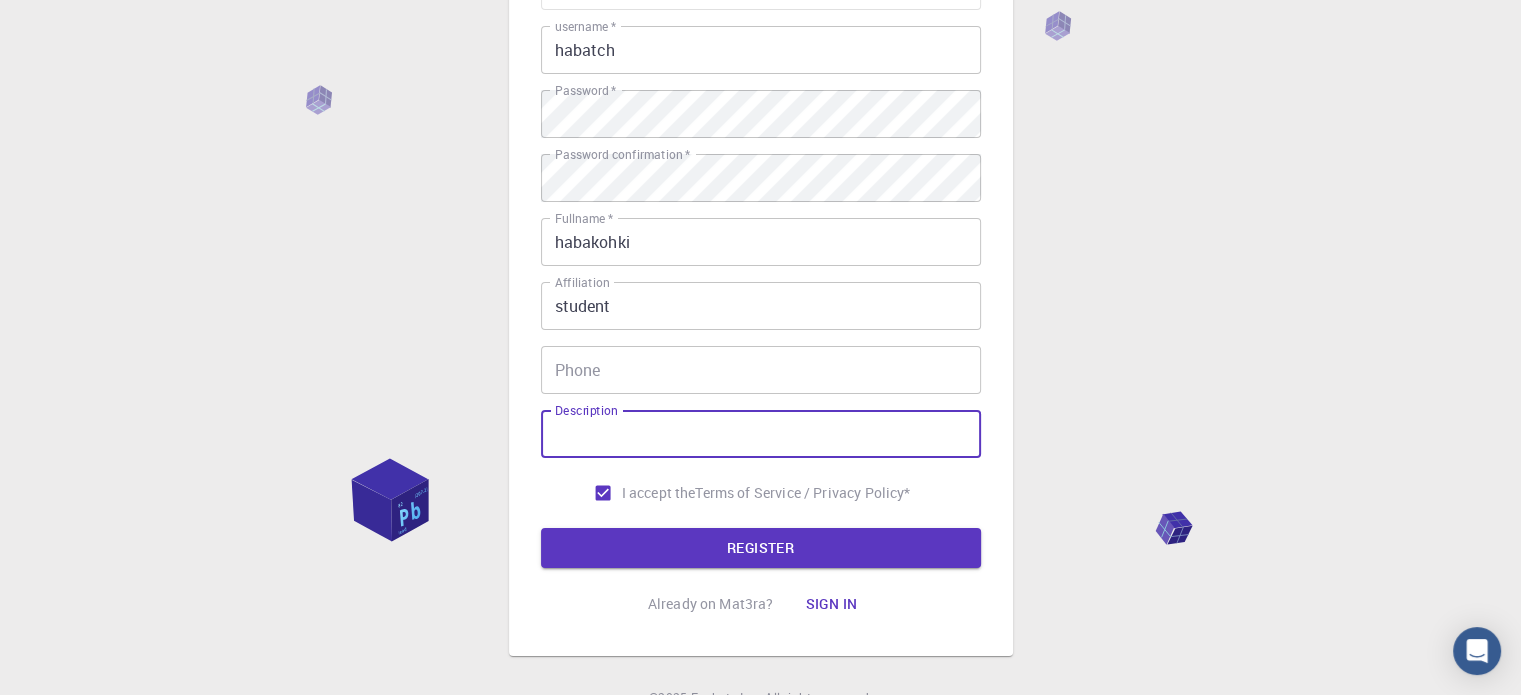 click on "Description" at bounding box center [761, 434] 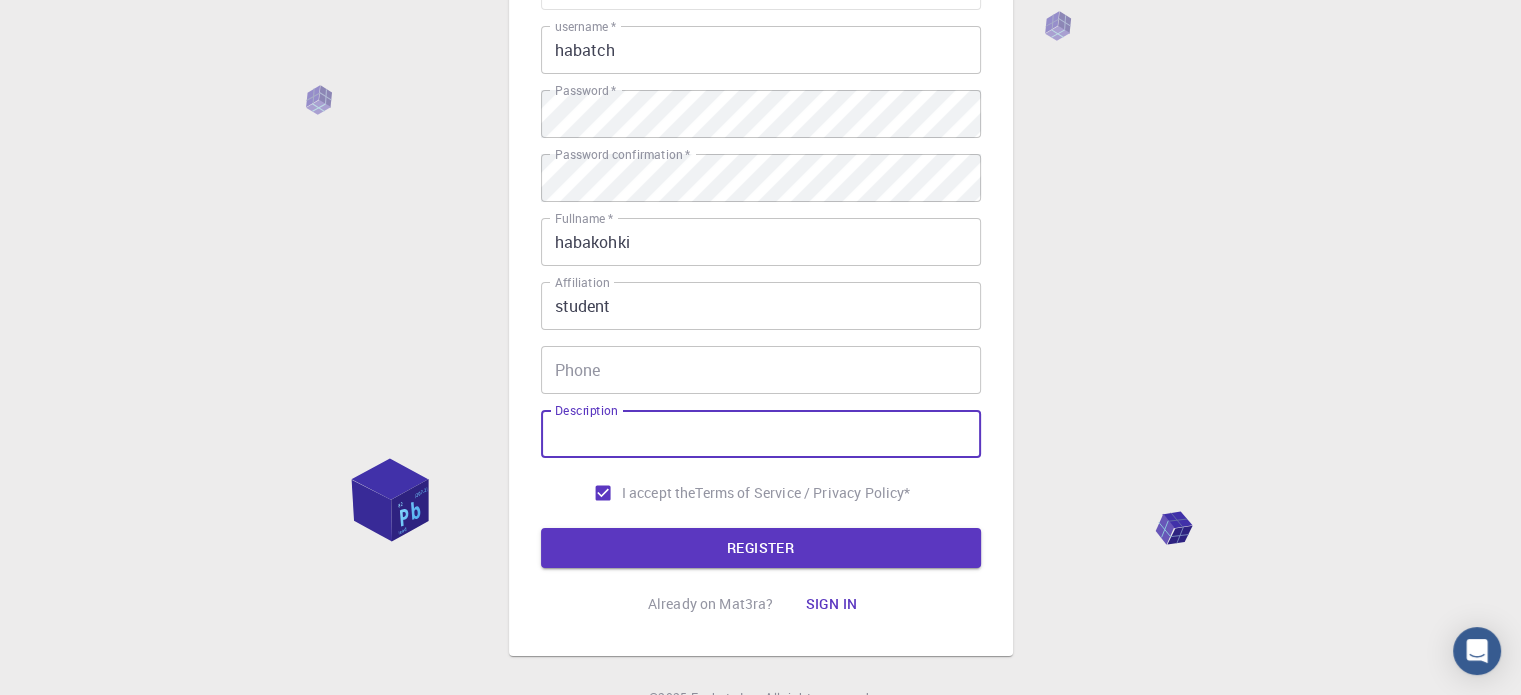 click on "Phone" at bounding box center (761, 370) 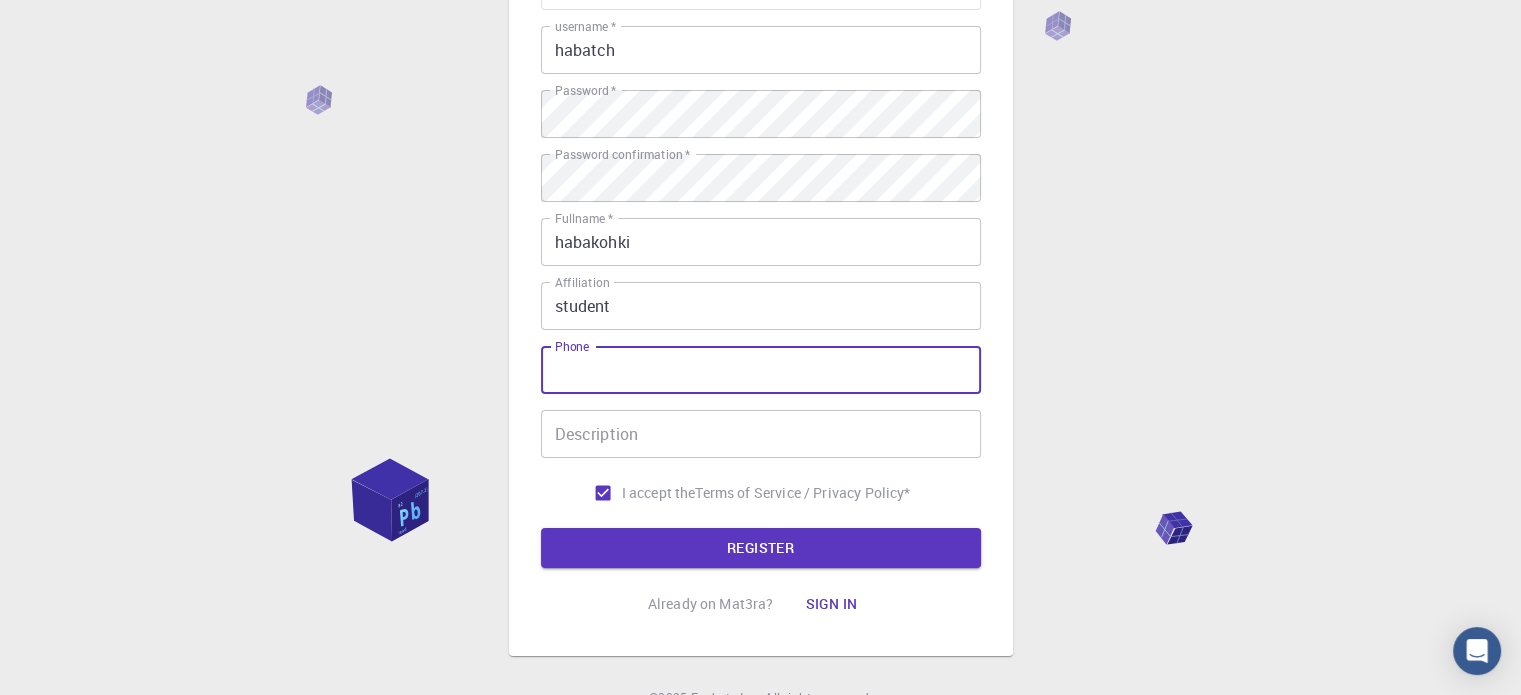 type on "0" 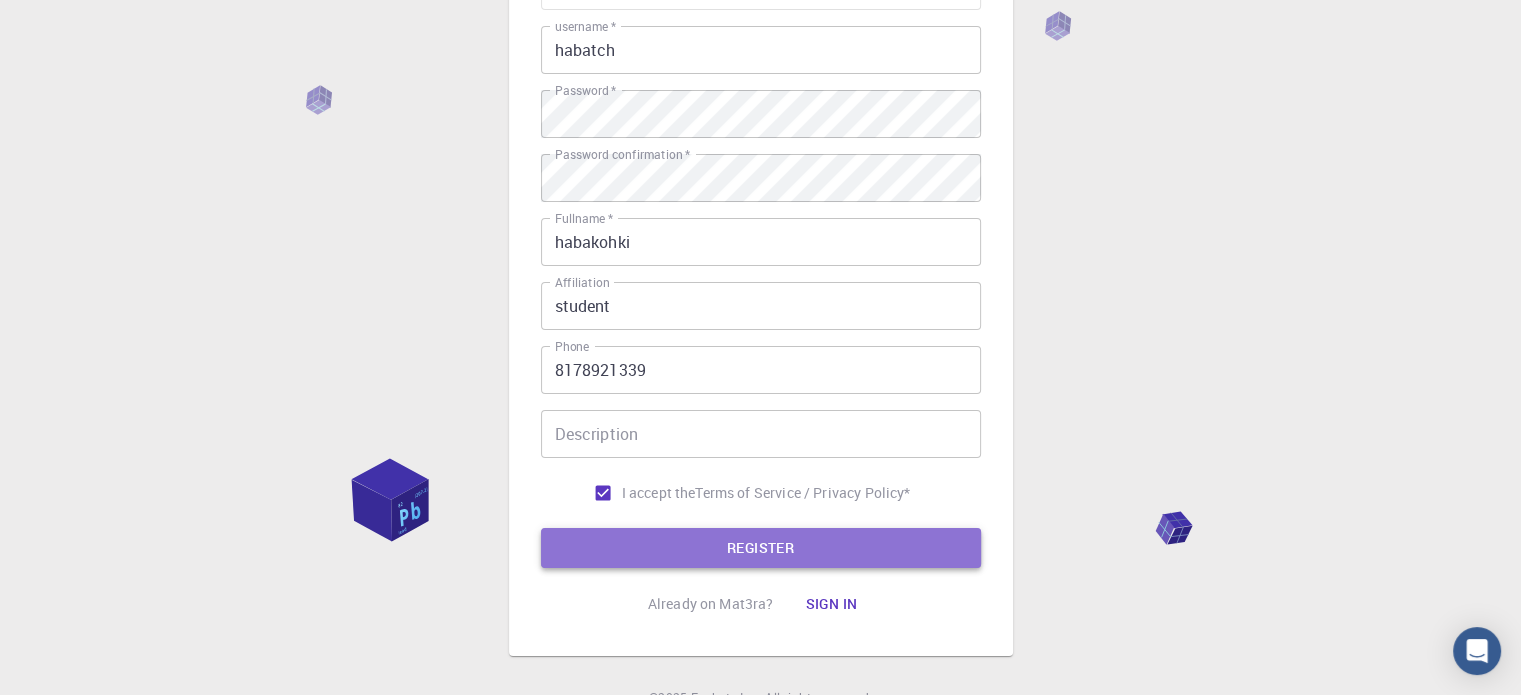 click on "REGISTER" at bounding box center [761, 548] 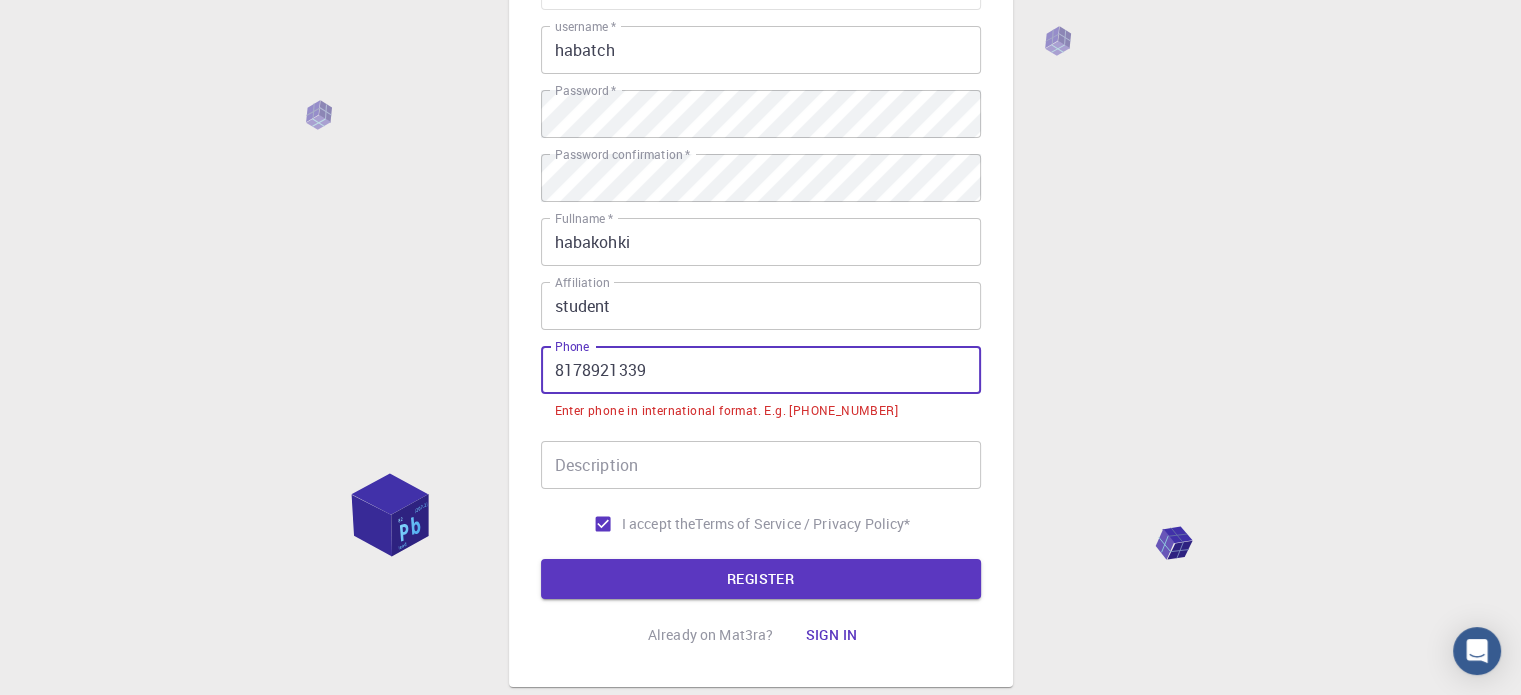 click on "8178921339" at bounding box center (761, 370) 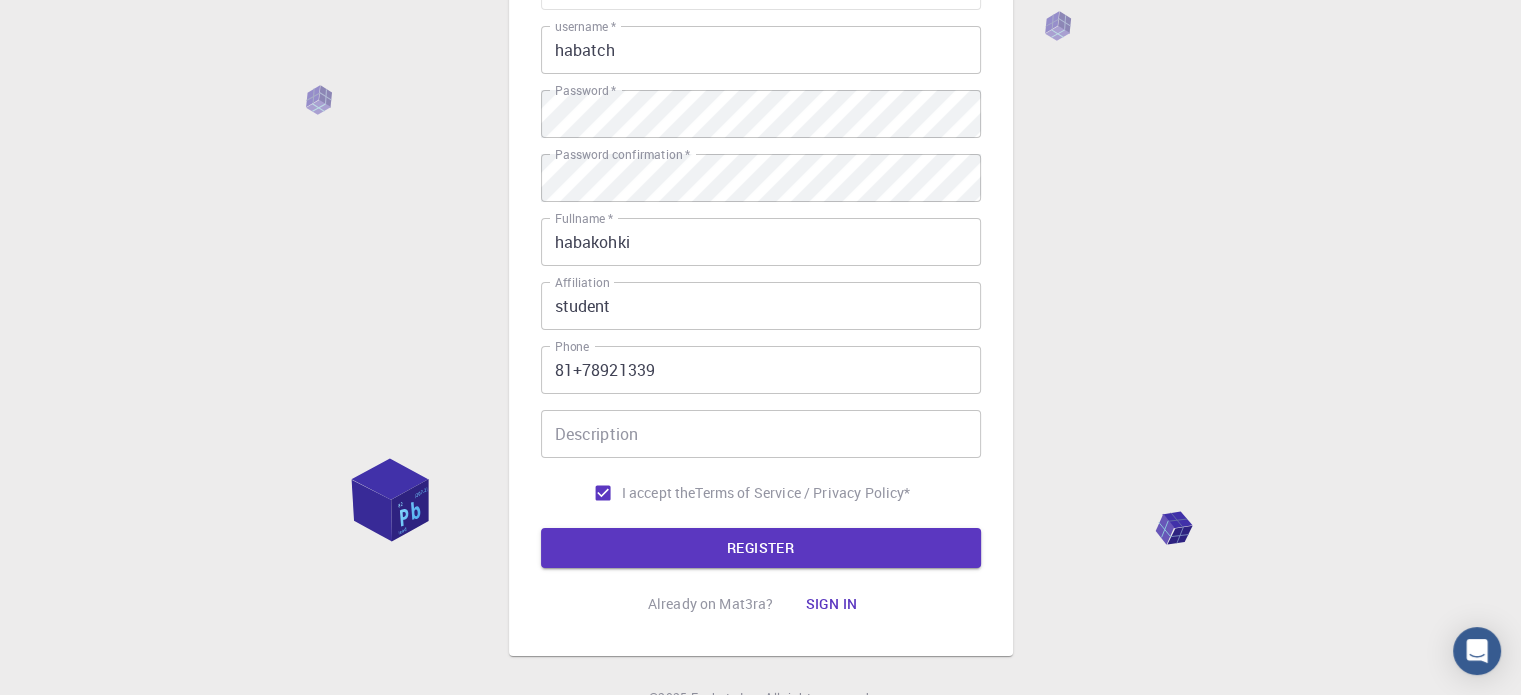 click on "Email   * [EMAIL_ADDRESS][DOMAIN_NAME] Email   * username   * habatch username   * Password   * Password   * Password confirmation   * Password confirmation   * Fullname   * habakohki Fullname   * Affiliation student Affiliation Phone 81+78921339 Phone Description Description I accept the  Terms of Service / Privacy Policy  * REGISTER" at bounding box center (761, 265) 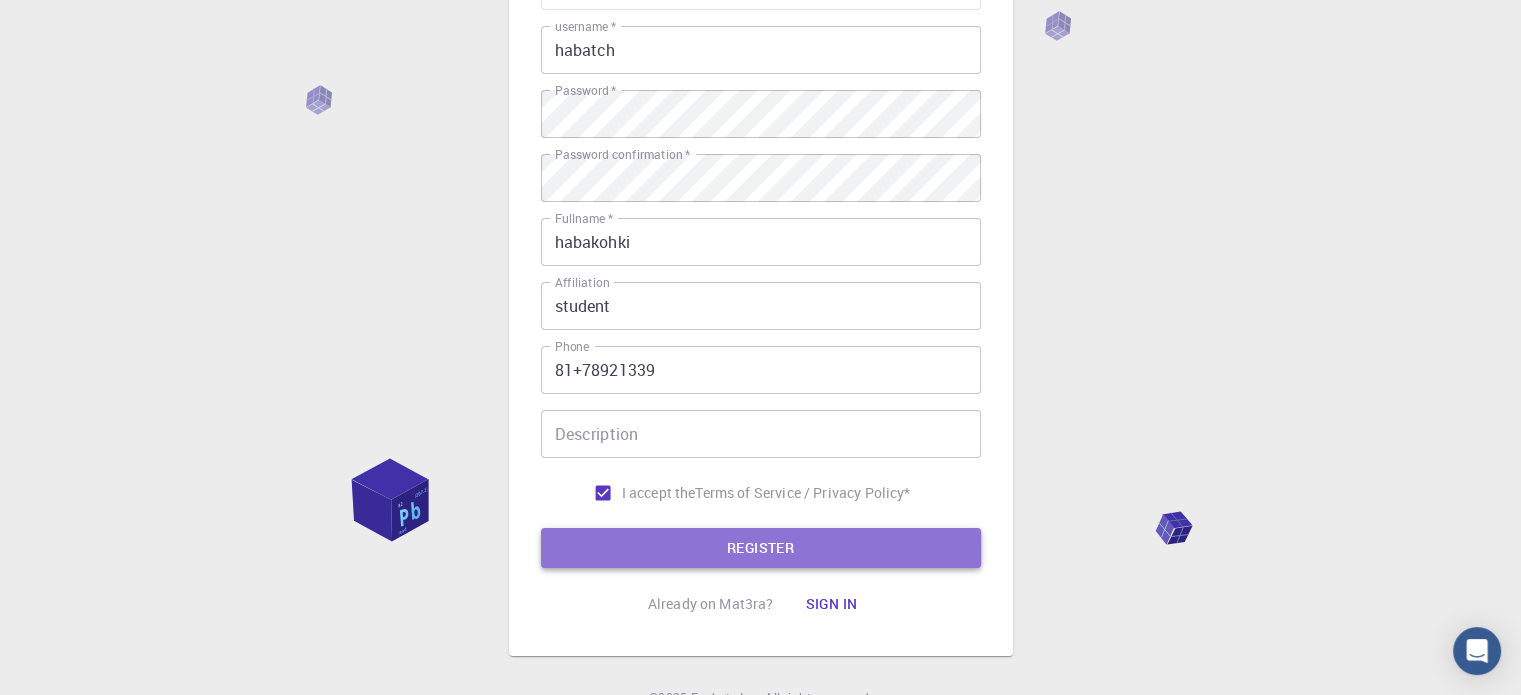 click on "REGISTER" at bounding box center (761, 548) 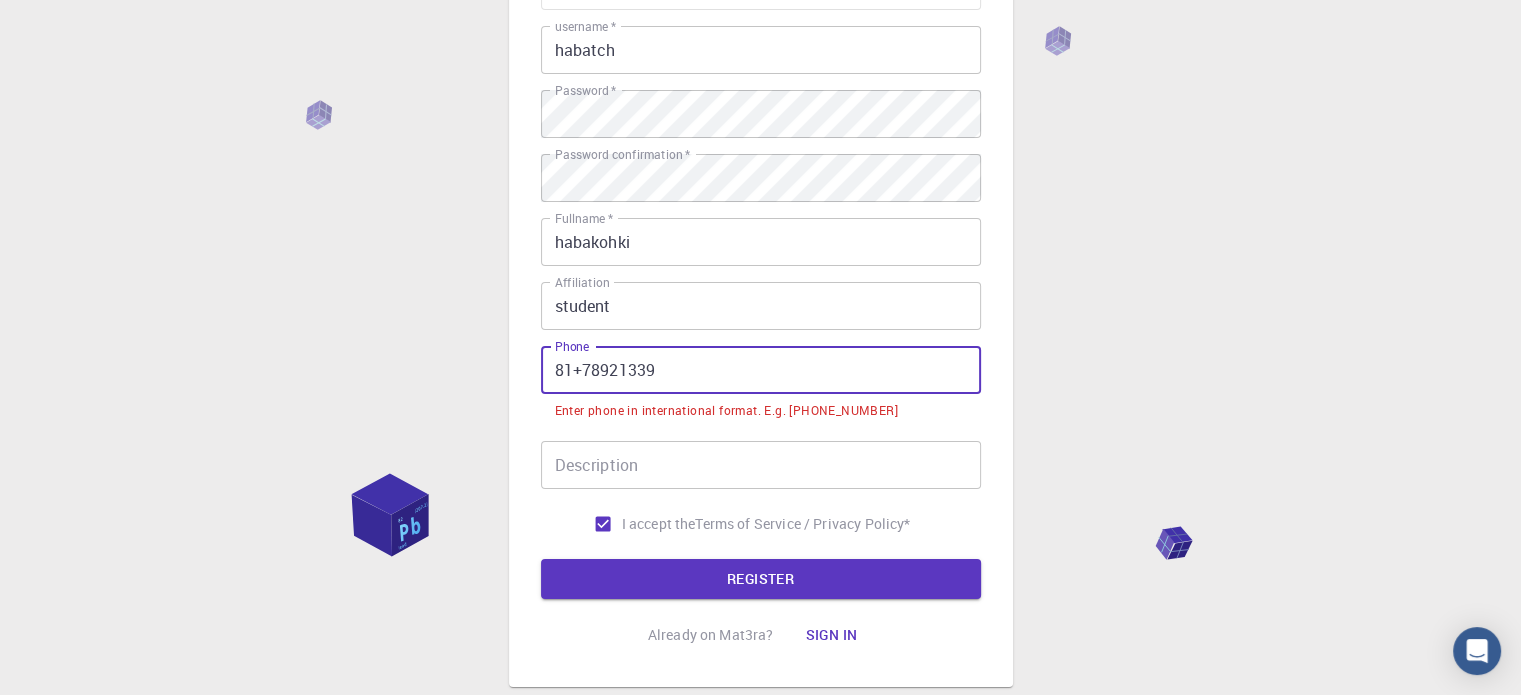 click on "81+78921339" at bounding box center [761, 370] 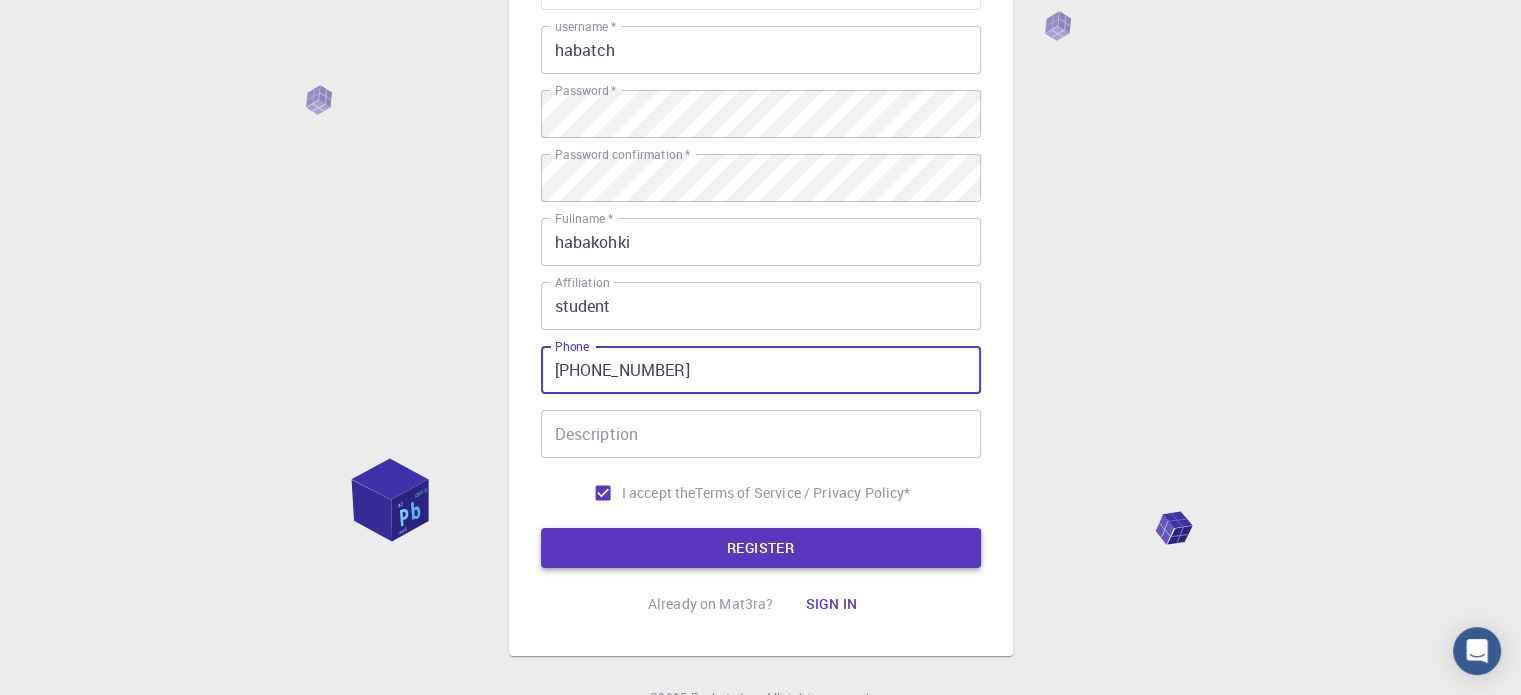 type on "[PHONE_NUMBER]" 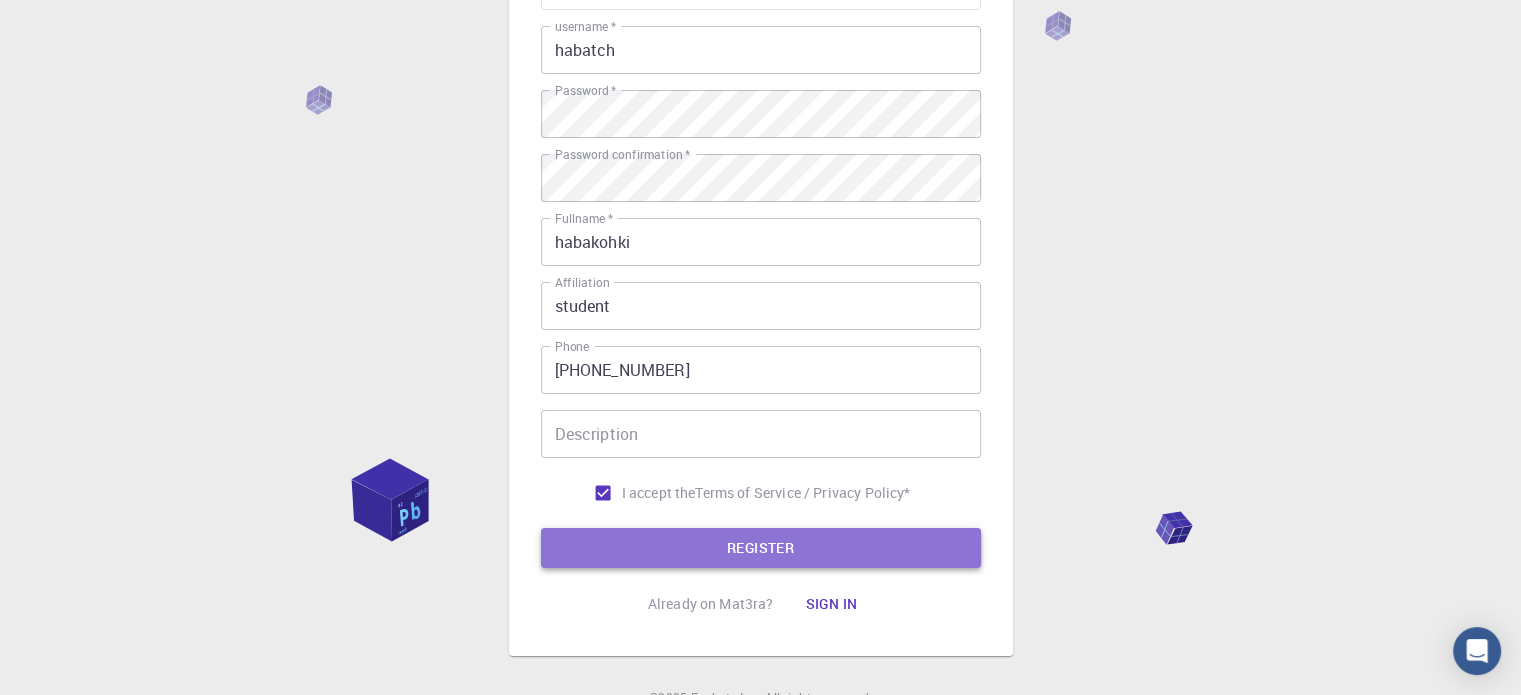 click on "REGISTER" at bounding box center (761, 548) 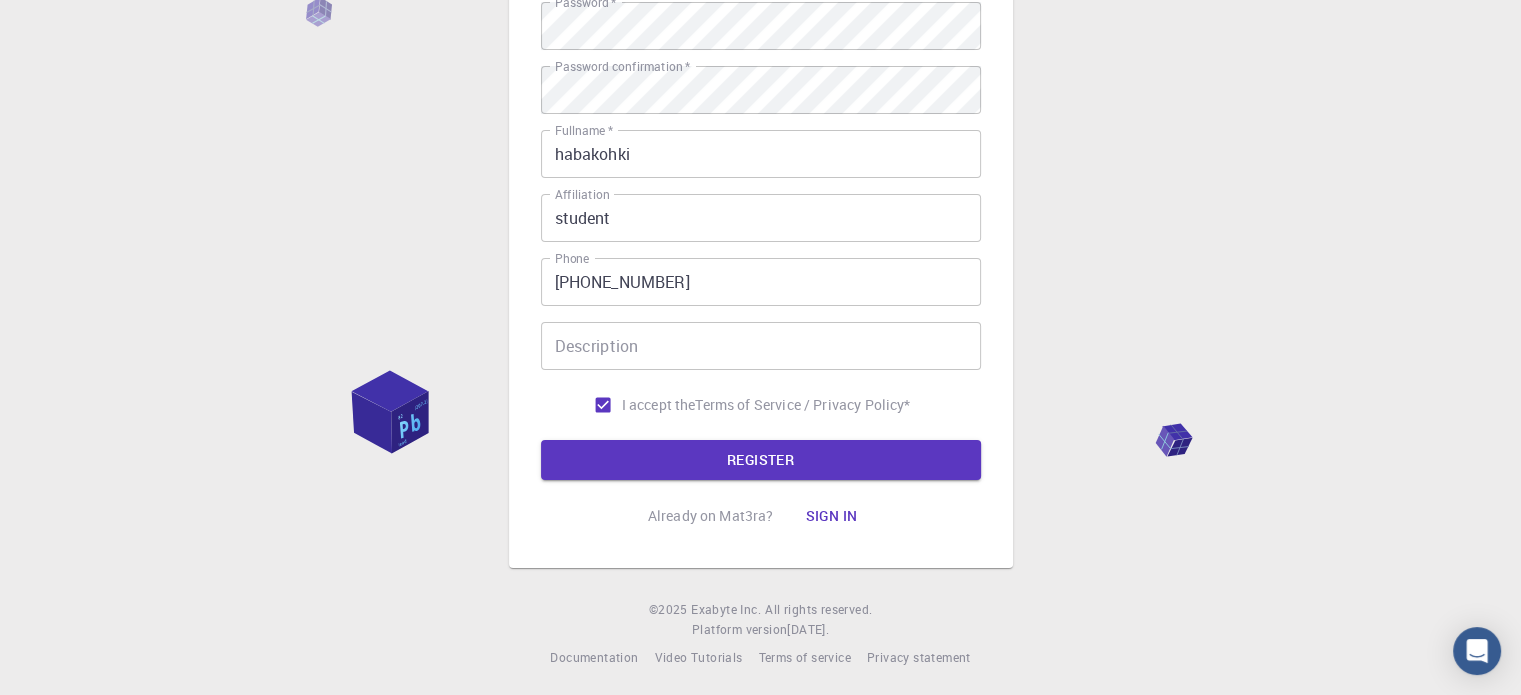 scroll, scrollTop: 322, scrollLeft: 0, axis: vertical 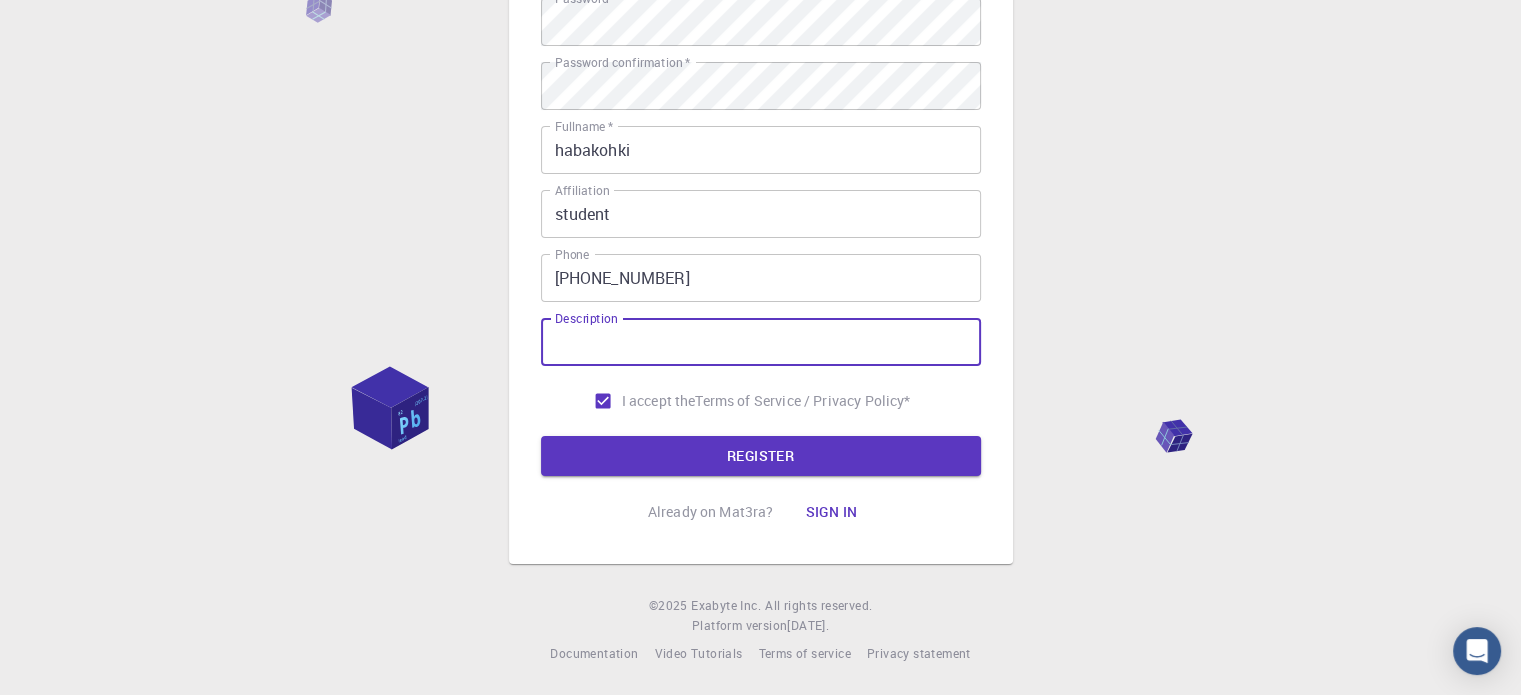 click on "Description" at bounding box center (761, 342) 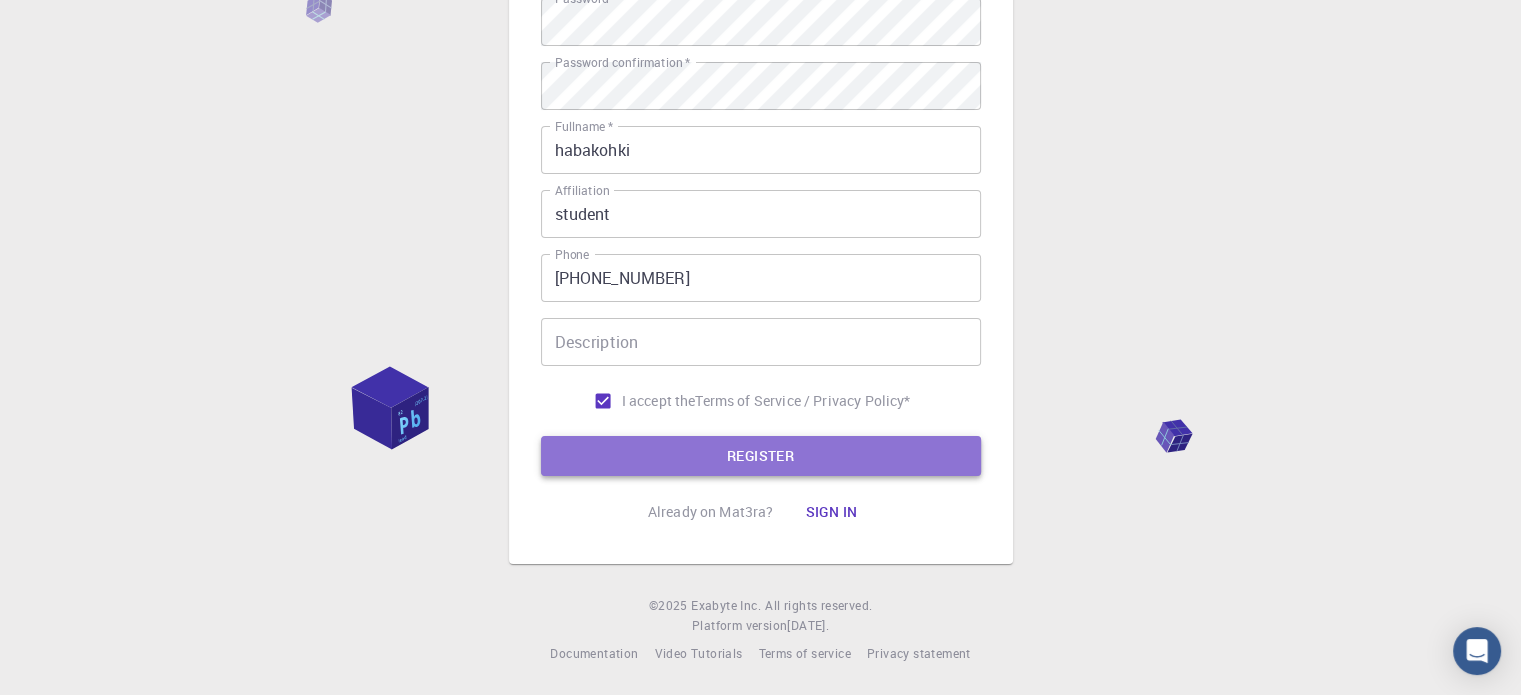 click on "REGISTER" at bounding box center [761, 456] 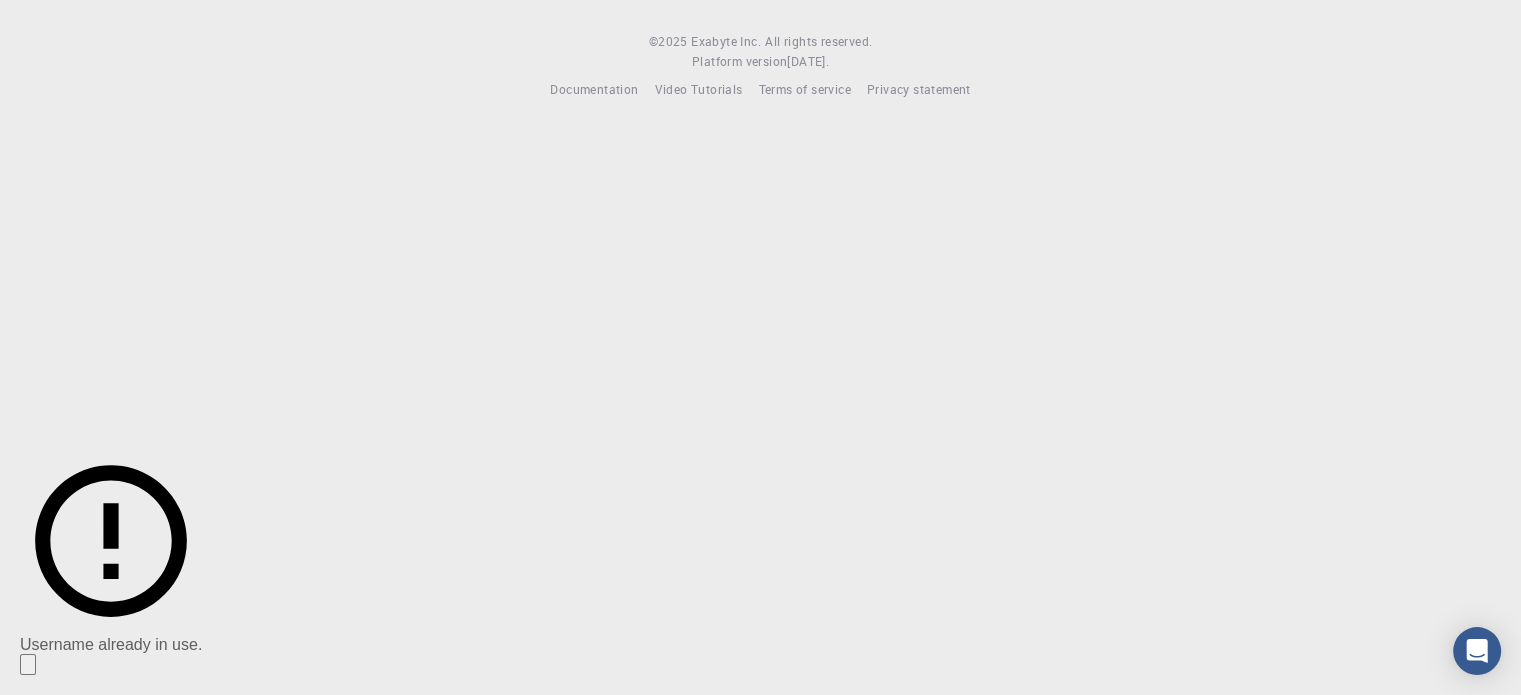 scroll, scrollTop: 0, scrollLeft: 0, axis: both 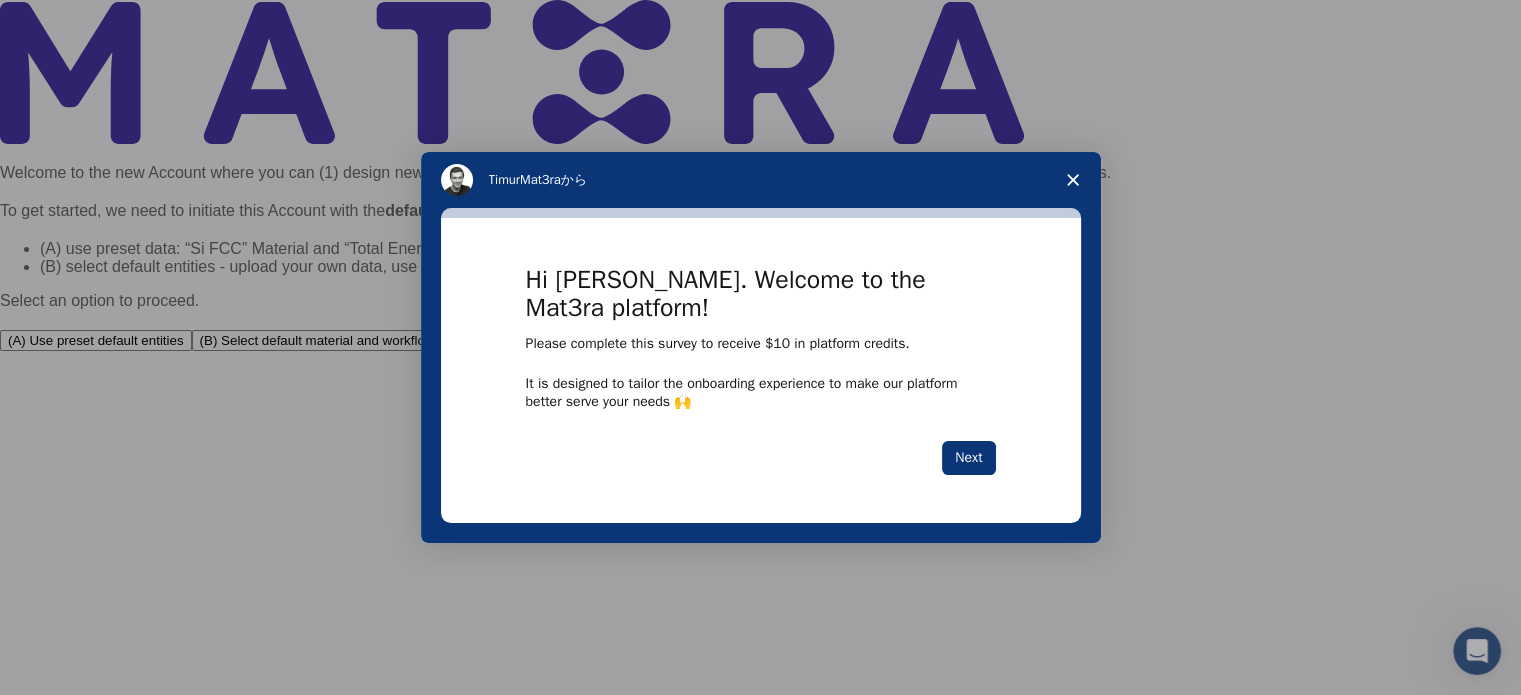 click at bounding box center (1073, 180) 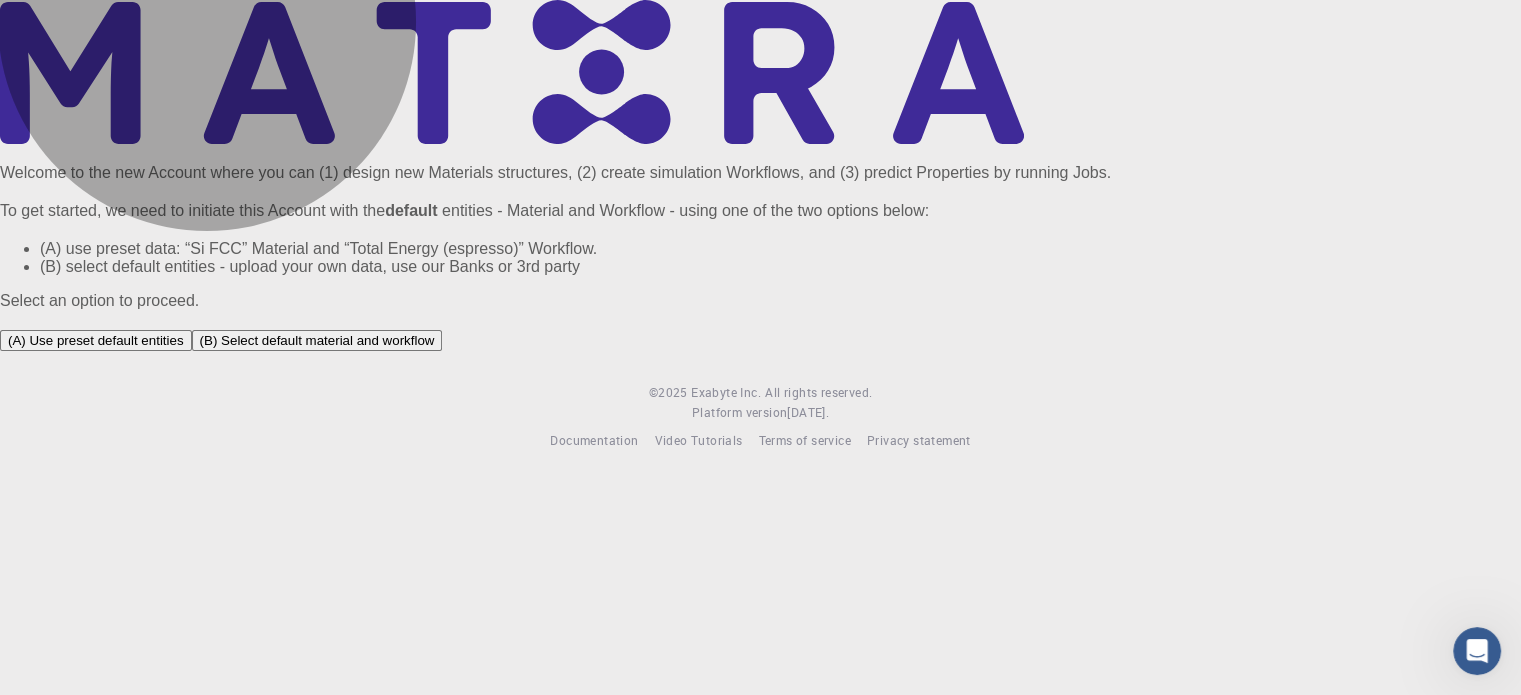 click on "(B) Select default material and workflow" at bounding box center (317, 340) 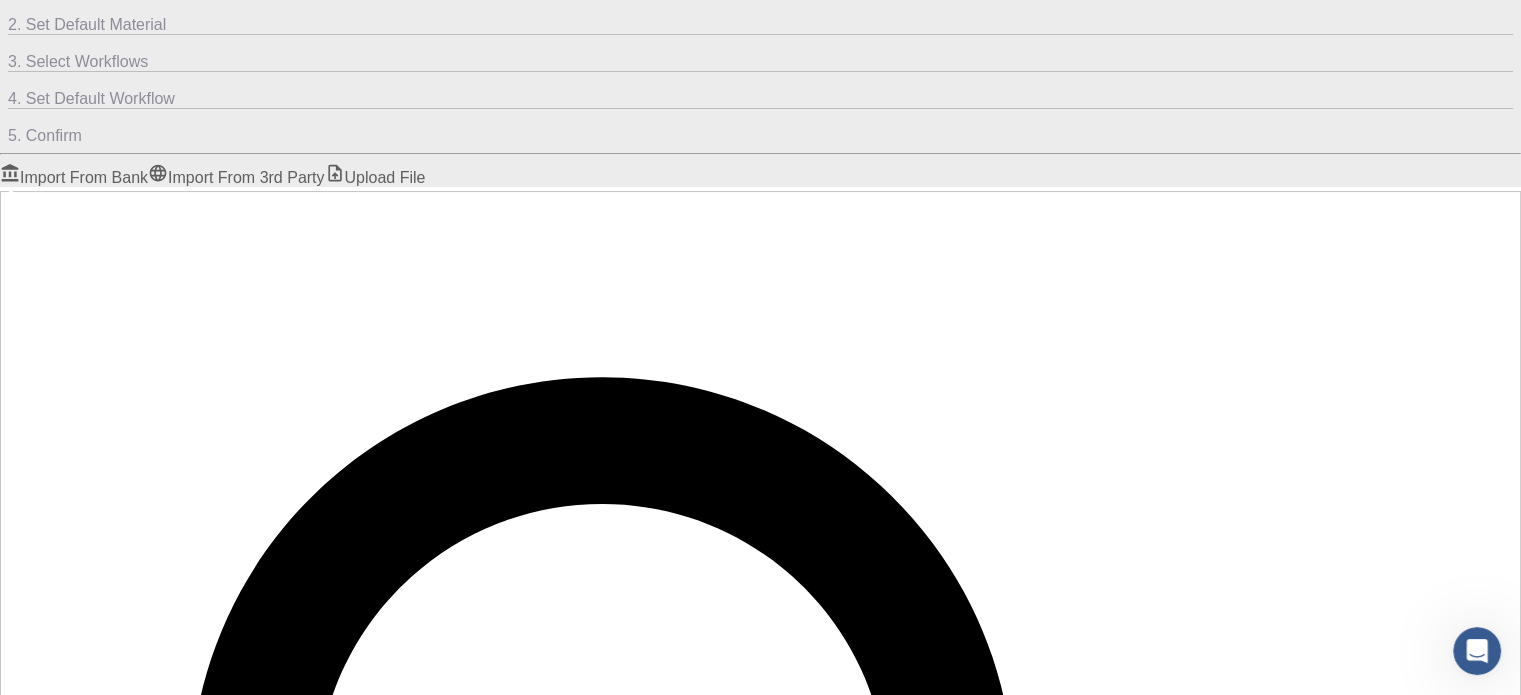 scroll, scrollTop: 206, scrollLeft: 0, axis: vertical 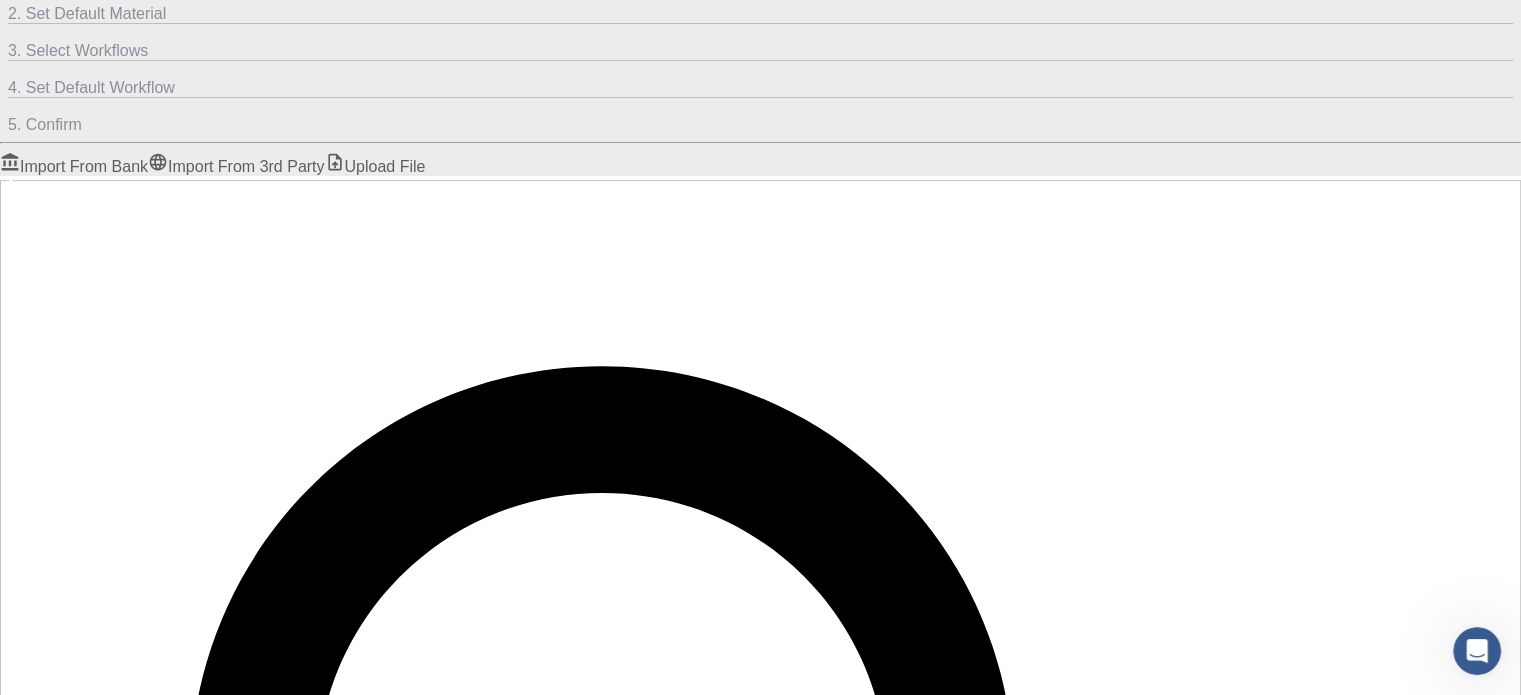 drag, startPoint x: 564, startPoint y: 375, endPoint x: 562, endPoint y: 260, distance: 115.01739 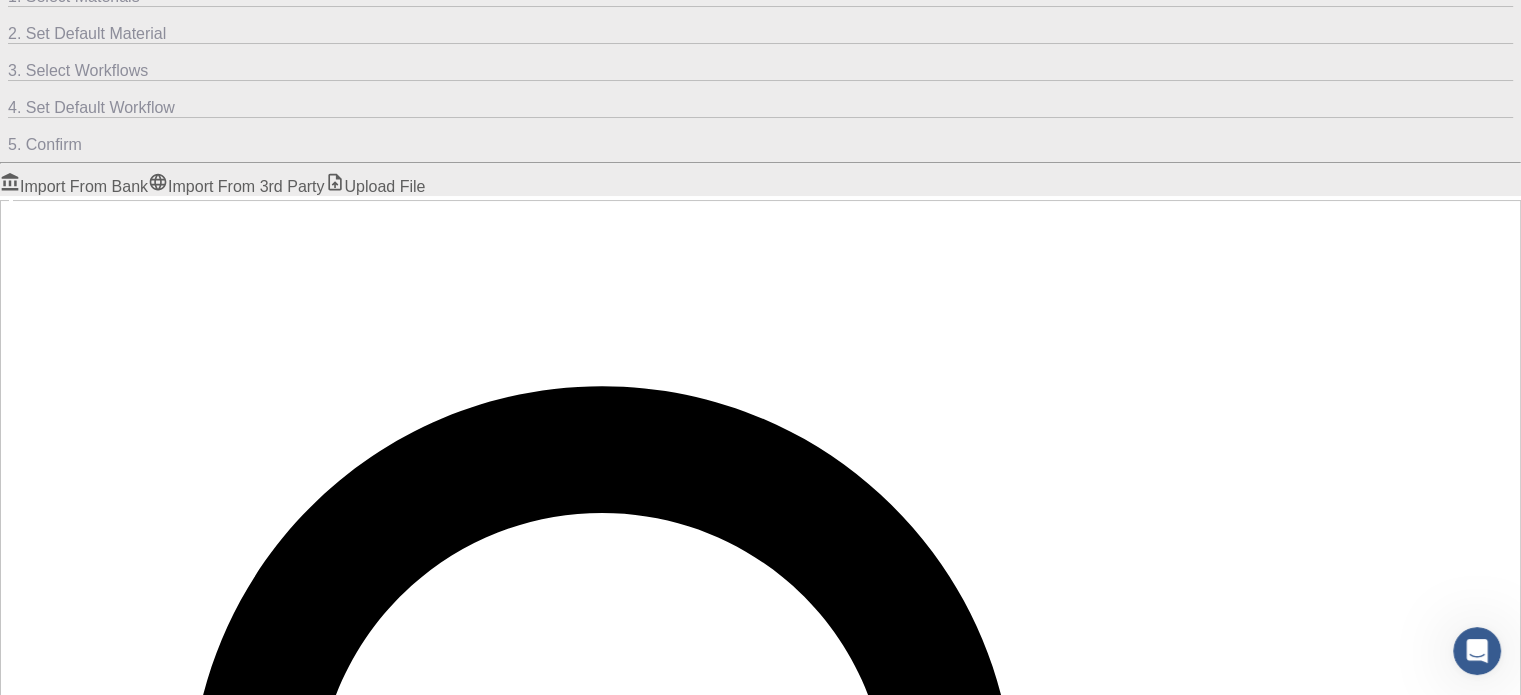 scroll, scrollTop: 0, scrollLeft: 0, axis: both 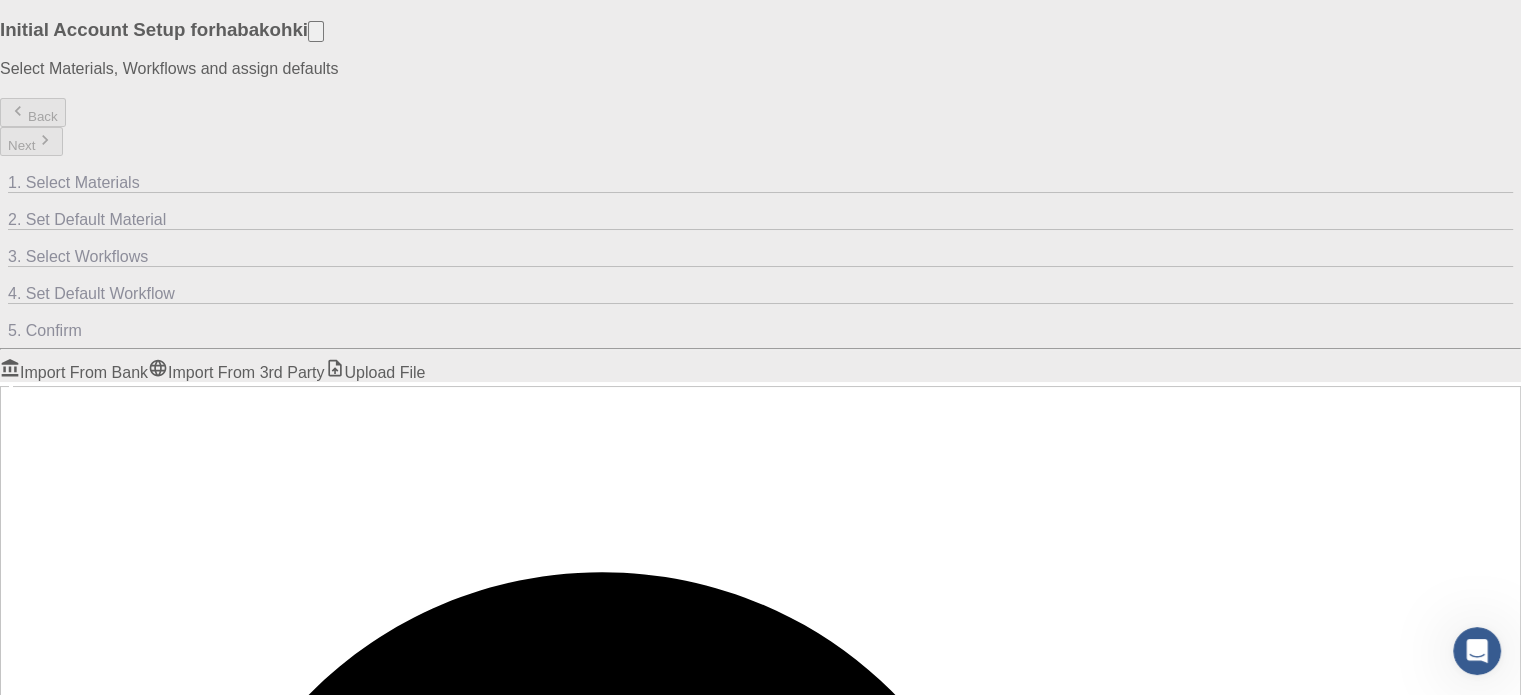 click on "​" at bounding box center (760, 1165) 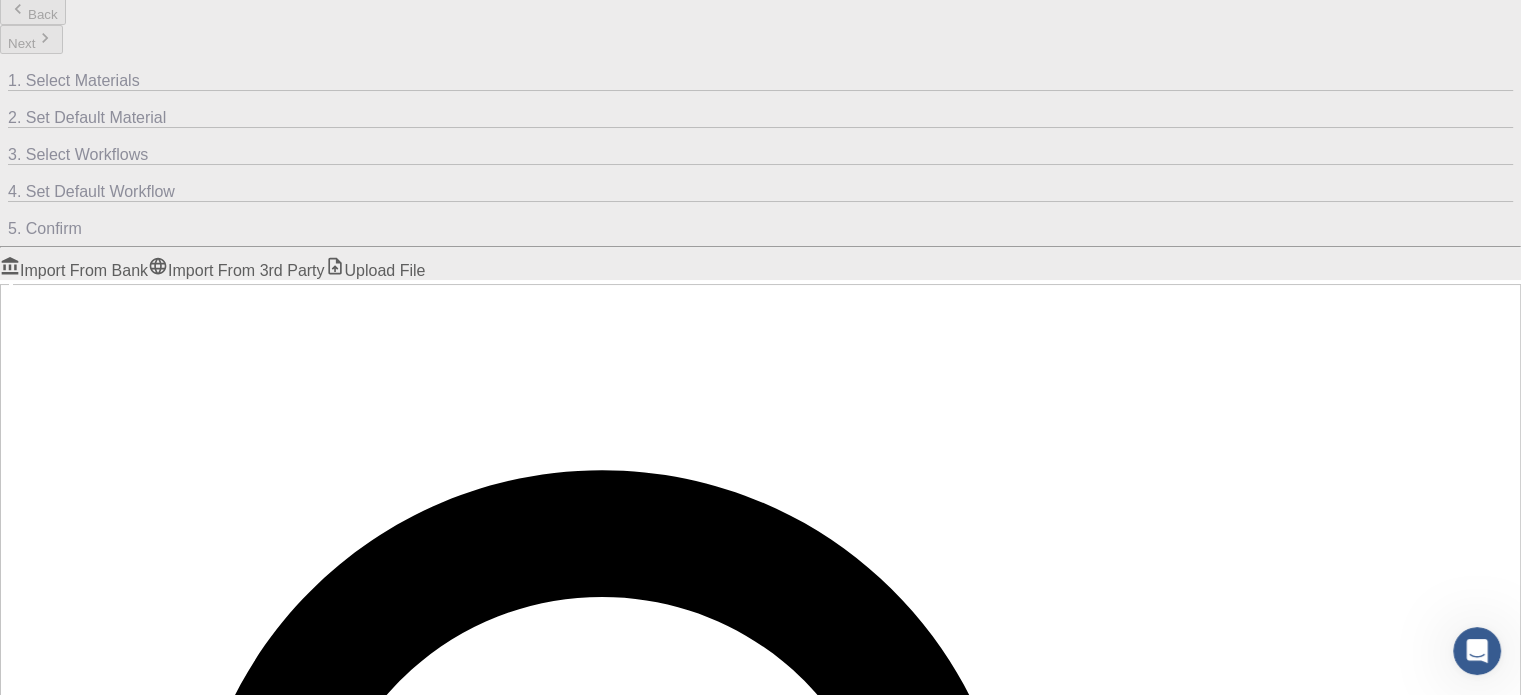 scroll, scrollTop: 103, scrollLeft: 0, axis: vertical 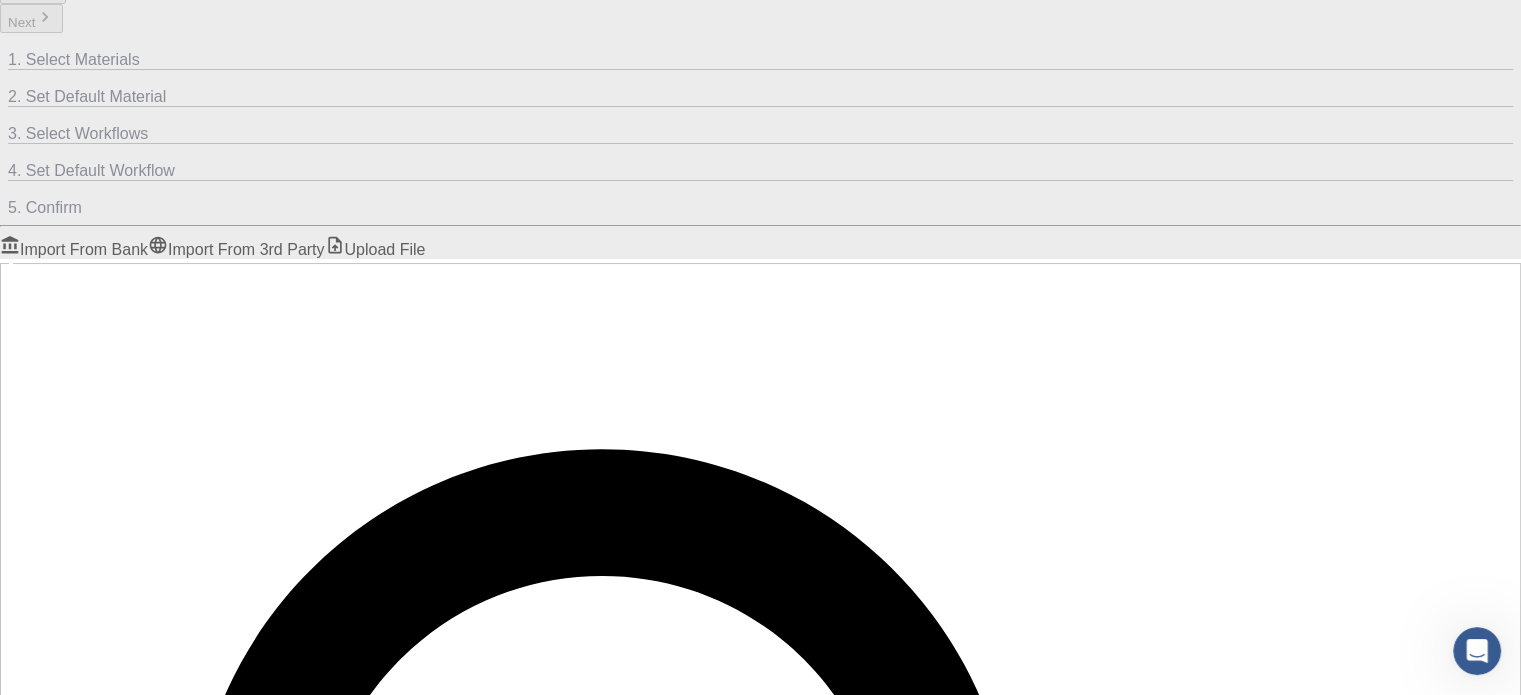 type on "Cu" 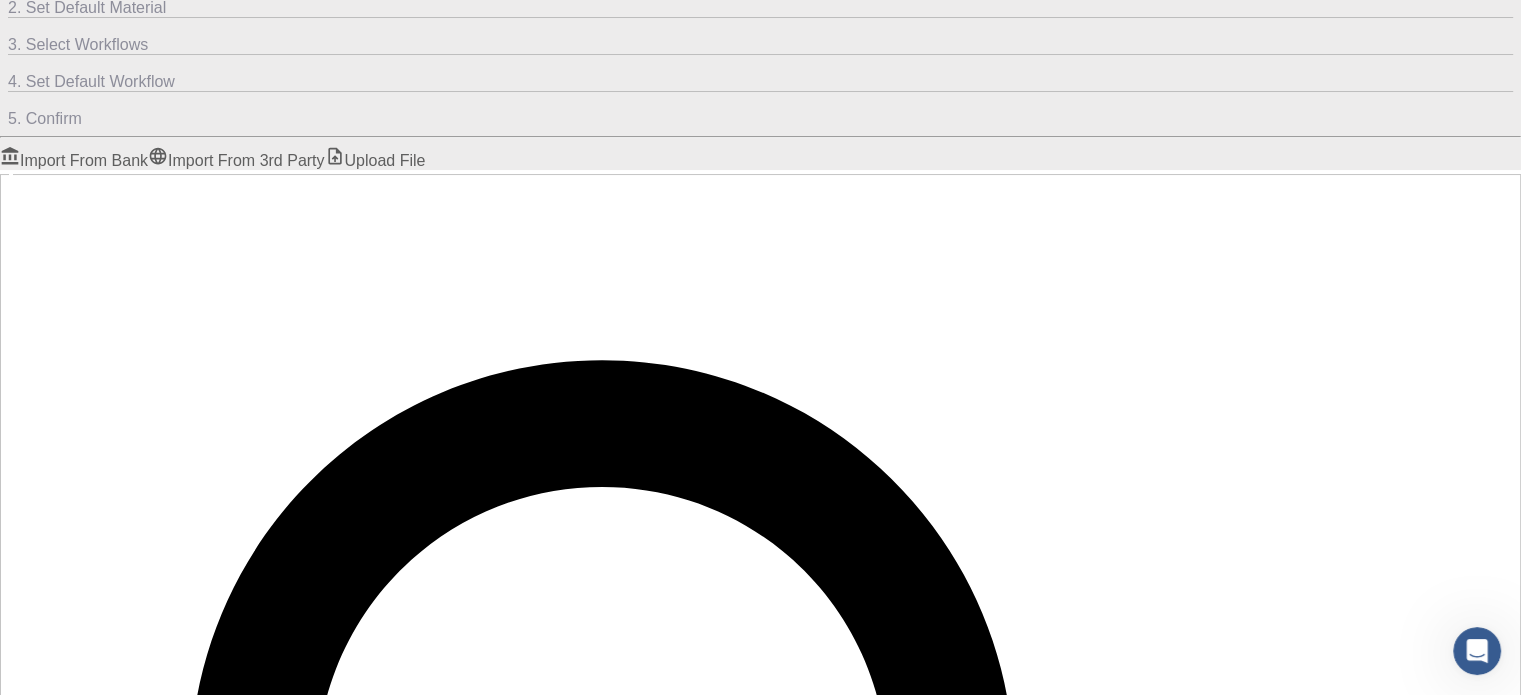 scroll, scrollTop: 0, scrollLeft: 0, axis: both 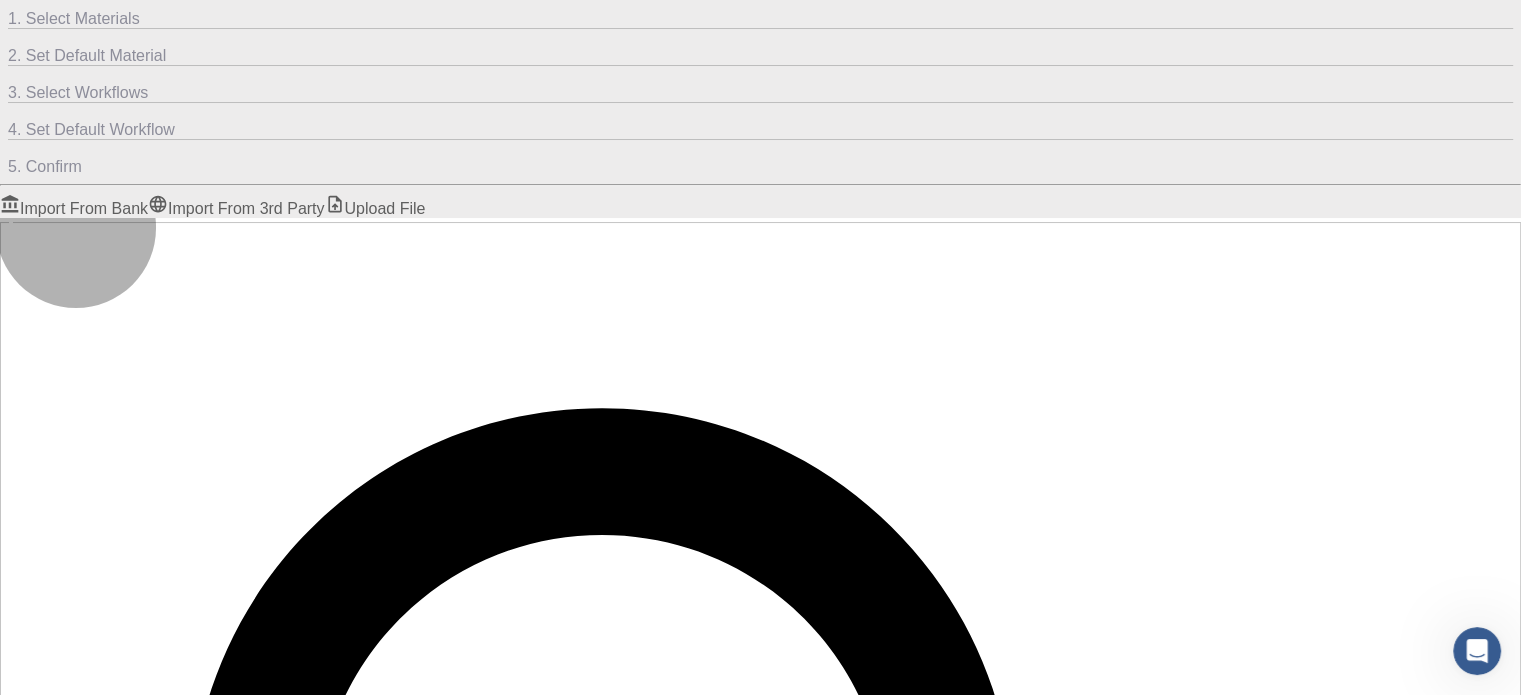 click on "Entire collection" at bounding box center (55, 1803) 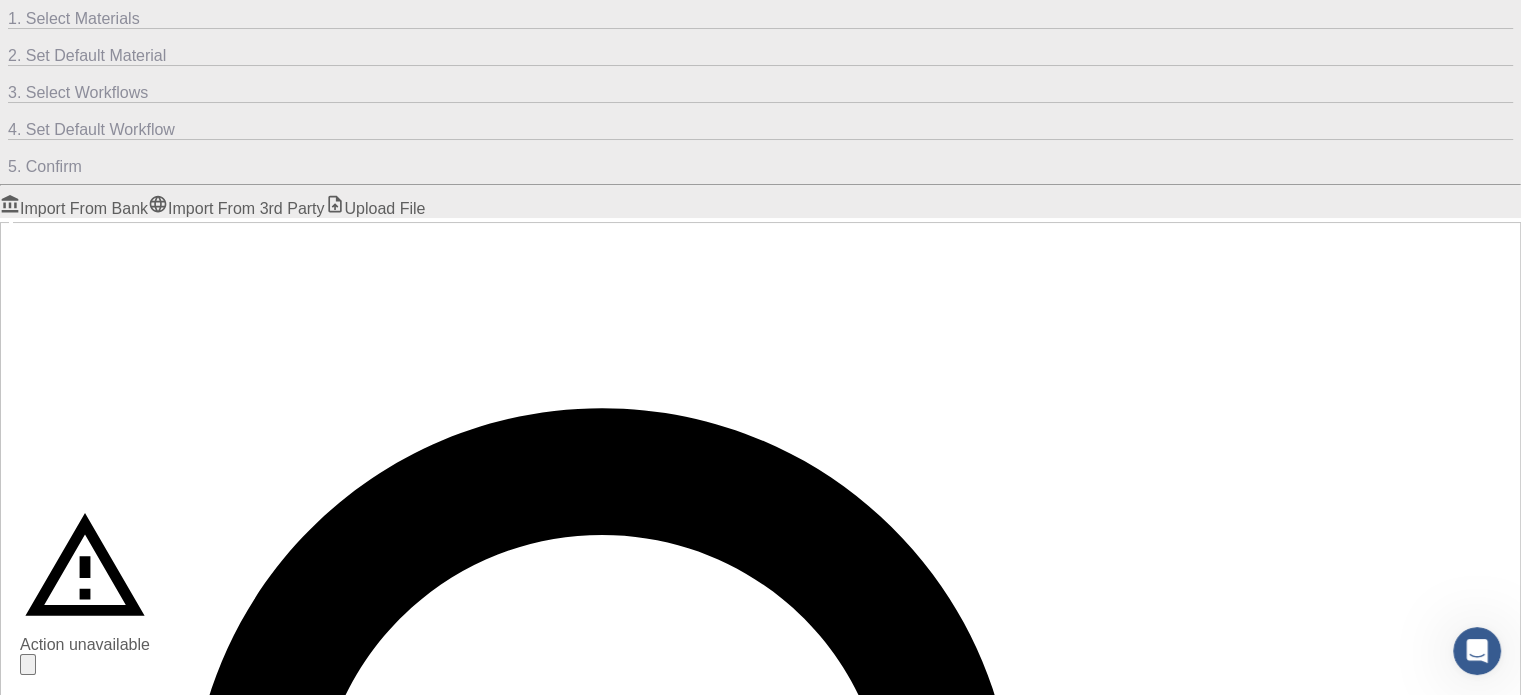 click on "Cu ​" at bounding box center (760, 1001) 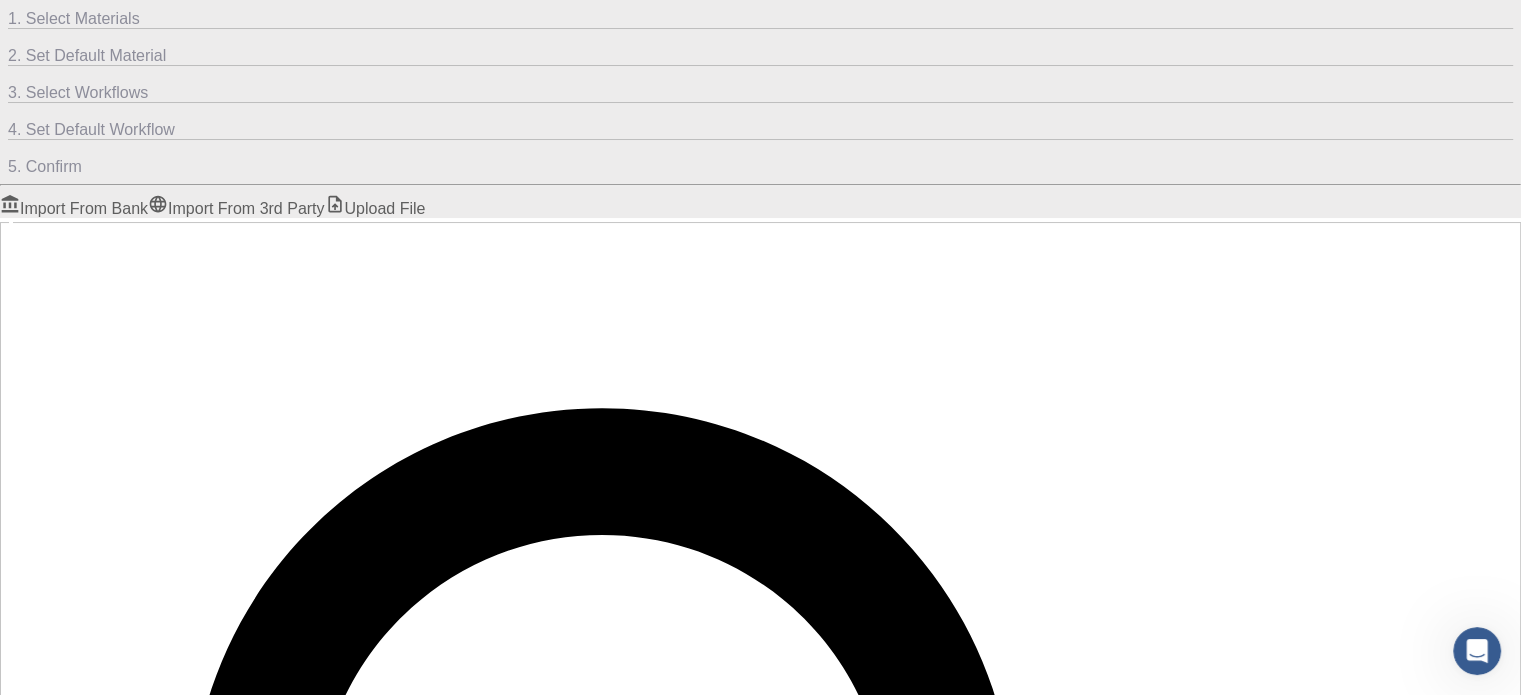 type on "Cu O" 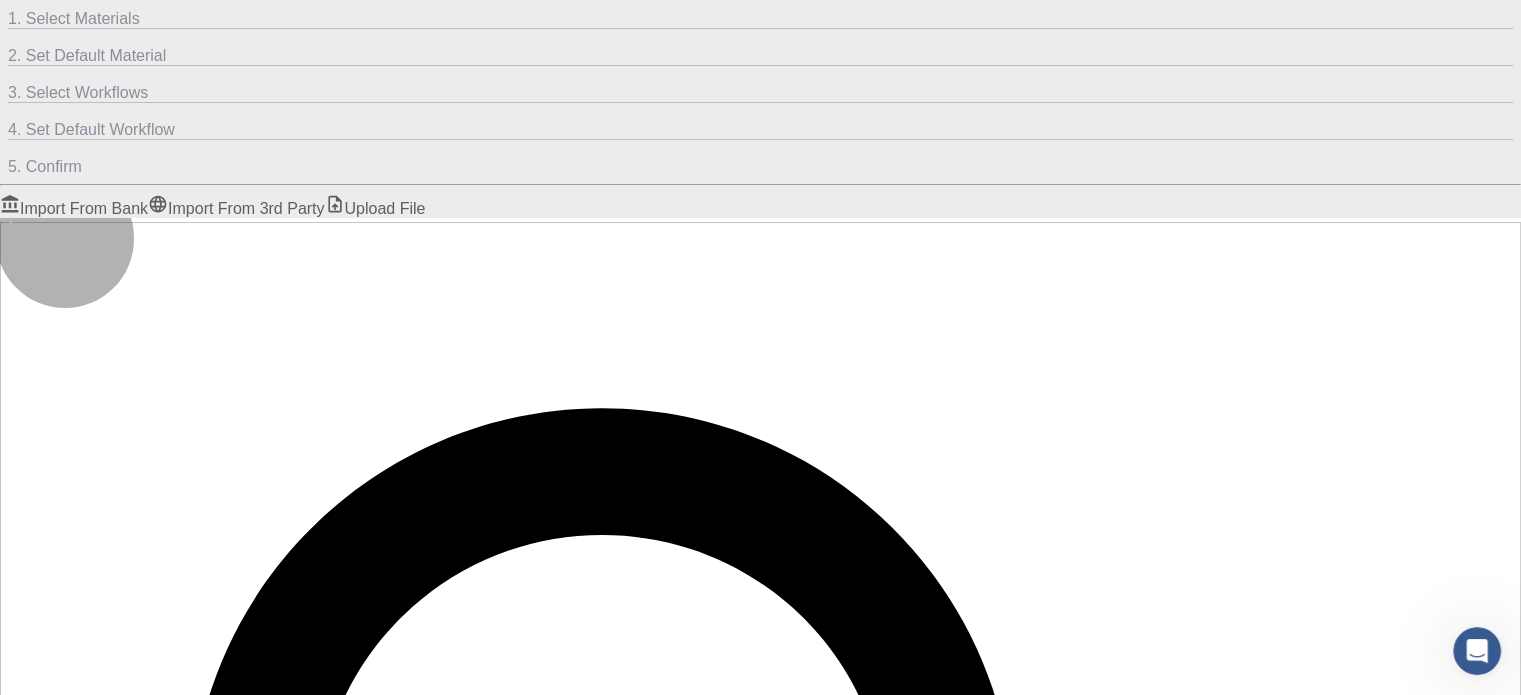 click on "Advanced" at bounding box center (157, 1799) 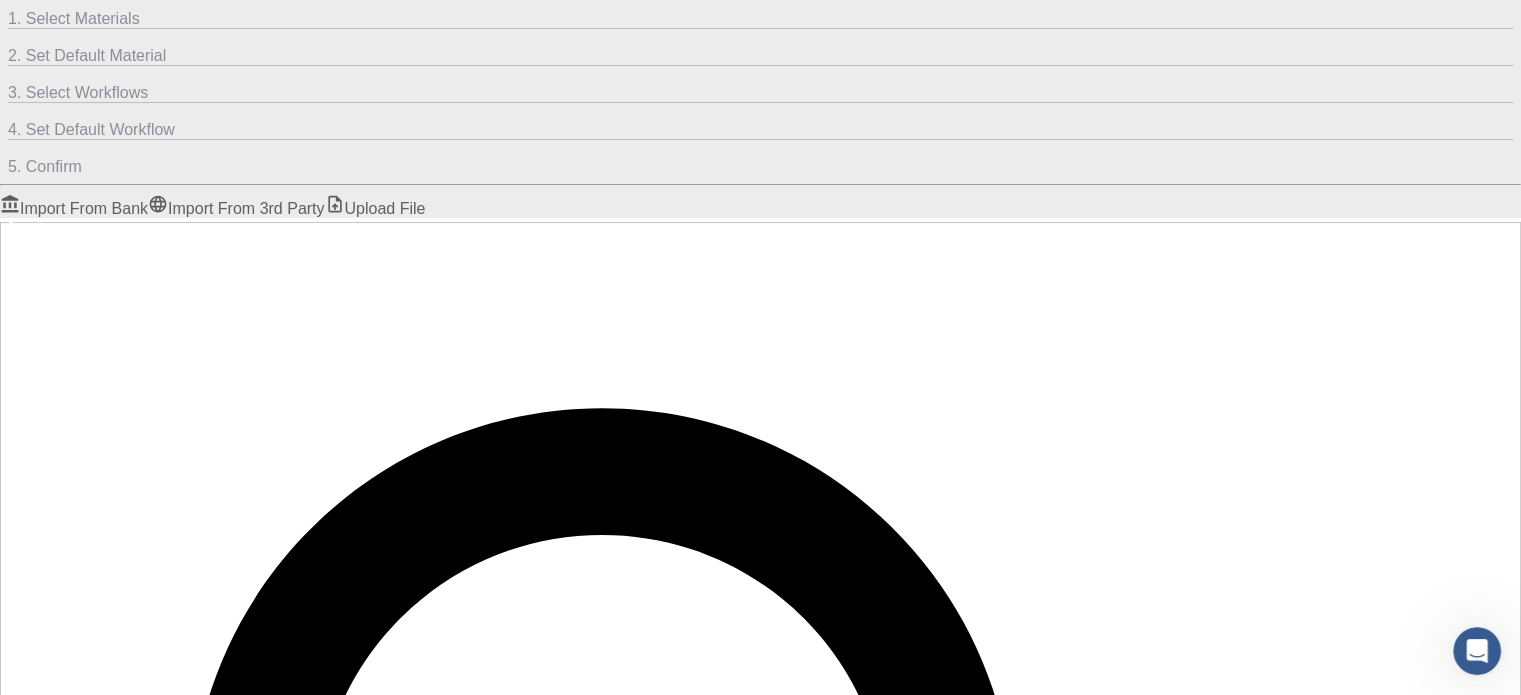 drag, startPoint x: 666, startPoint y: 225, endPoint x: 586, endPoint y: 219, distance: 80.224686 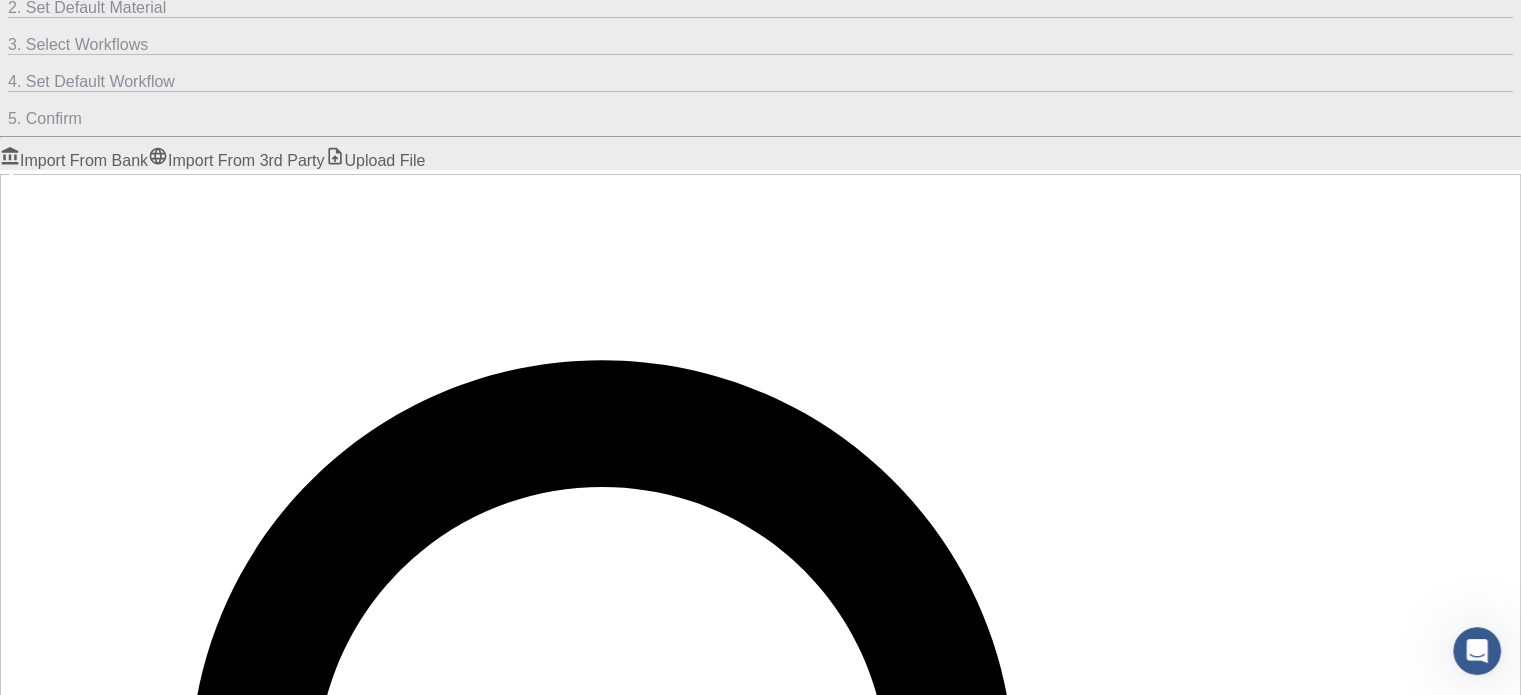 scroll, scrollTop: 0, scrollLeft: 0, axis: both 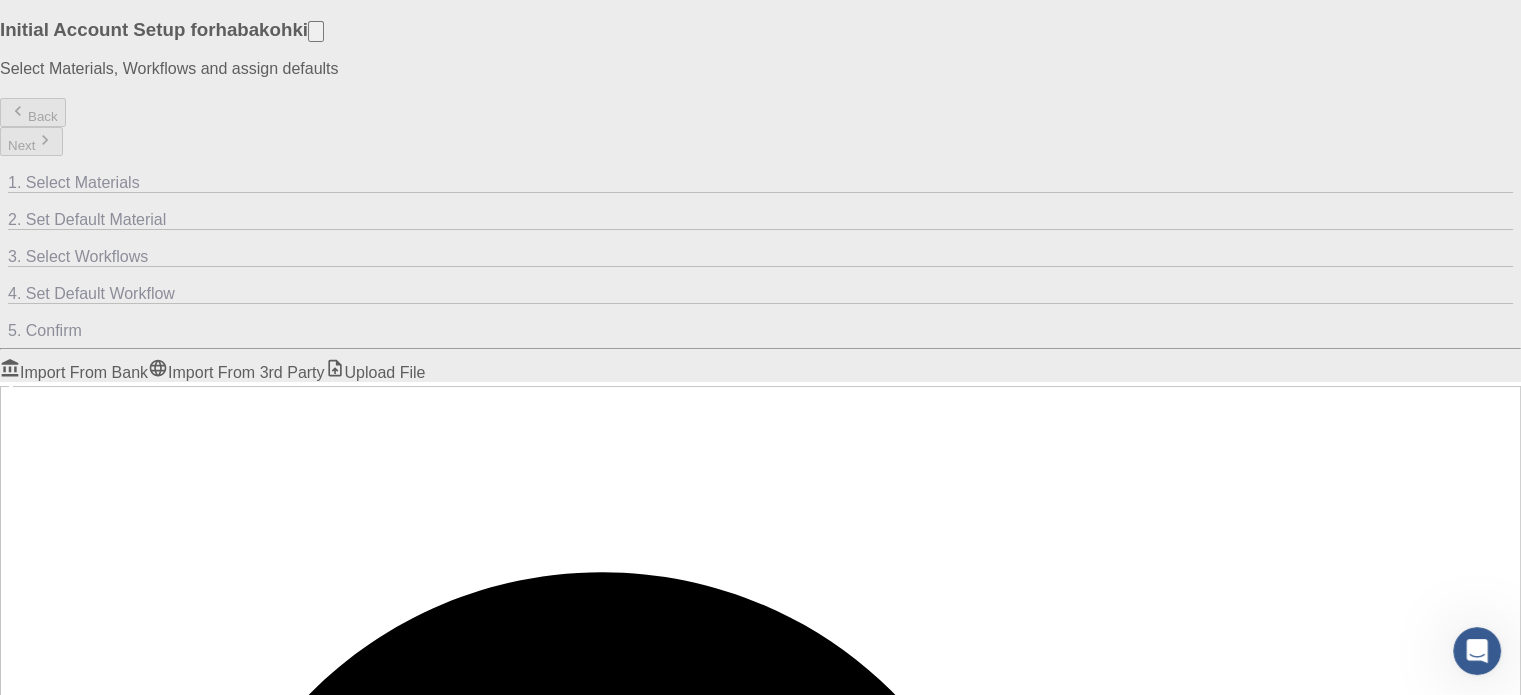 click at bounding box center [760, 4436] 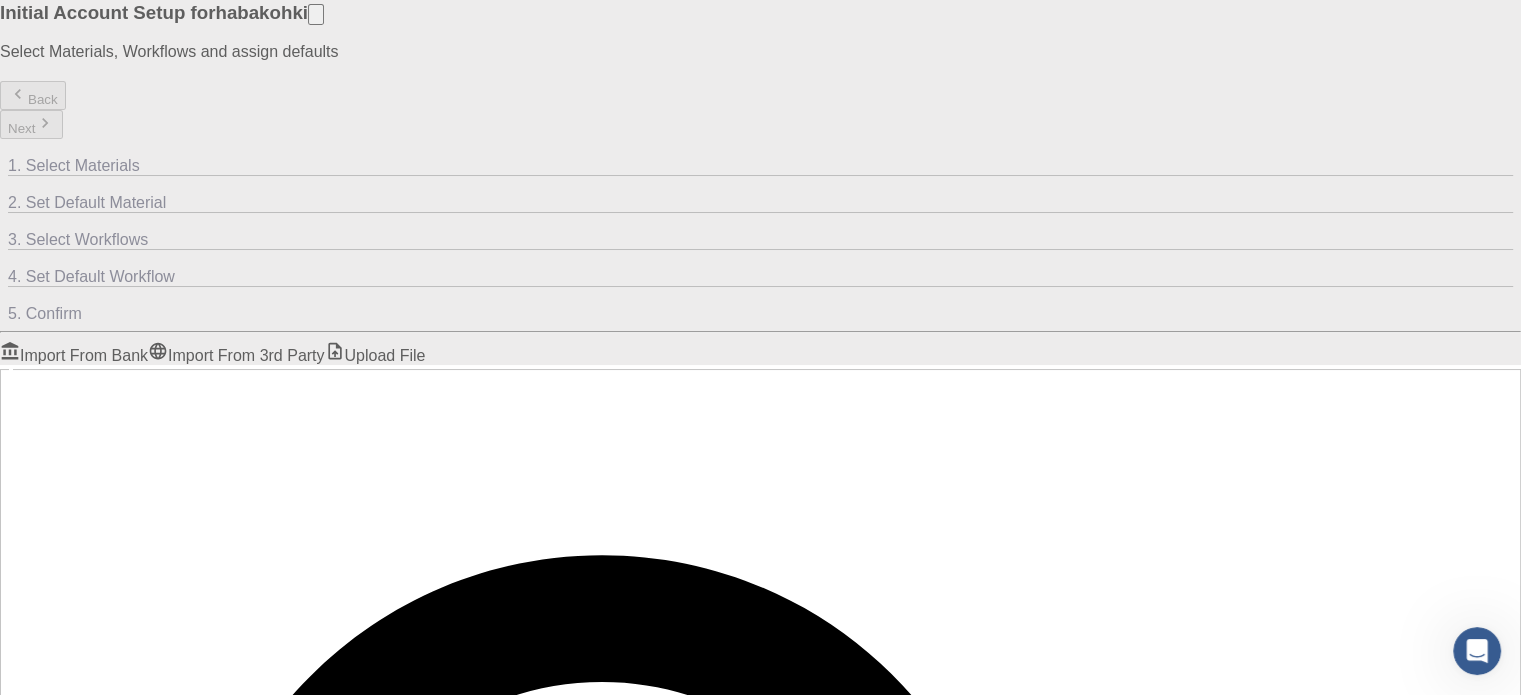 scroll, scrollTop: 0, scrollLeft: 0, axis: both 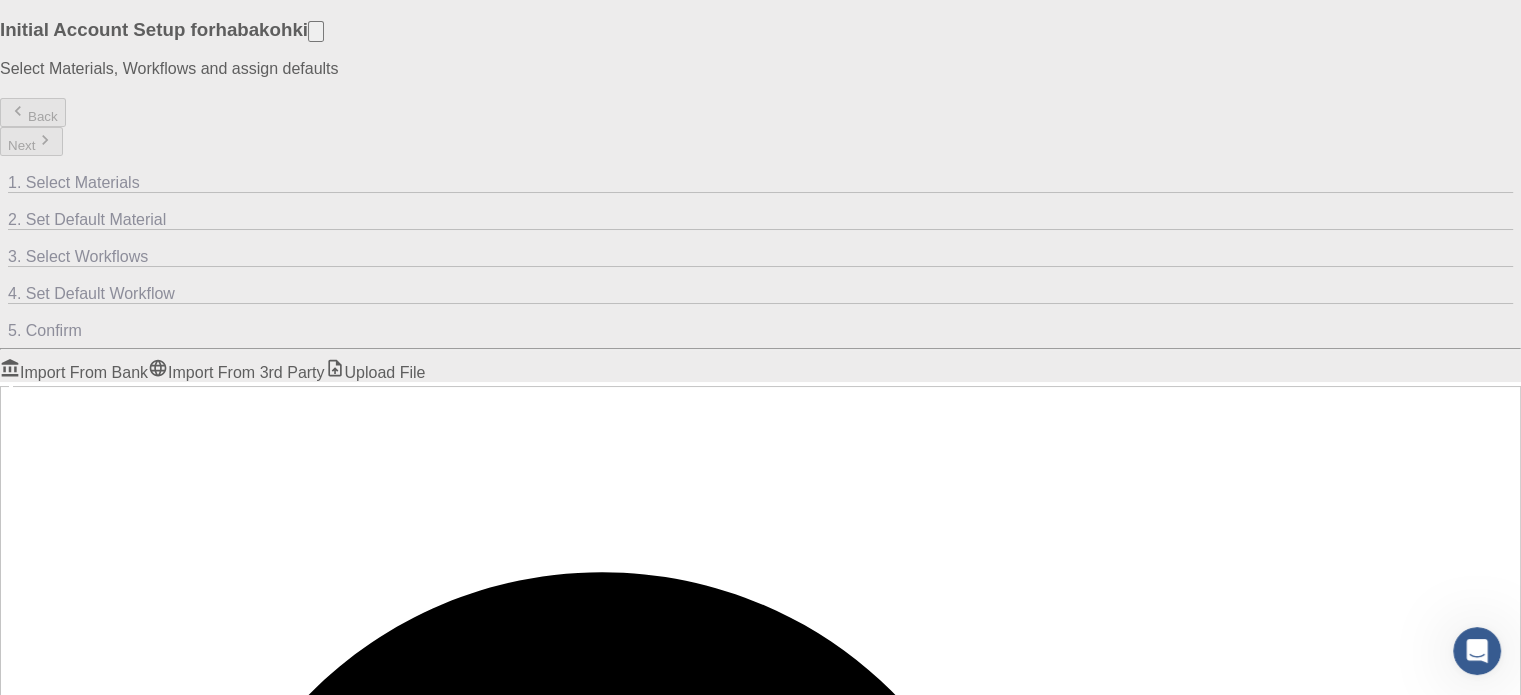 click on "Import From 3rd Party" at bounding box center [236, 372] 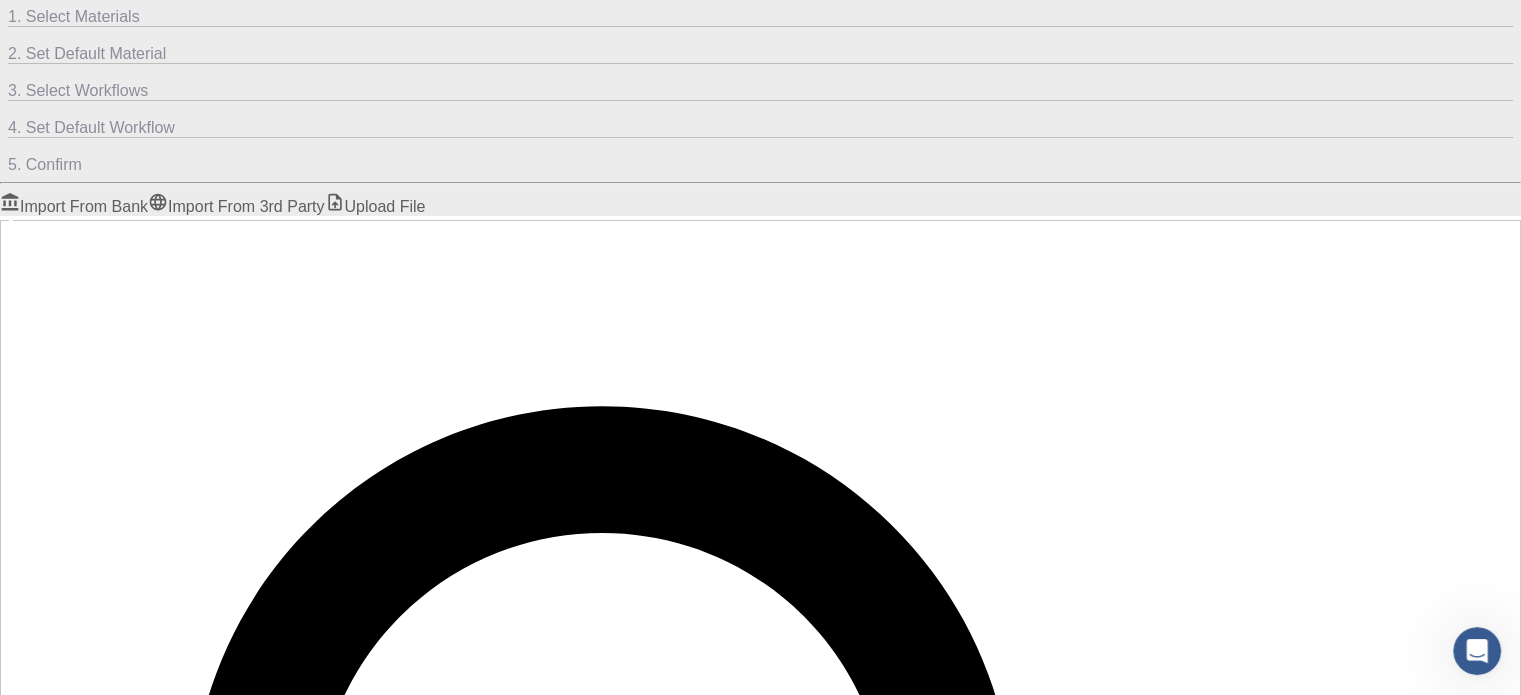 scroll, scrollTop: 167, scrollLeft: 0, axis: vertical 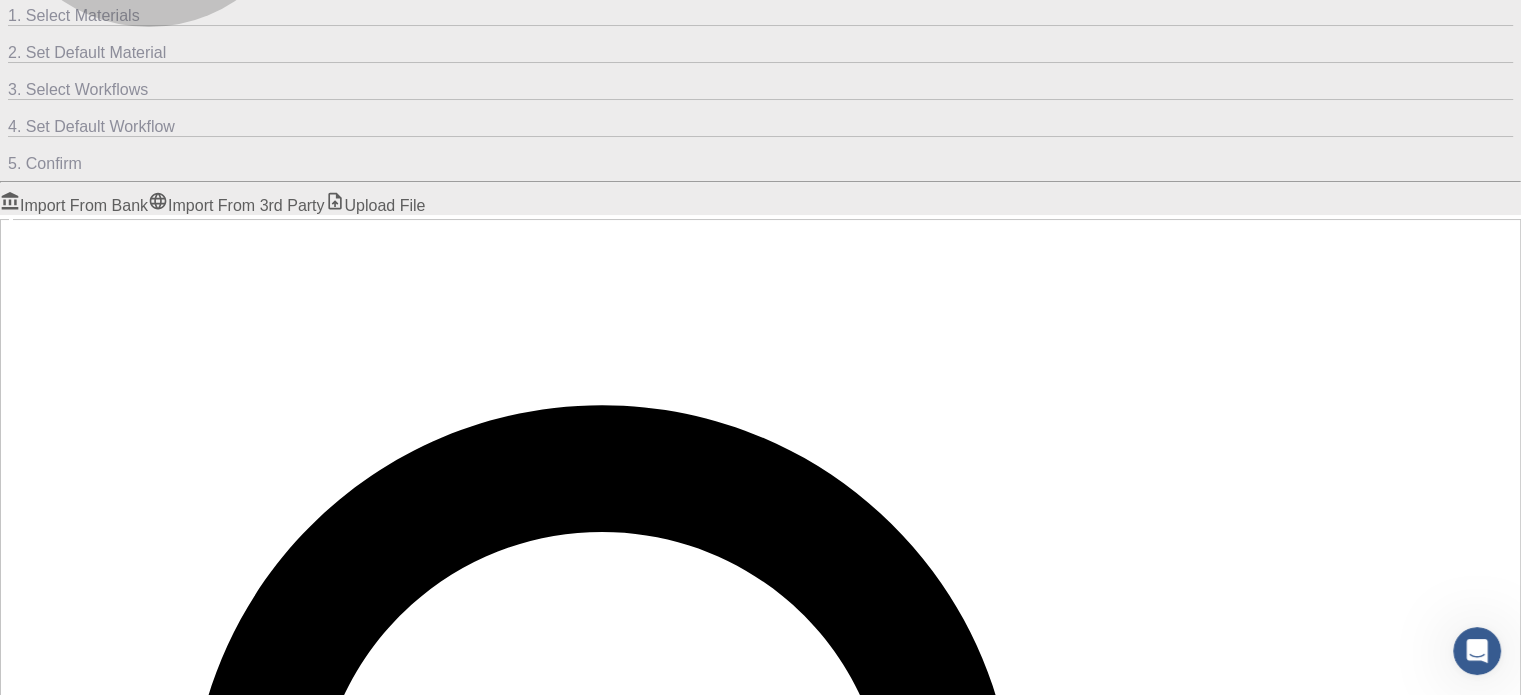 click on "Import From Bank" at bounding box center [74, 205] 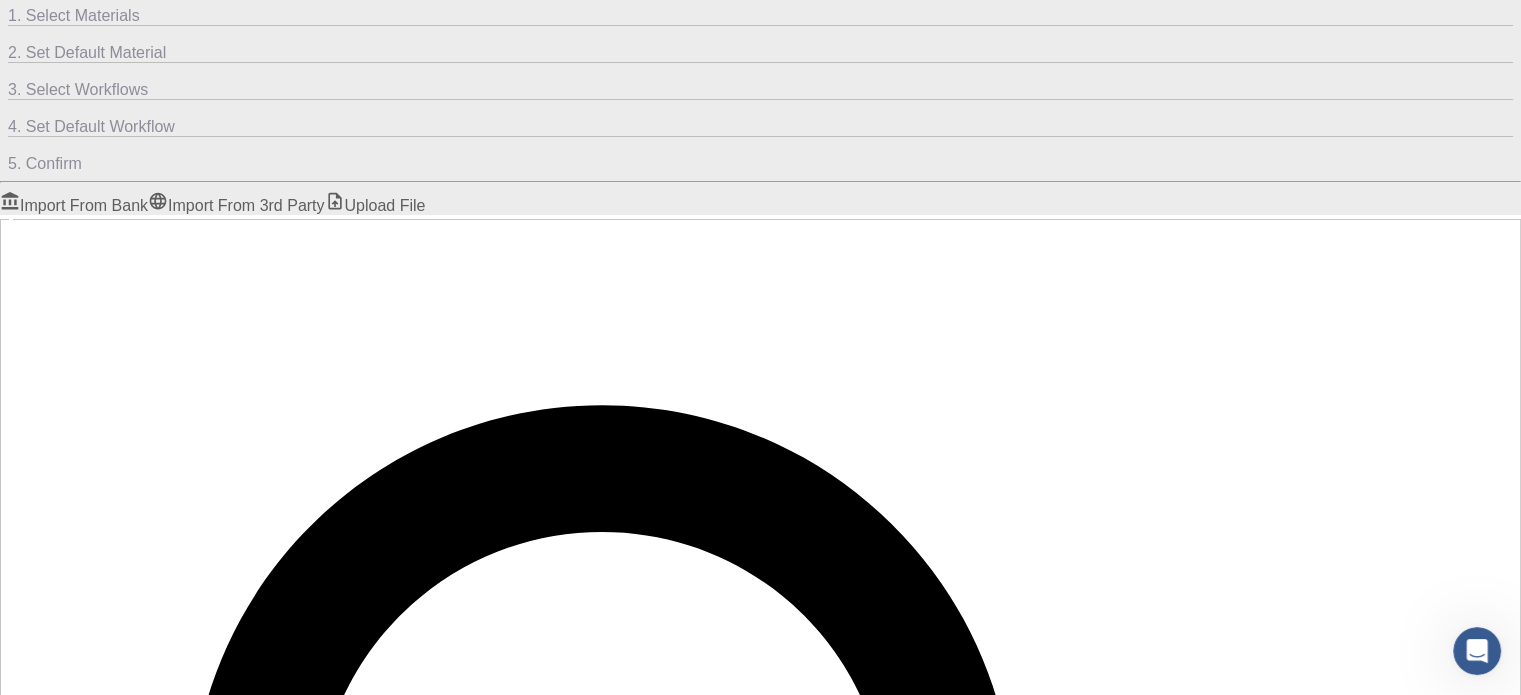 scroll, scrollTop: 635, scrollLeft: 0, axis: vertical 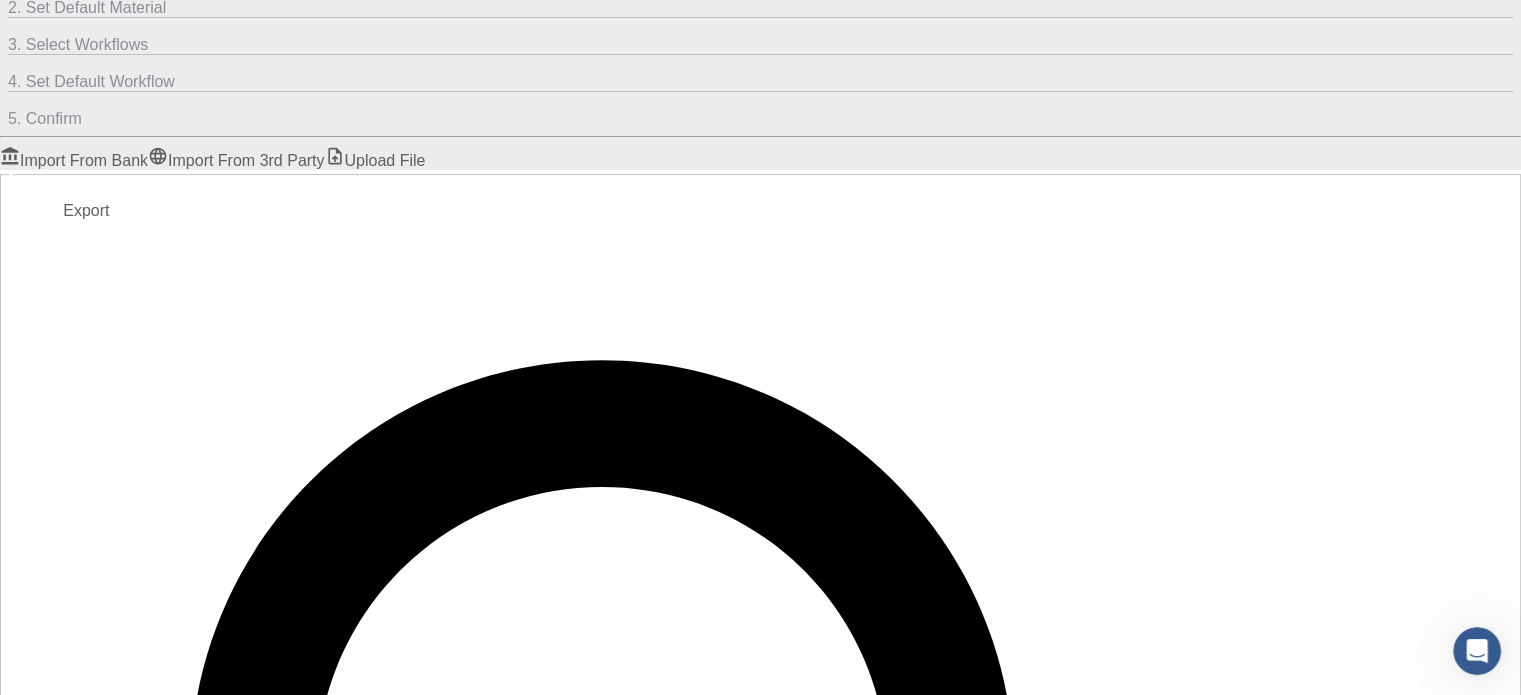 click 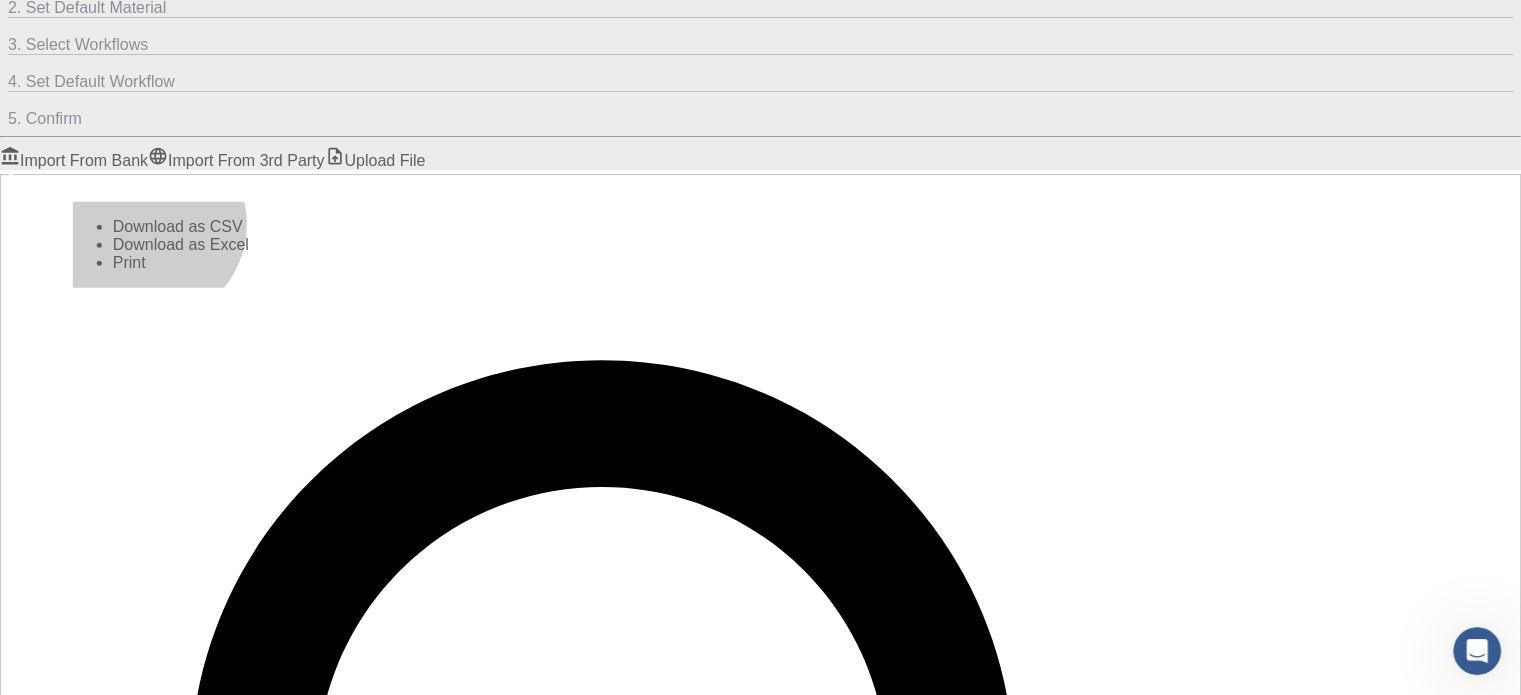 click on "Print" at bounding box center [181, 263] 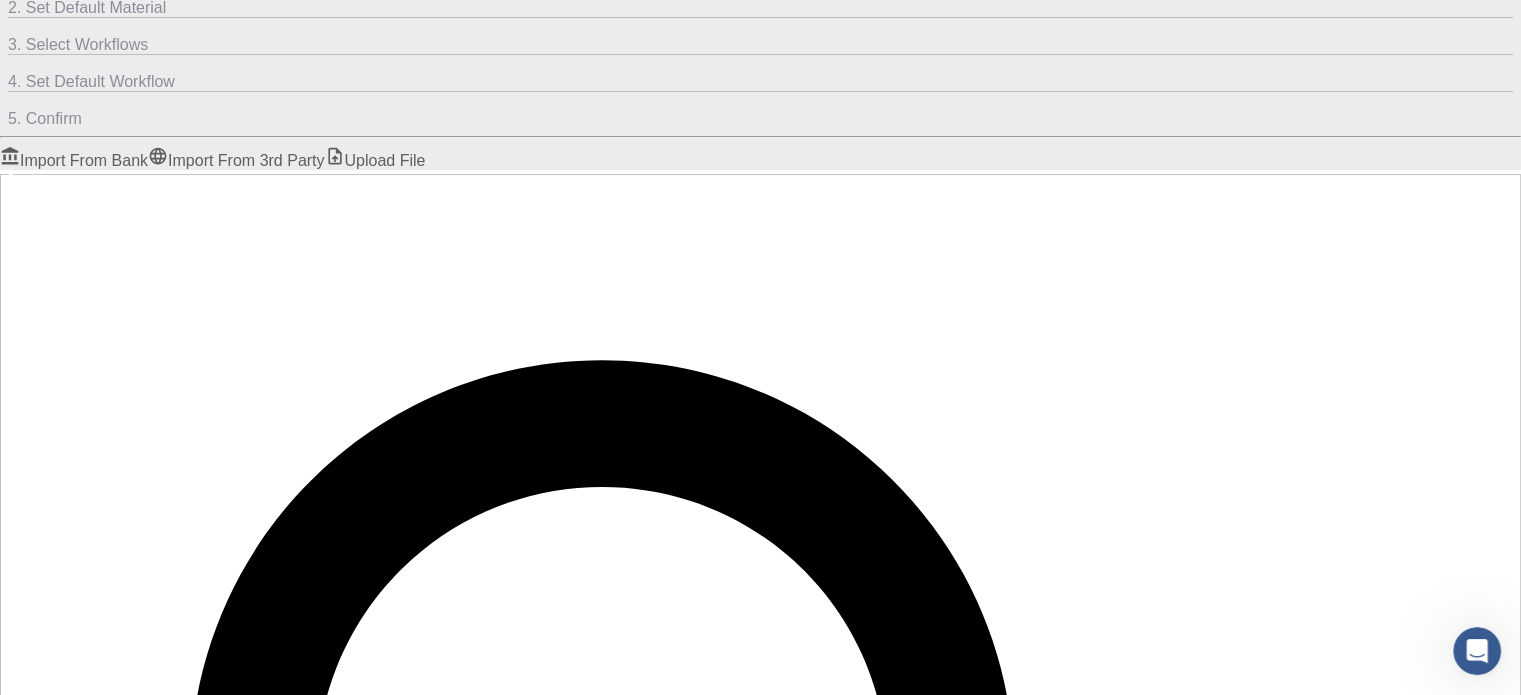 click on "©  2025   Exabyte Inc.   All rights reserved. Platform version  [DATE] . Documentation Video Tutorials Terms of service Privacy statement" at bounding box center [760, 4550] 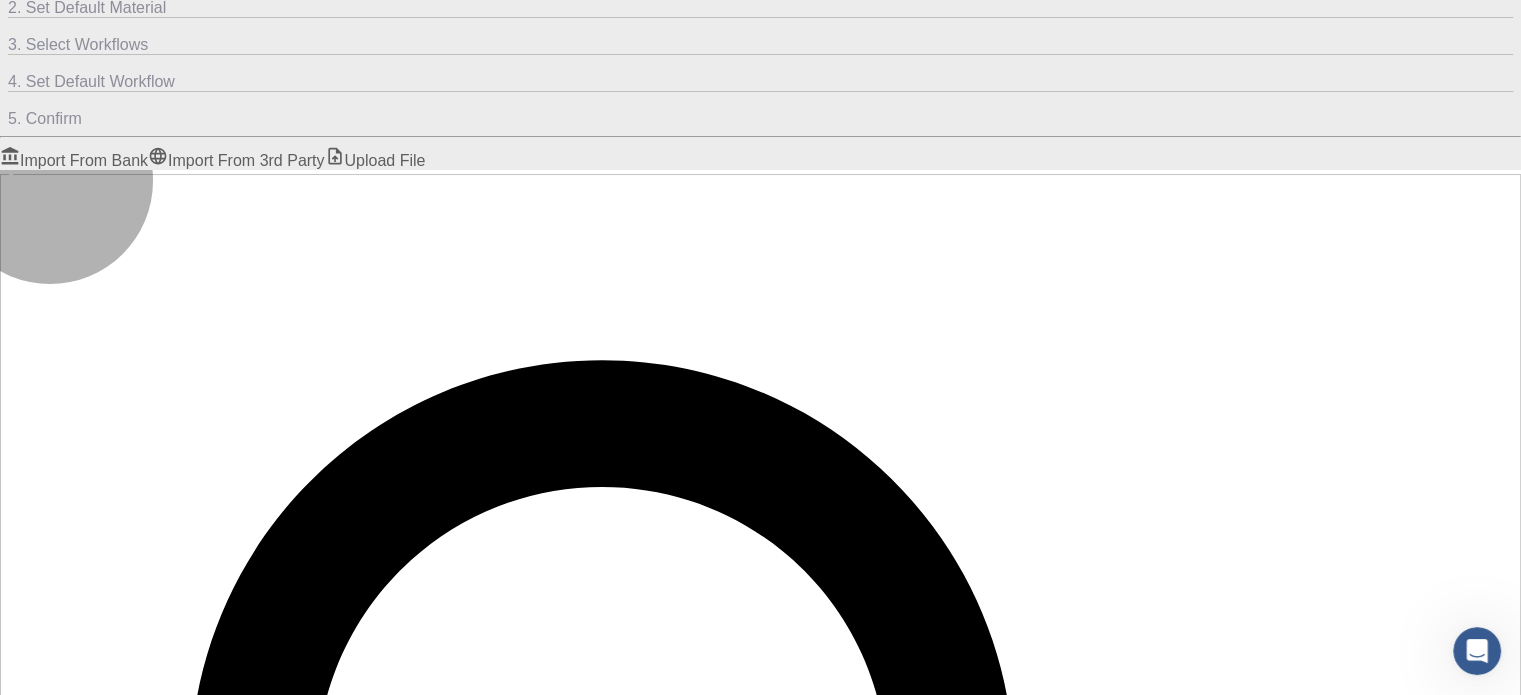 click on "Entire collection" at bounding box center (55, 1755) 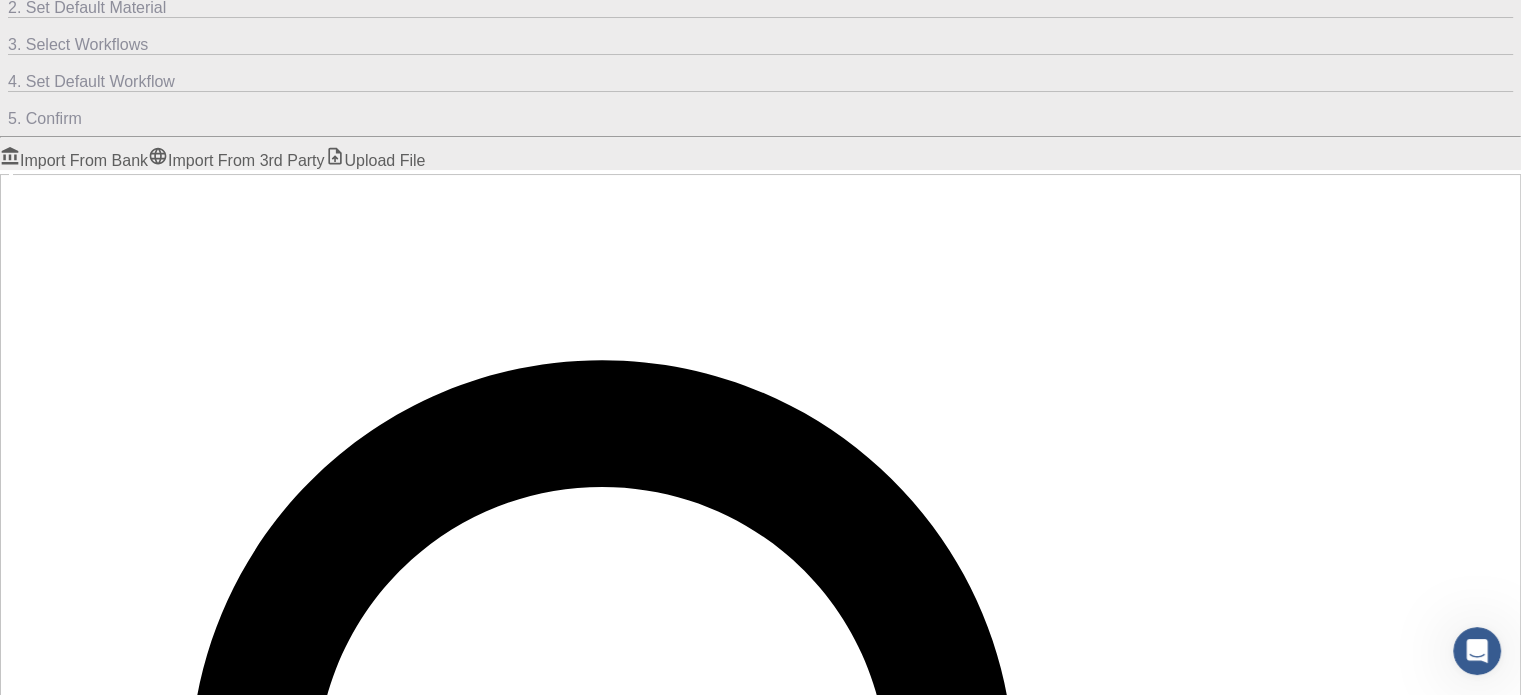 scroll, scrollTop: 4, scrollLeft: 0, axis: vertical 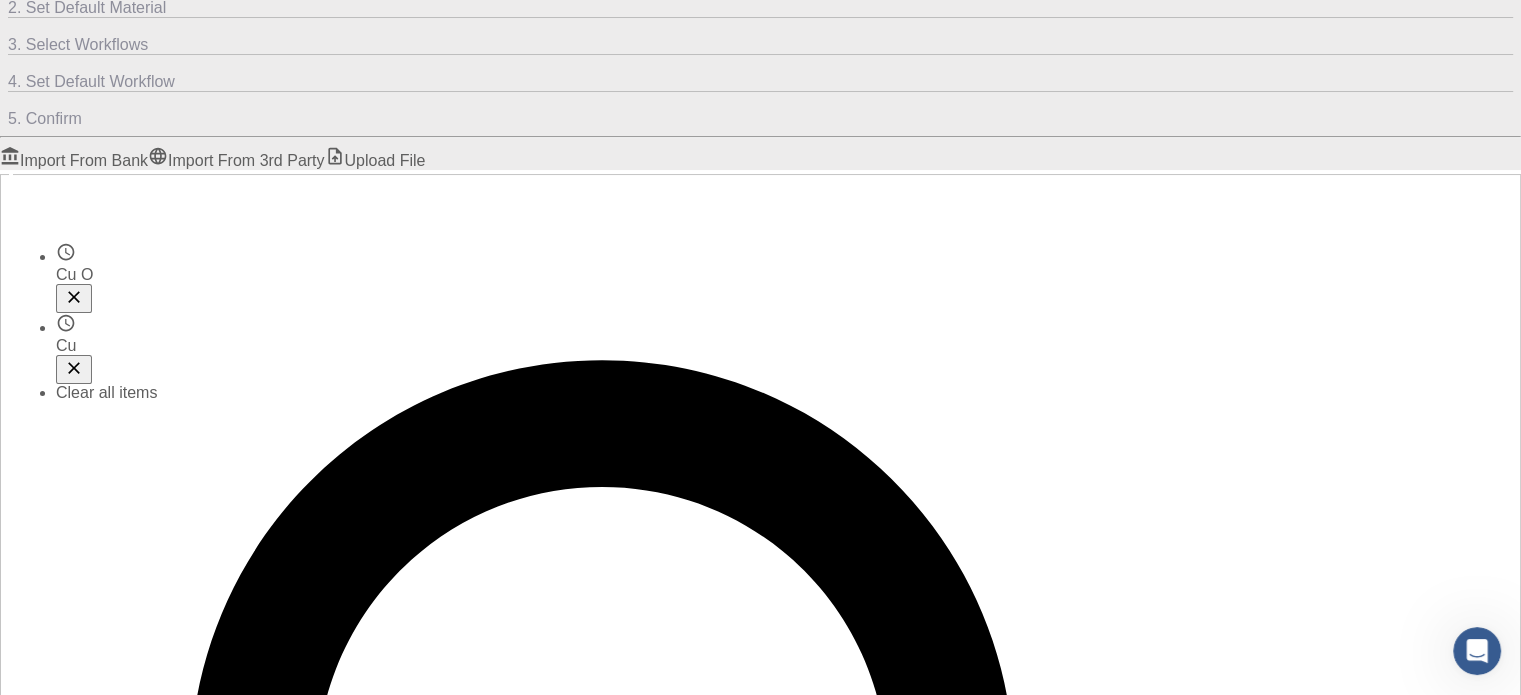 click at bounding box center (88, 1705) 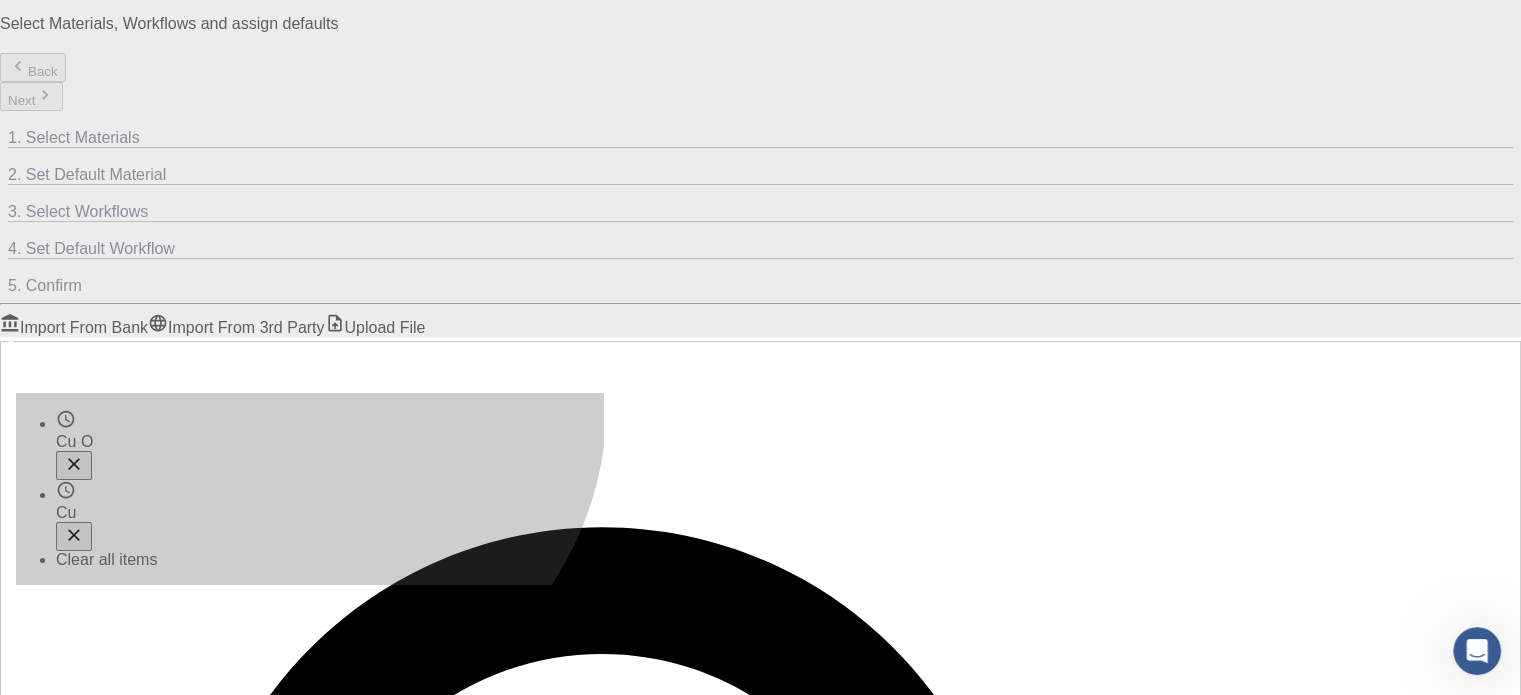 click on "Cu" at bounding box center [330, 515] 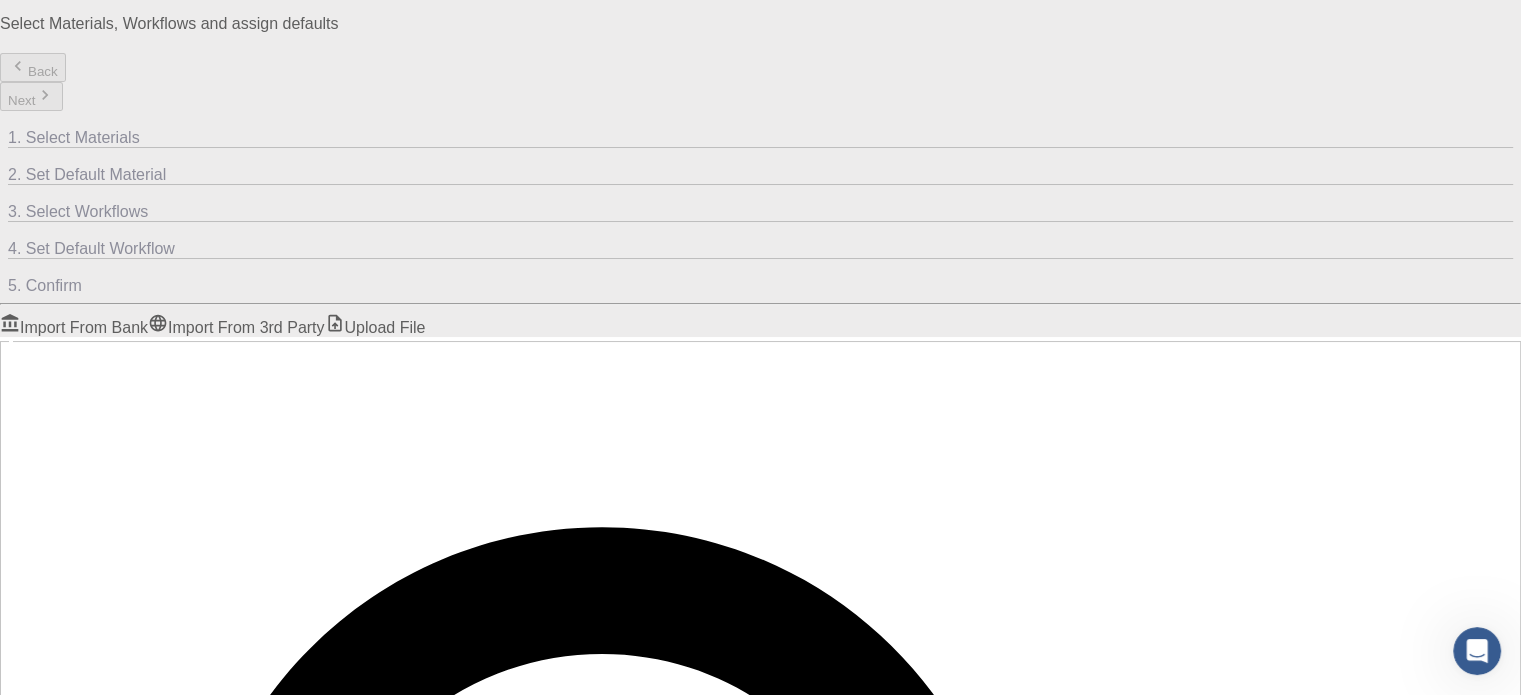 click at bounding box center (254, 2245) 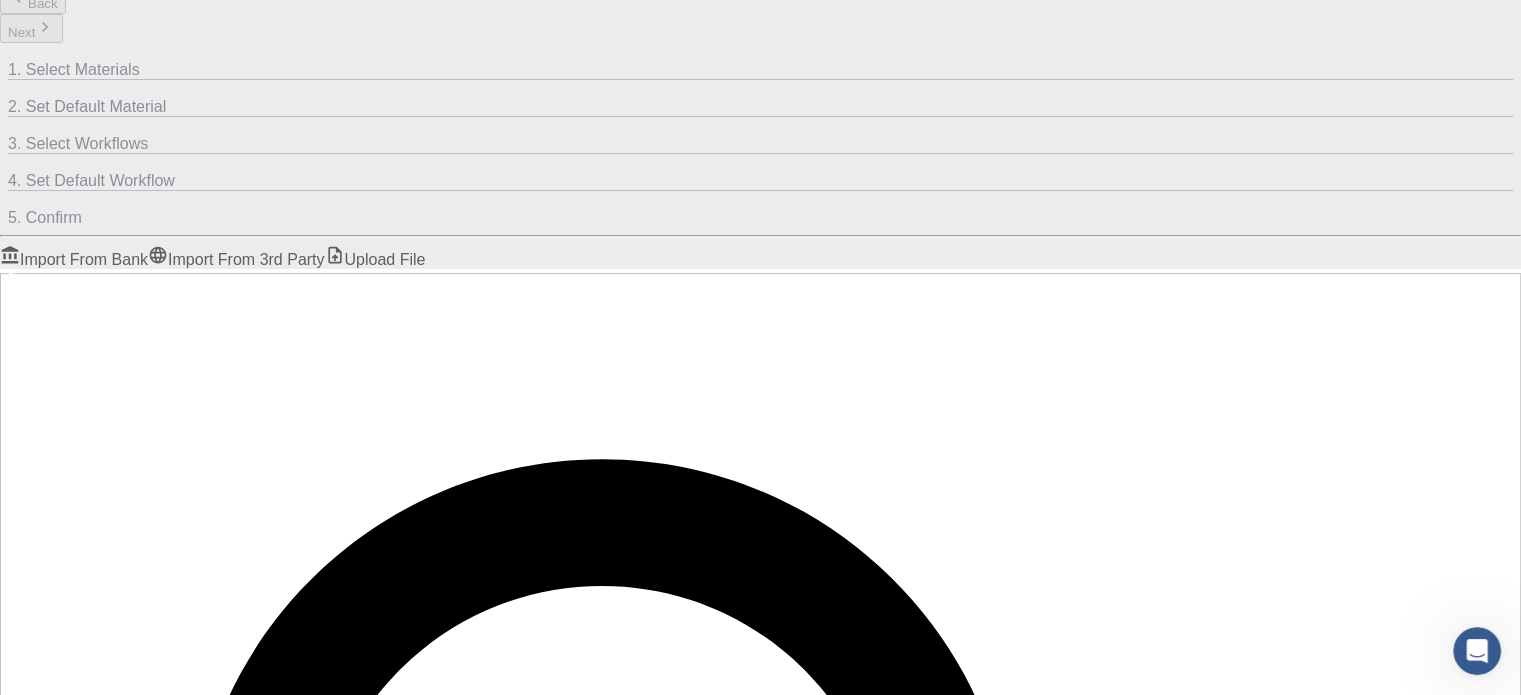scroll, scrollTop: 0, scrollLeft: 0, axis: both 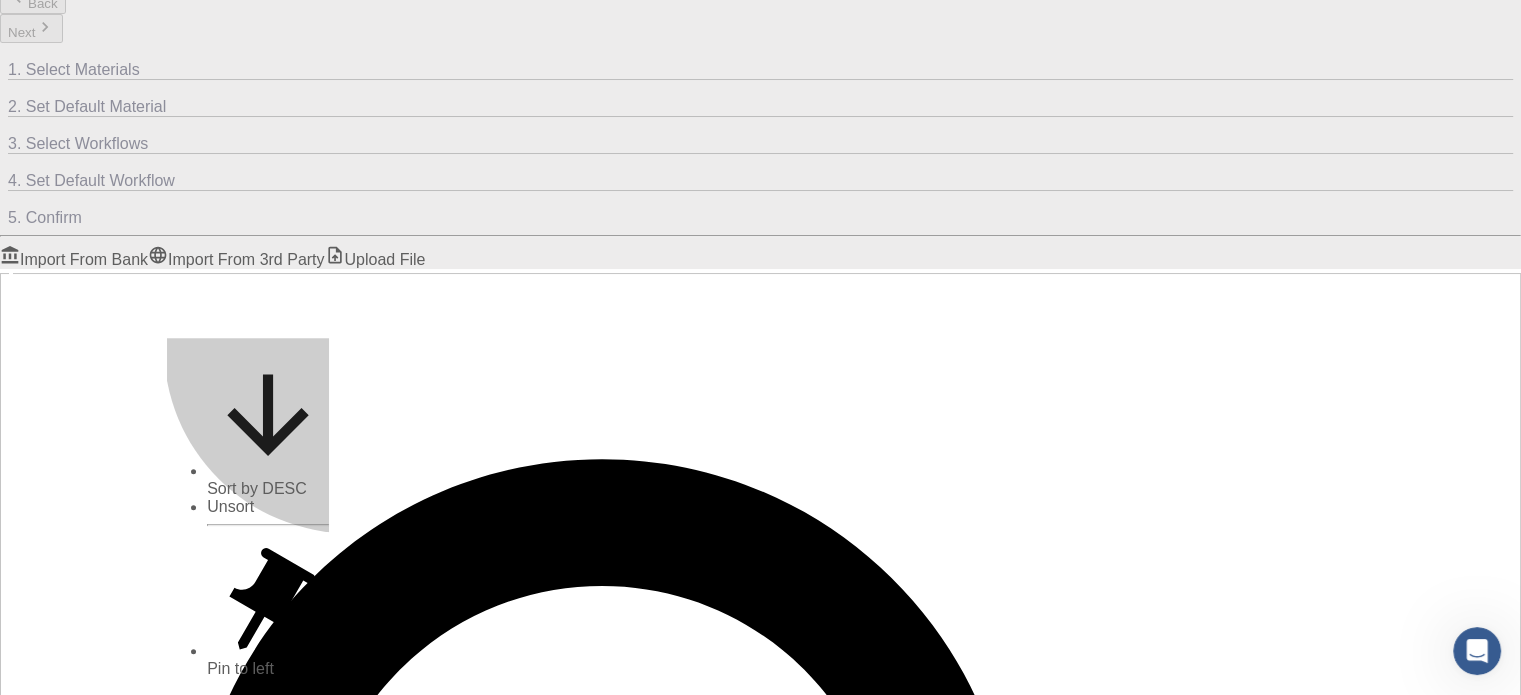 click on "Unsort" at bounding box center (230, 506) 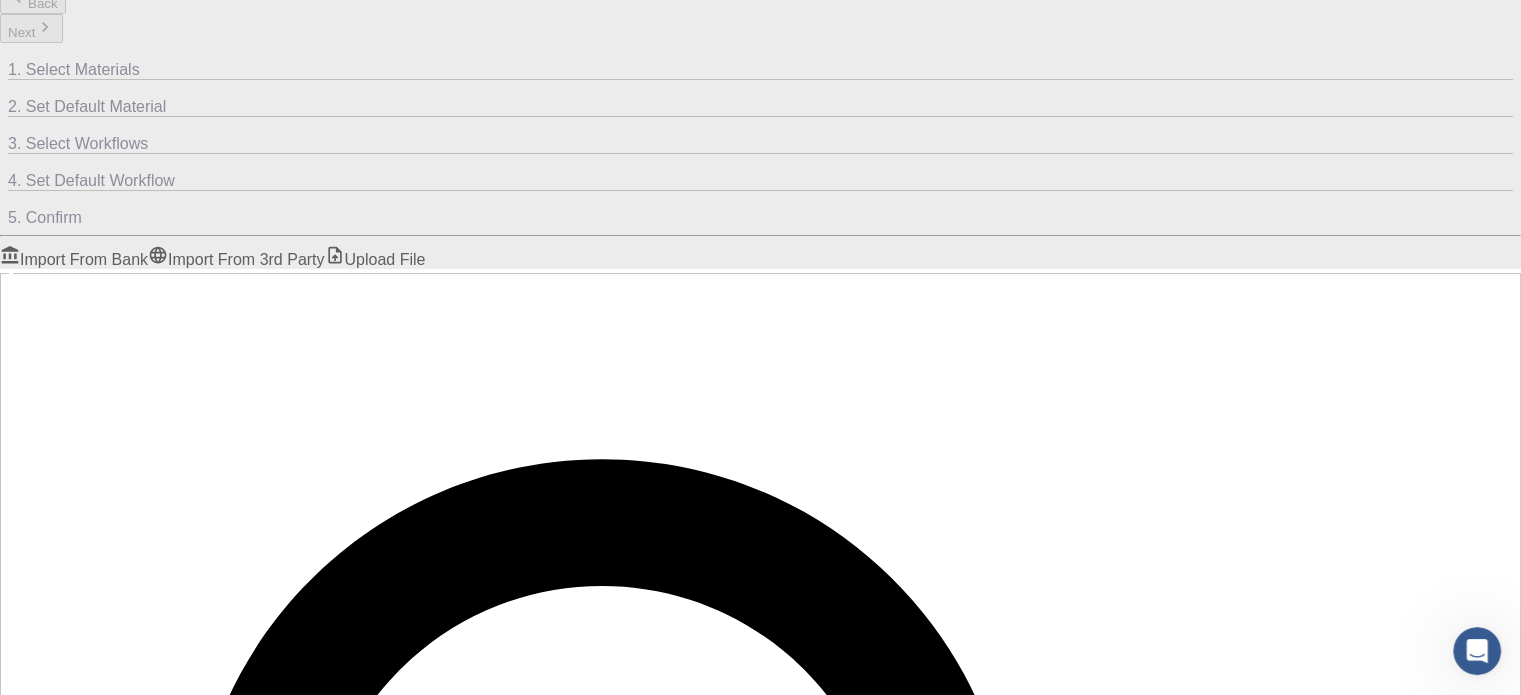 scroll, scrollTop: 0, scrollLeft: 0, axis: both 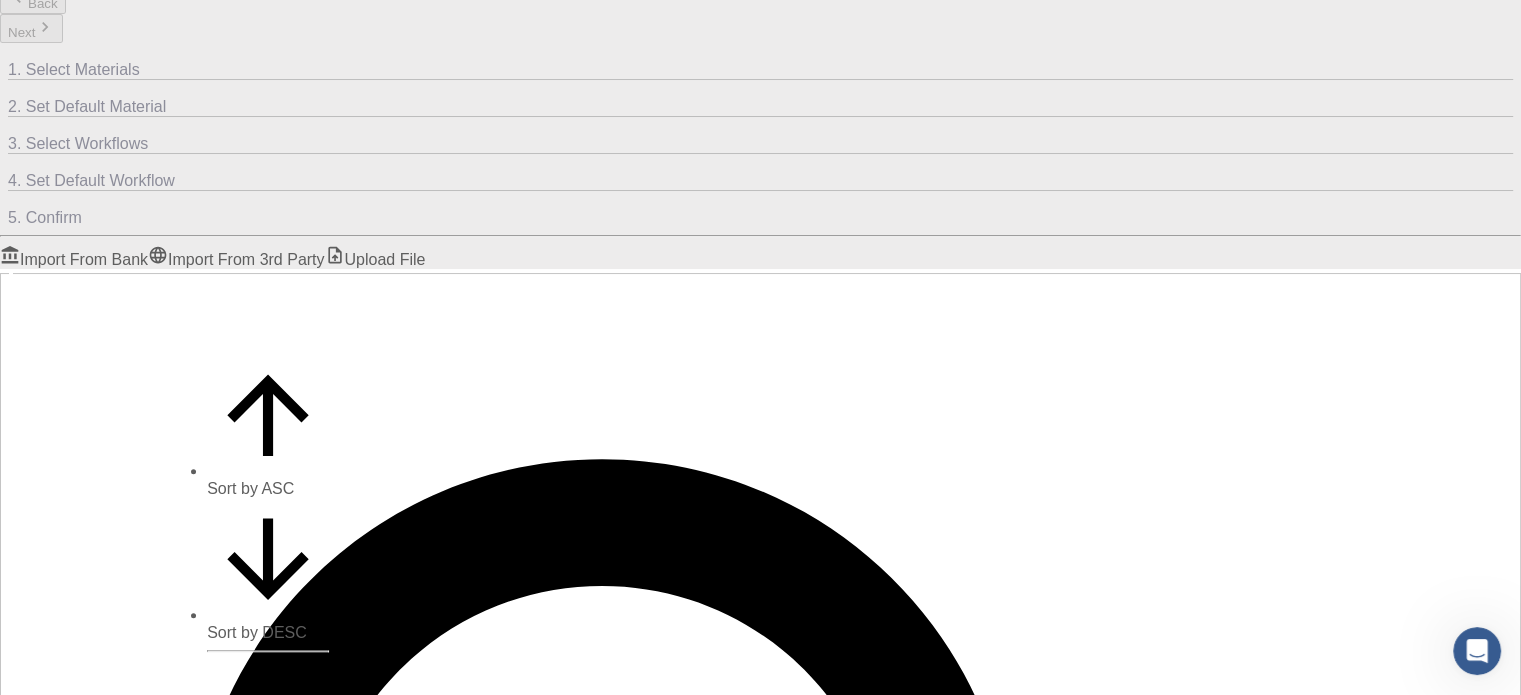 click 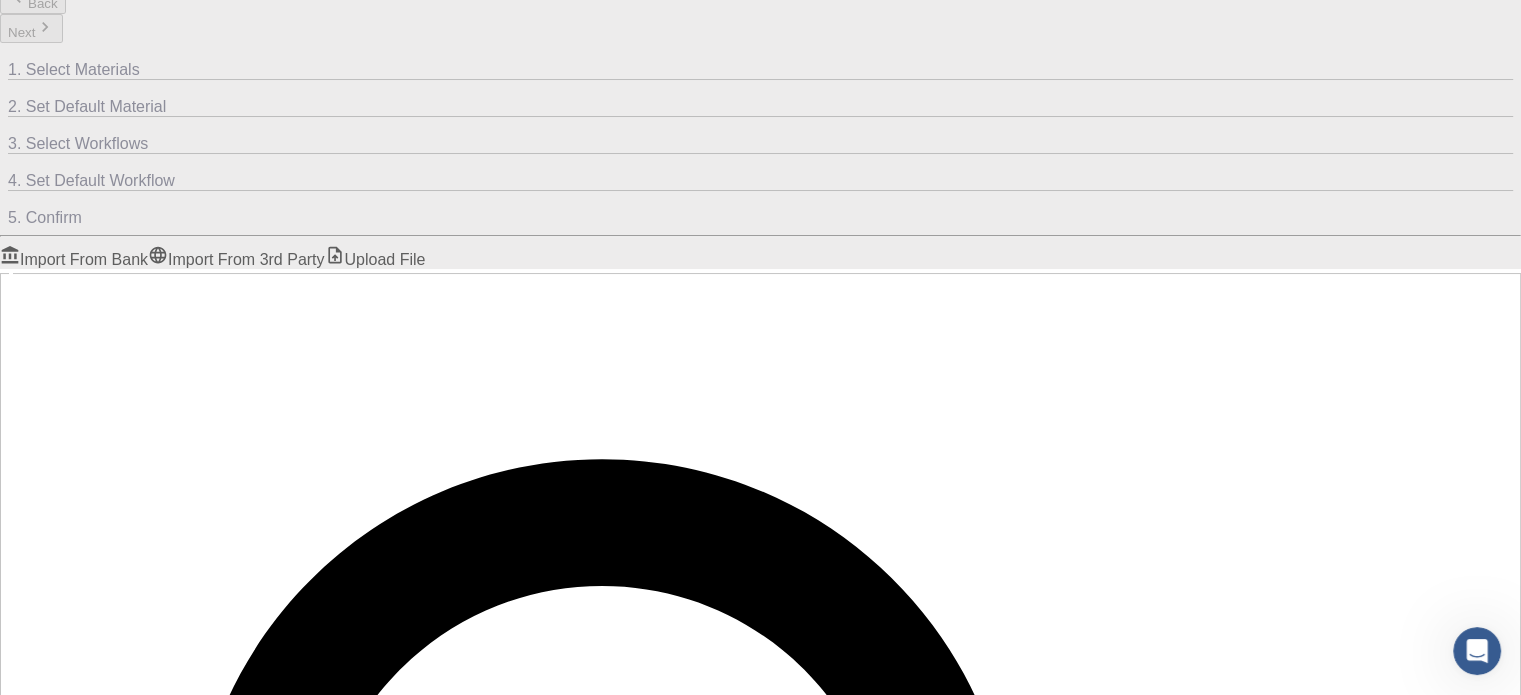 click 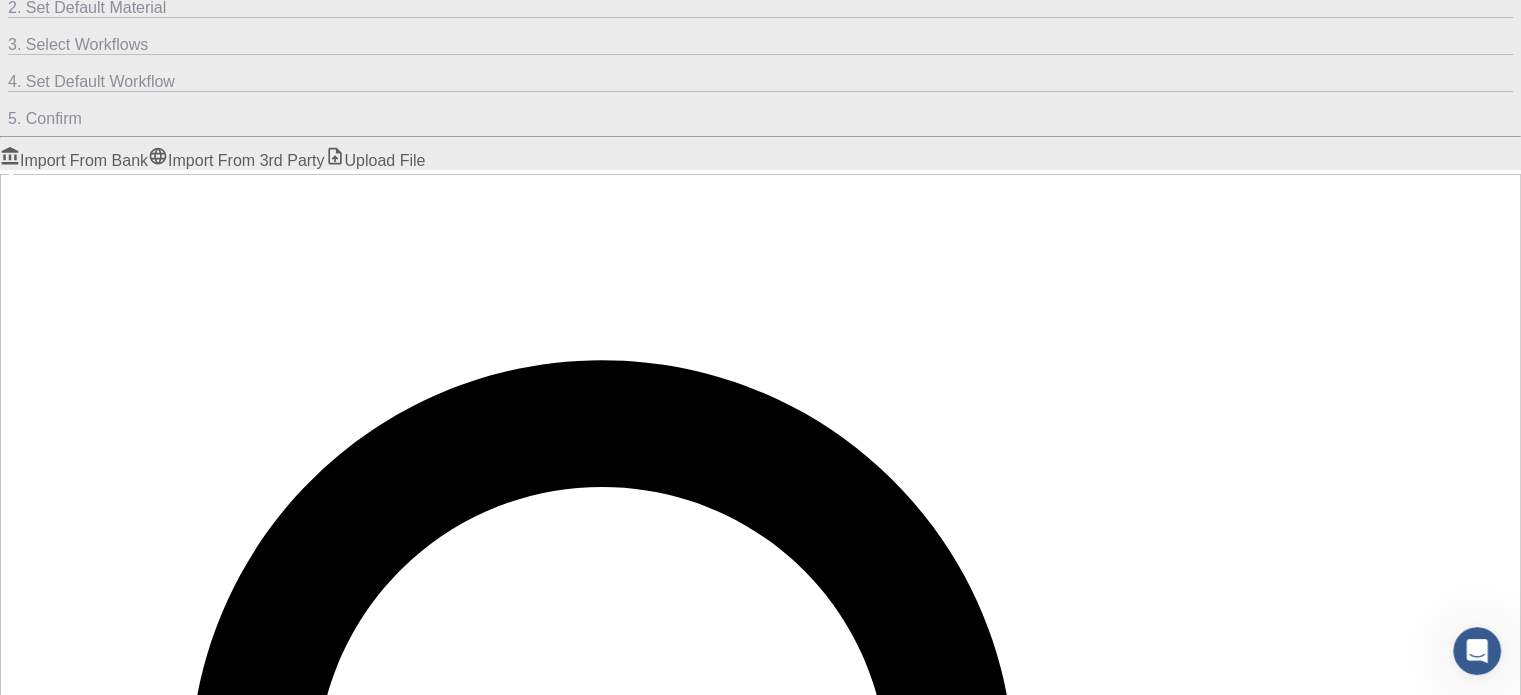 scroll, scrollTop: 171, scrollLeft: 0, axis: vertical 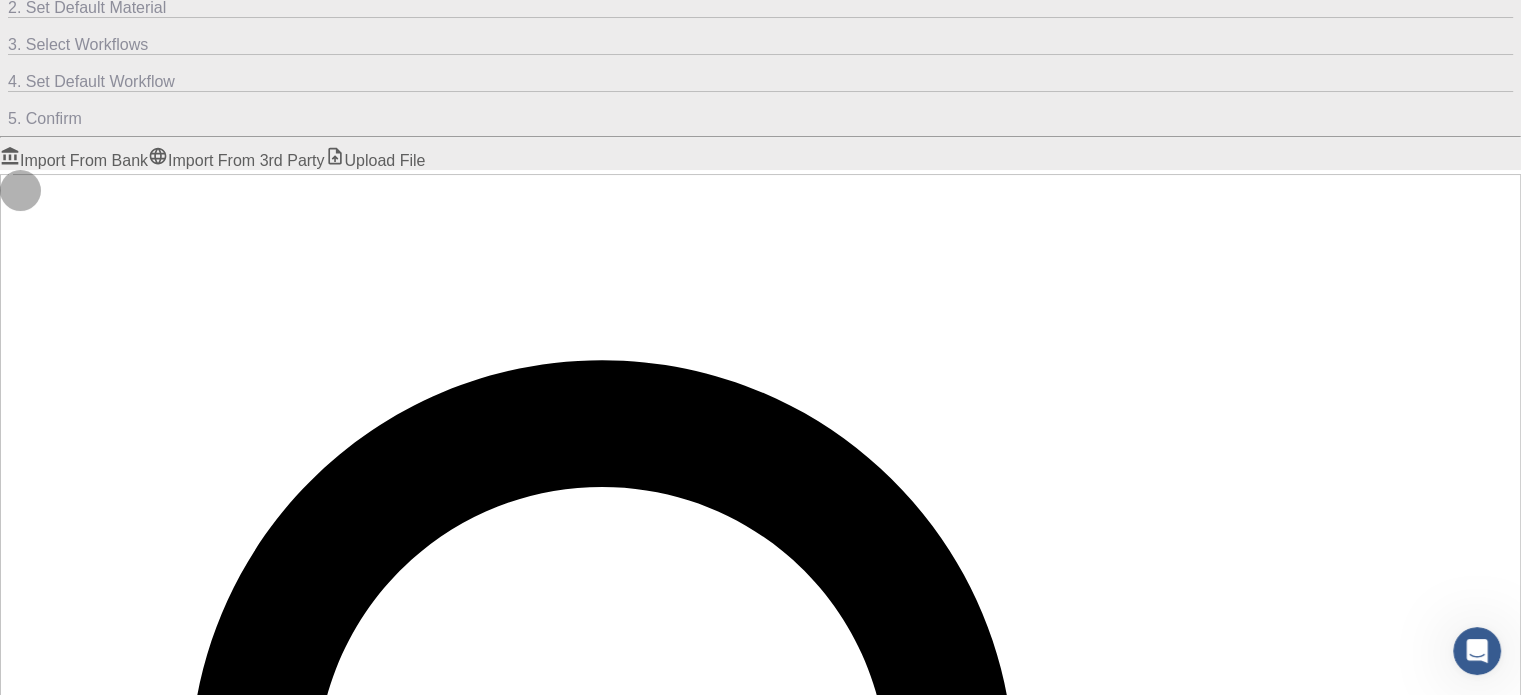 click 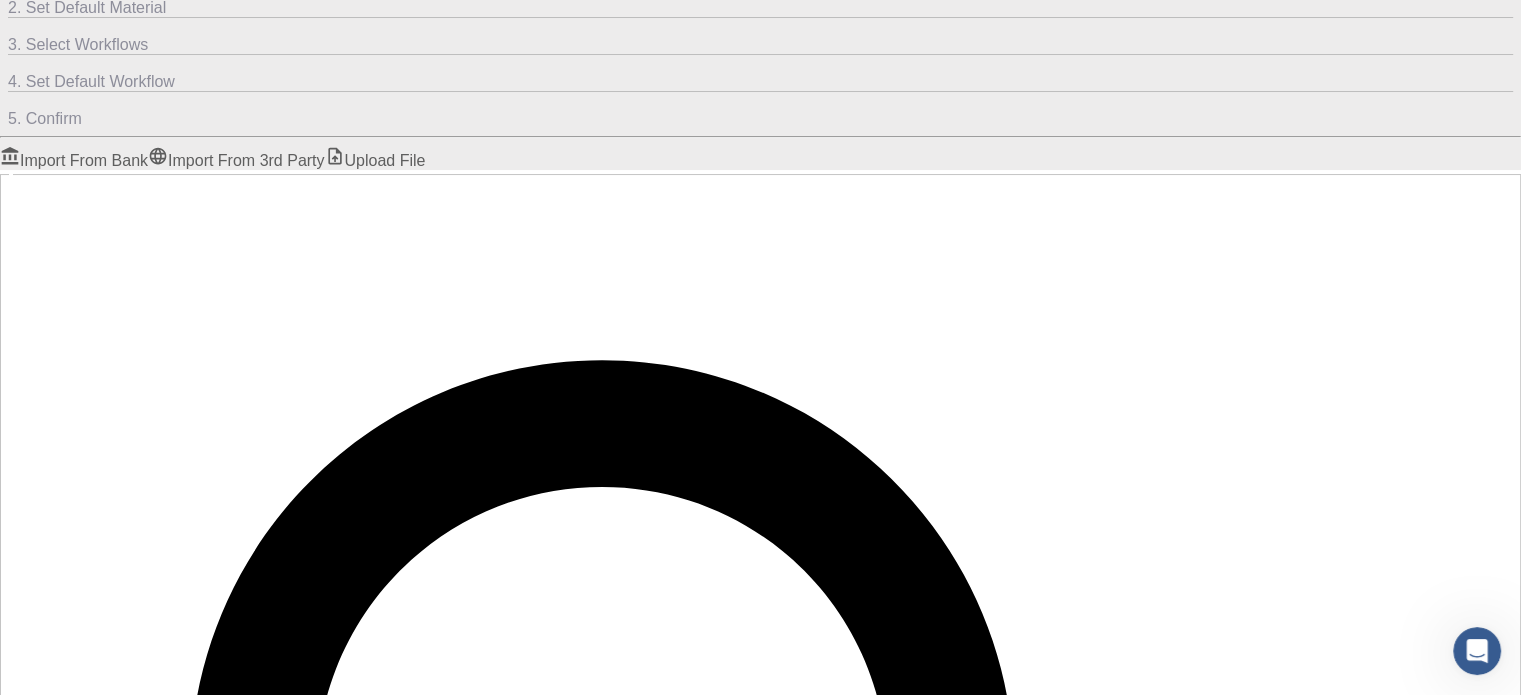 scroll, scrollTop: 0, scrollLeft: 0, axis: both 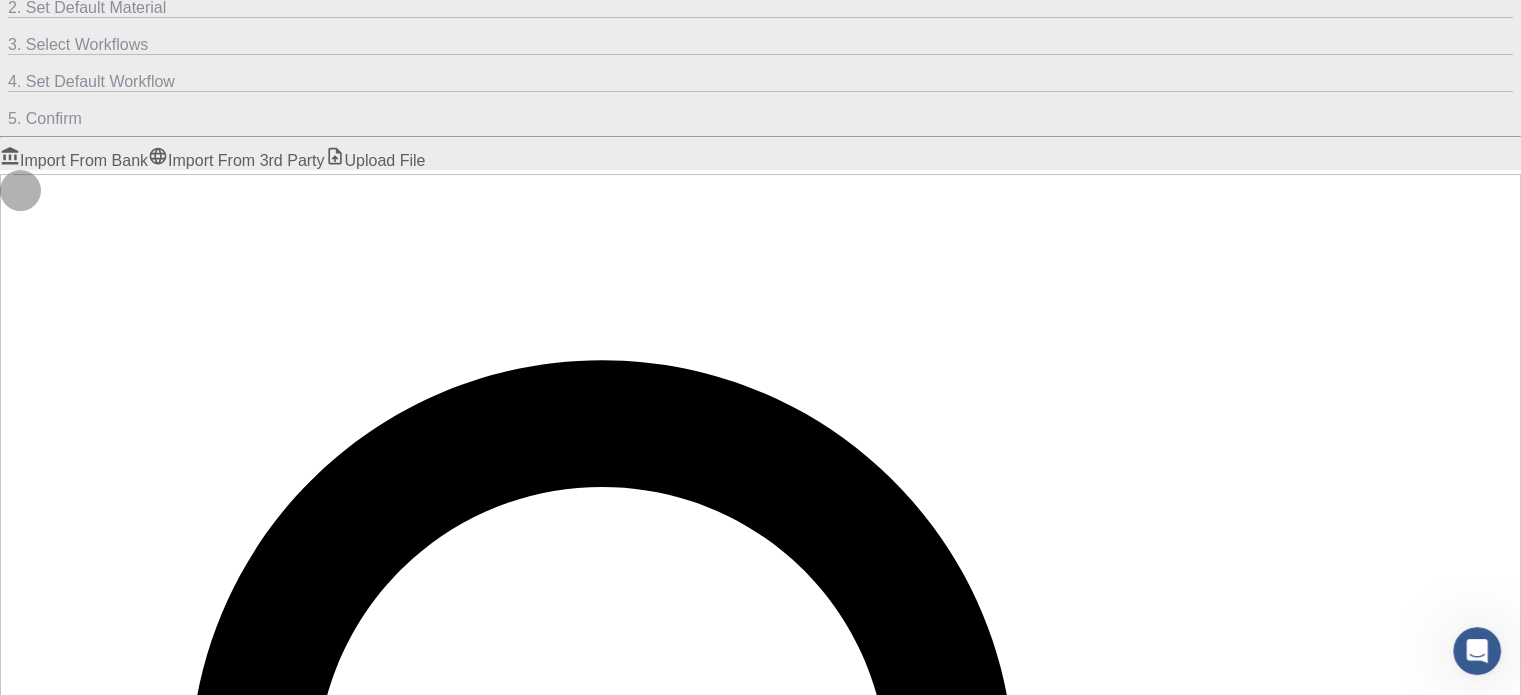 click 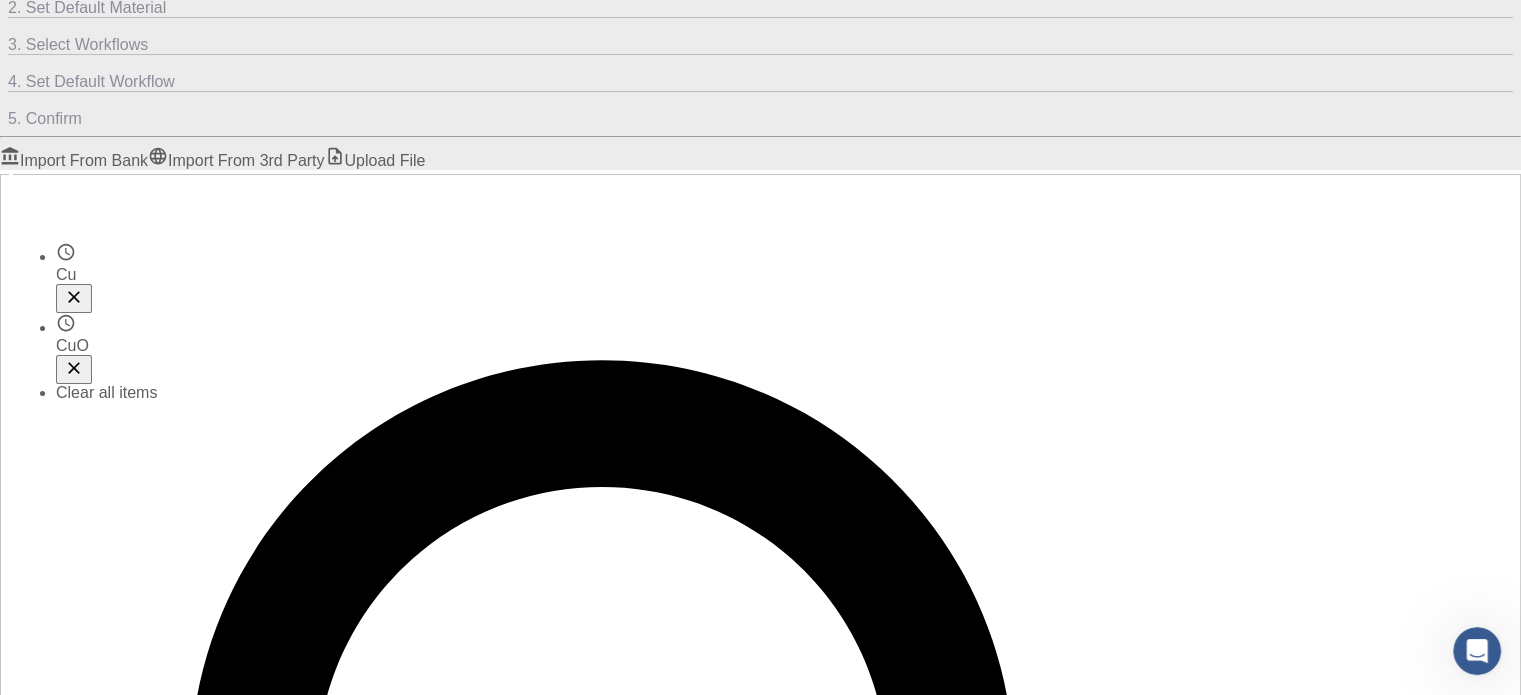 click on "Cu" at bounding box center (88, 1705) 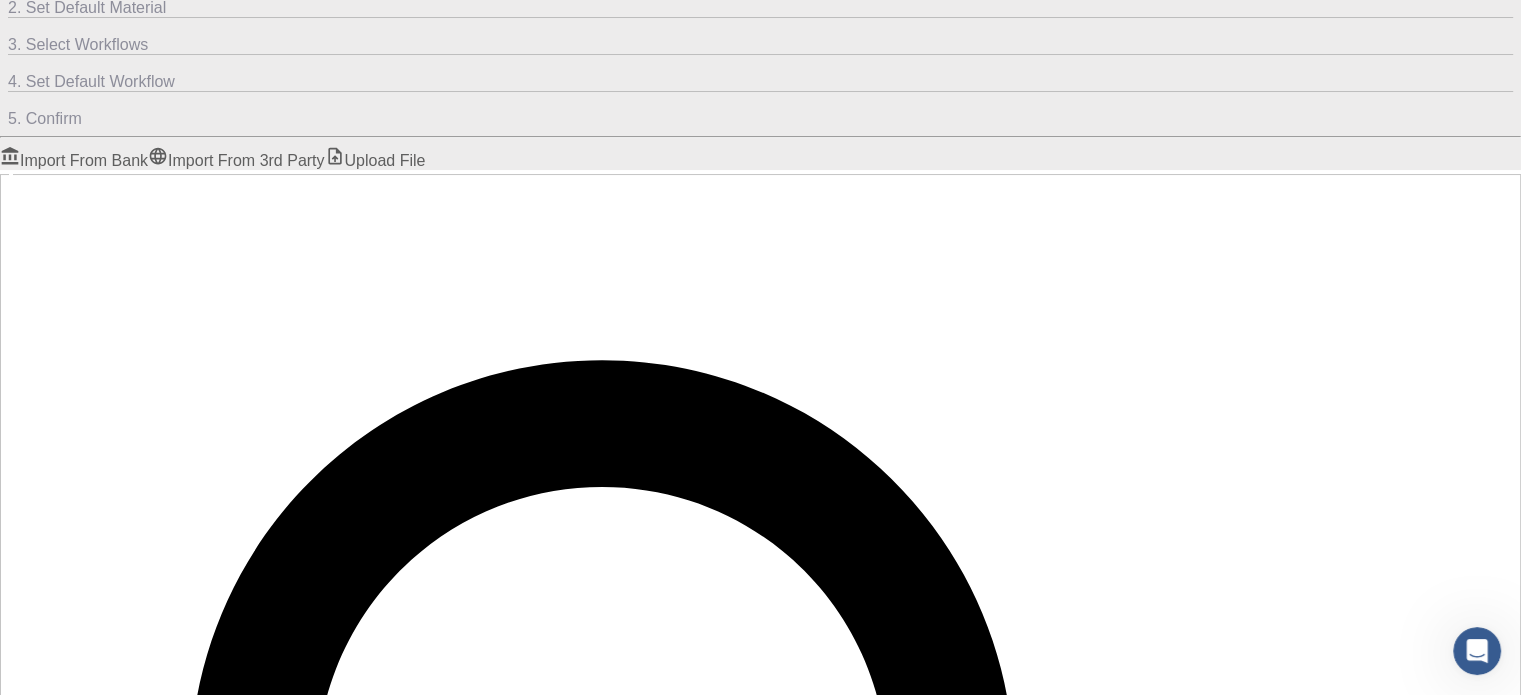 type on "Cu2O" 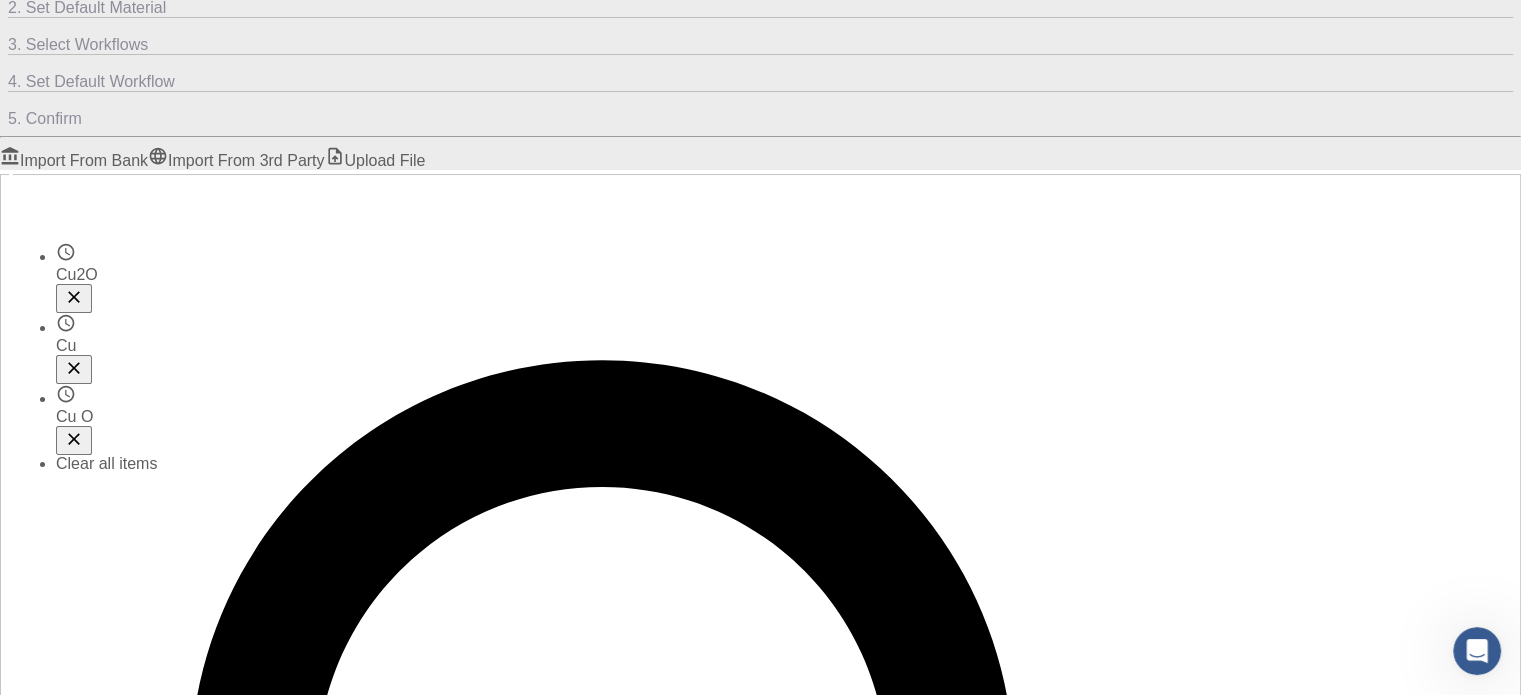 click on "Cu2O" at bounding box center (88, 1705) 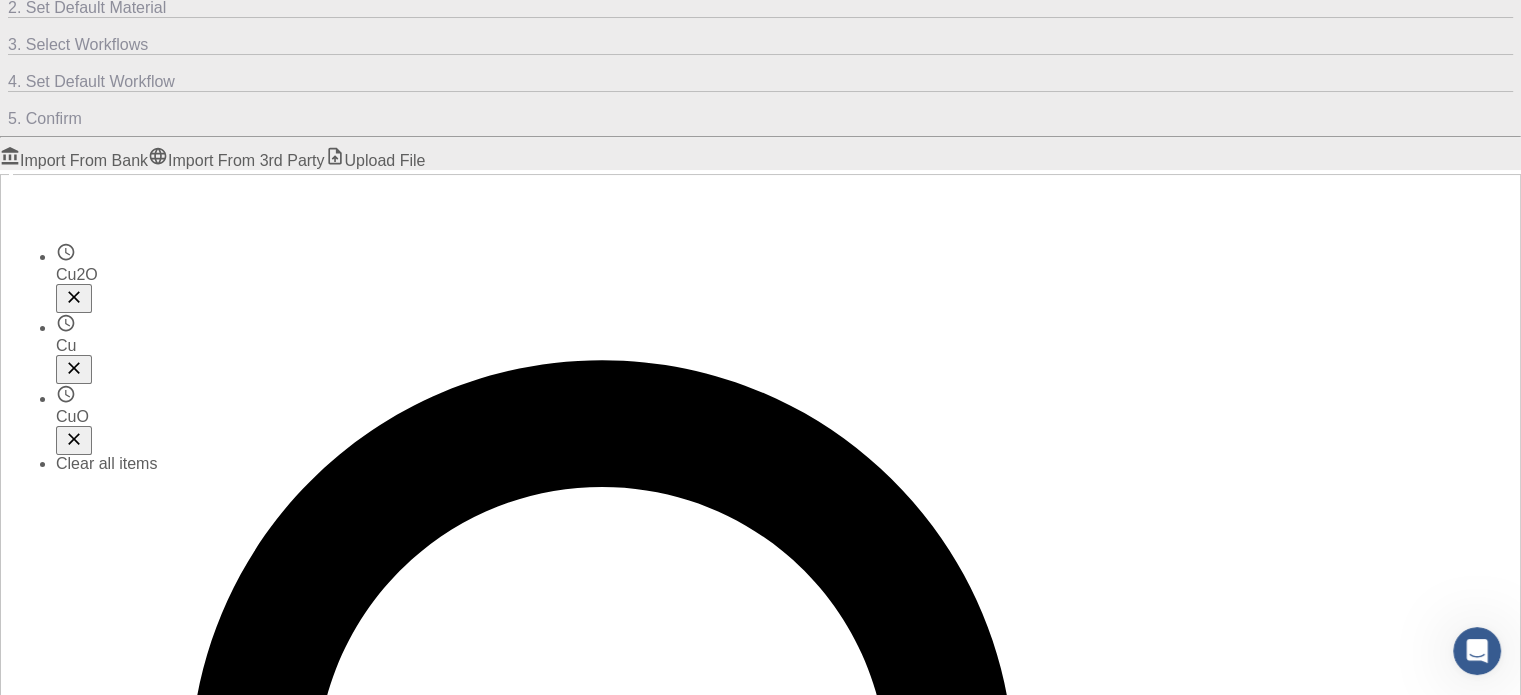 scroll, scrollTop: 0, scrollLeft: 0, axis: both 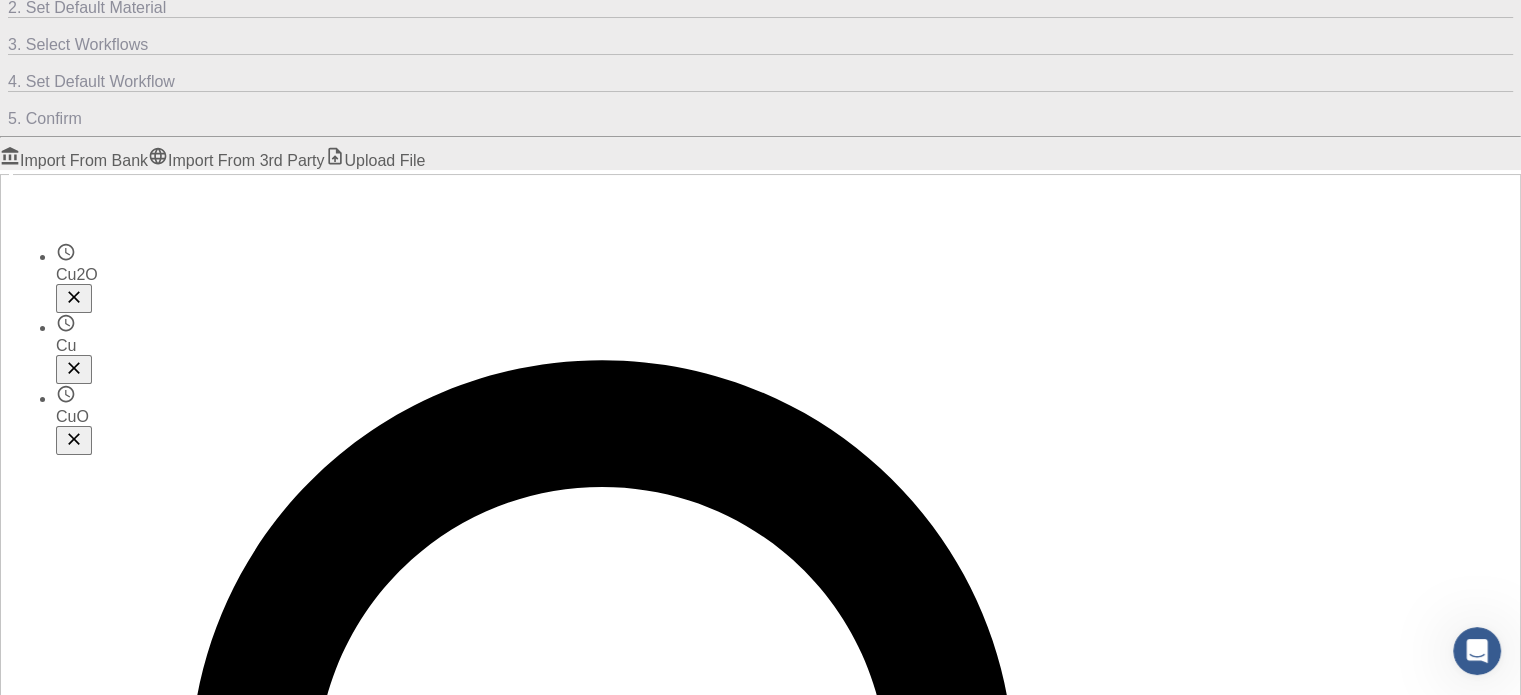 click on "Cu 2O Cu Cu  O" at bounding box center [310, 348] 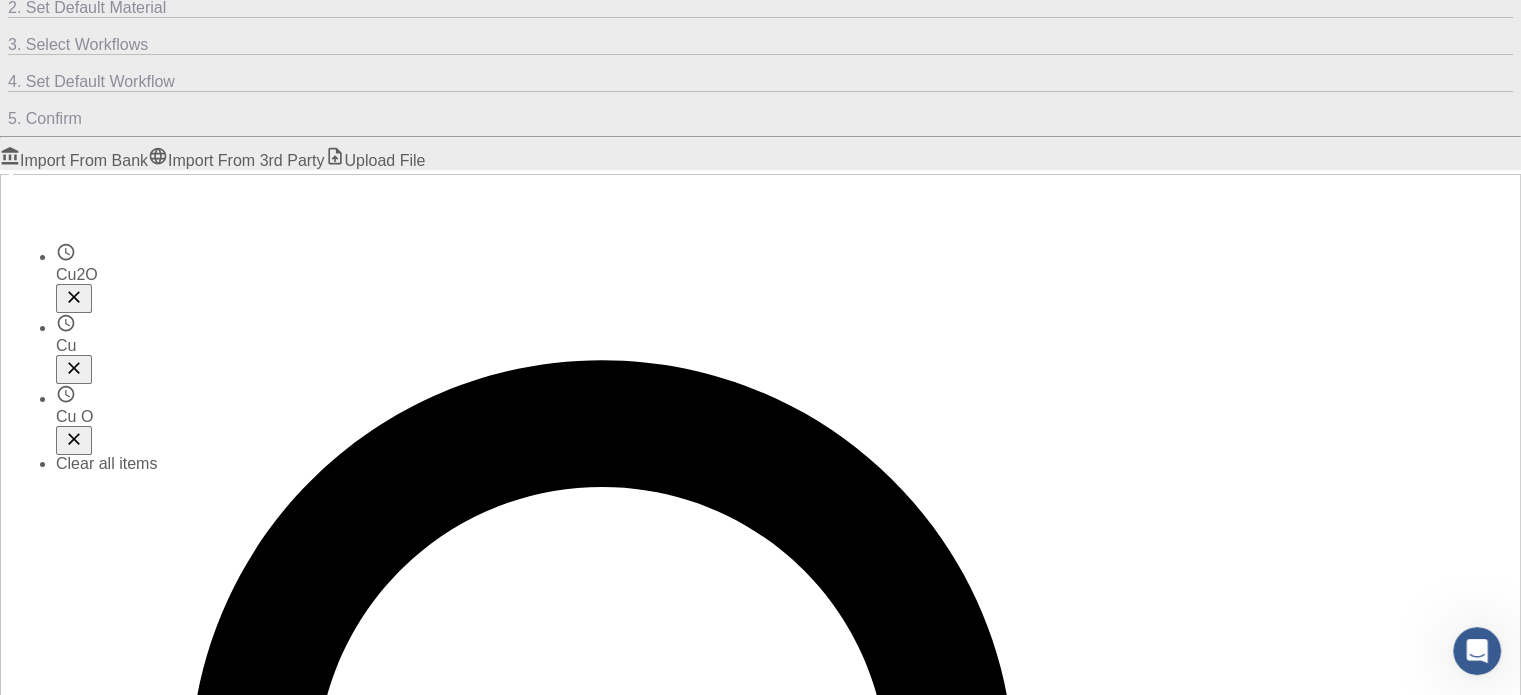 click 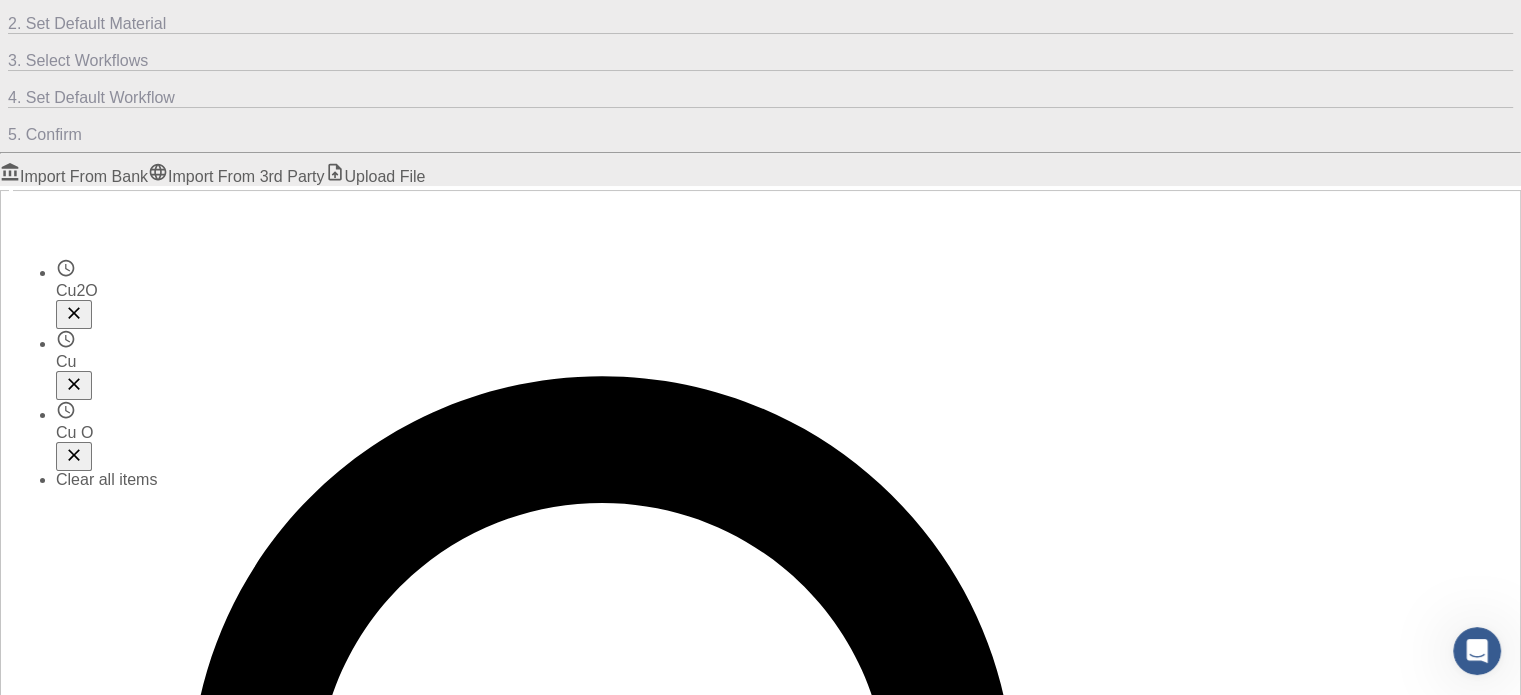 scroll, scrollTop: 209, scrollLeft: 0, axis: vertical 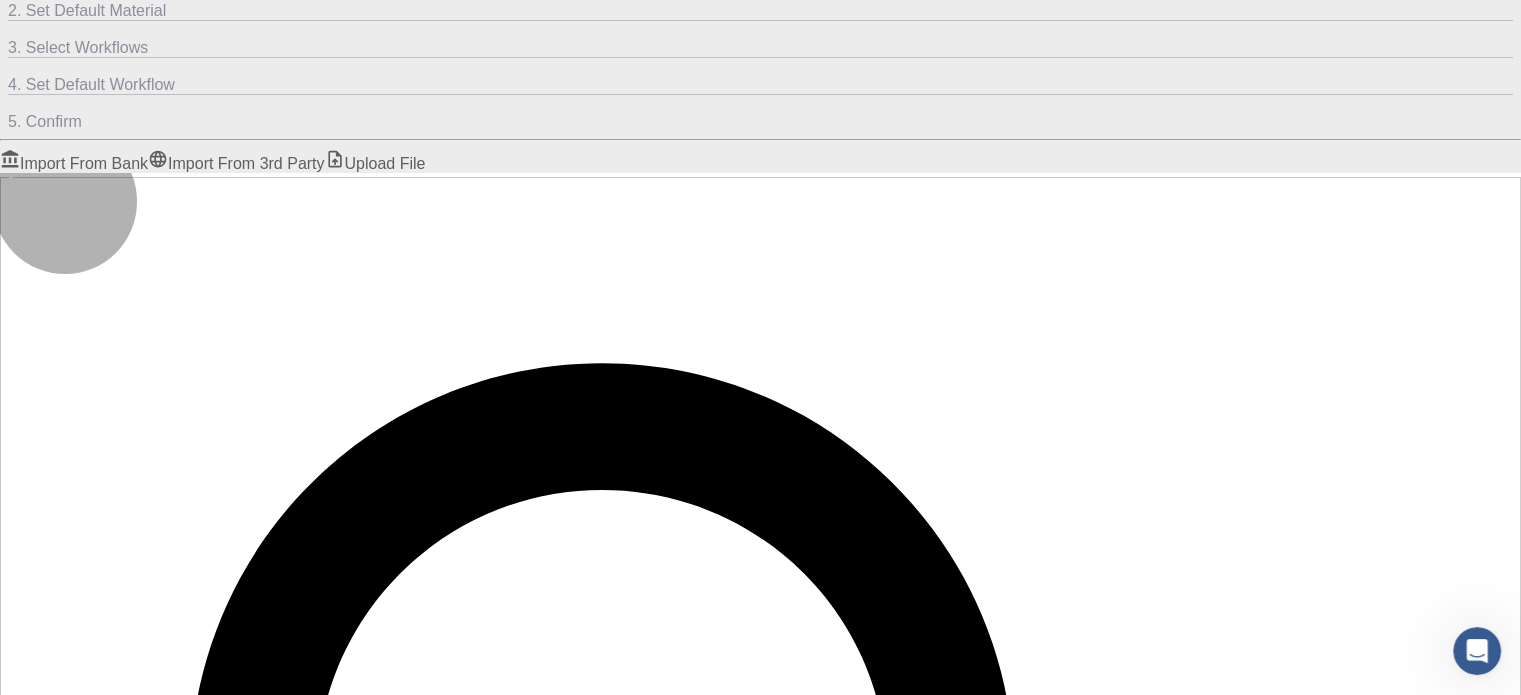 click on "Advanced" at bounding box center (157, 1754) 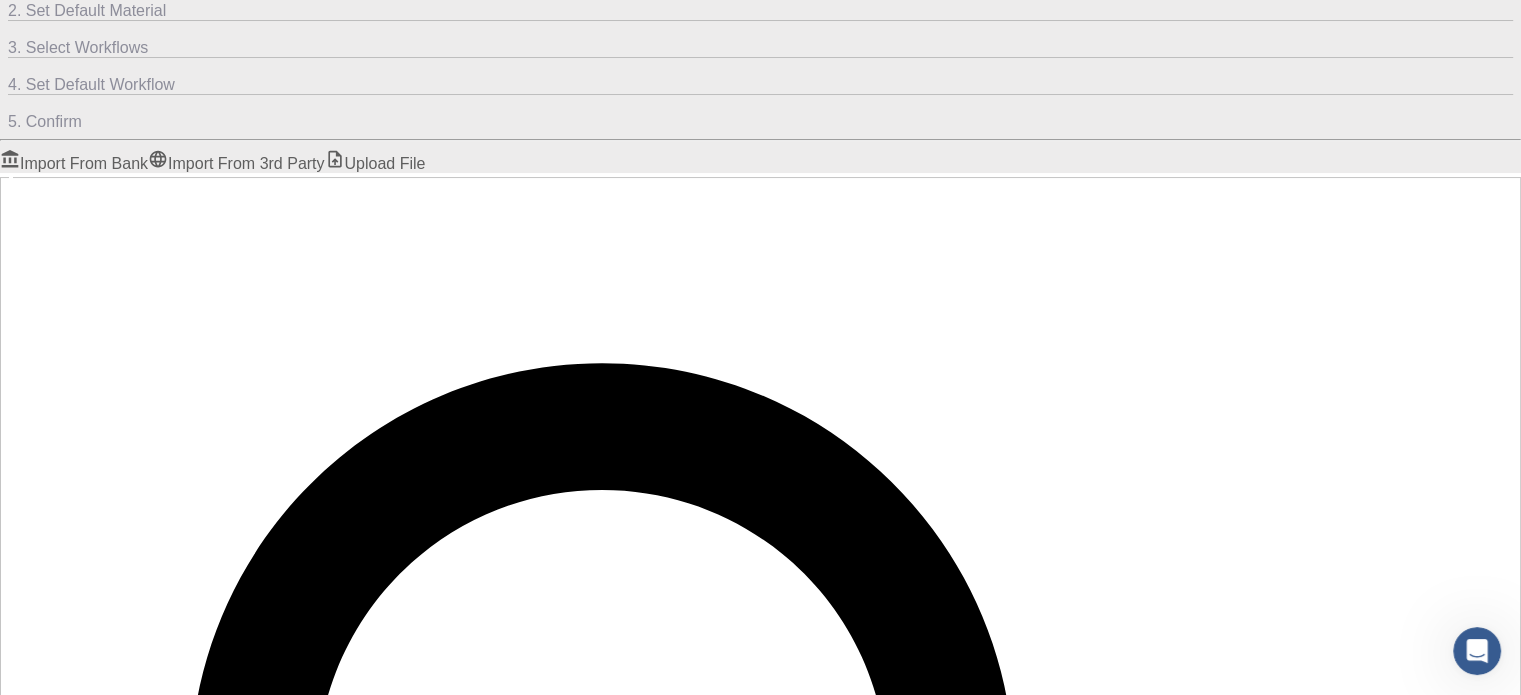 click on "Advanced Pro AND OR Rule Group AND OR Rule Group formula formula ​ contains contains ​ ​ Apply Clear Save search" at bounding box center [760, 8233] 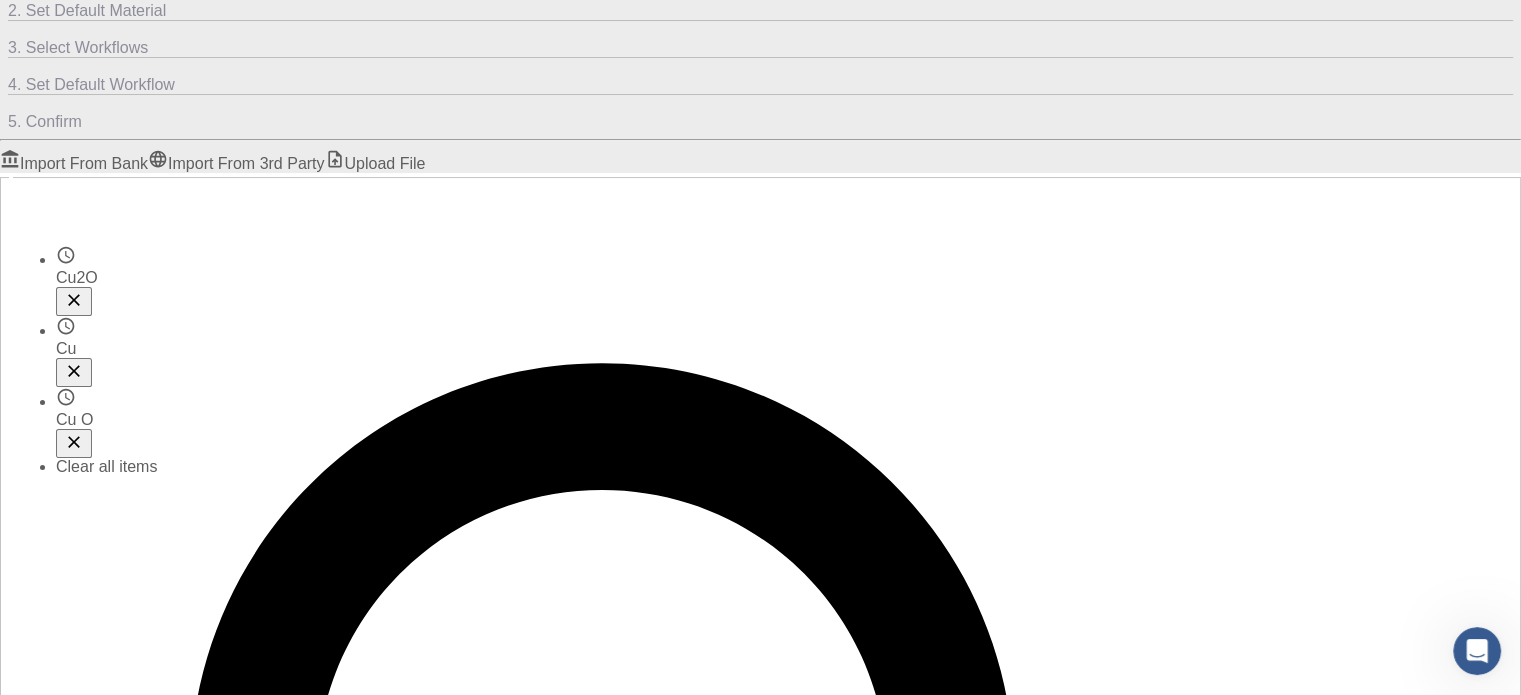 click at bounding box center (88, 1708) 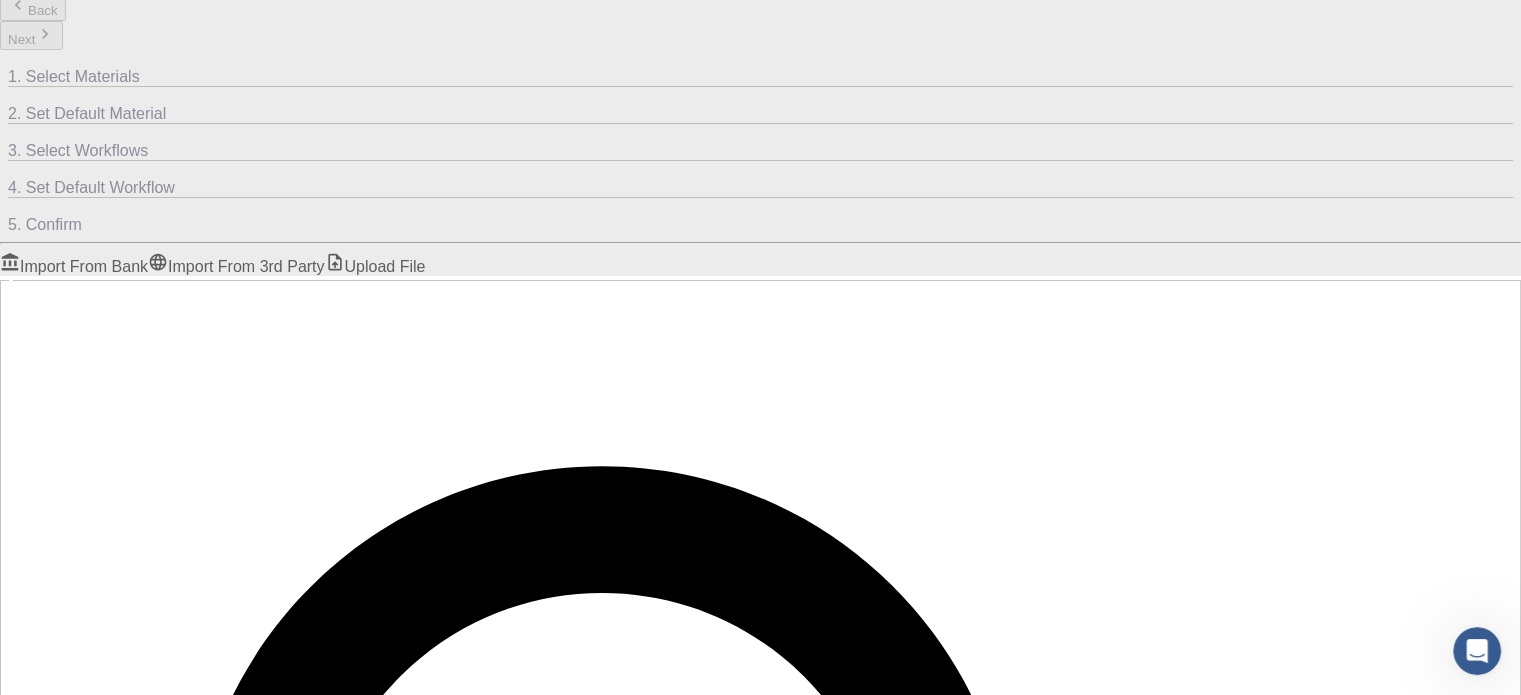 scroll, scrollTop: 44, scrollLeft: 0, axis: vertical 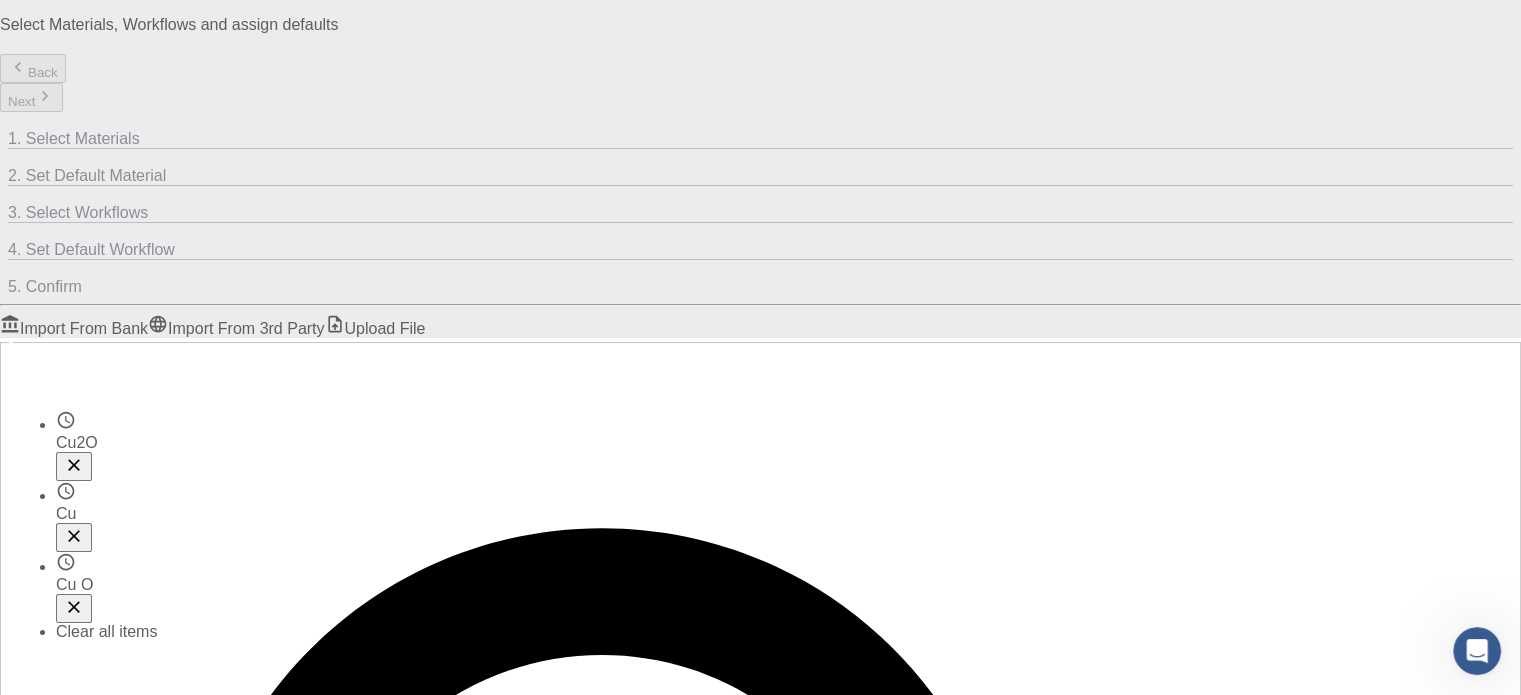 click at bounding box center (267, 2480) 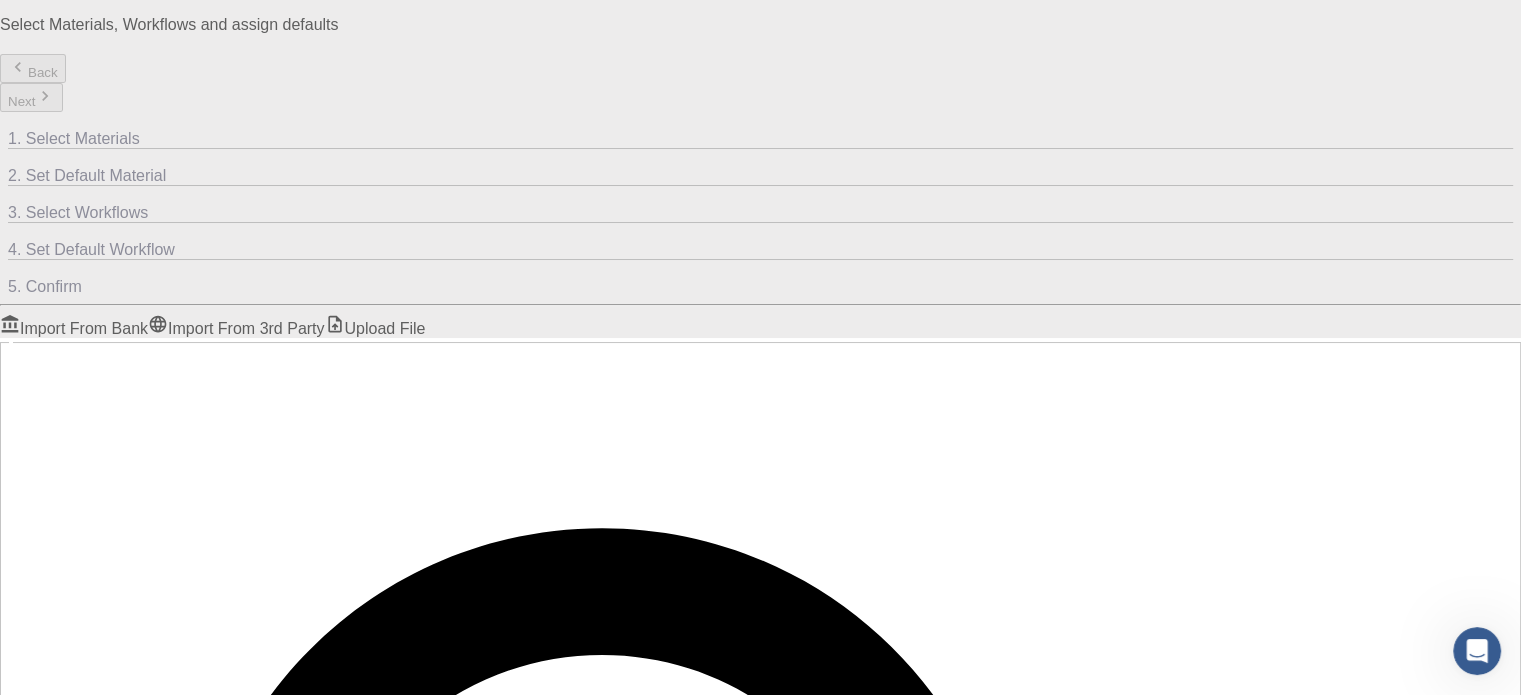 click on "Select" at bounding box center (760, 1948) 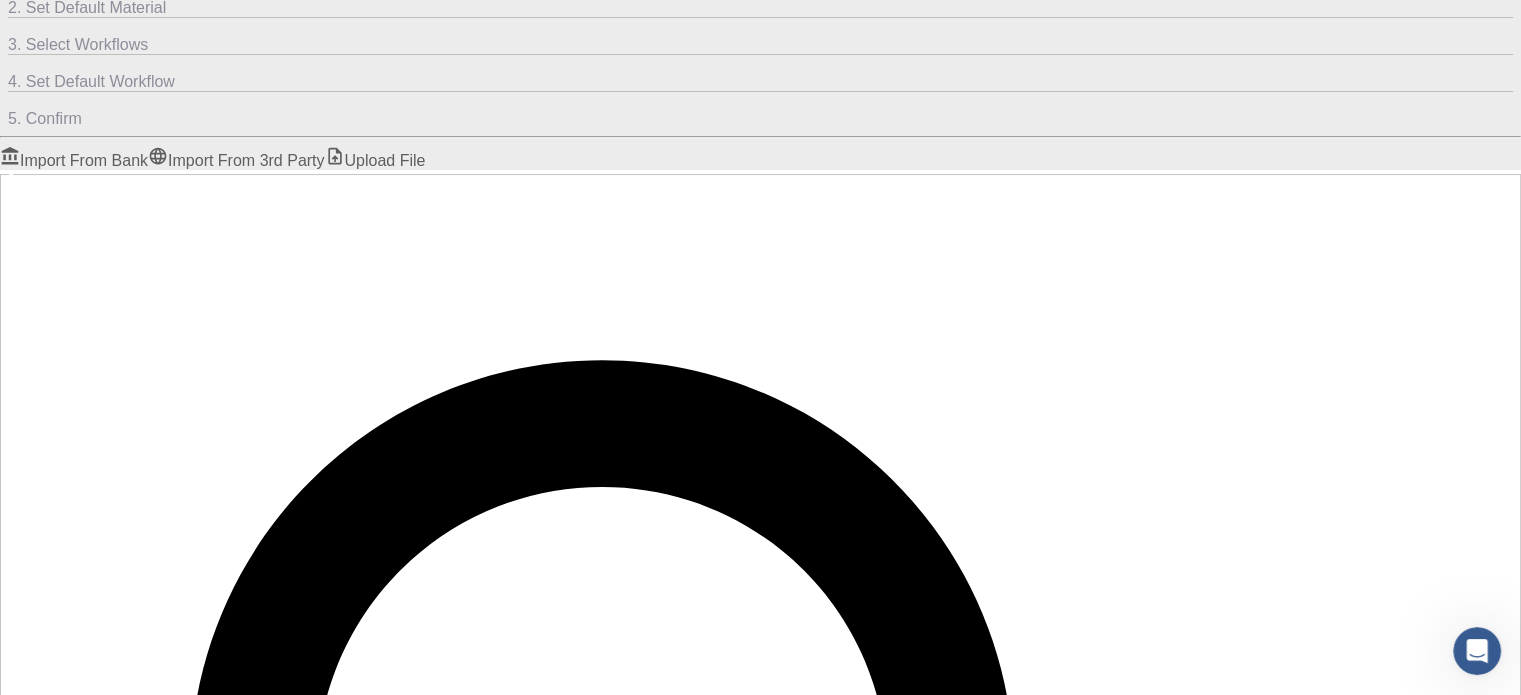 scroll, scrollTop: 3, scrollLeft: 0, axis: vertical 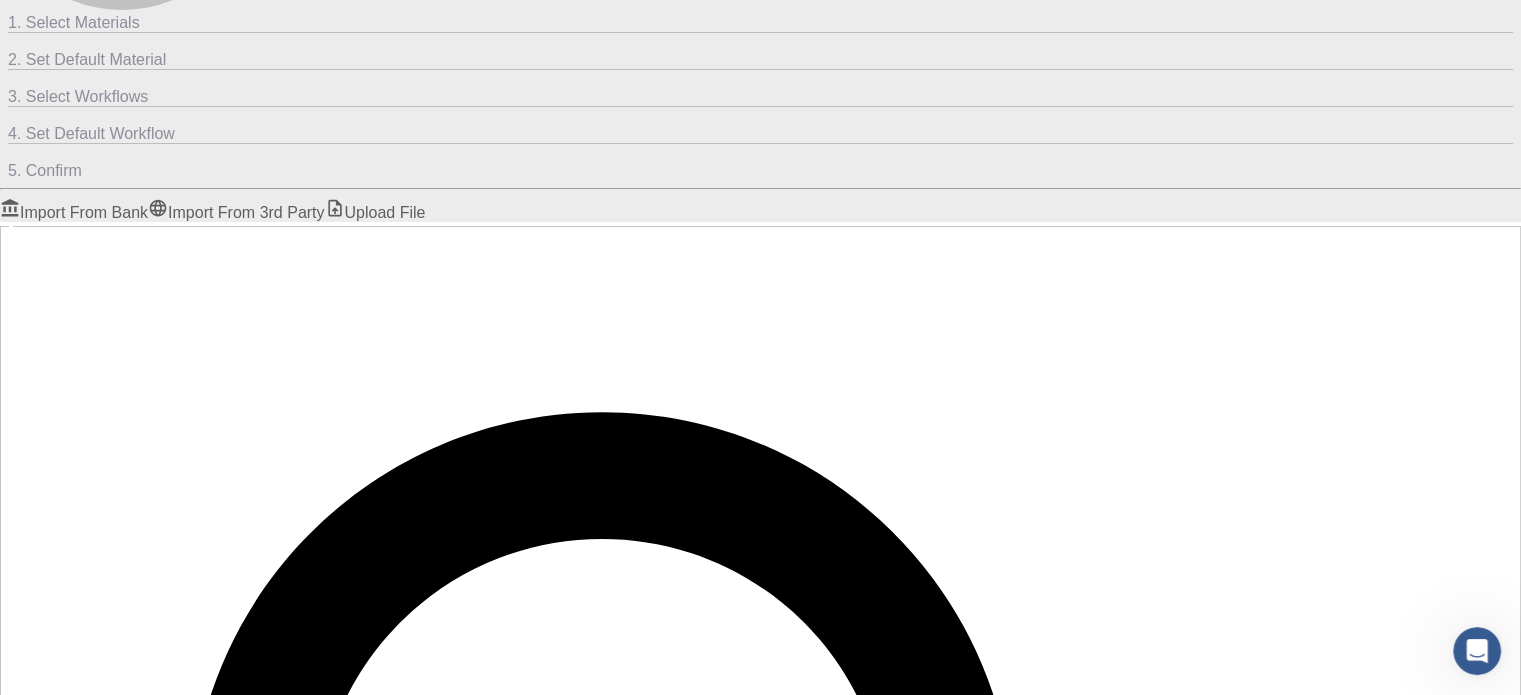 click on "Import From 3rd Party" at bounding box center (236, 212) 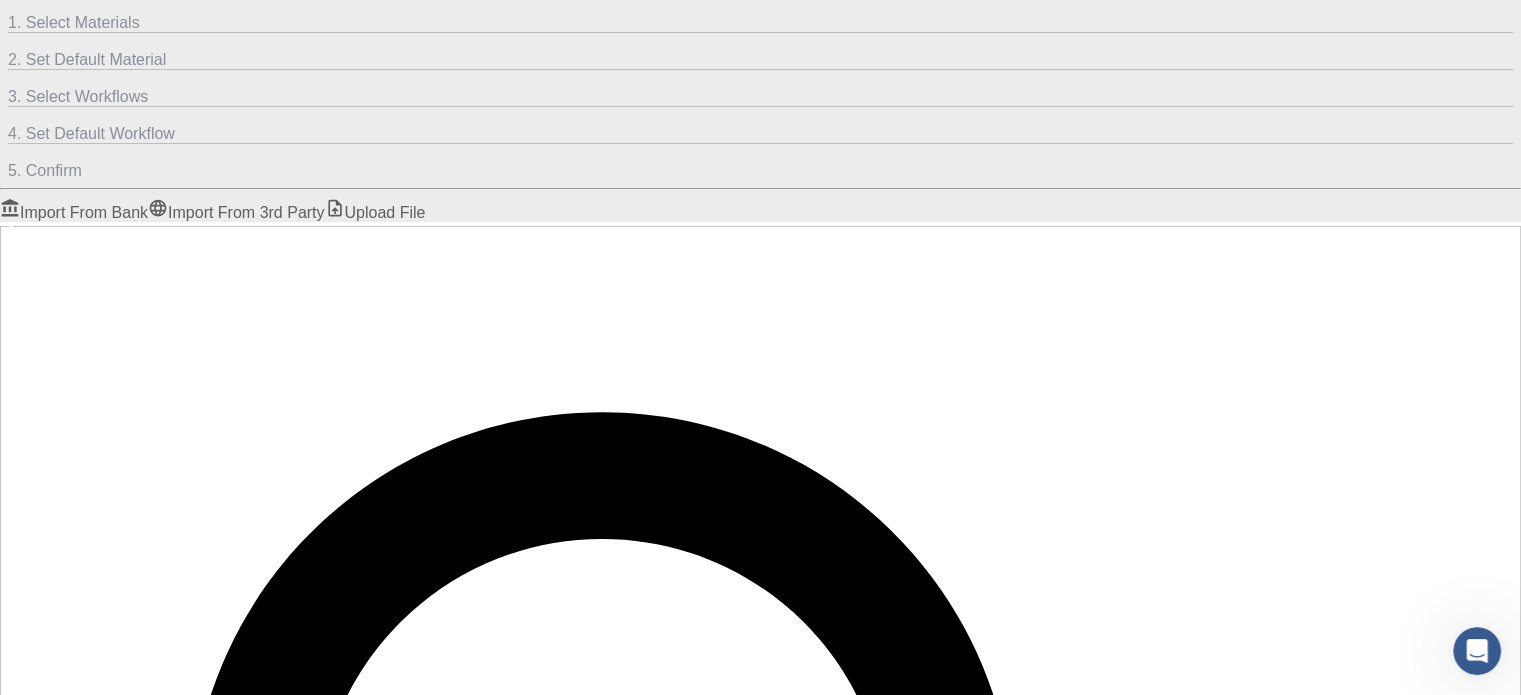 click at bounding box center [88, 1757] 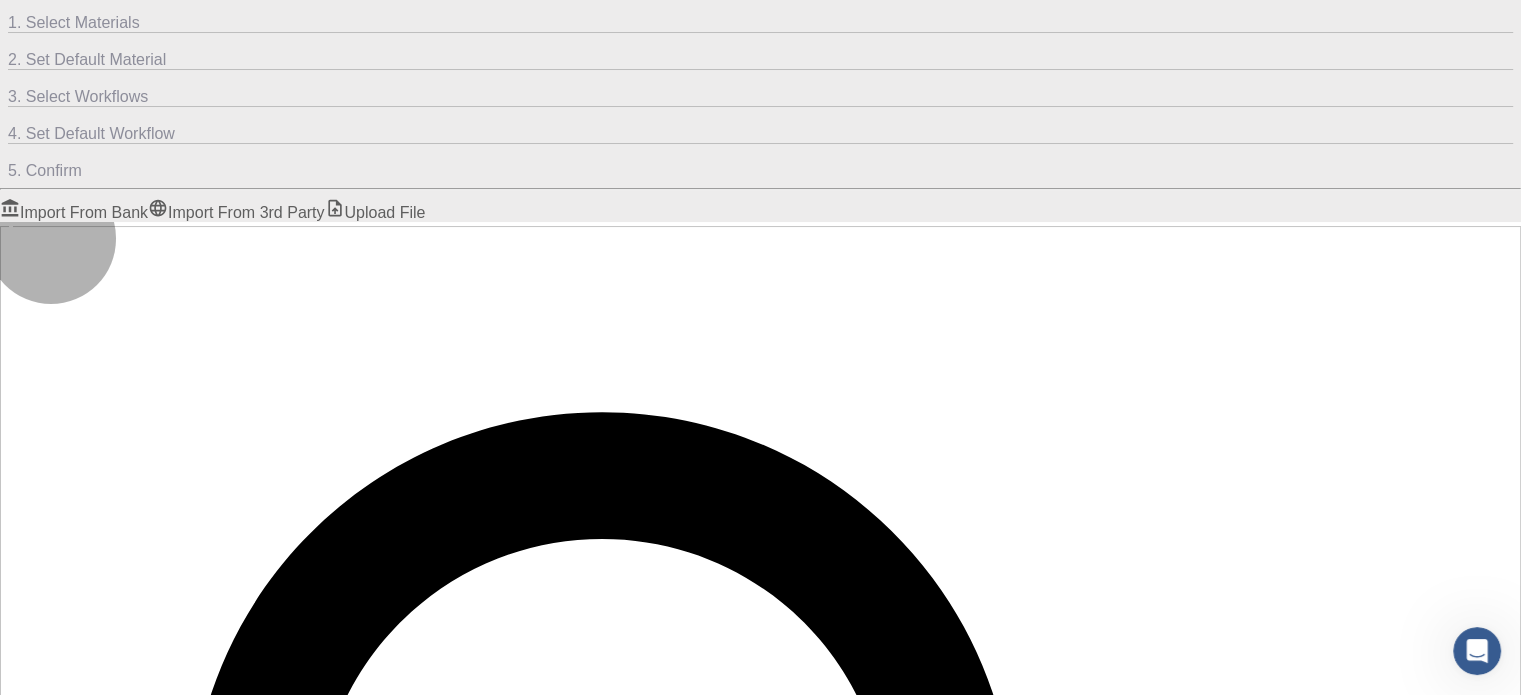 click on "Select files" at bounding box center (124, 1803) 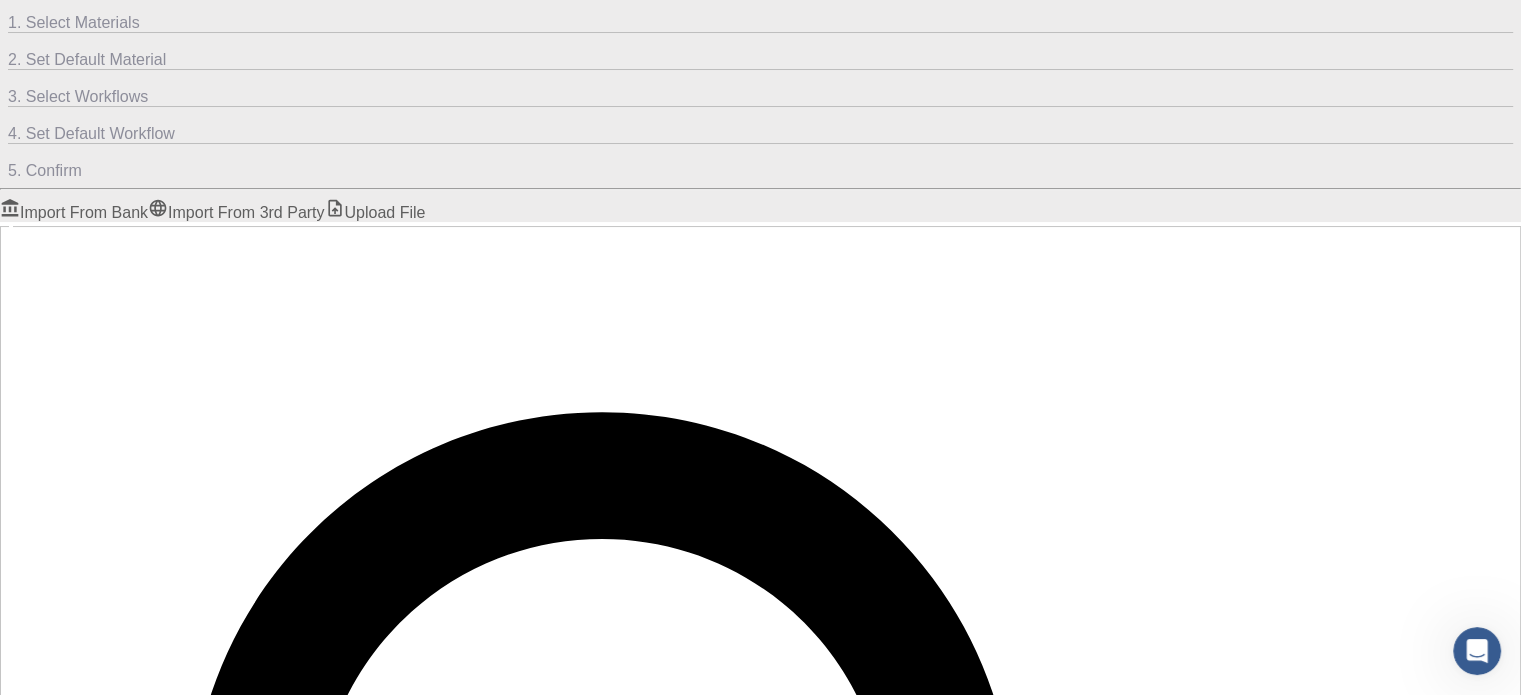 click on "2. Set Default Material" at bounding box center [87, 59] 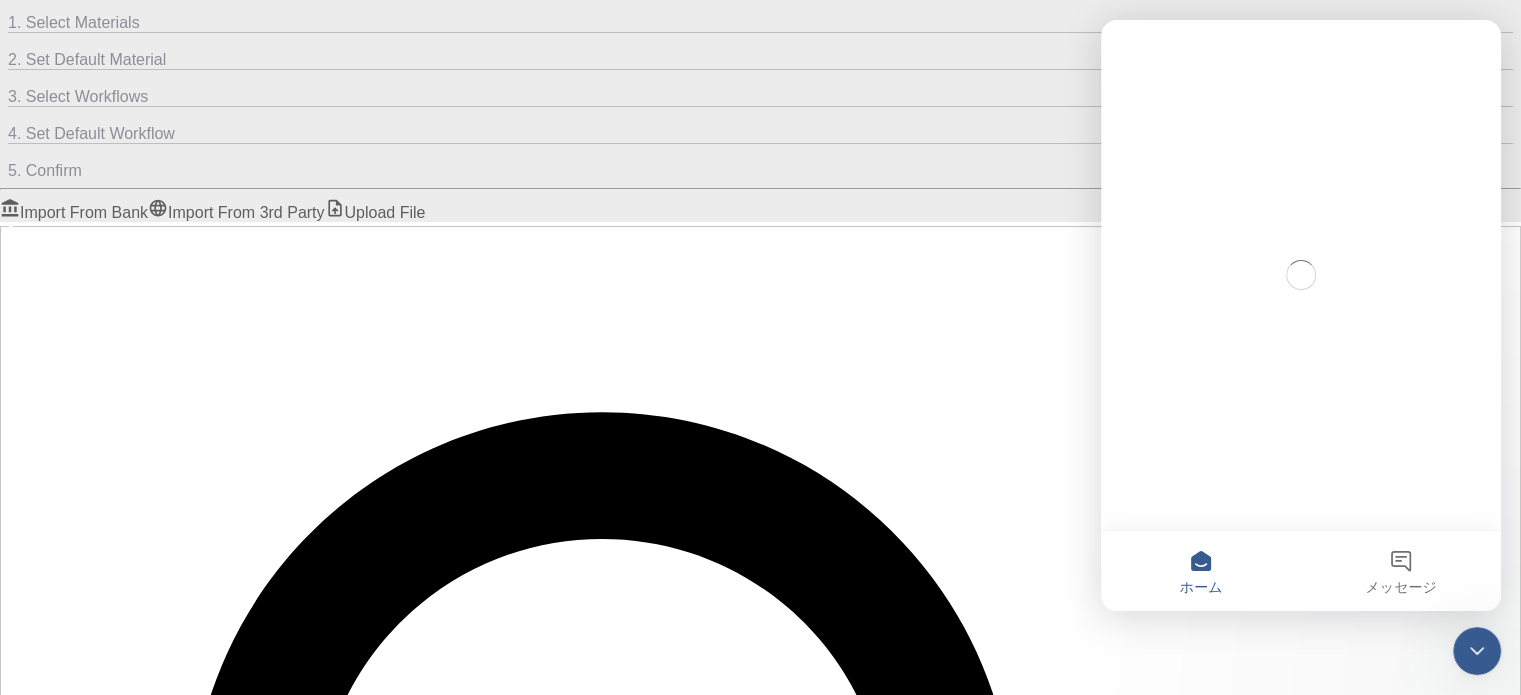 scroll, scrollTop: 0, scrollLeft: 0, axis: both 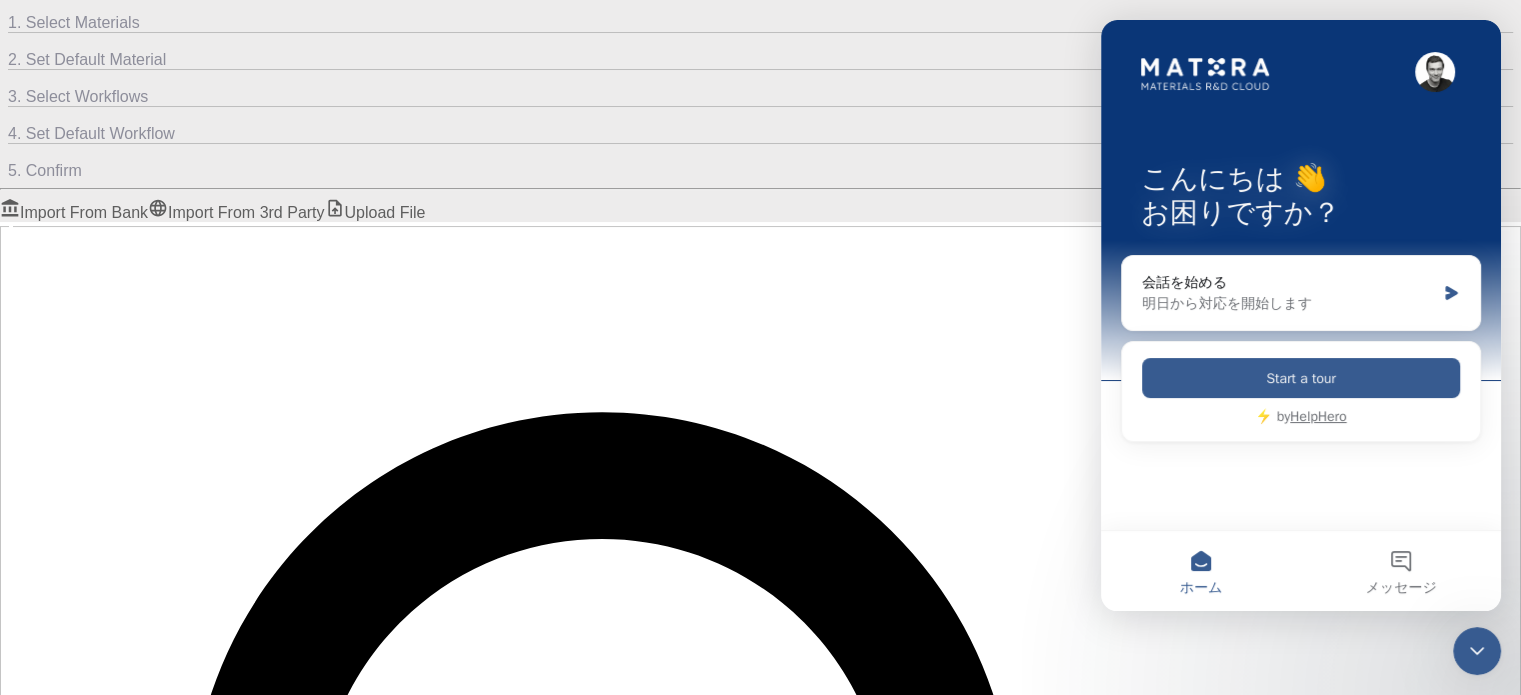click at bounding box center [1477, 651] 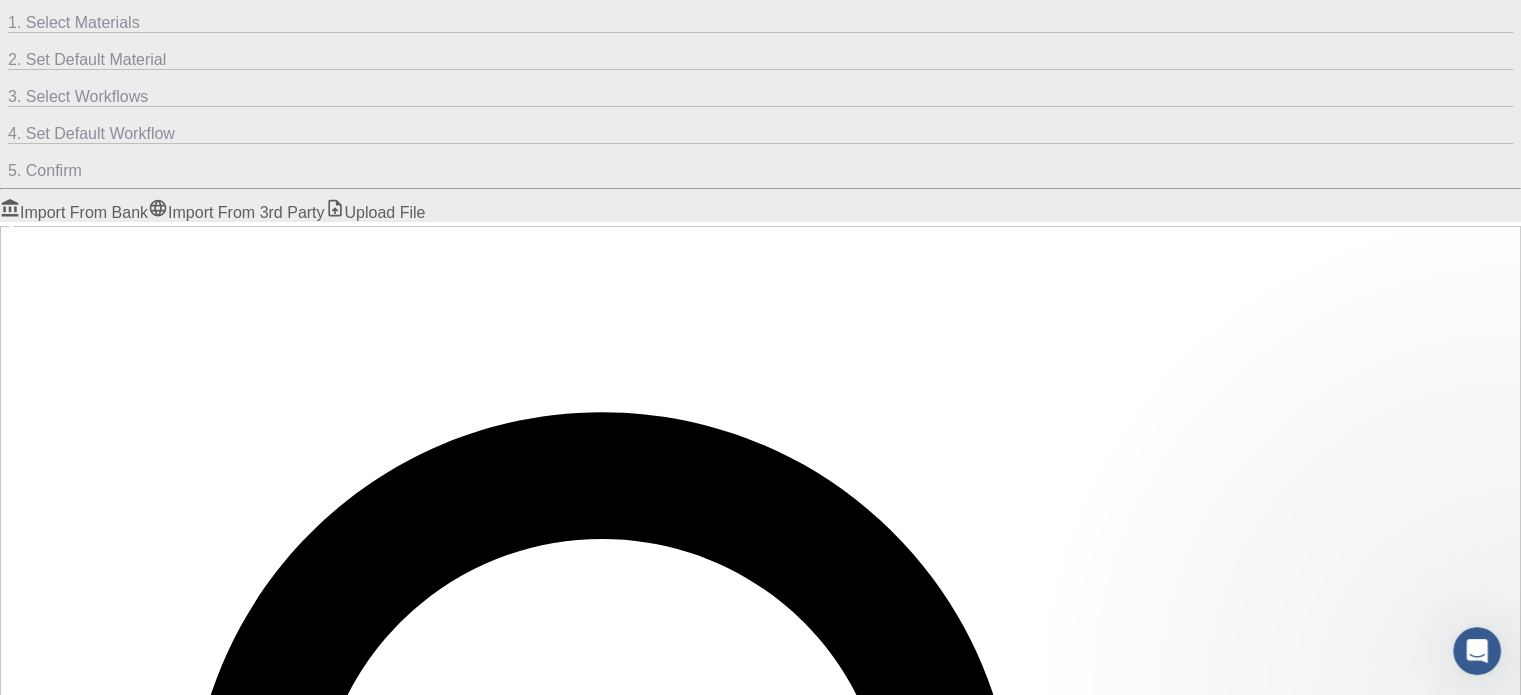 scroll, scrollTop: 0, scrollLeft: 0, axis: both 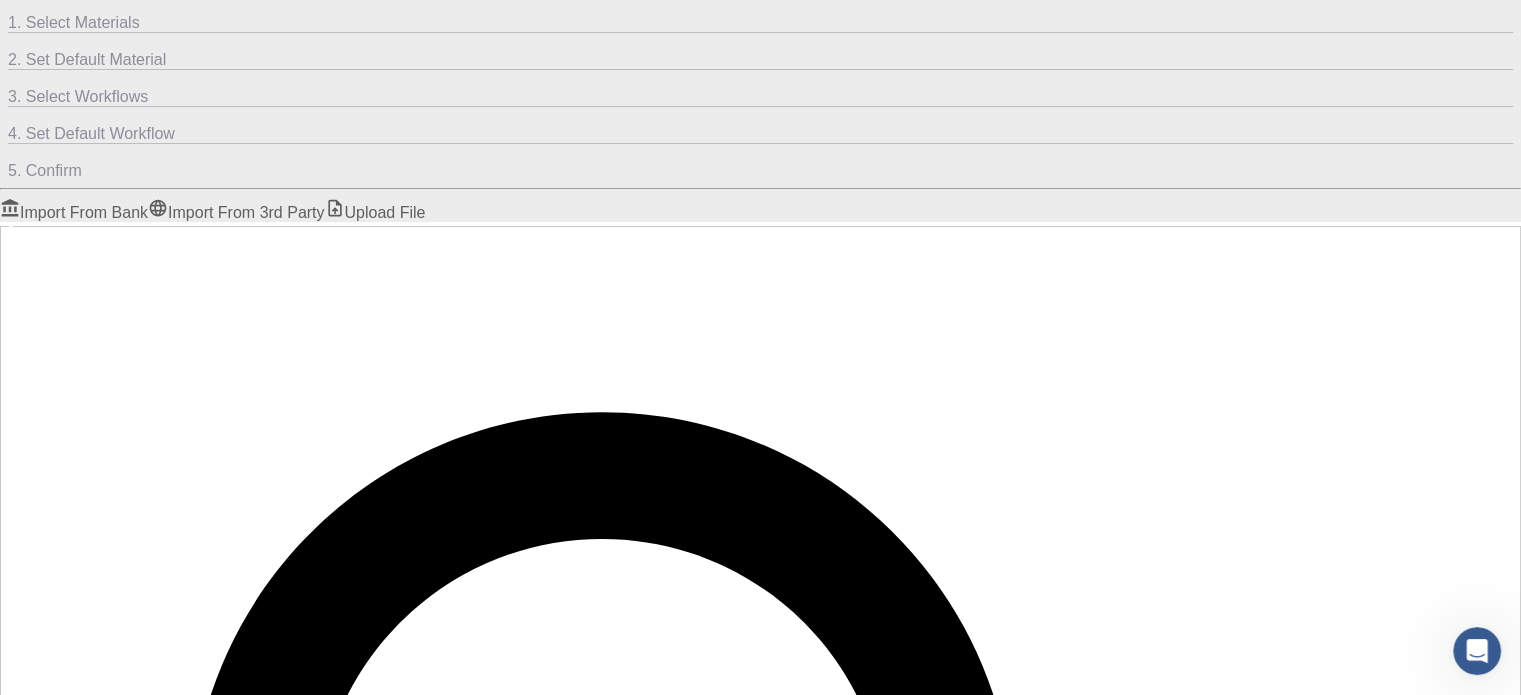 click at bounding box center [8, 2101] 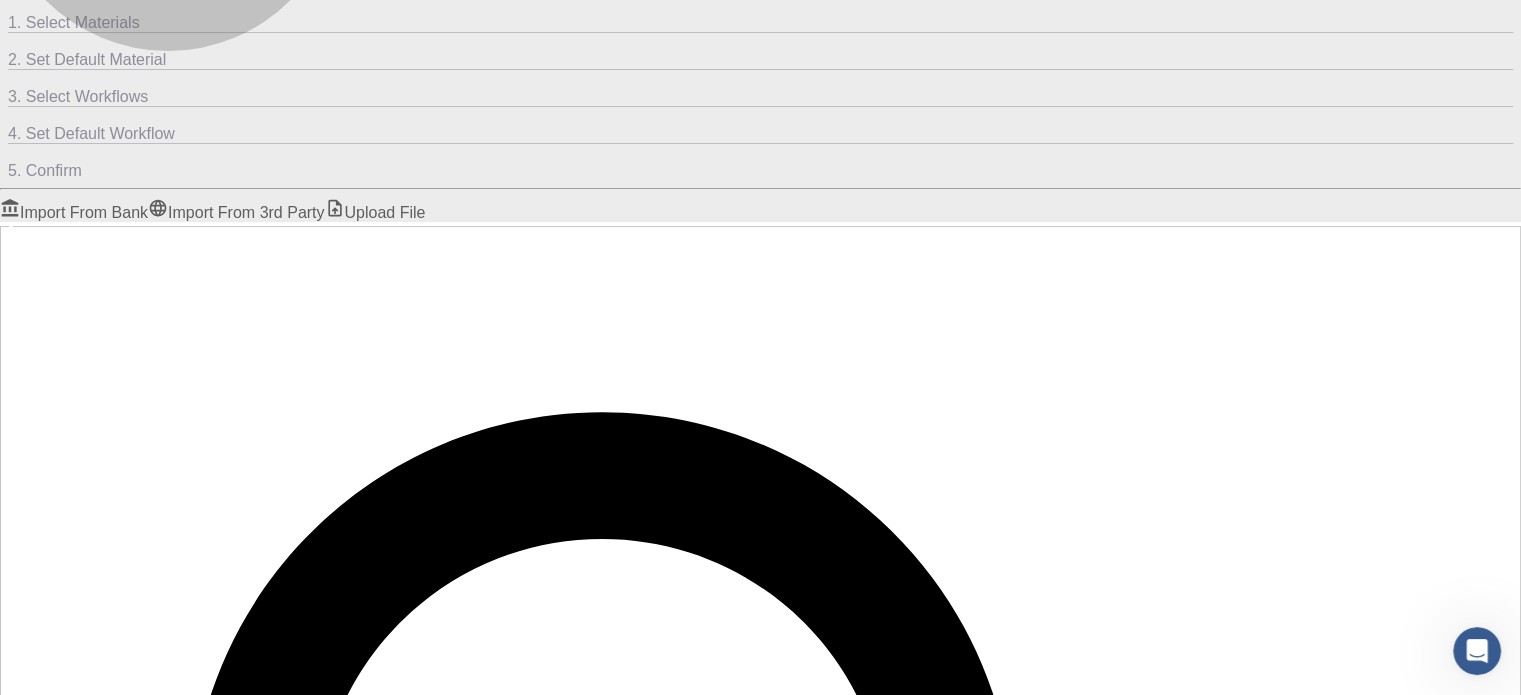 click on "Import From 3rd Party" at bounding box center (236, 212) 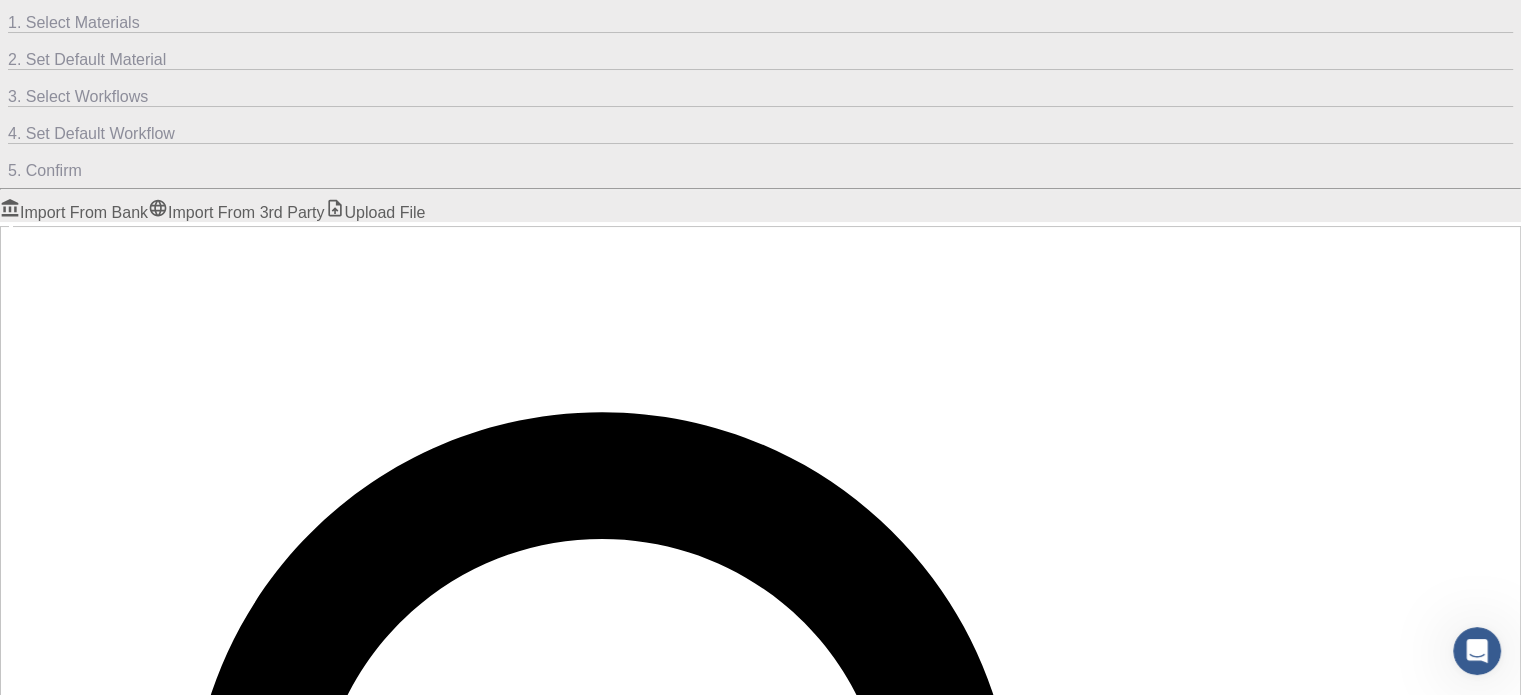 click on "Upload File" at bounding box center (375, 212) 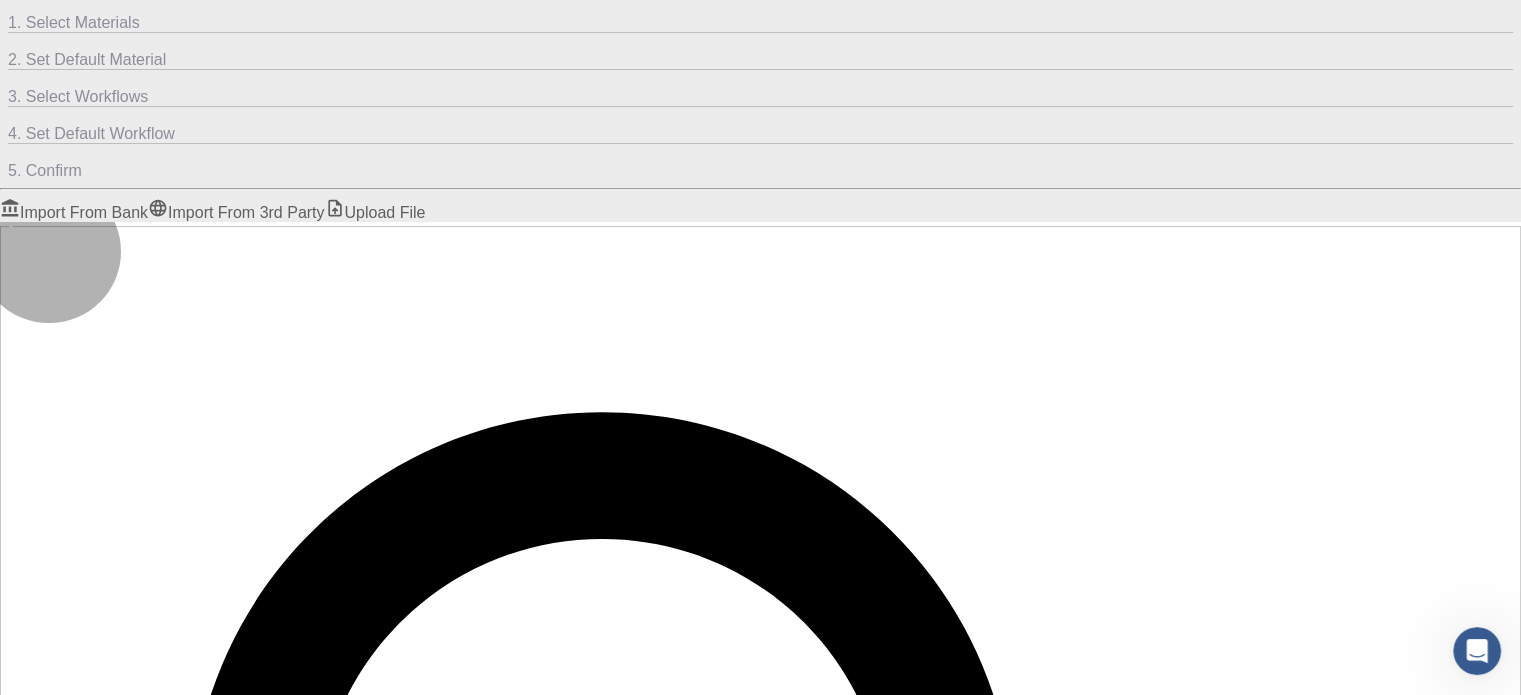 click on "Select files" at bounding box center [124, 1803] 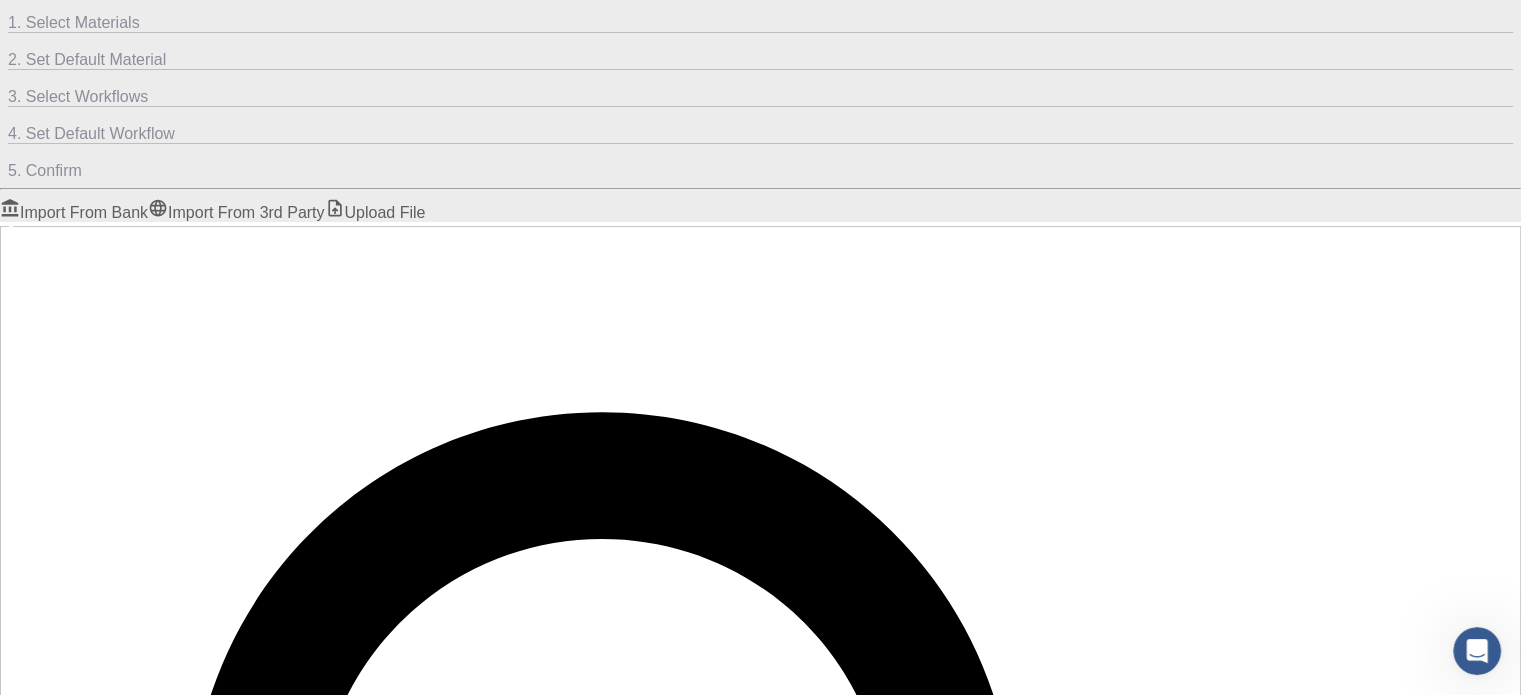 type 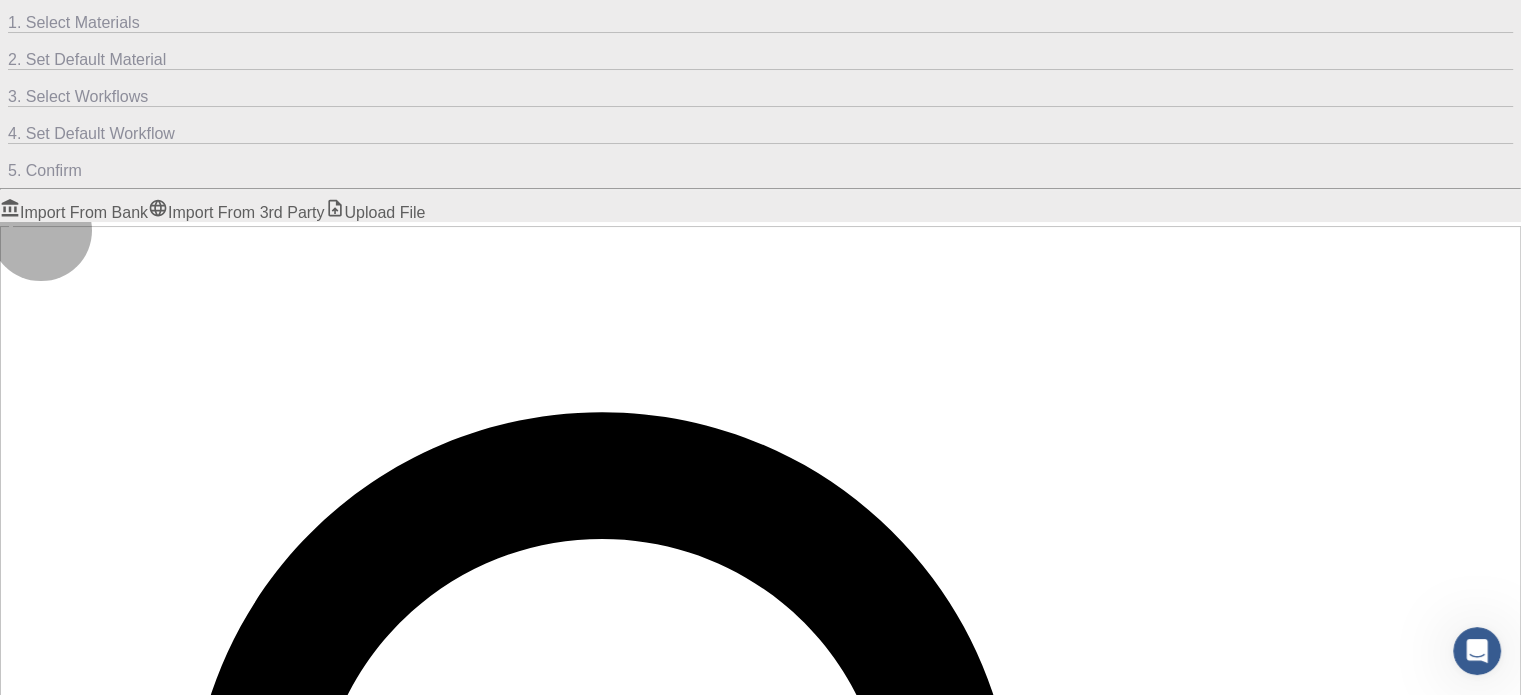 click on "Import" at bounding box center (37, 1803) 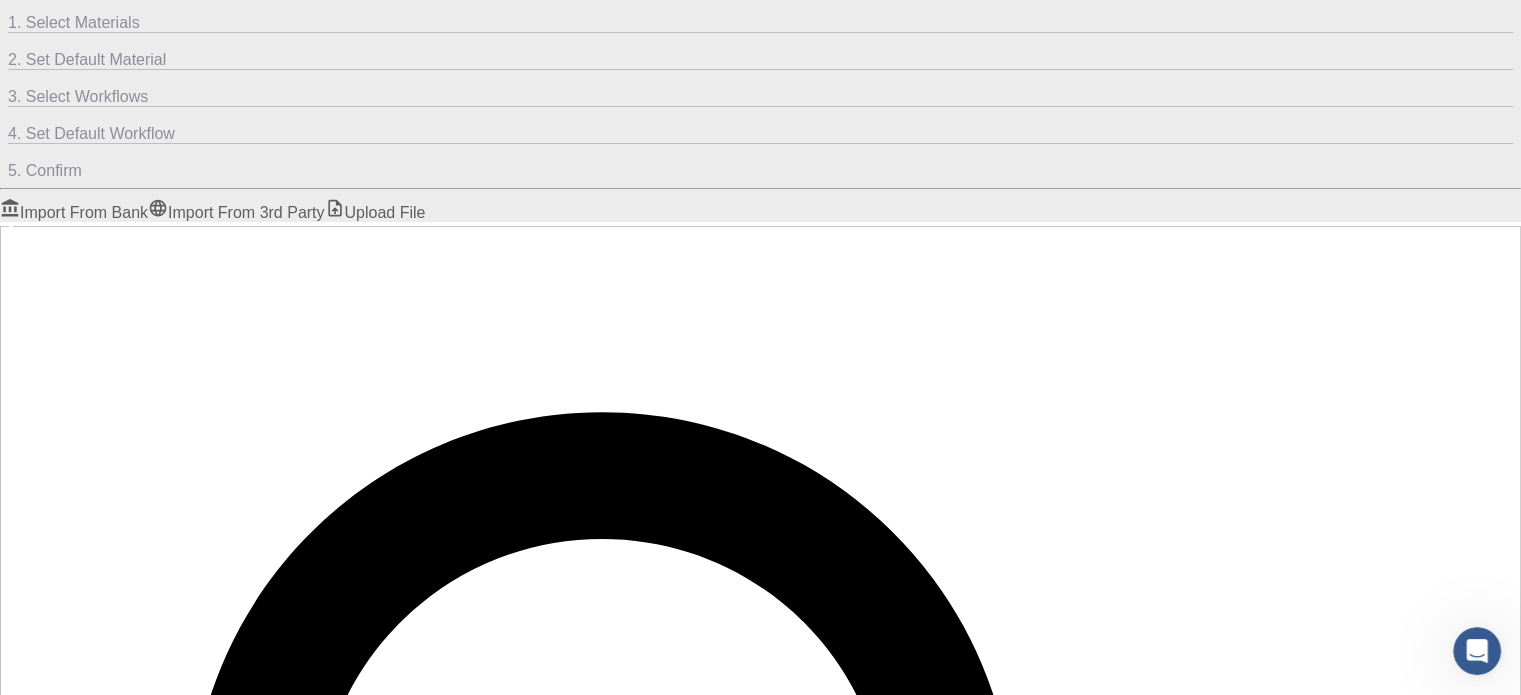 checkbox on "false" 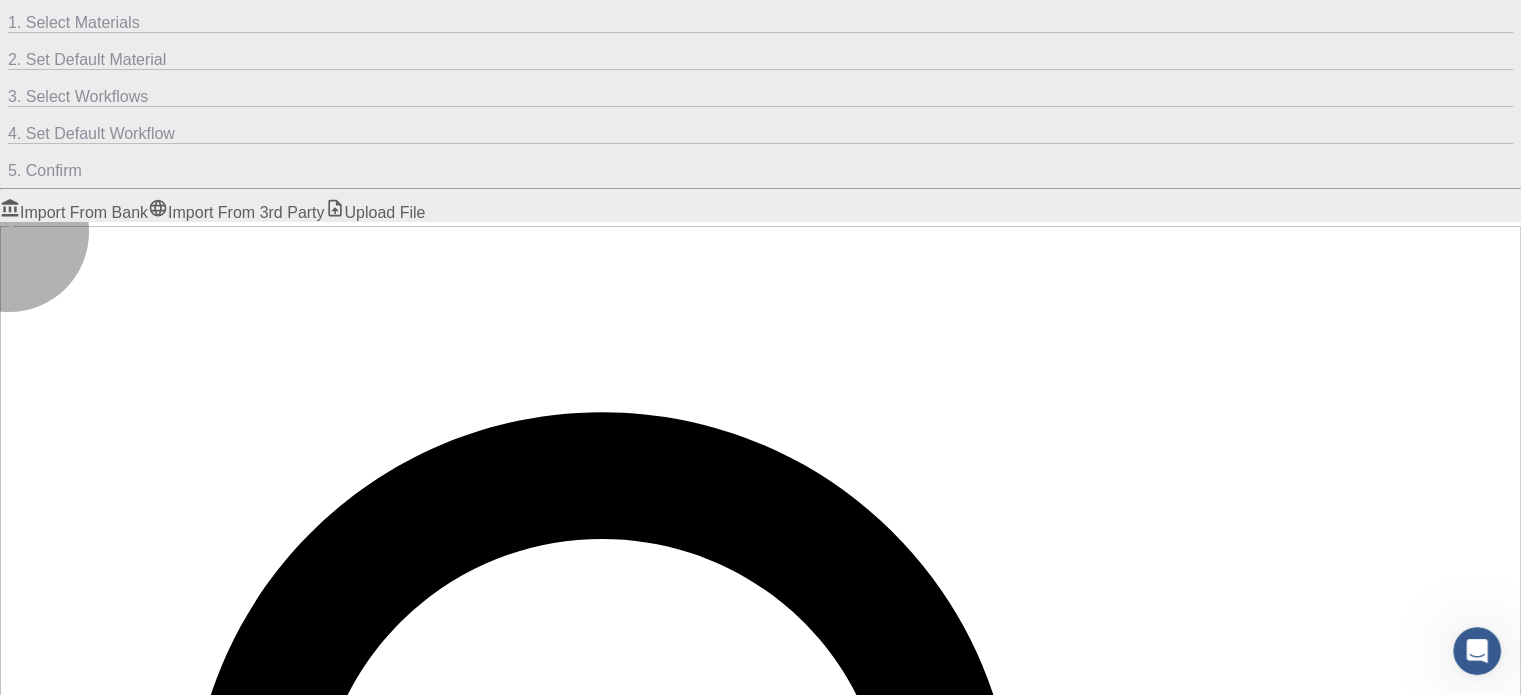 click 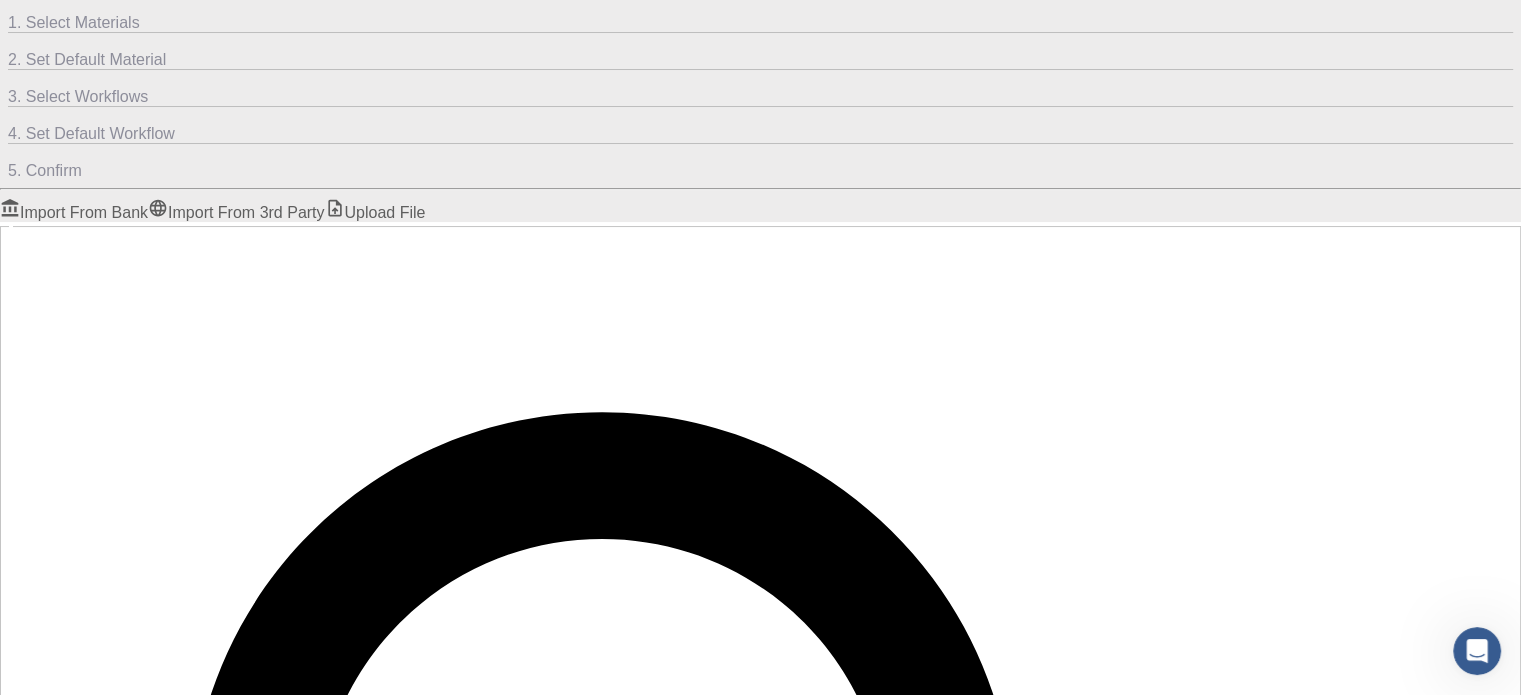 checkbox on "false" 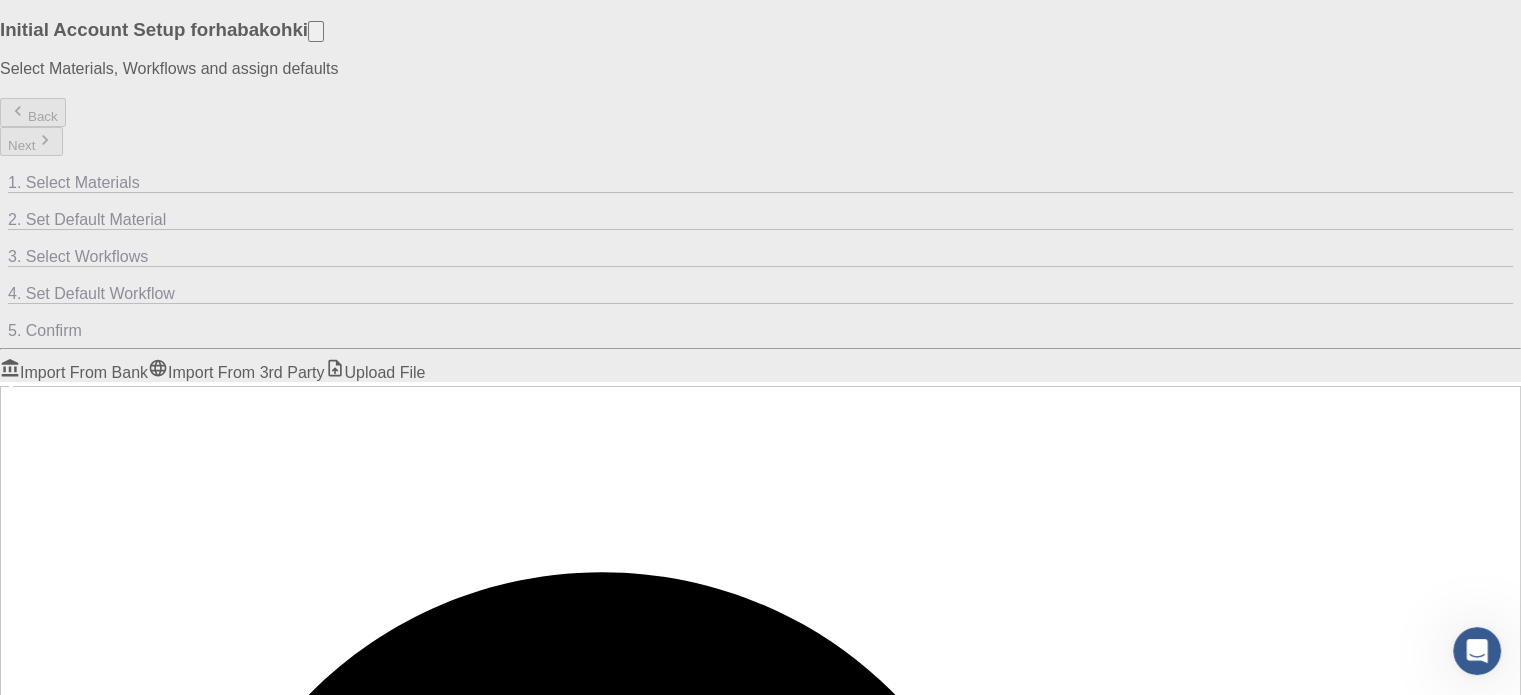 scroll, scrollTop: 212, scrollLeft: 0, axis: vertical 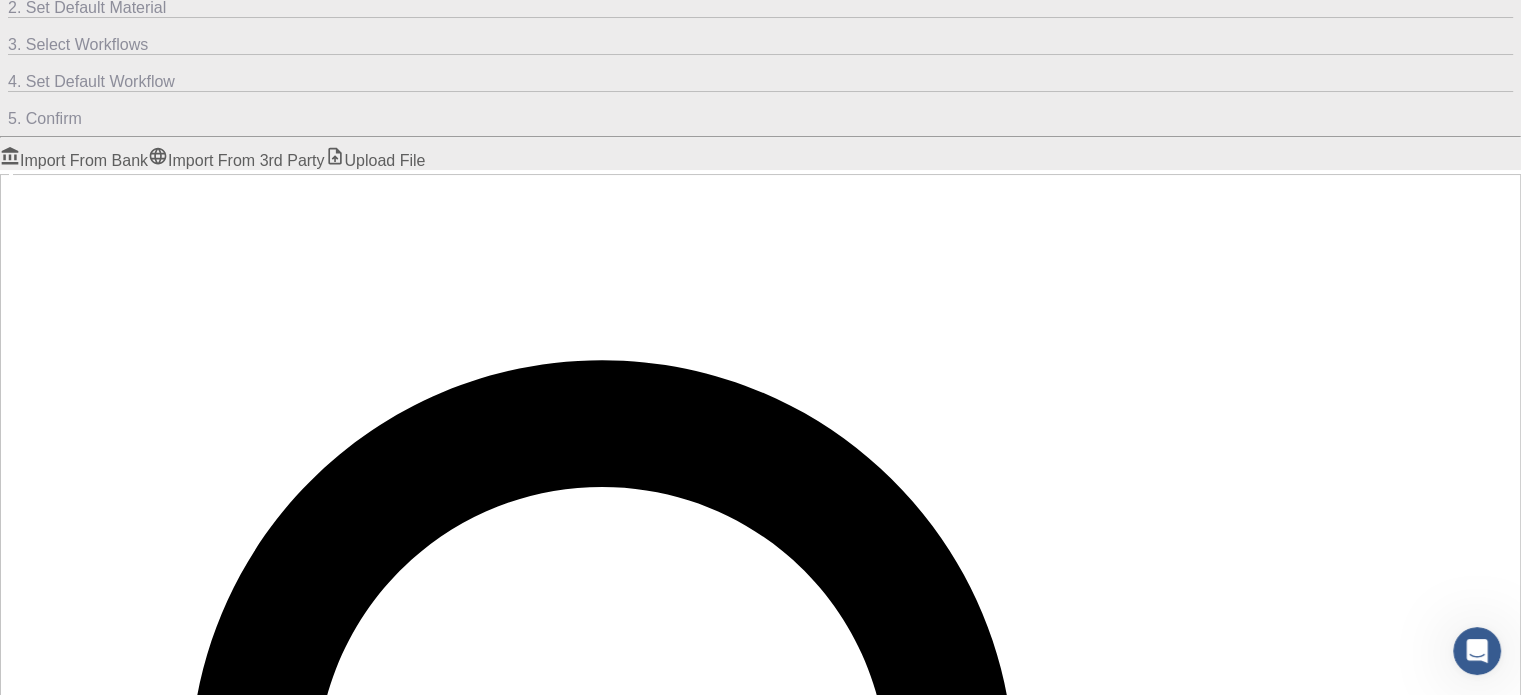 click on "Import From Bank" at bounding box center (74, 160) 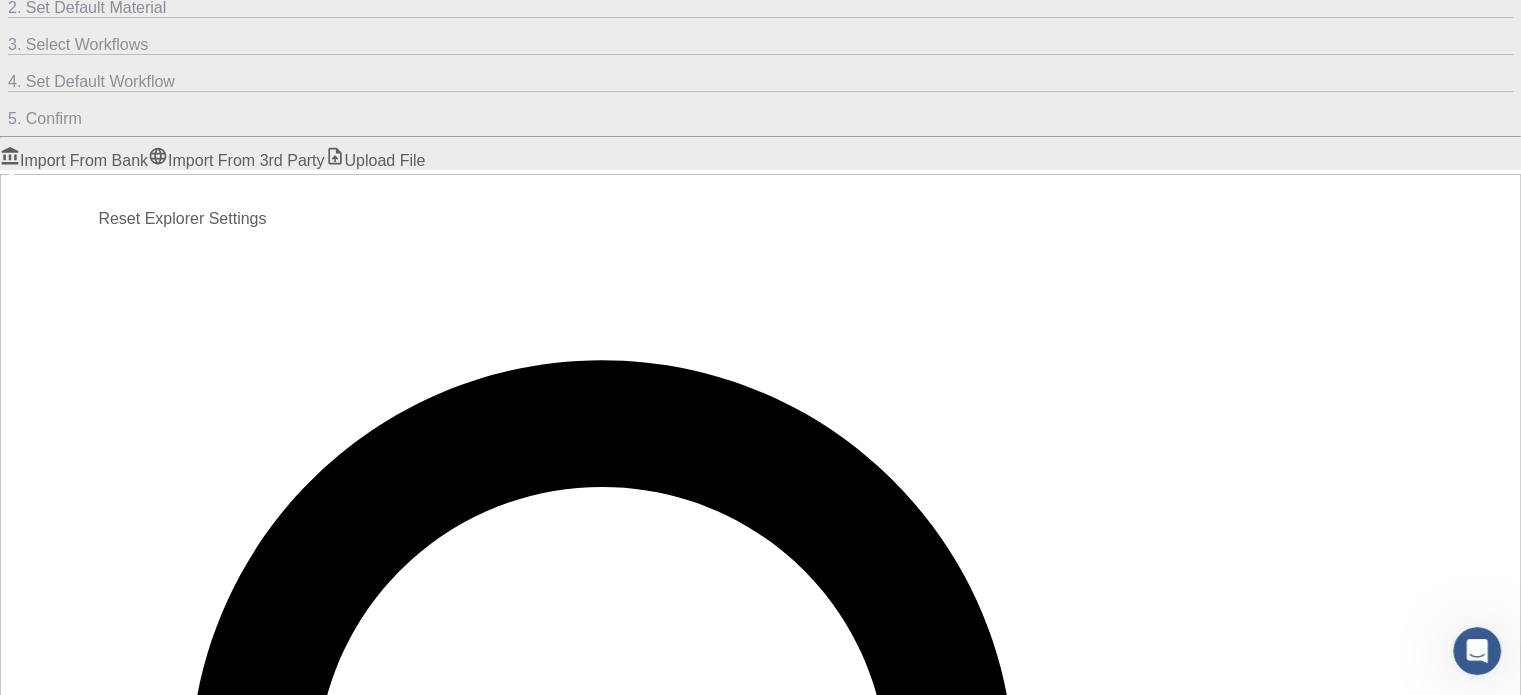 click 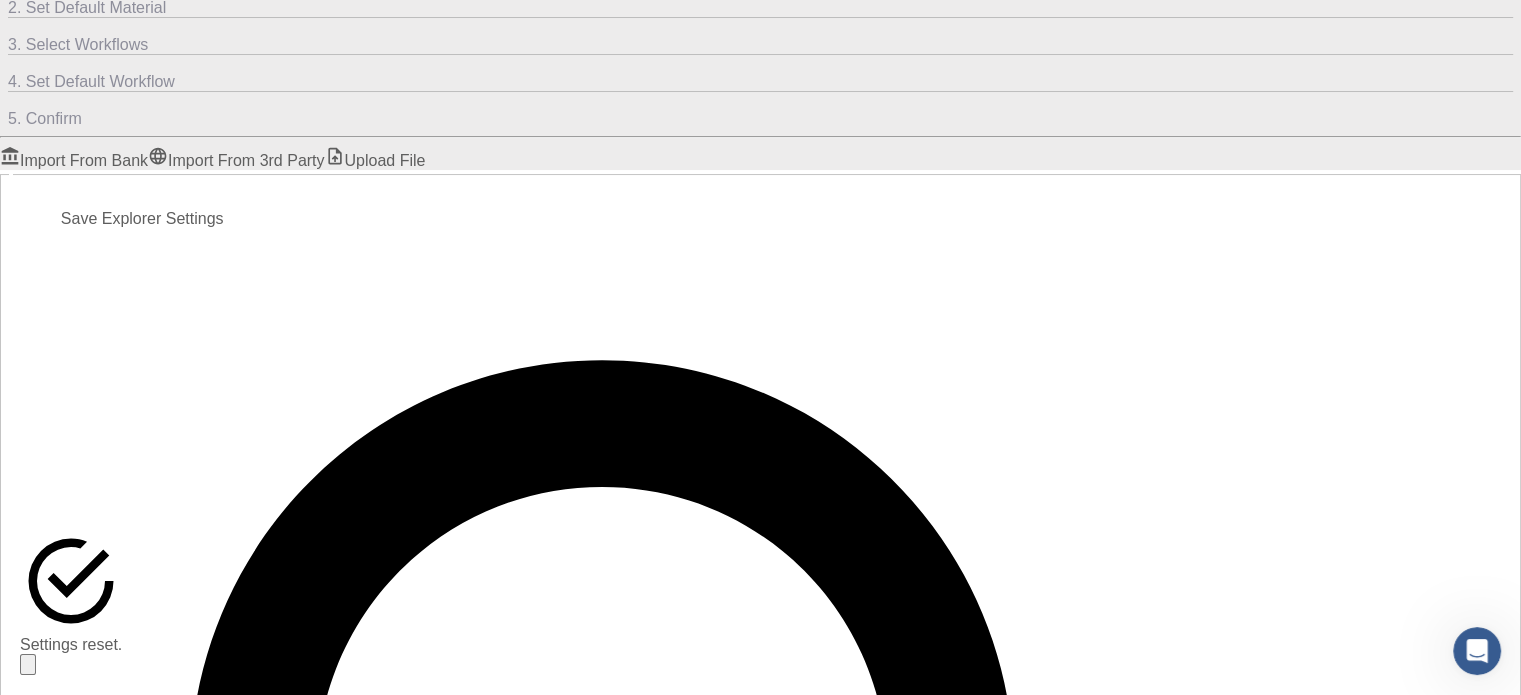 click 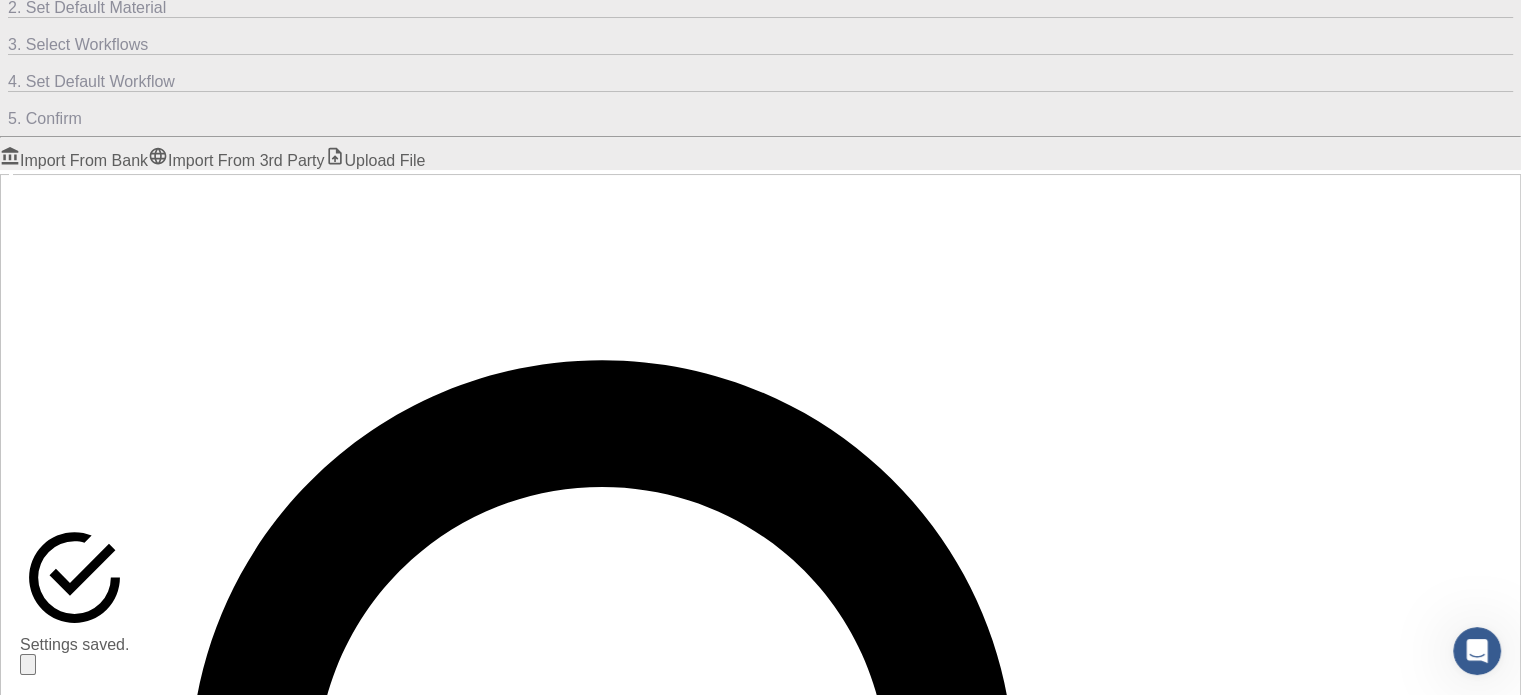click on "Select files" at bounding box center (124, 1751) 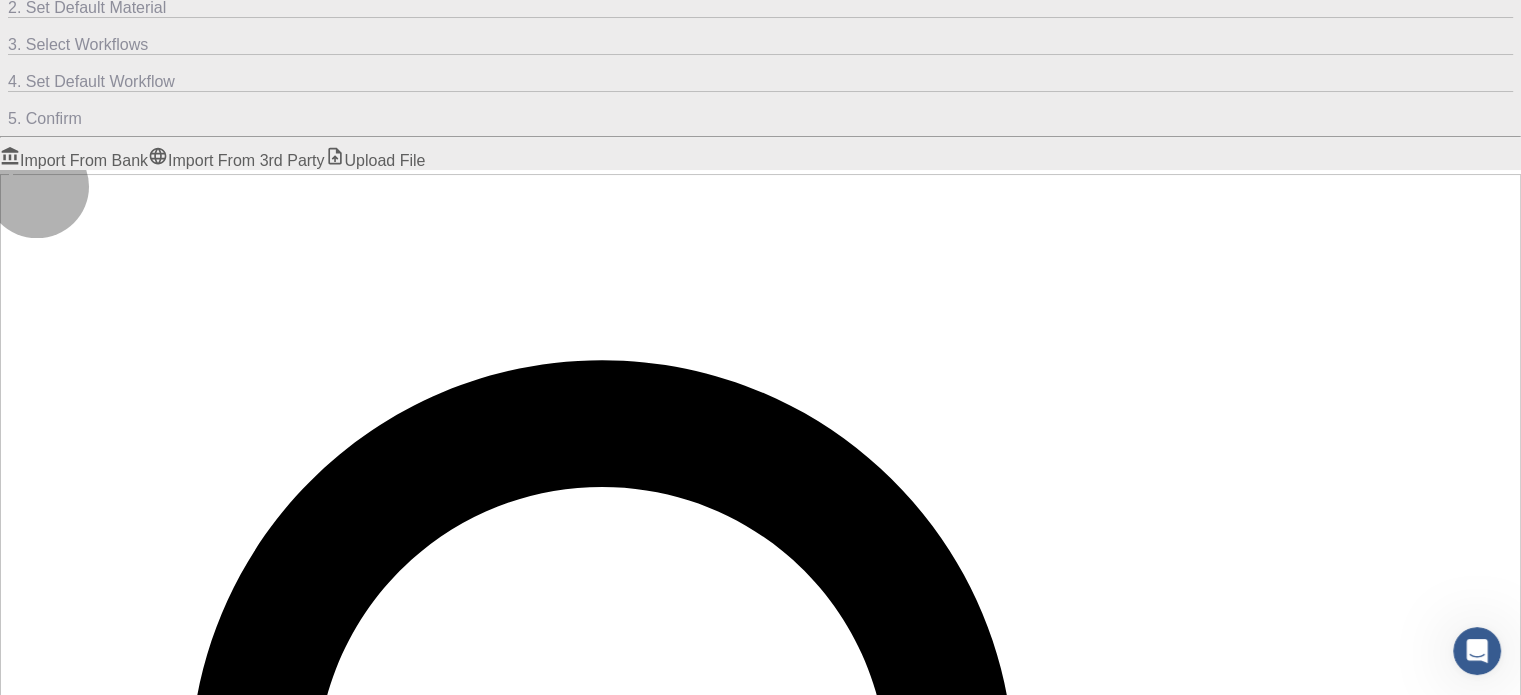 click on "Import" at bounding box center [37, 1751] 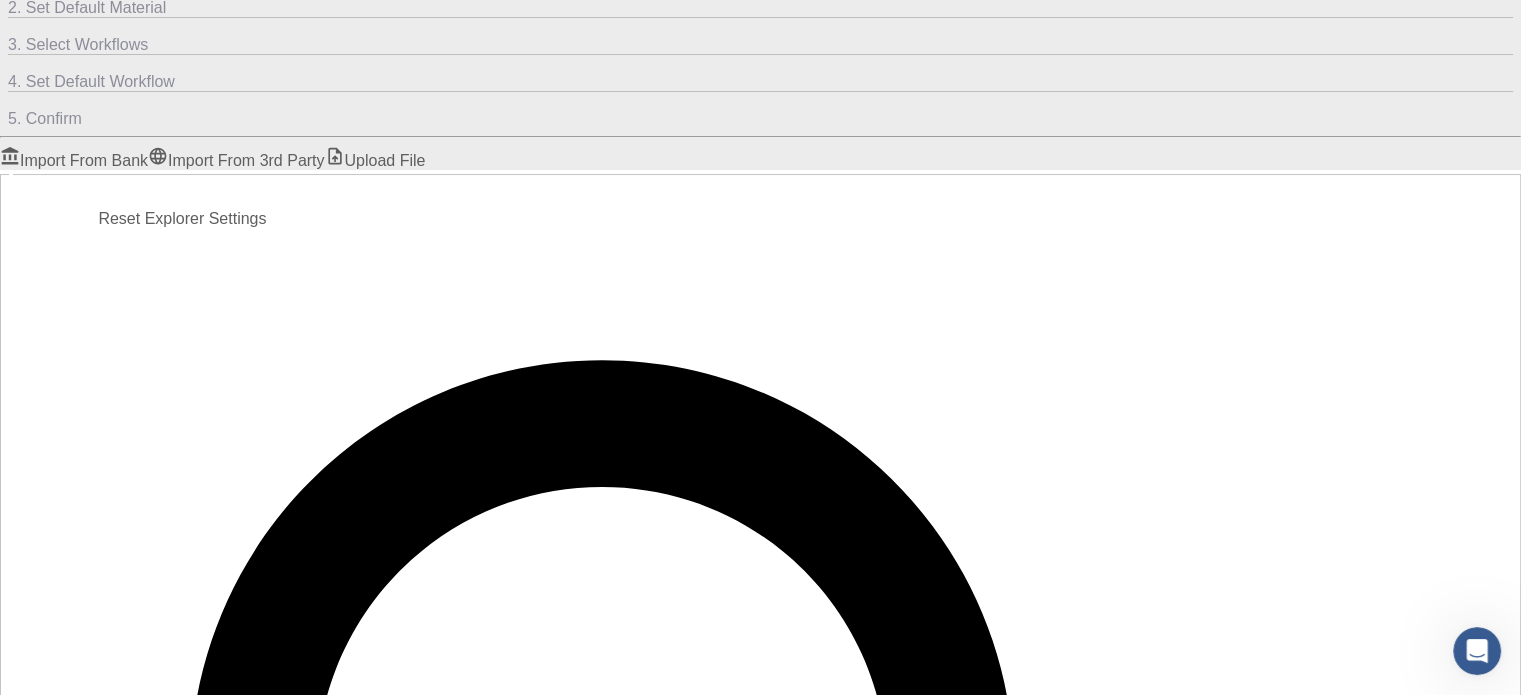 checkbox on "false" 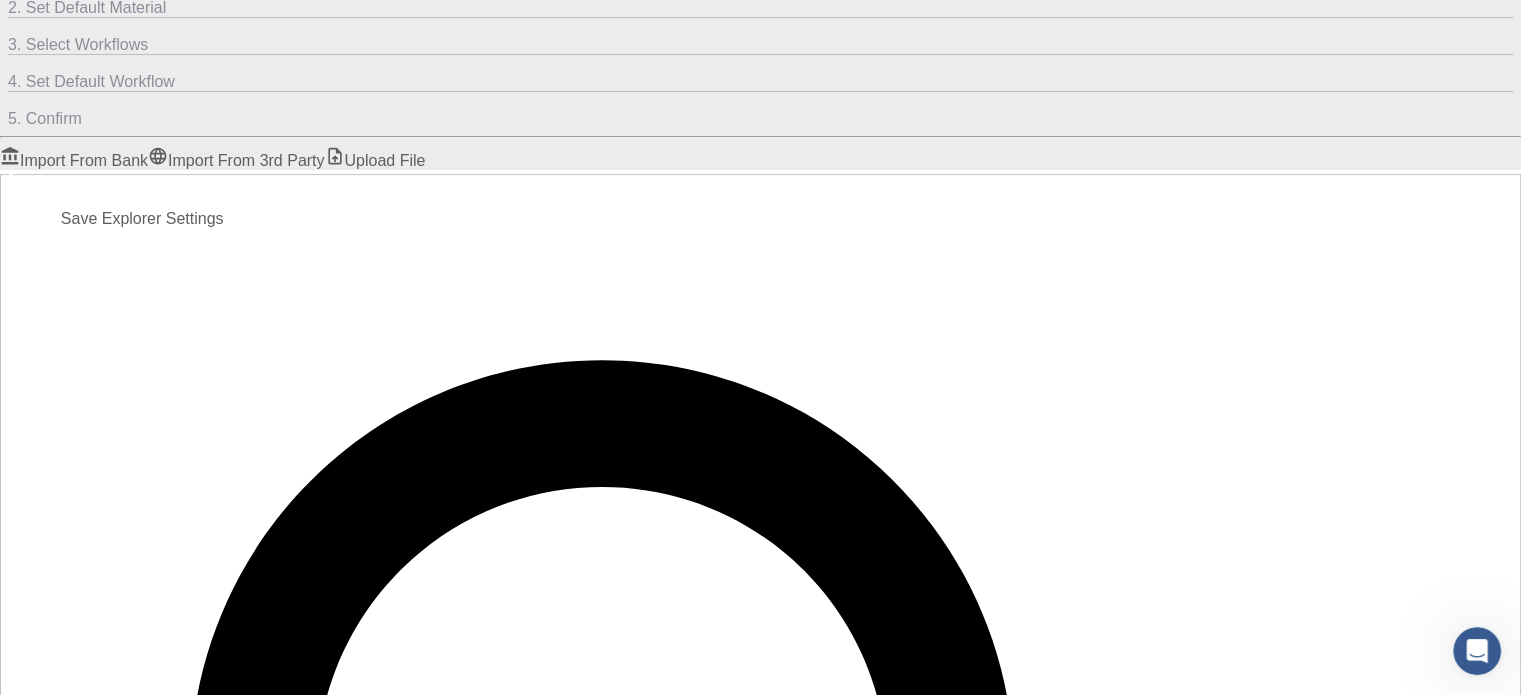 click 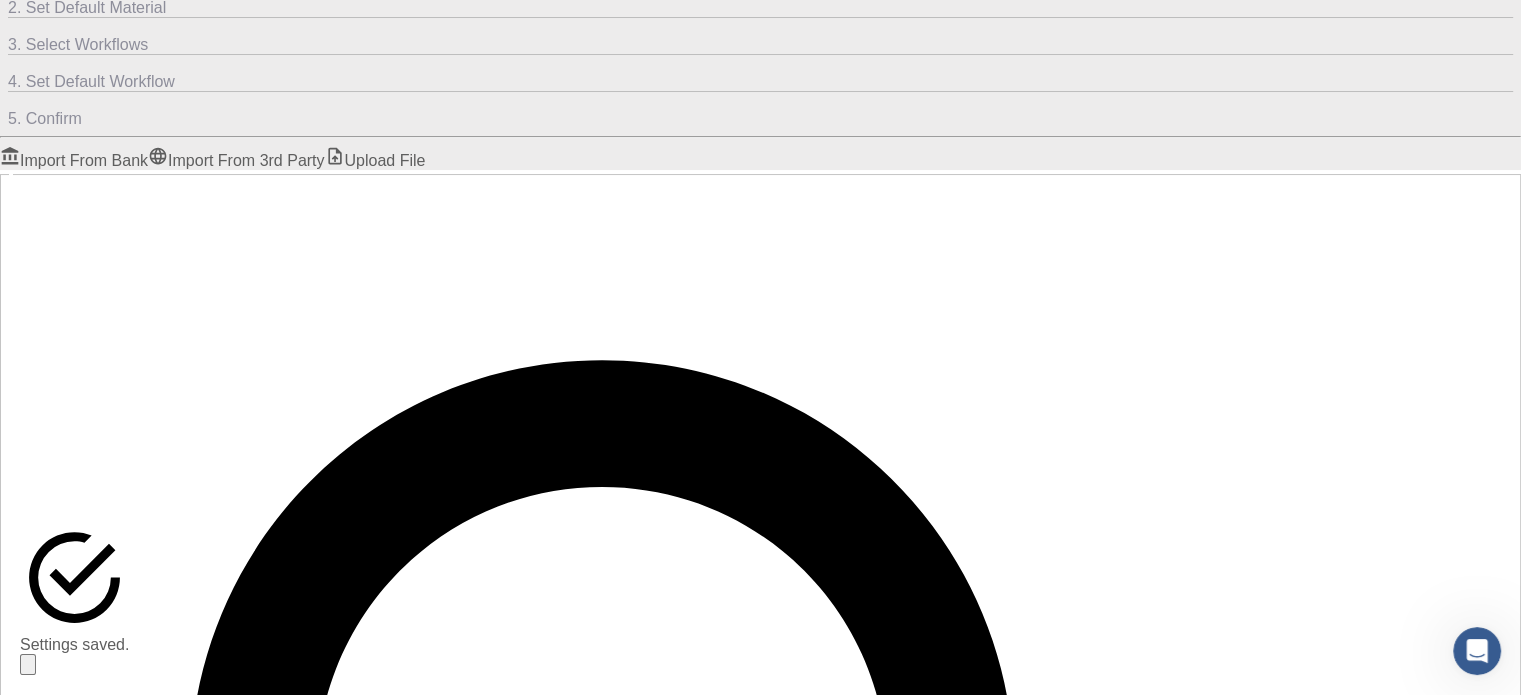 click at bounding box center (760, 1936) 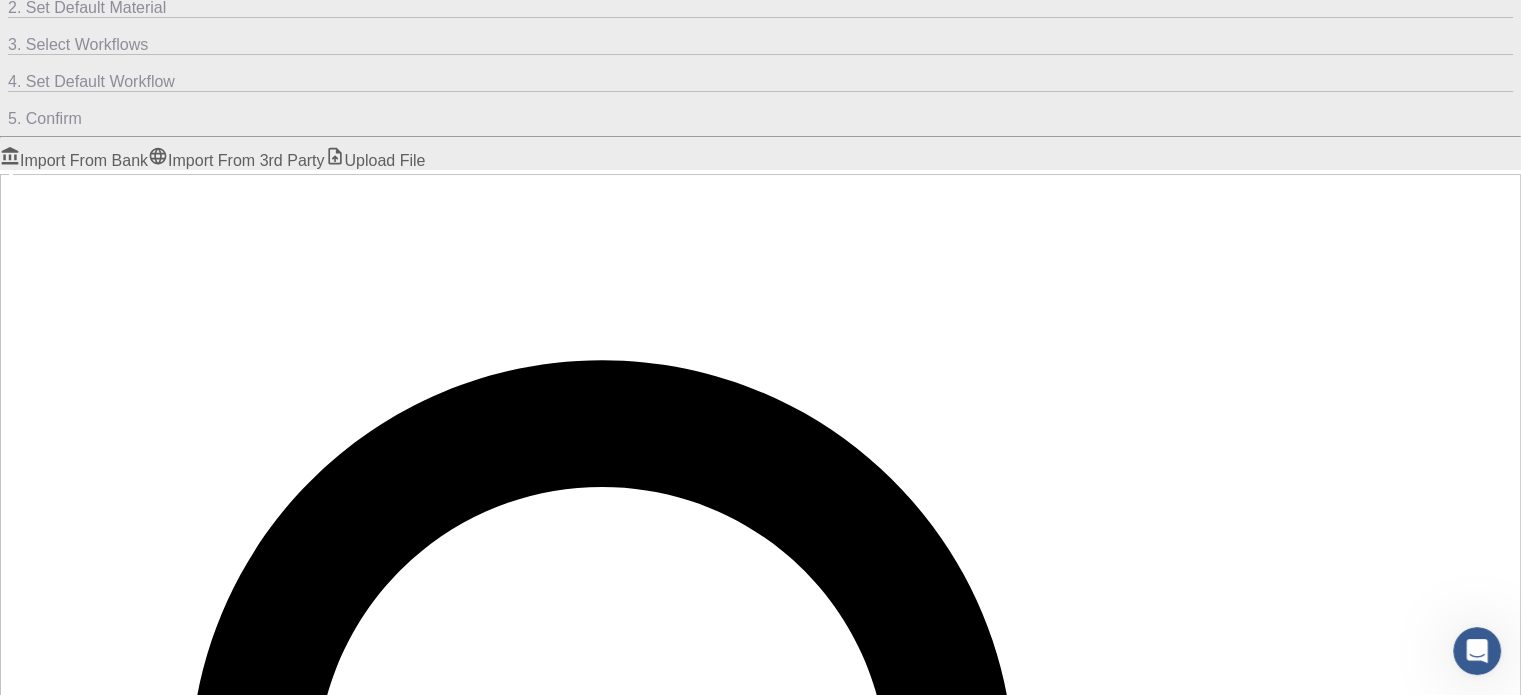 scroll, scrollTop: 83, scrollLeft: 0, axis: vertical 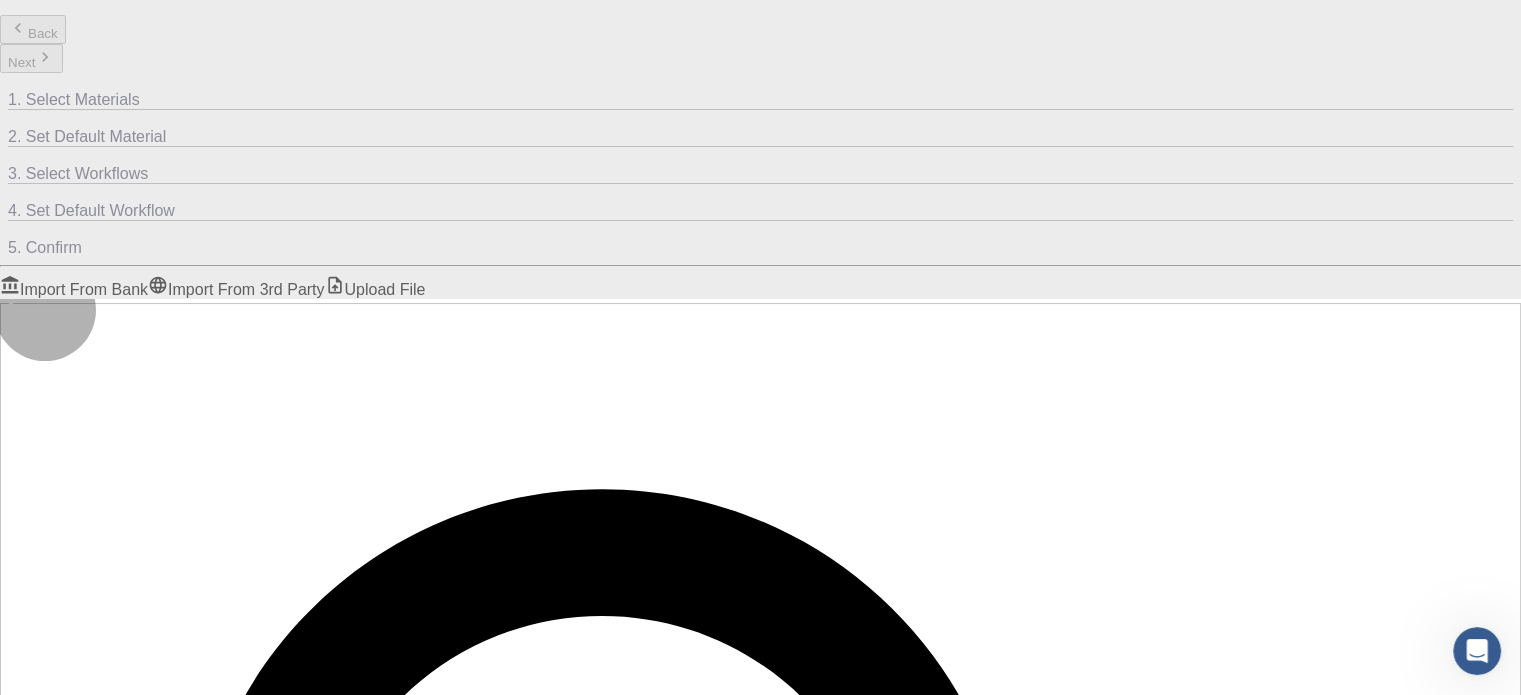 click on "Tag" at bounding box center [29, 2082] 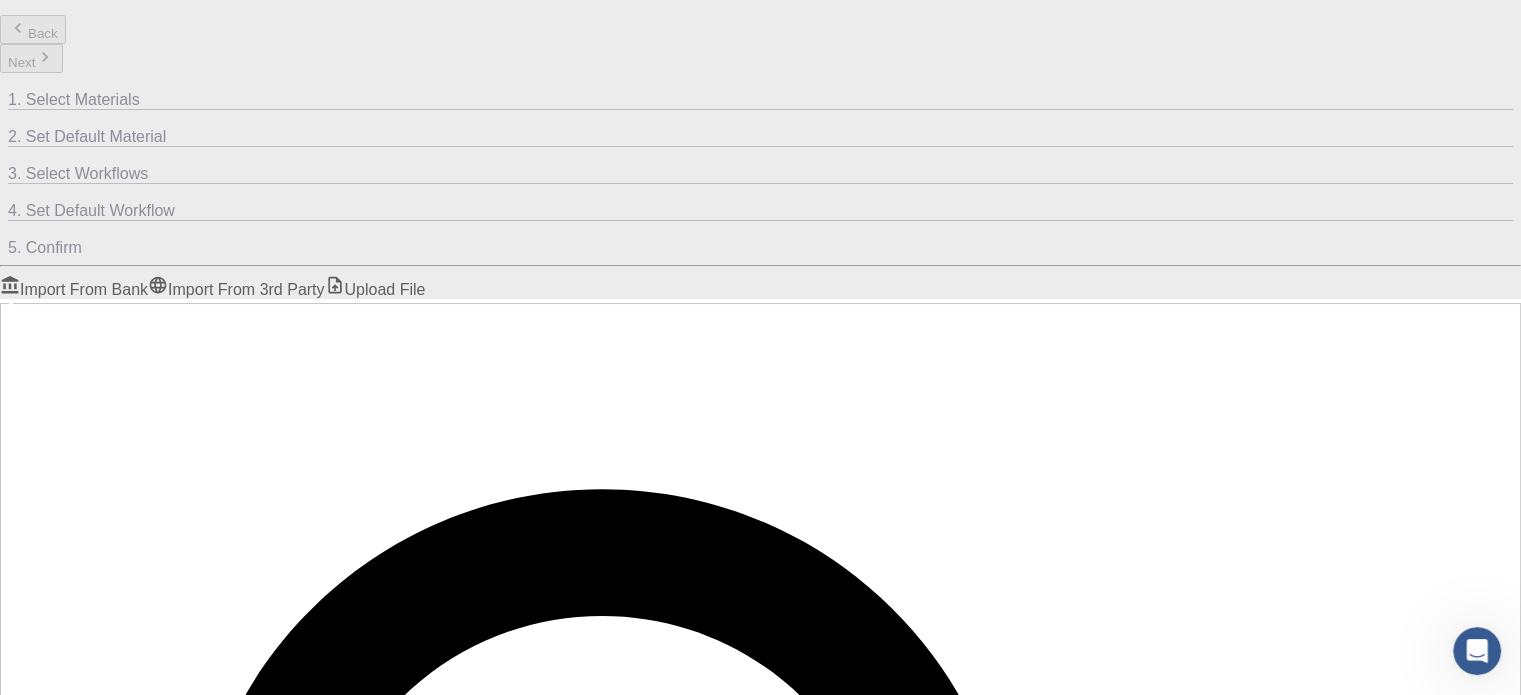 click at bounding box center [760, 5244] 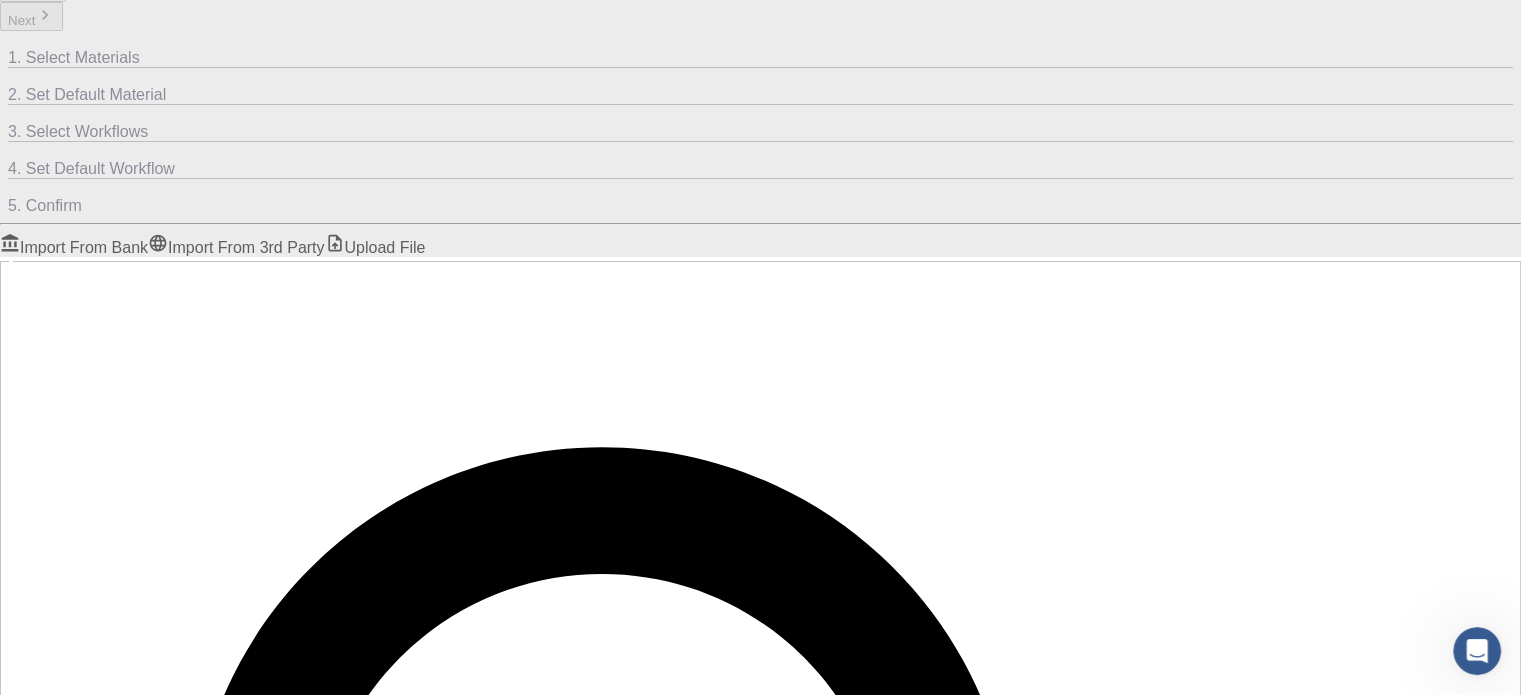 scroll, scrollTop: 124, scrollLeft: 0, axis: vertical 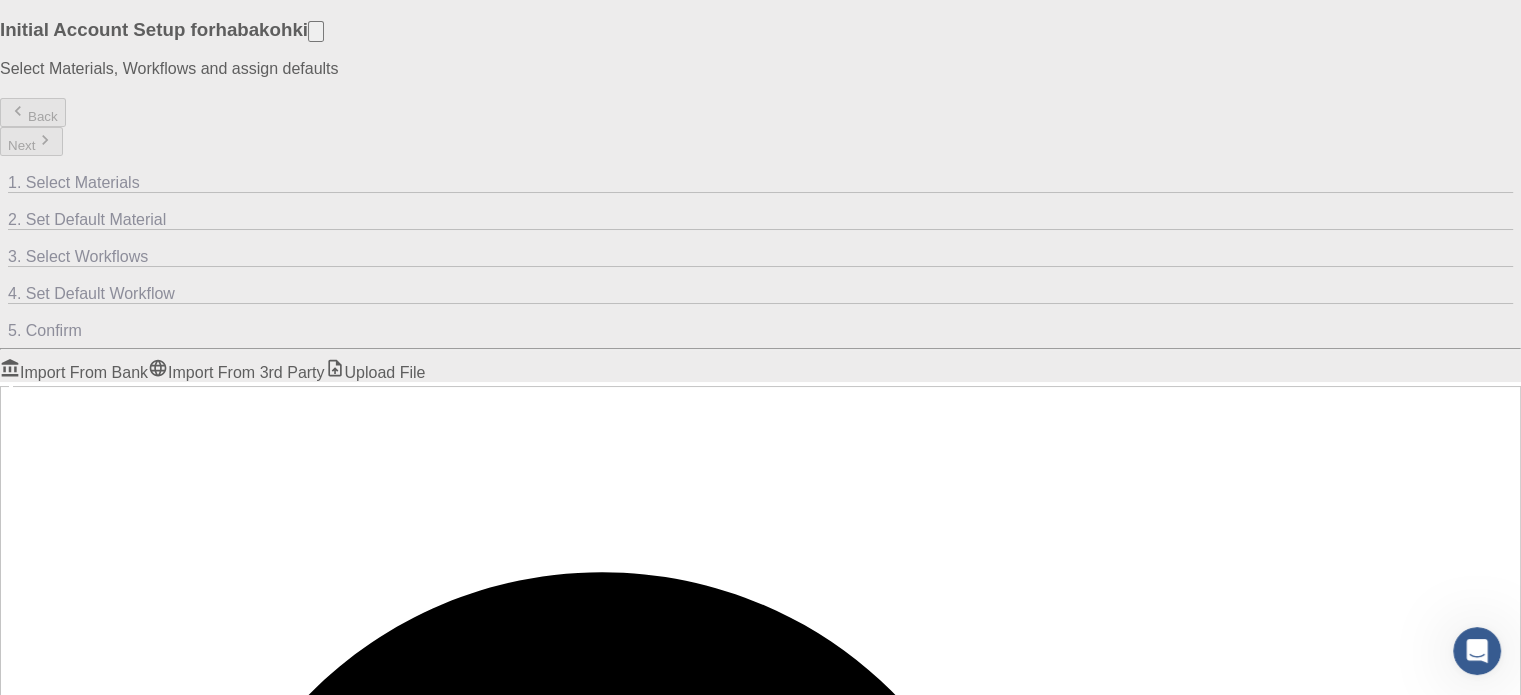 click on "Extension" at bounding box center [250, 2413] 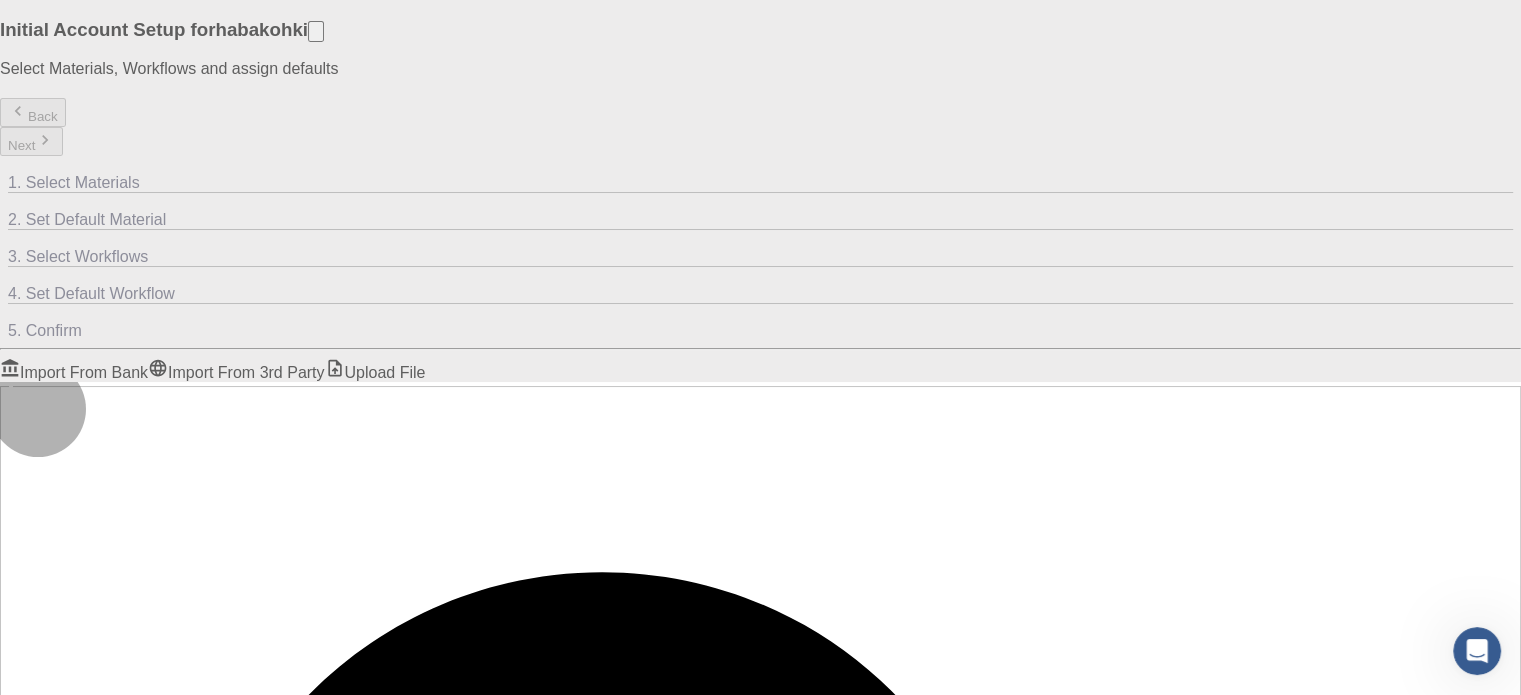 click on "Tag" at bounding box center [29, 2165] 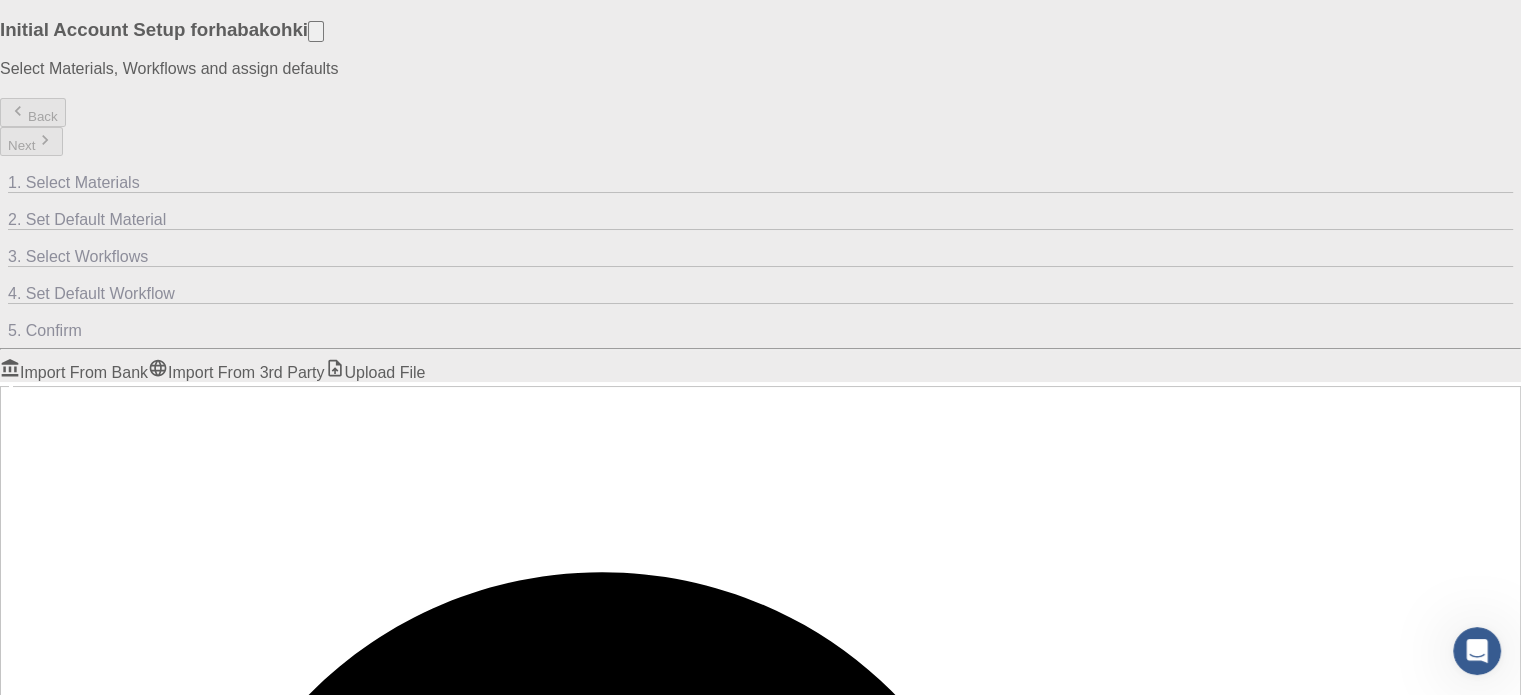 click at bounding box center [760, 5327] 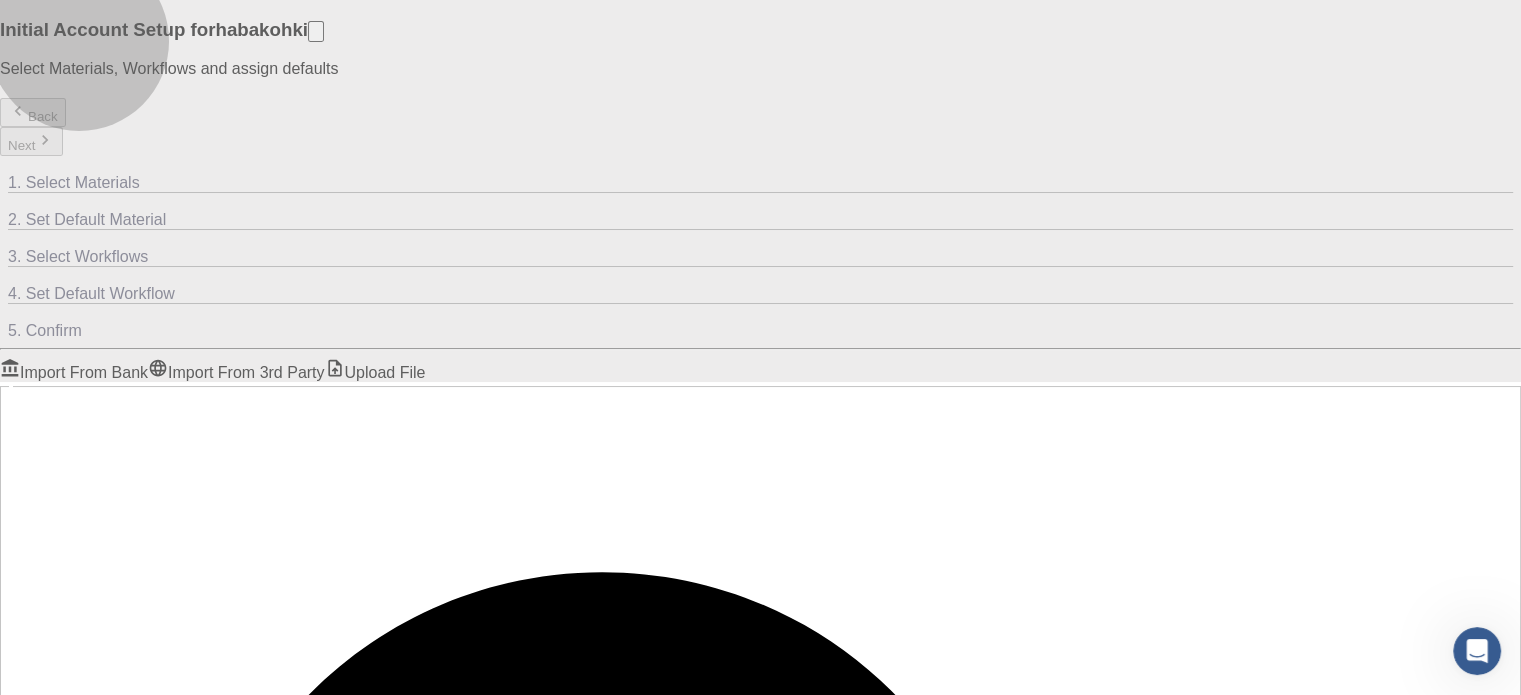 click on "Upload File" at bounding box center [375, 372] 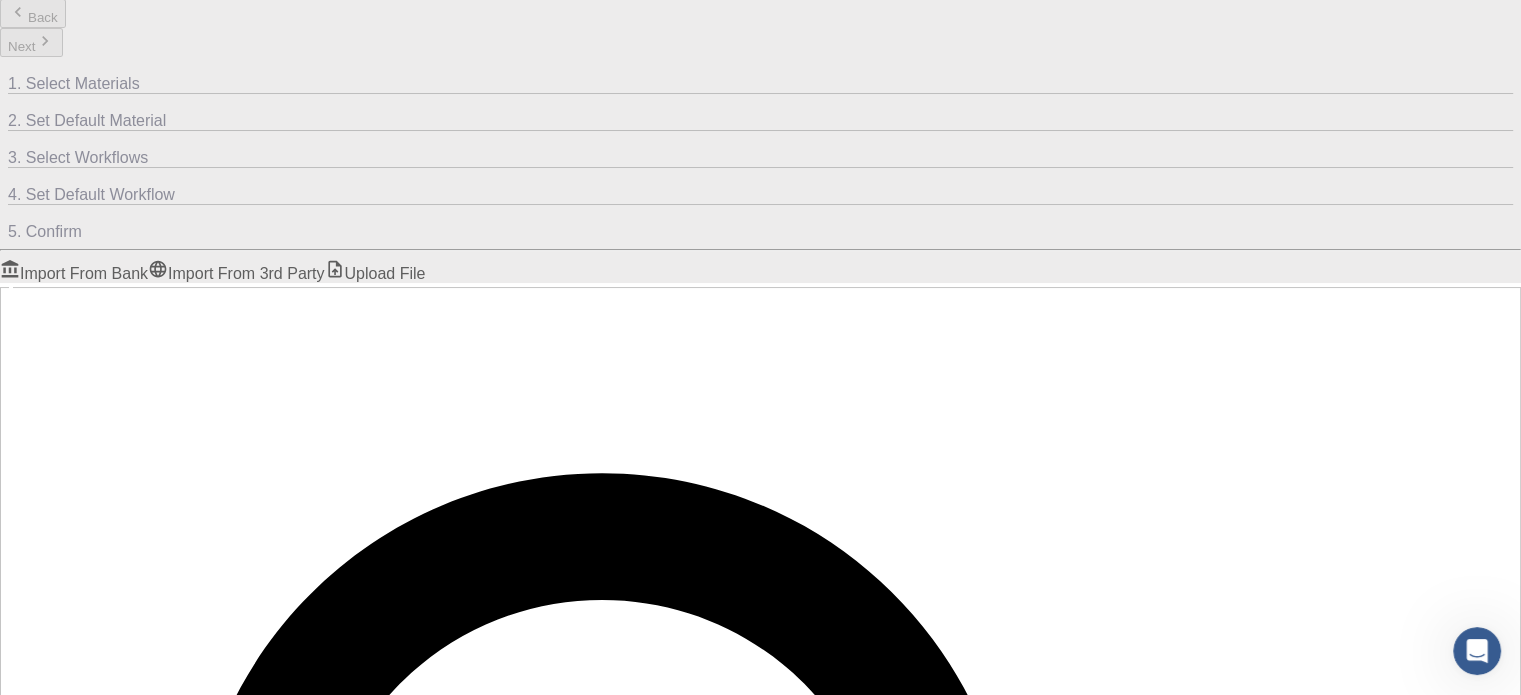 scroll, scrollTop: 100, scrollLeft: 0, axis: vertical 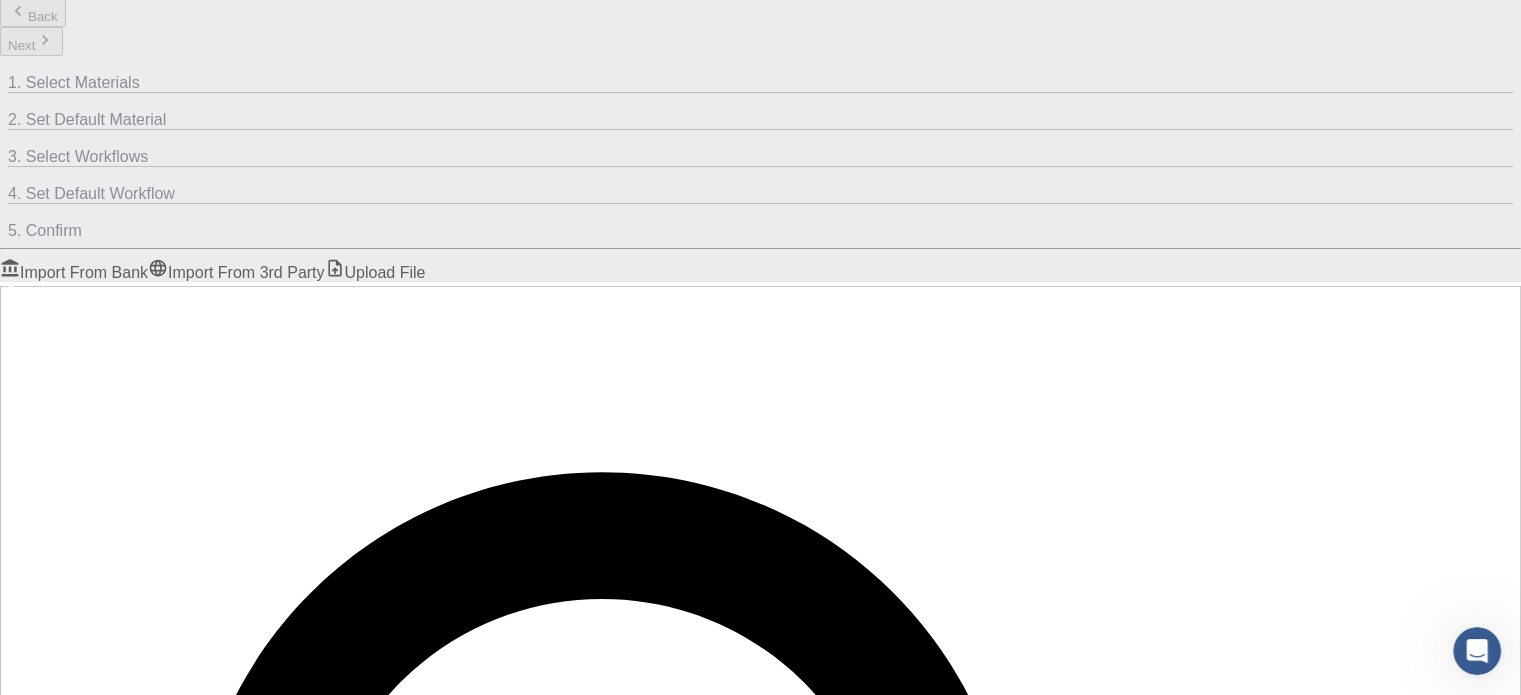 drag, startPoint x: 134, startPoint y: 278, endPoint x: 124, endPoint y: 303, distance: 26.925823 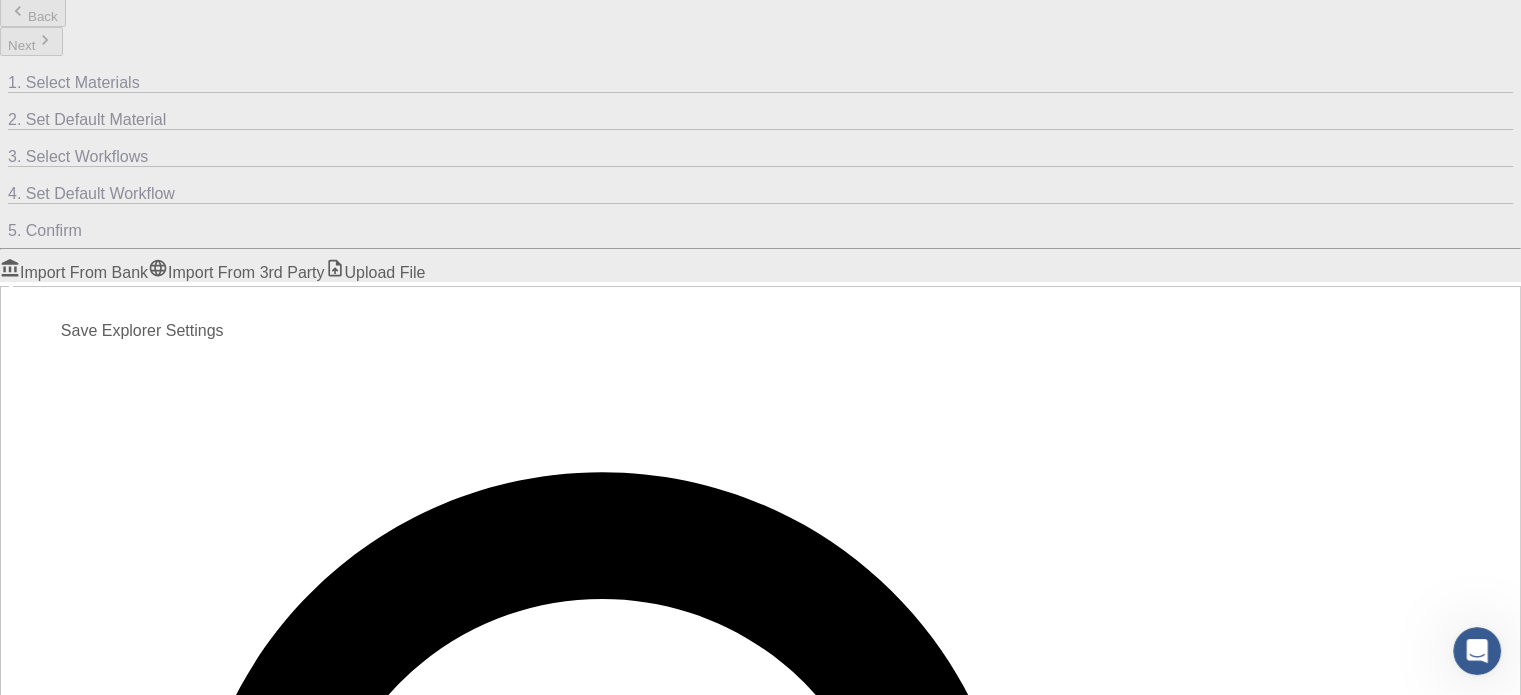 click 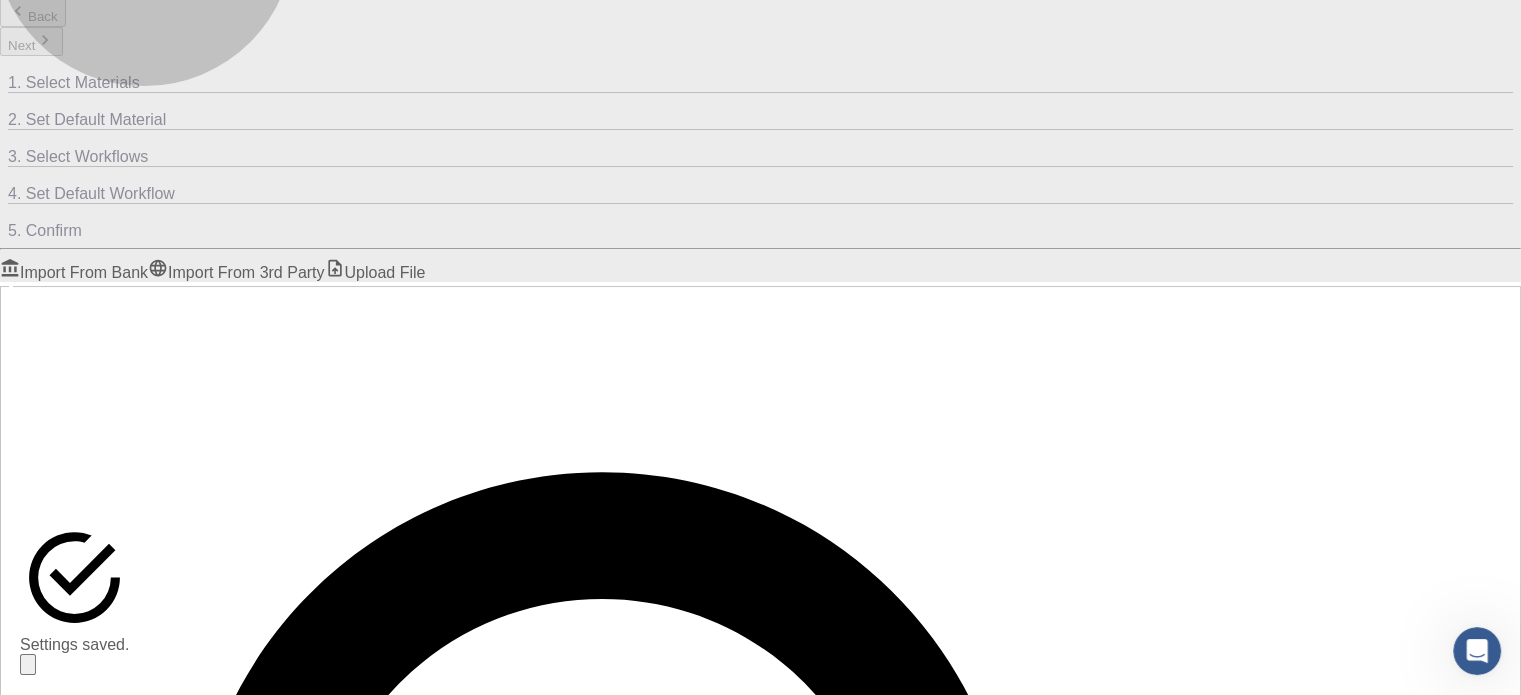click on "Import From 3rd Party" at bounding box center (236, 272) 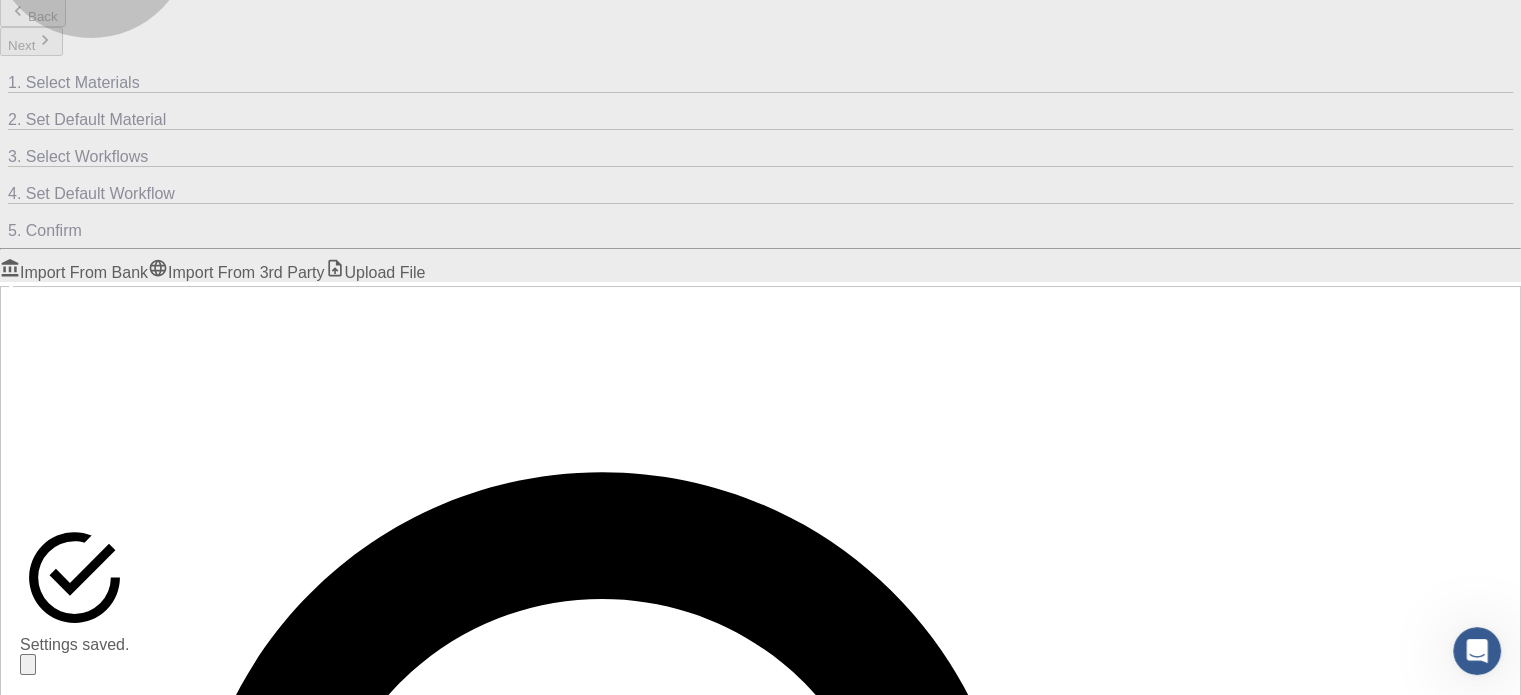 click on "Upload File" at bounding box center (375, 272) 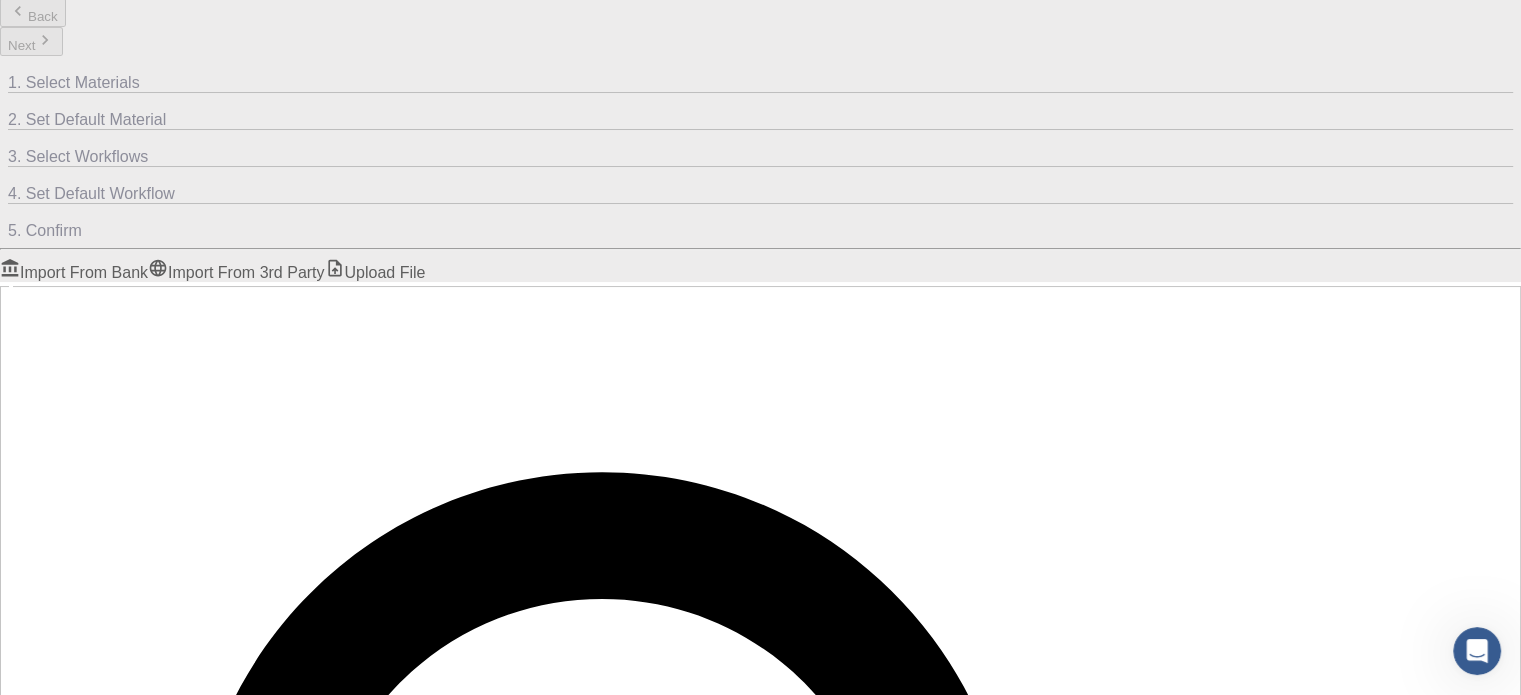 click at bounding box center (760, 1932) 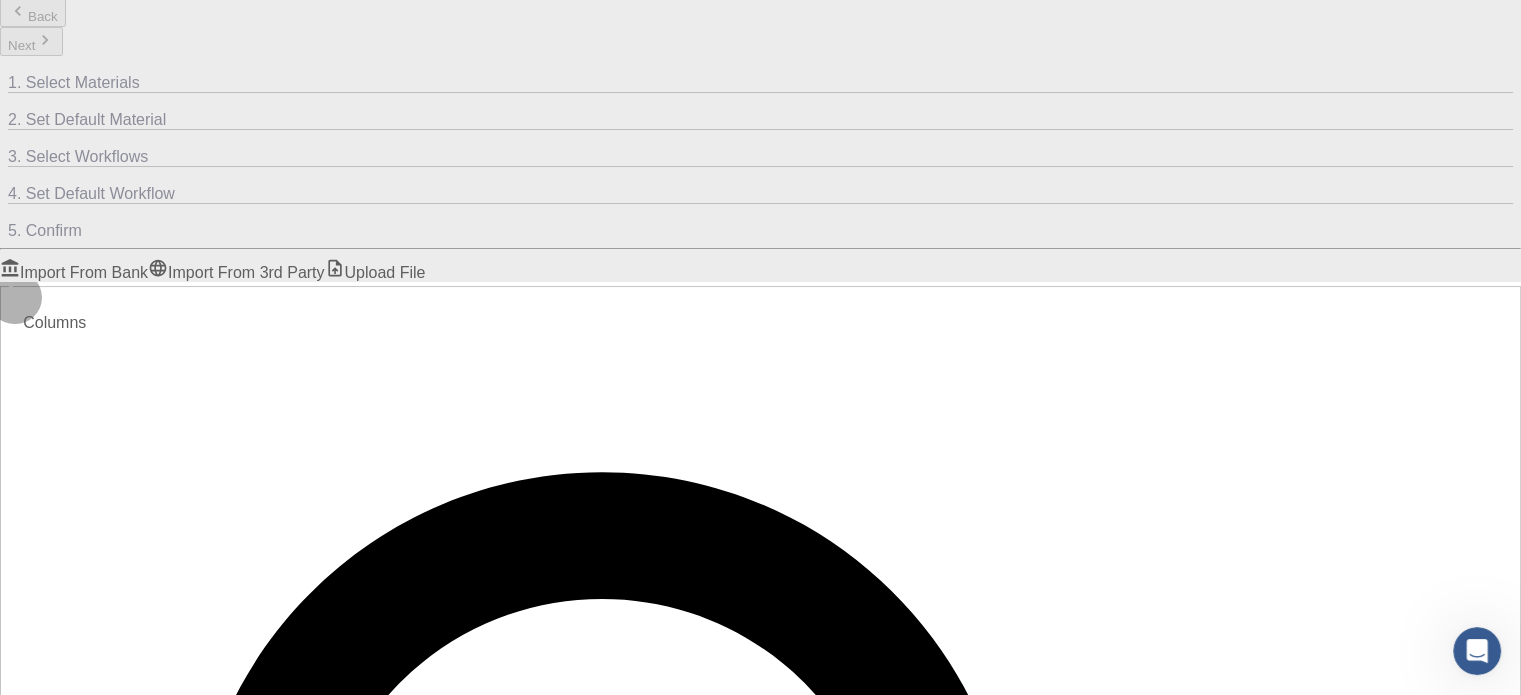 click 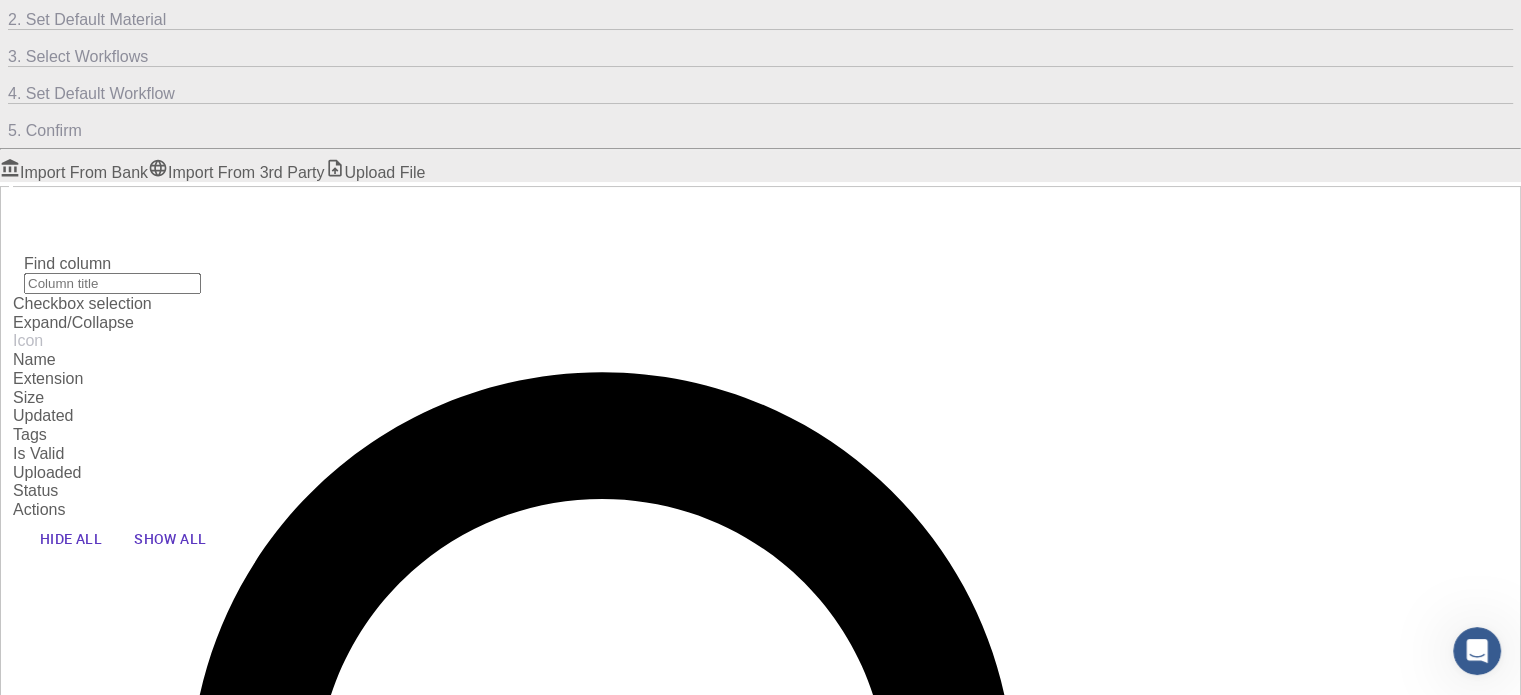 click on "No Files Yet" at bounding box center [736, 1935] 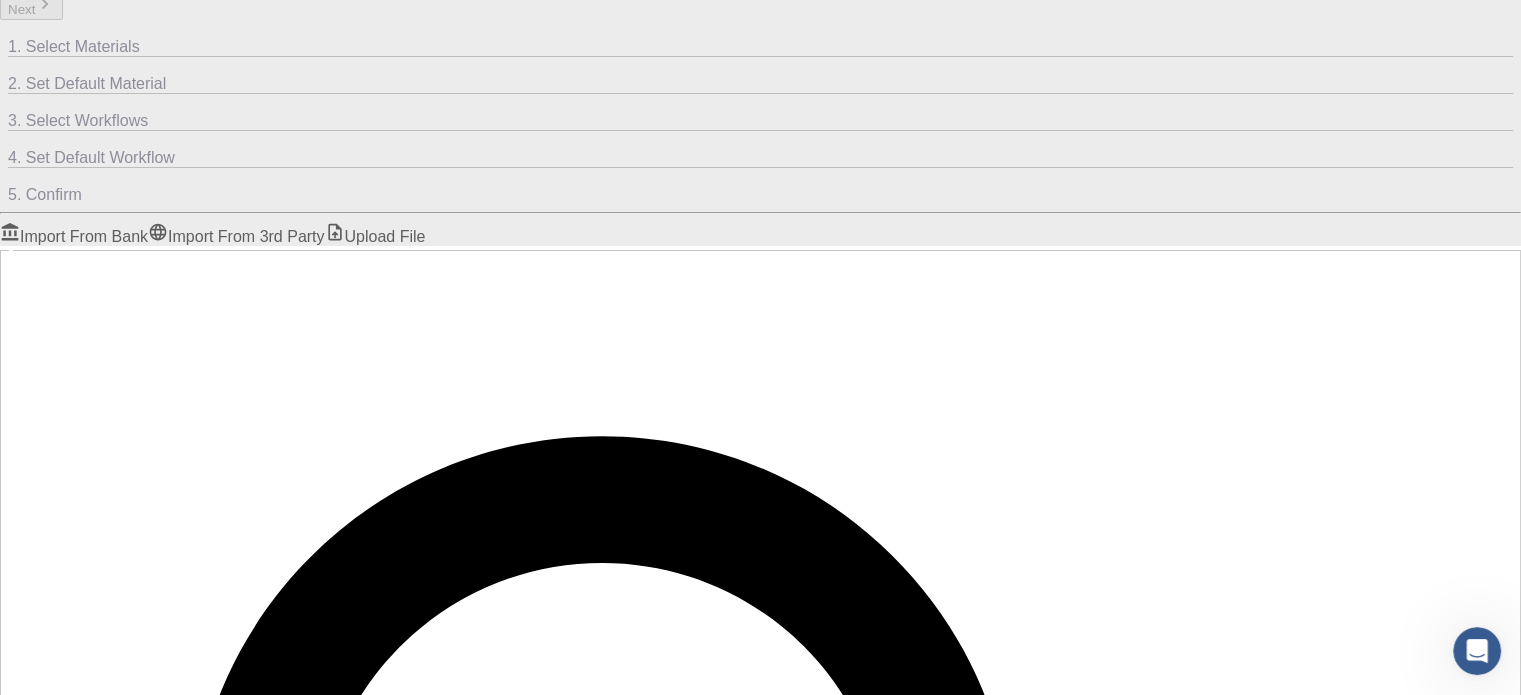 scroll, scrollTop: 0, scrollLeft: 0, axis: both 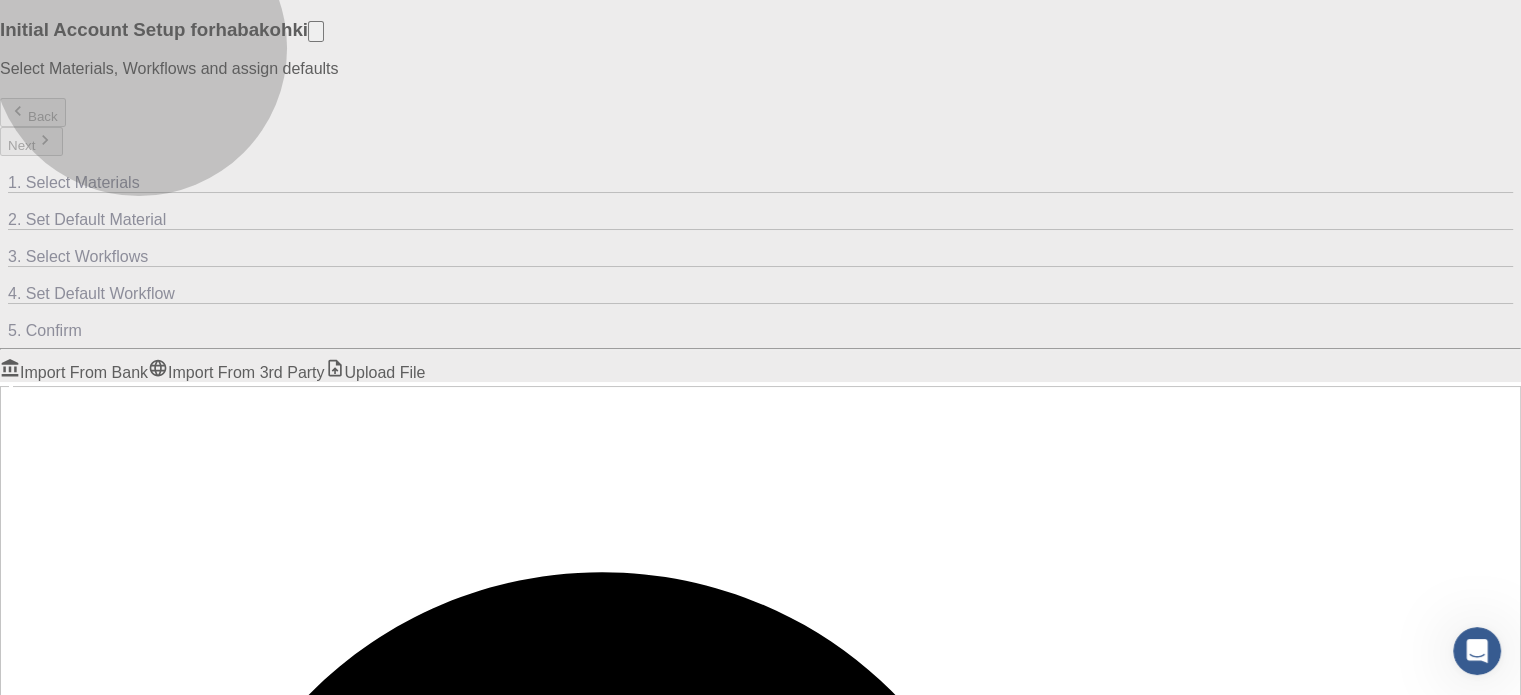 click on "Import From Bank" at bounding box center (74, 372) 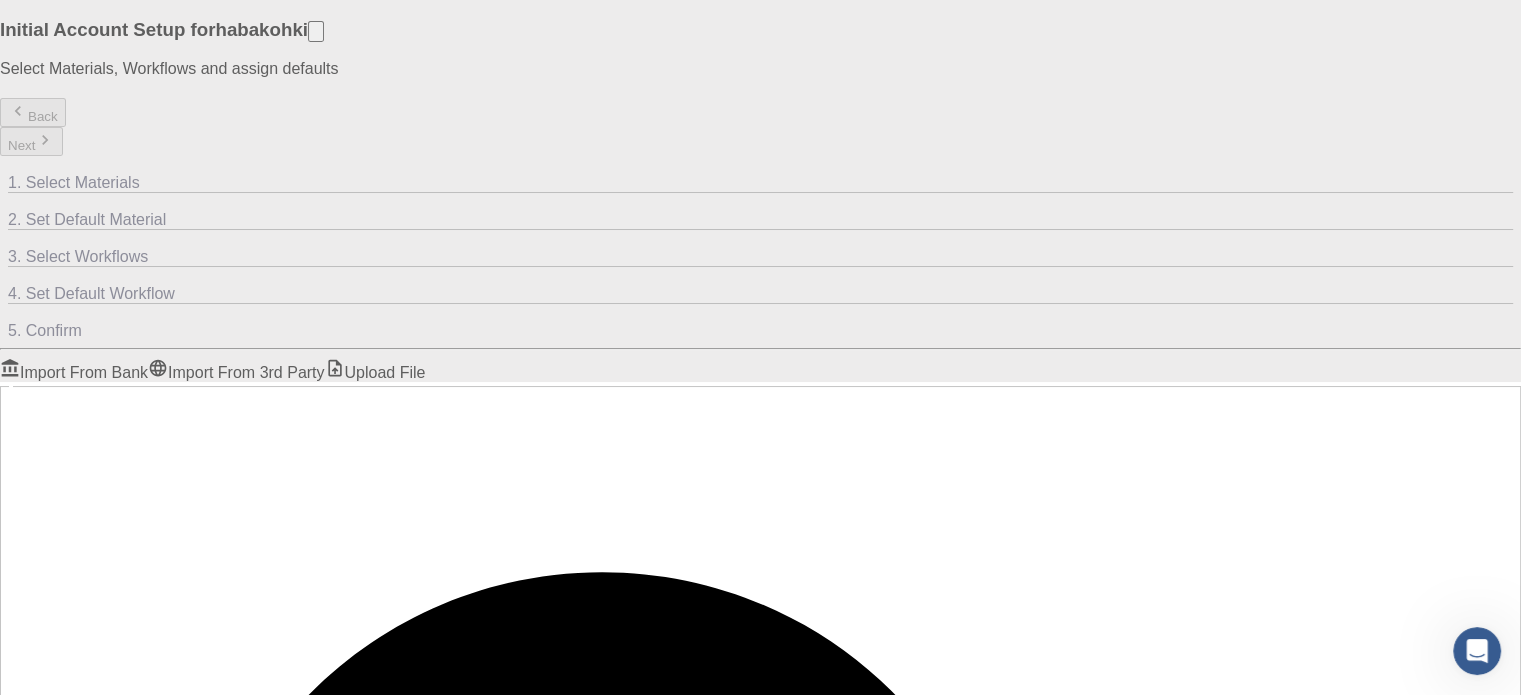 click 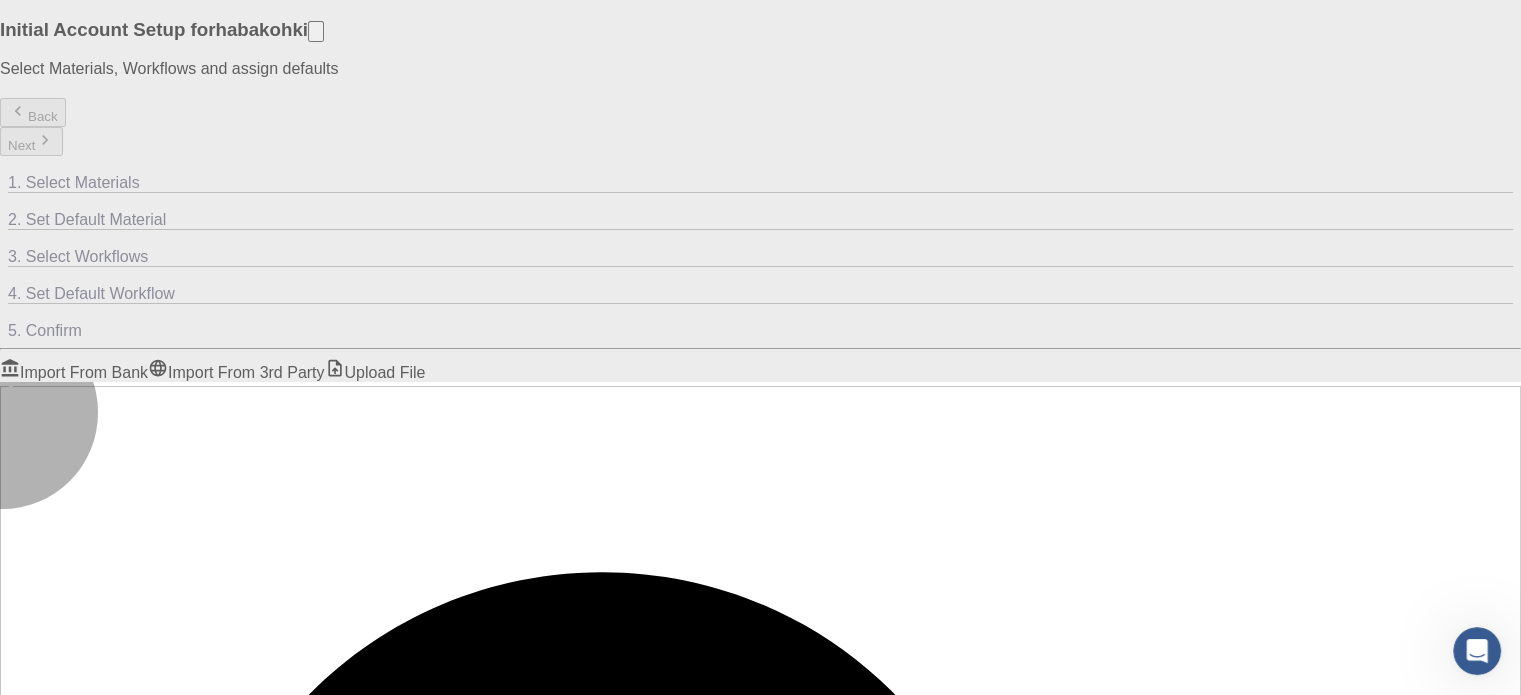 click on "Select" at bounding box center (36, 1992) 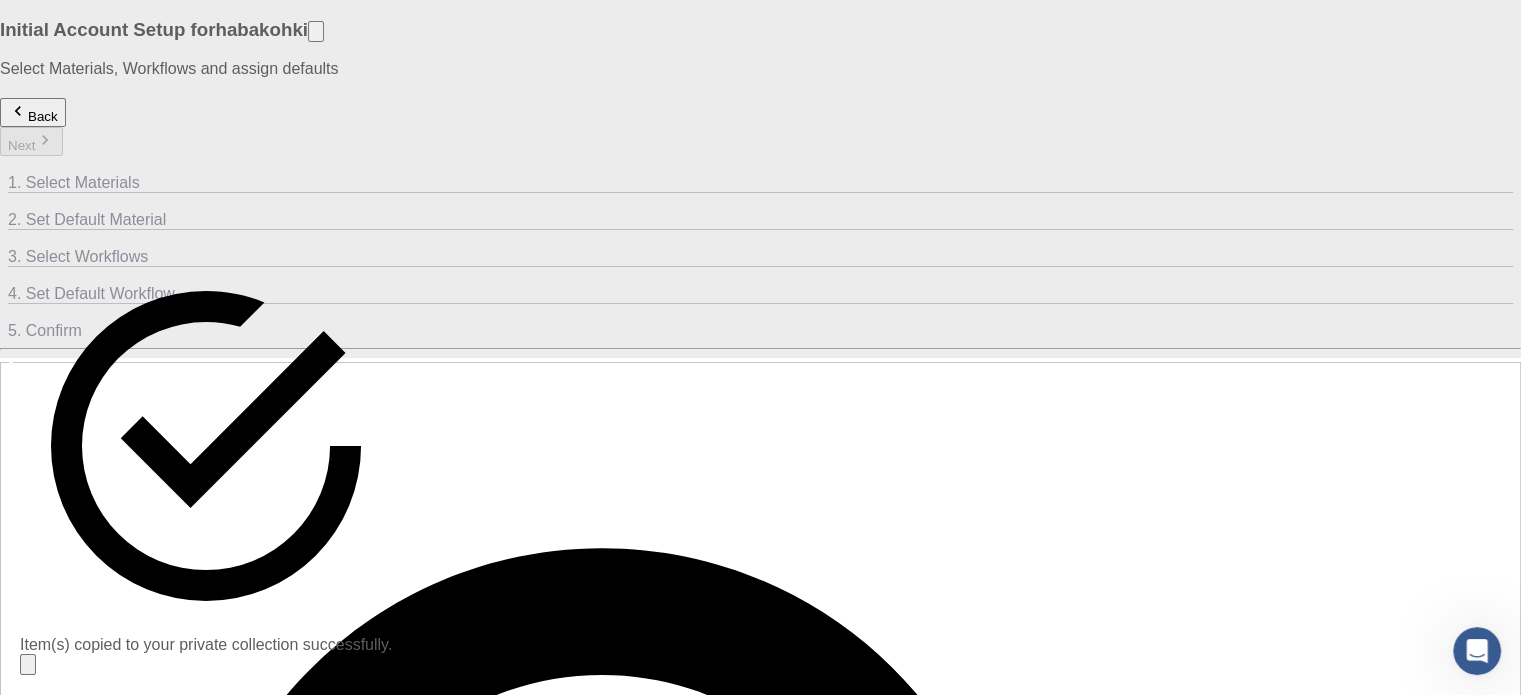 click on "Back Next" at bounding box center (760, 127) 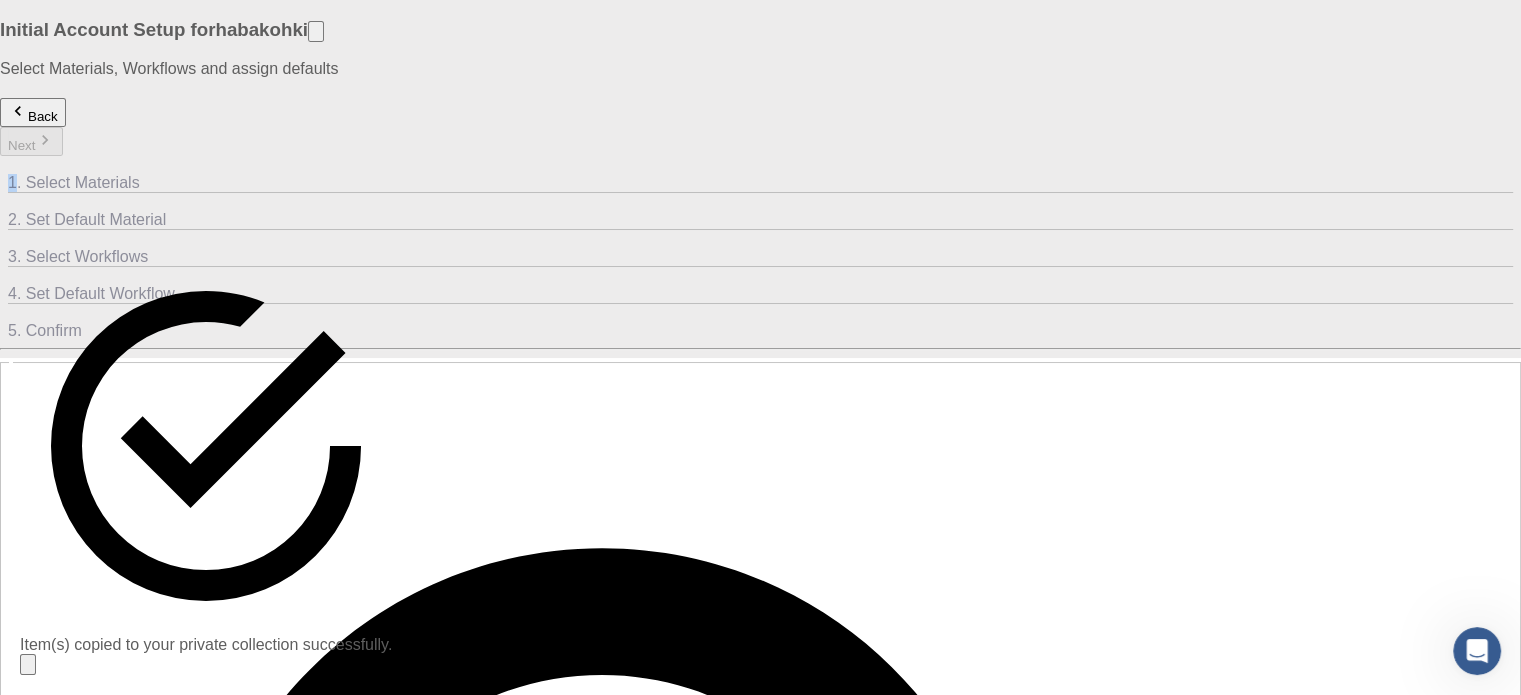 click on "Back Next" at bounding box center [760, 127] 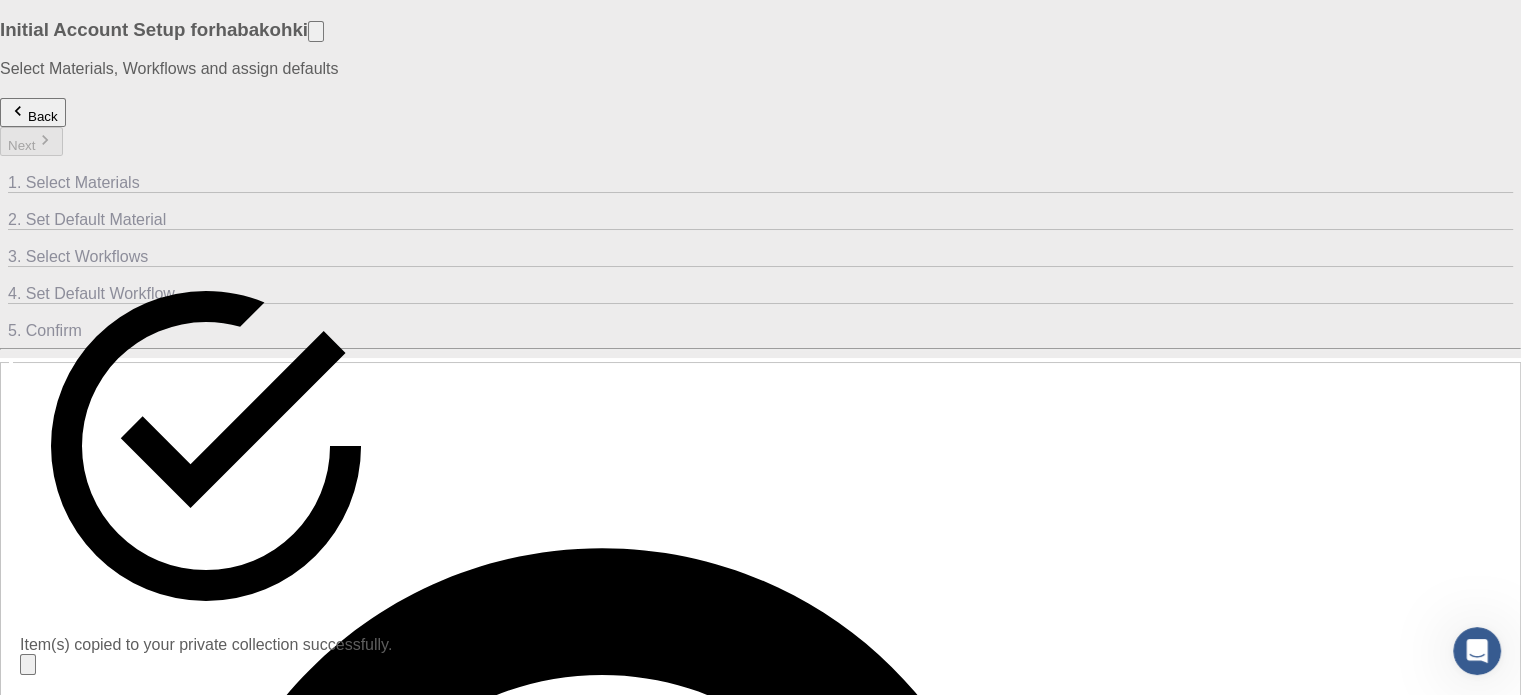 click on "Back Next" at bounding box center (760, 127) 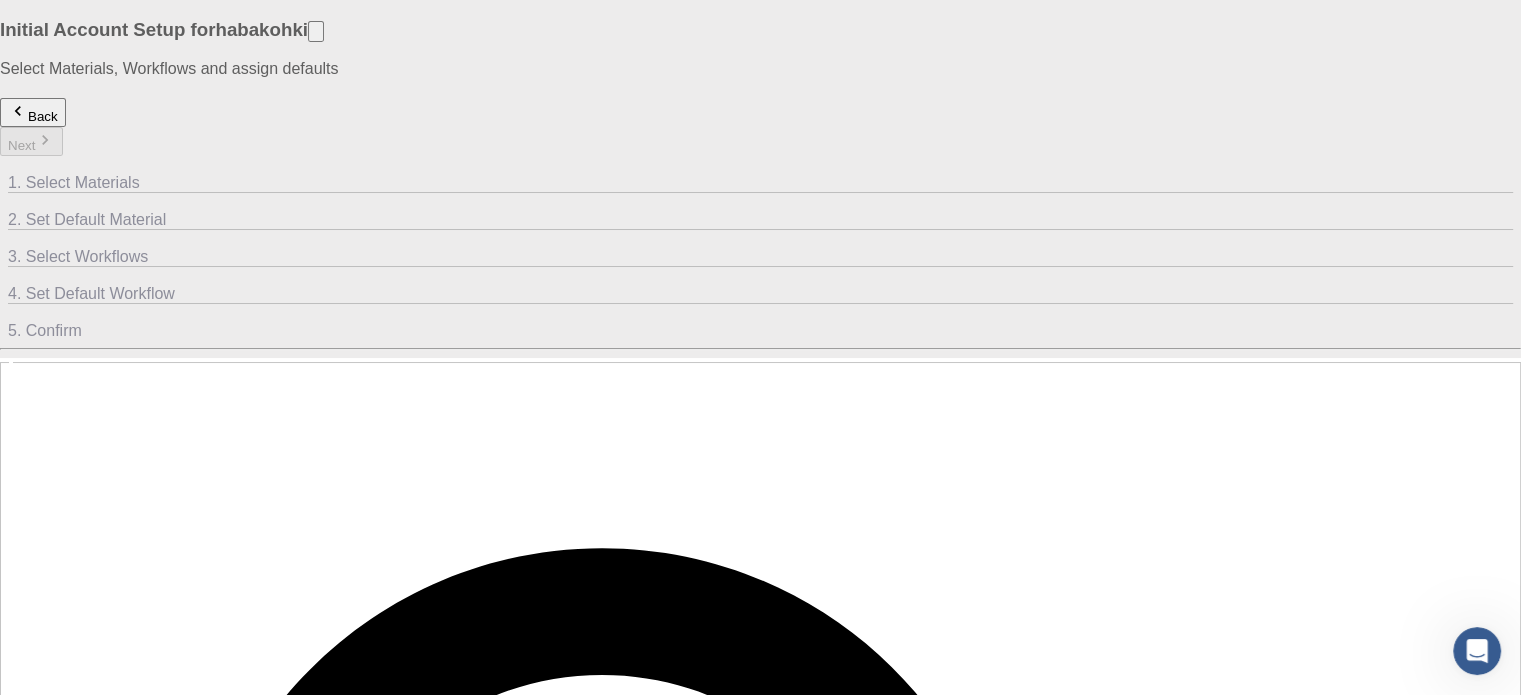 click at bounding box center (760, 2084) 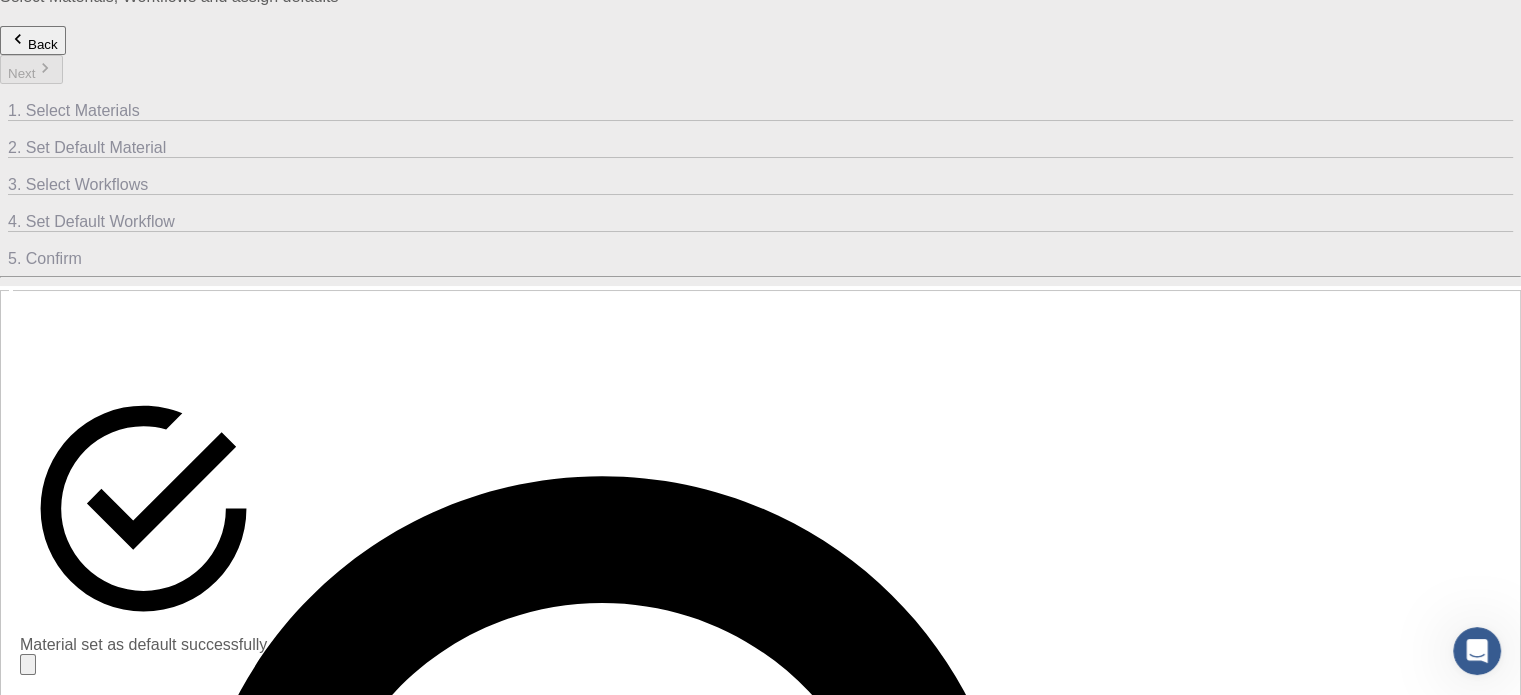 scroll, scrollTop: 212, scrollLeft: 0, axis: vertical 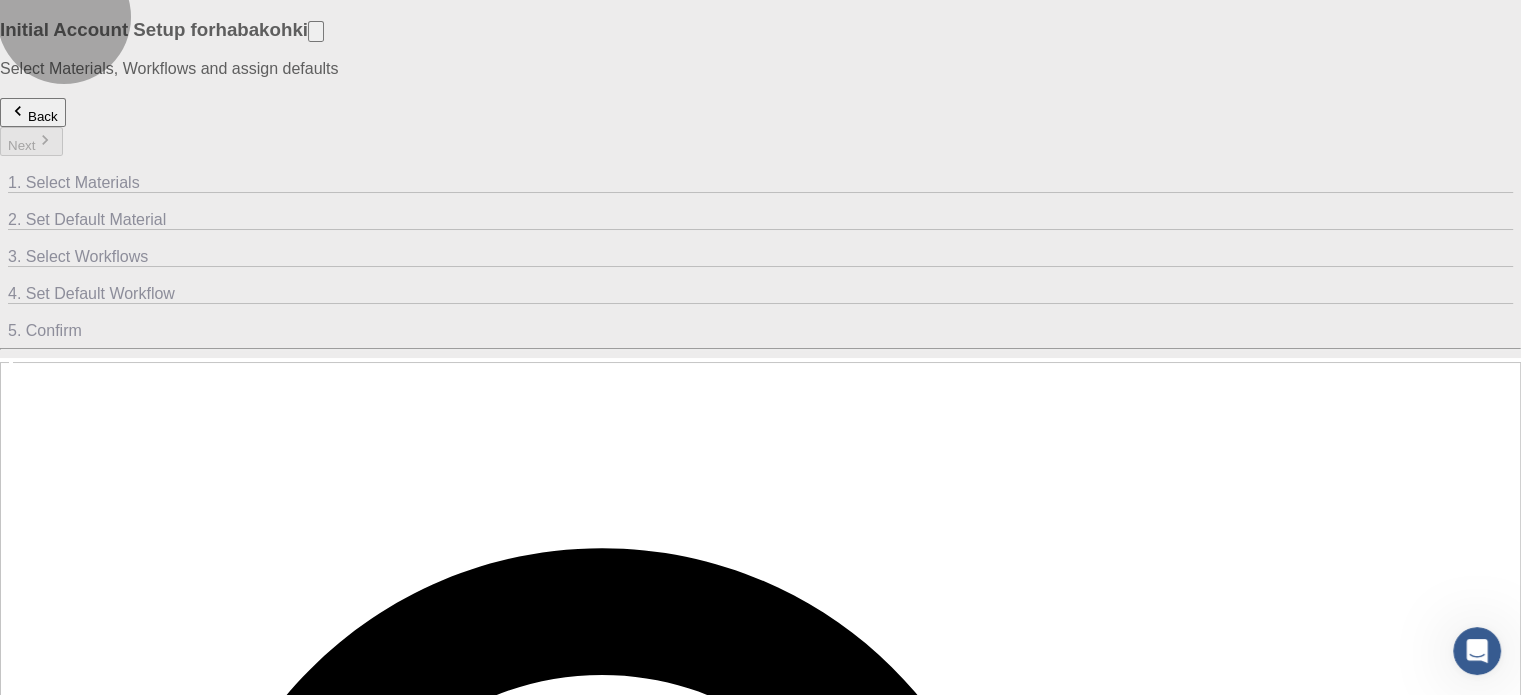 click on "Back" at bounding box center [33, 112] 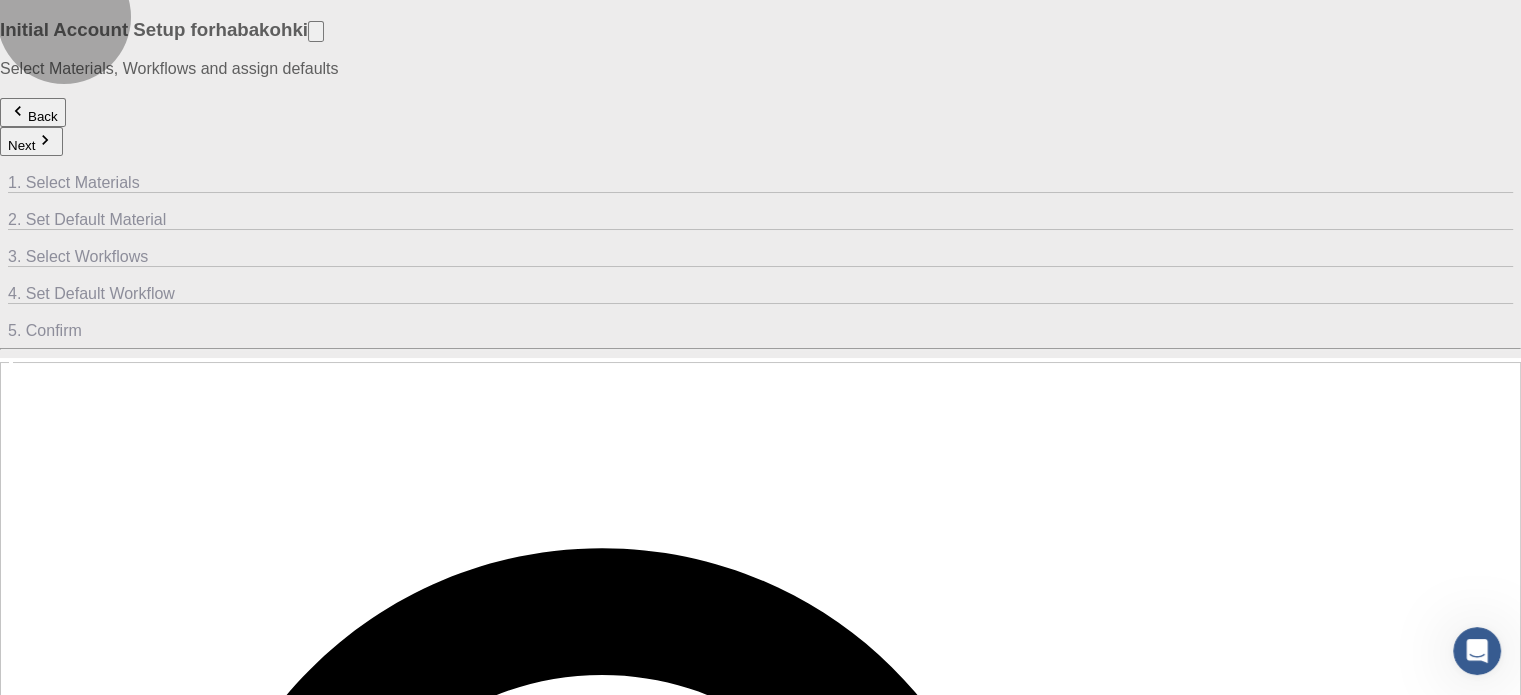 click on "Back" at bounding box center (33, 112) 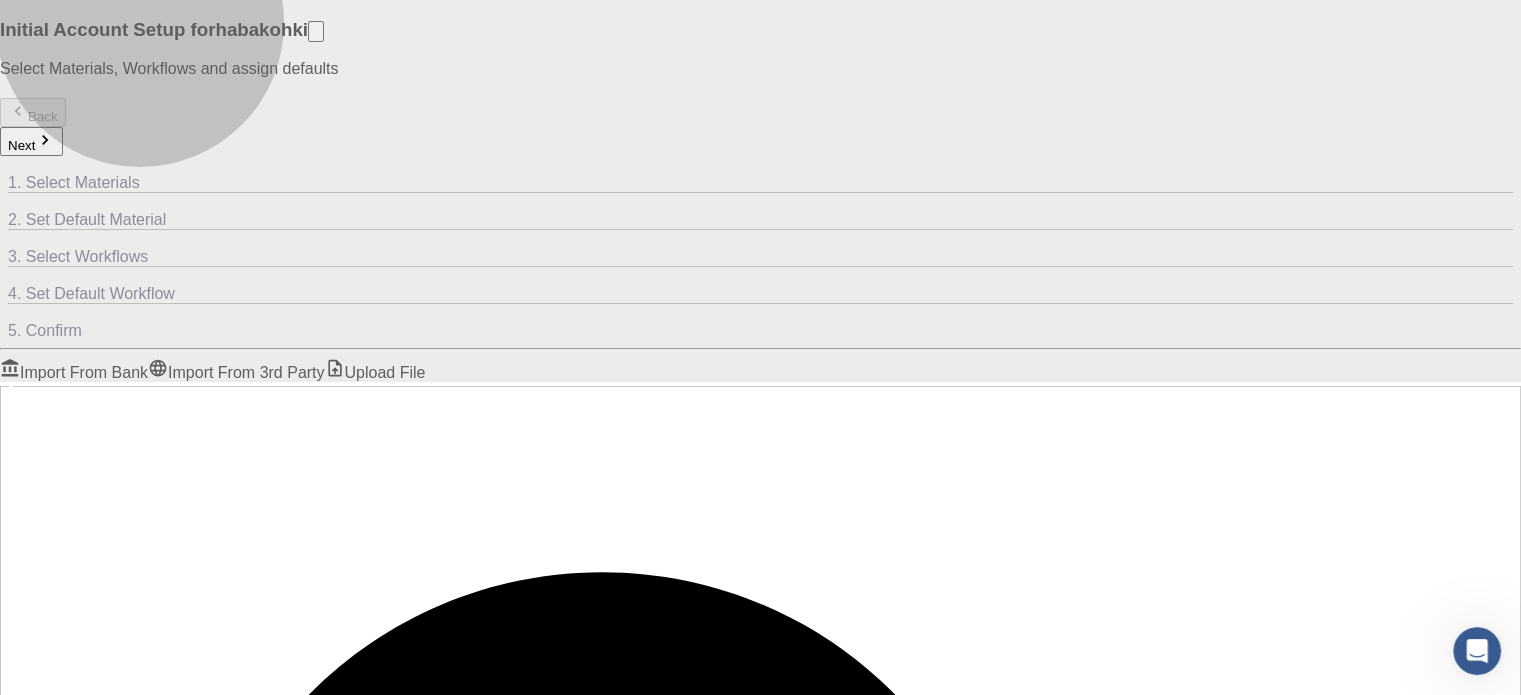 click on "Upload File" at bounding box center [375, 372] 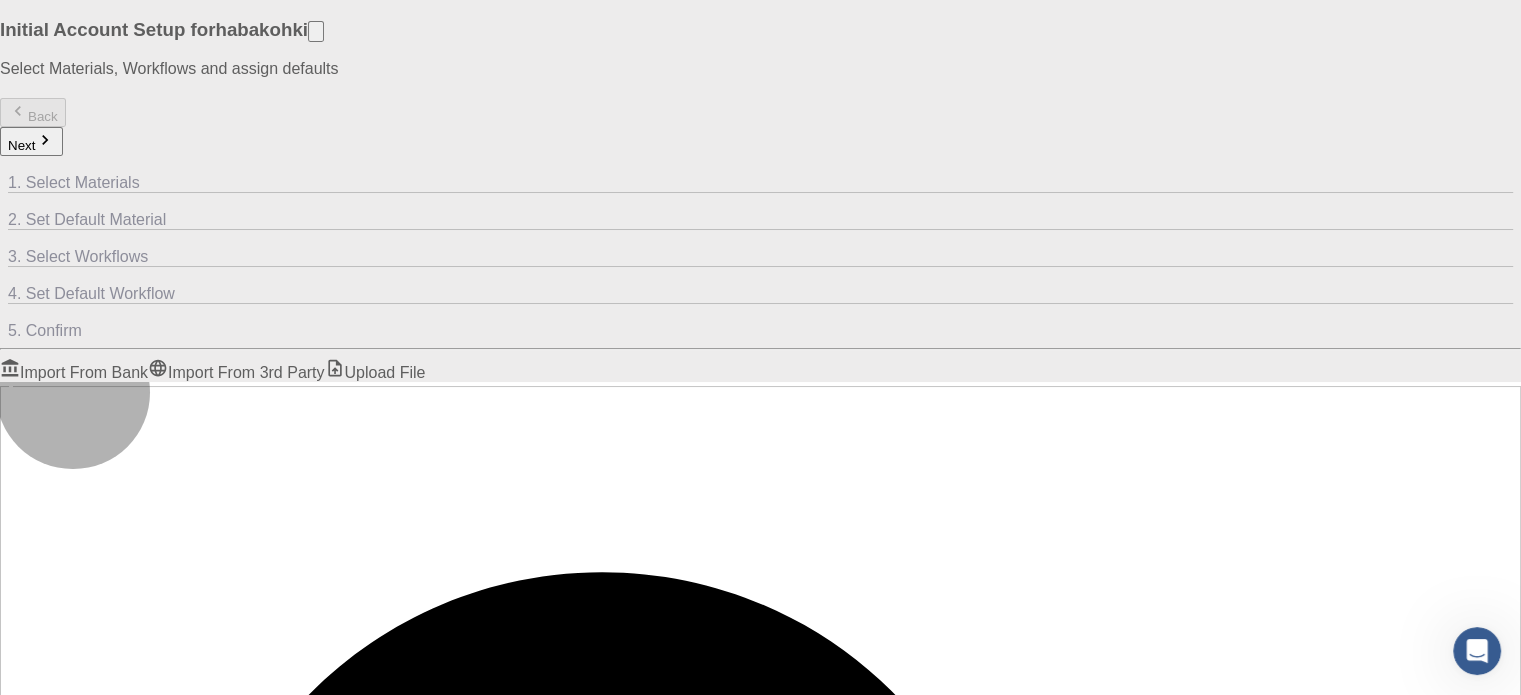 click on "Select files" at bounding box center (124, 1963) 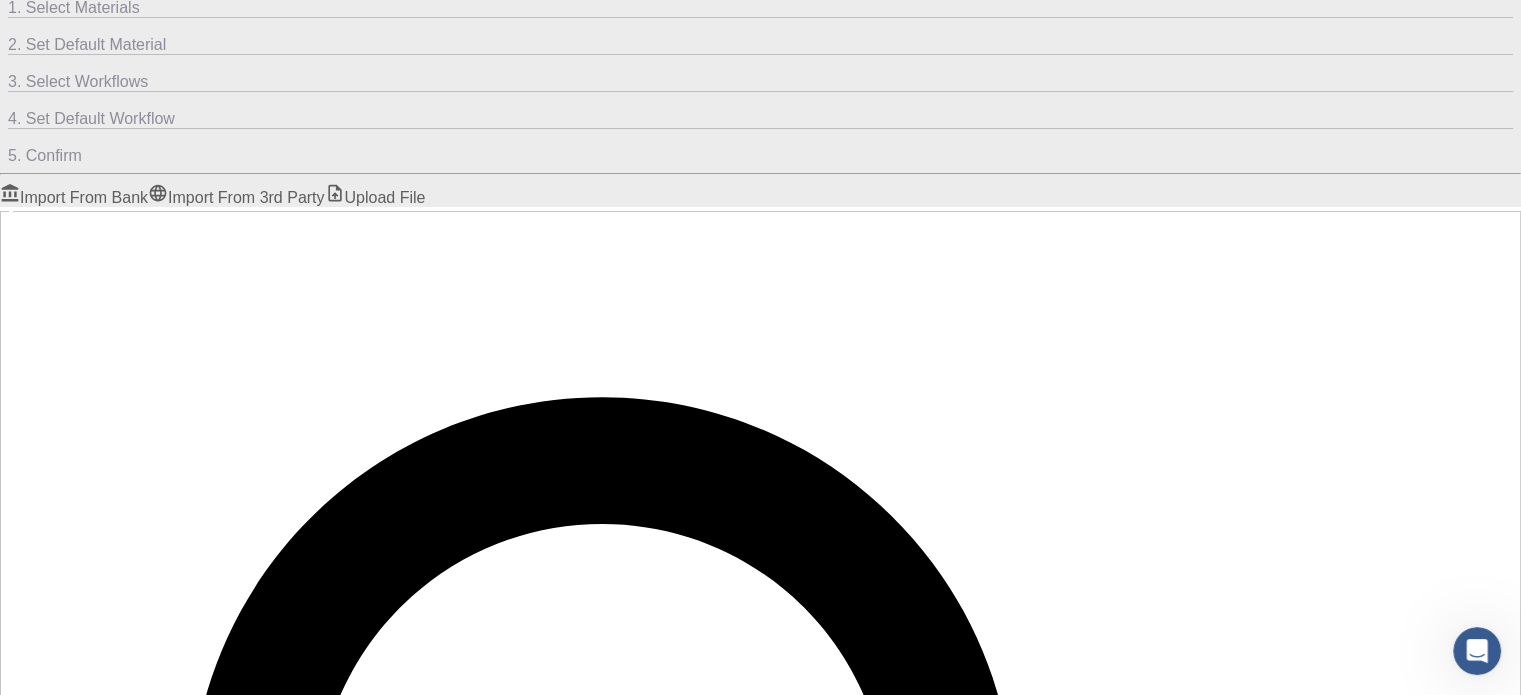 scroll, scrollTop: 178, scrollLeft: 0, axis: vertical 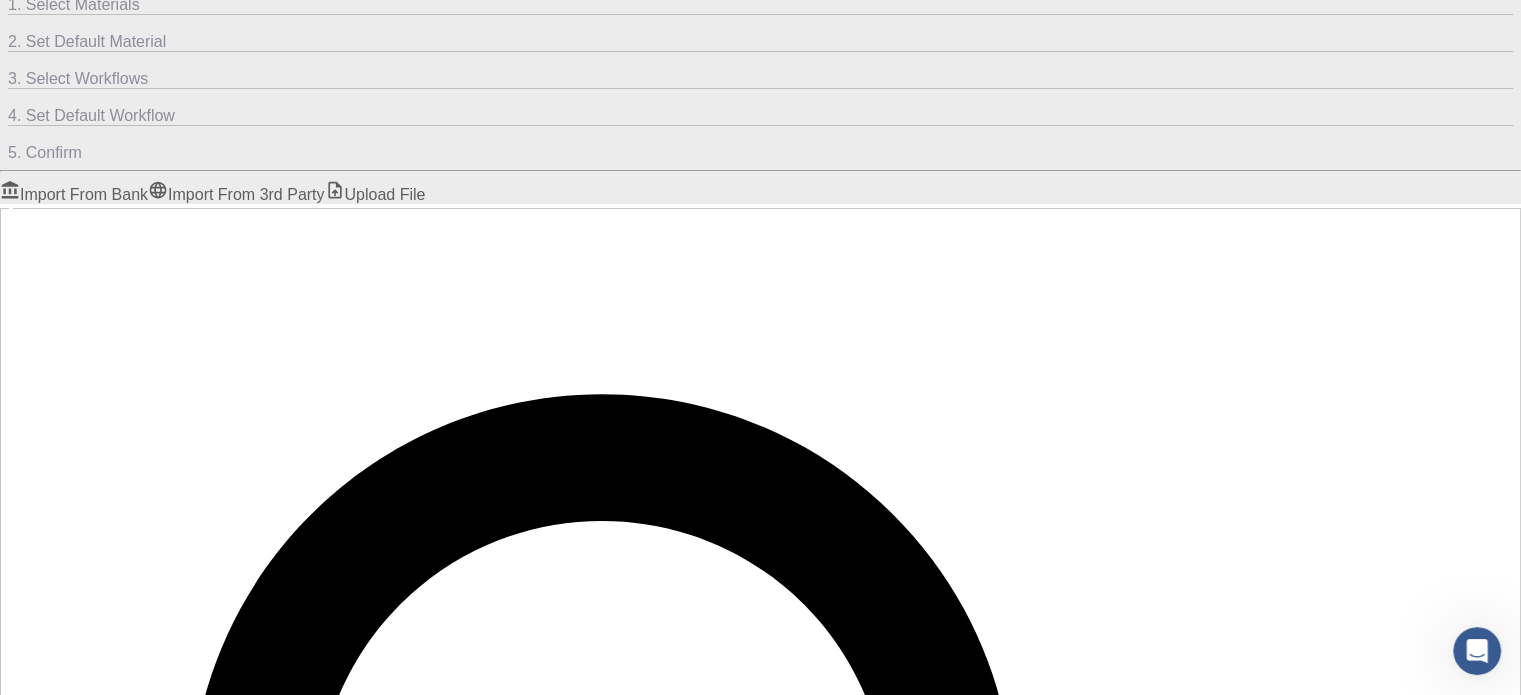 click at bounding box center (760, 1970) 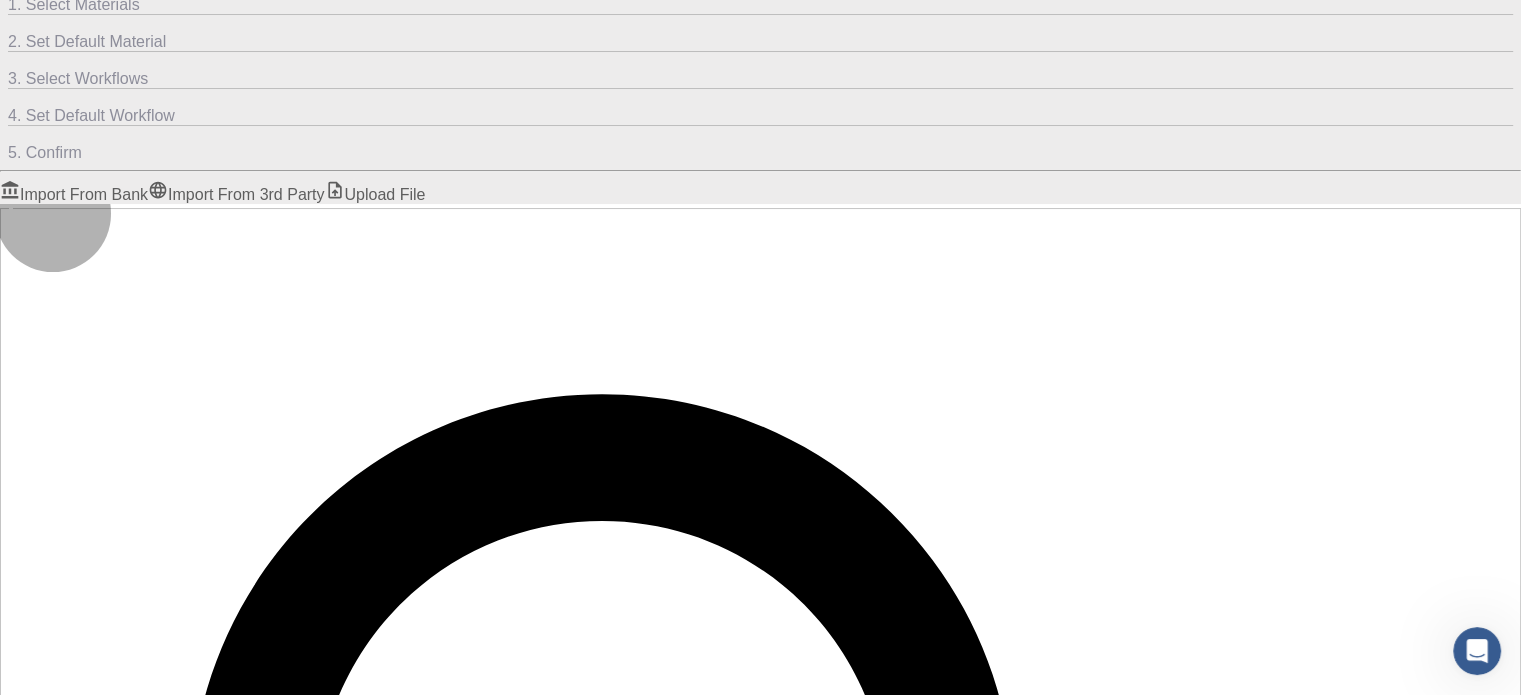 click on "Import" at bounding box center (37, 1785) 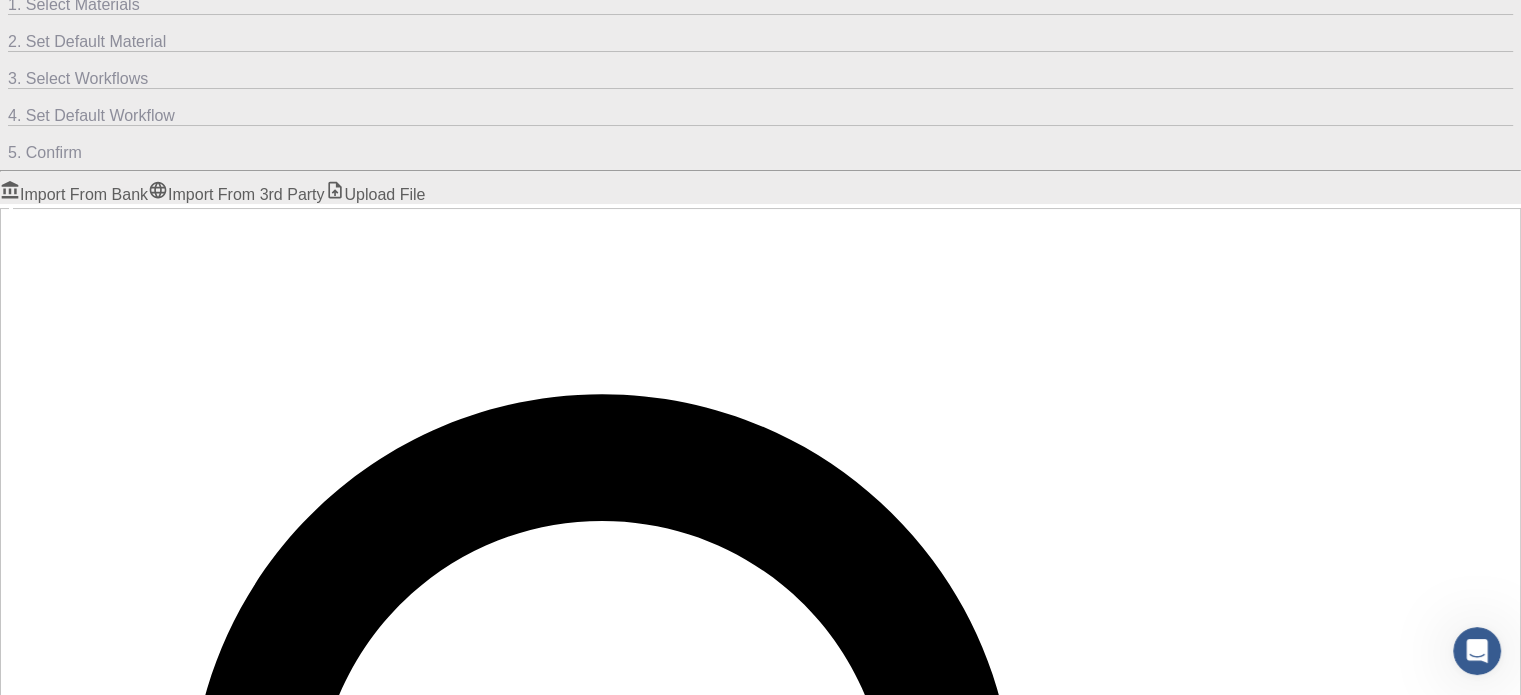 checkbox on "false" 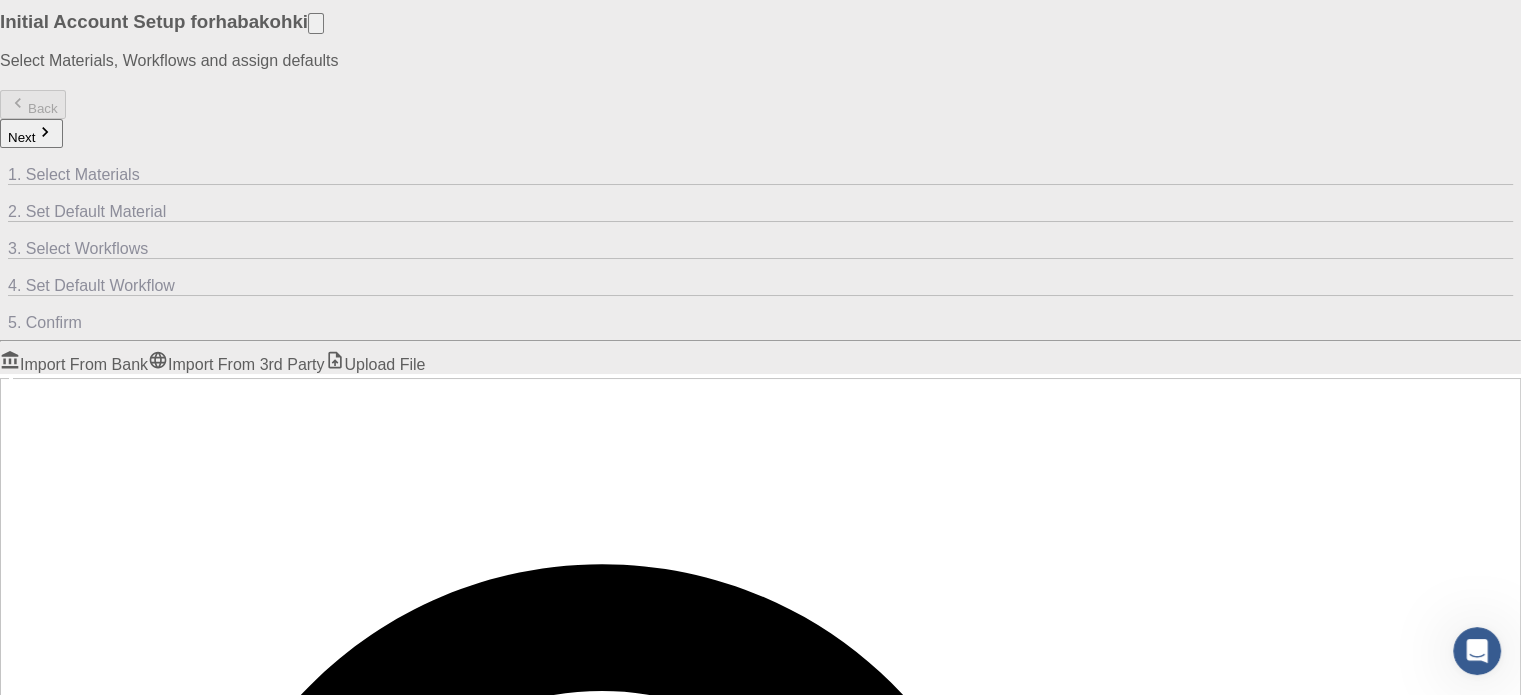 click at bounding box center (760, 2140) 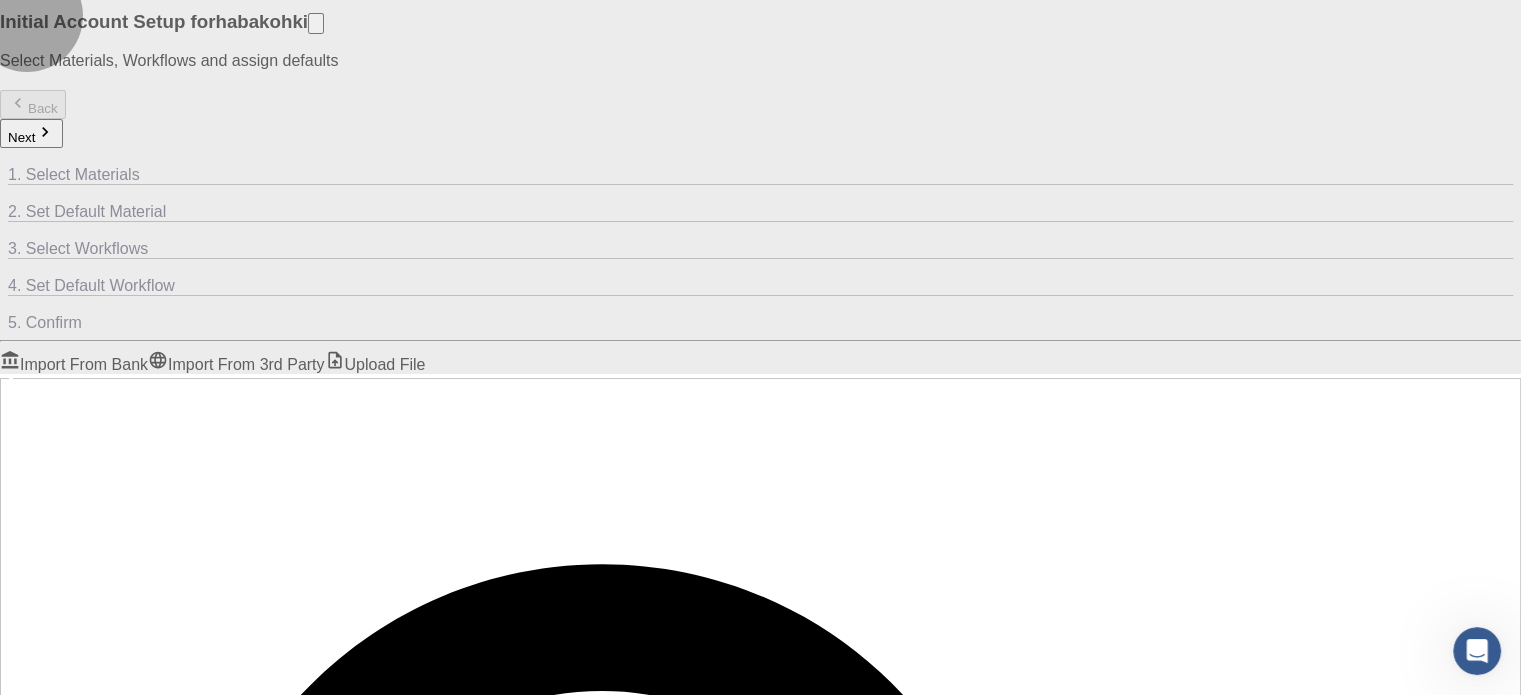click on "Next" at bounding box center [31, 133] 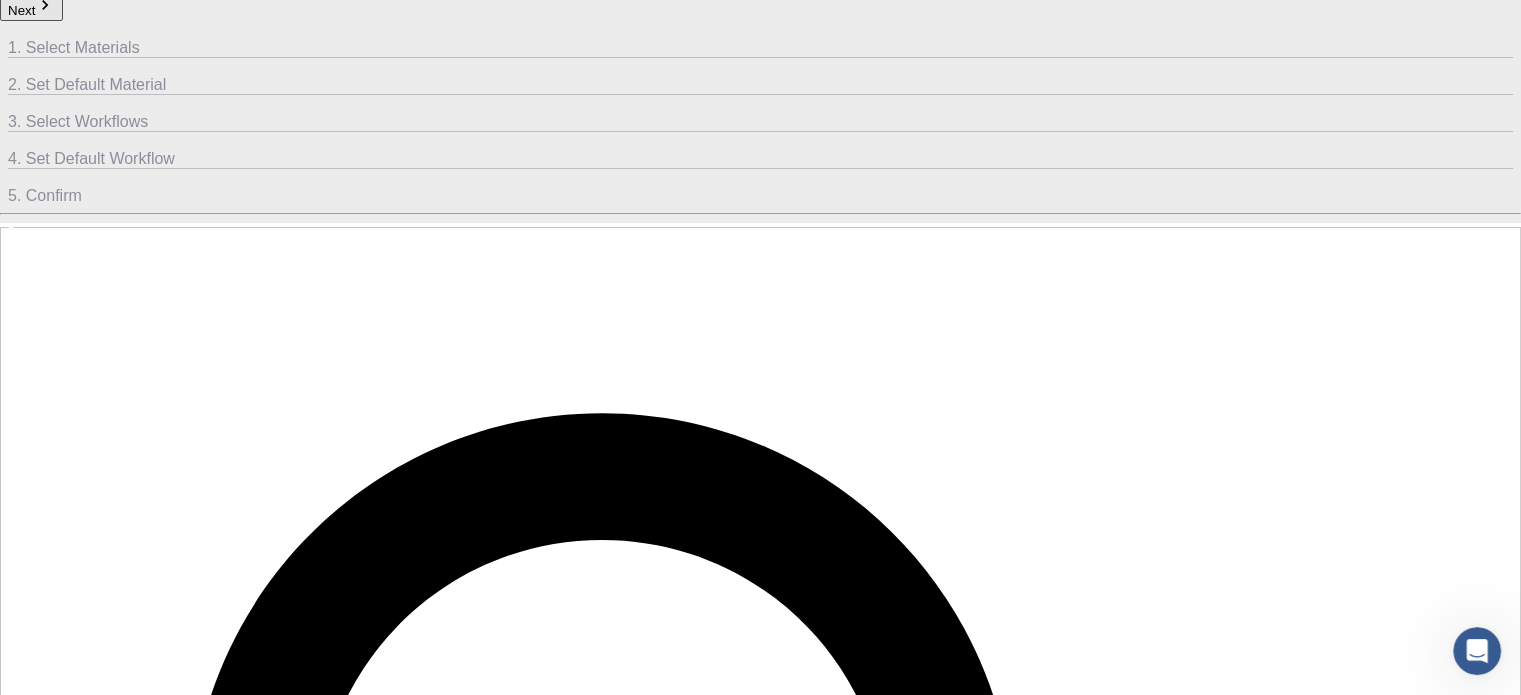 scroll, scrollTop: 0, scrollLeft: 0, axis: both 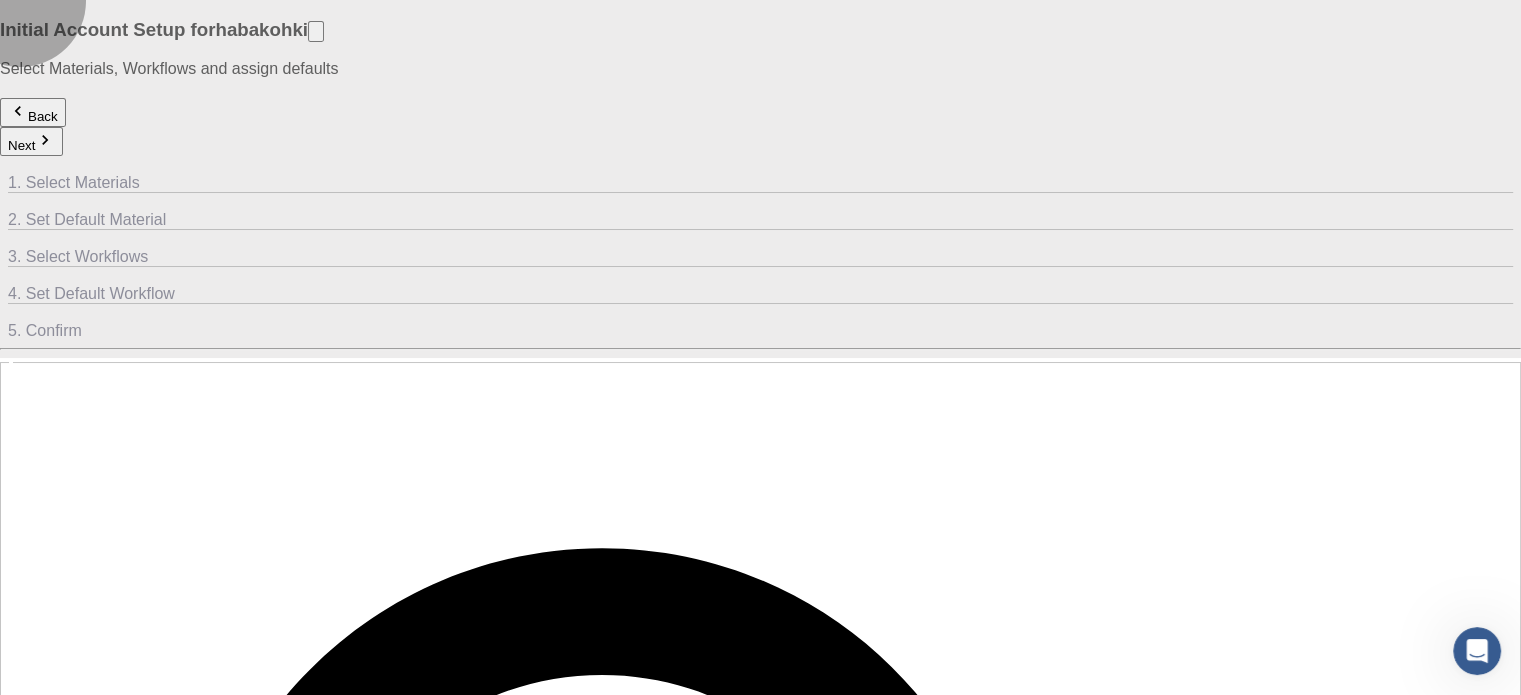click on "Back" at bounding box center [33, 112] 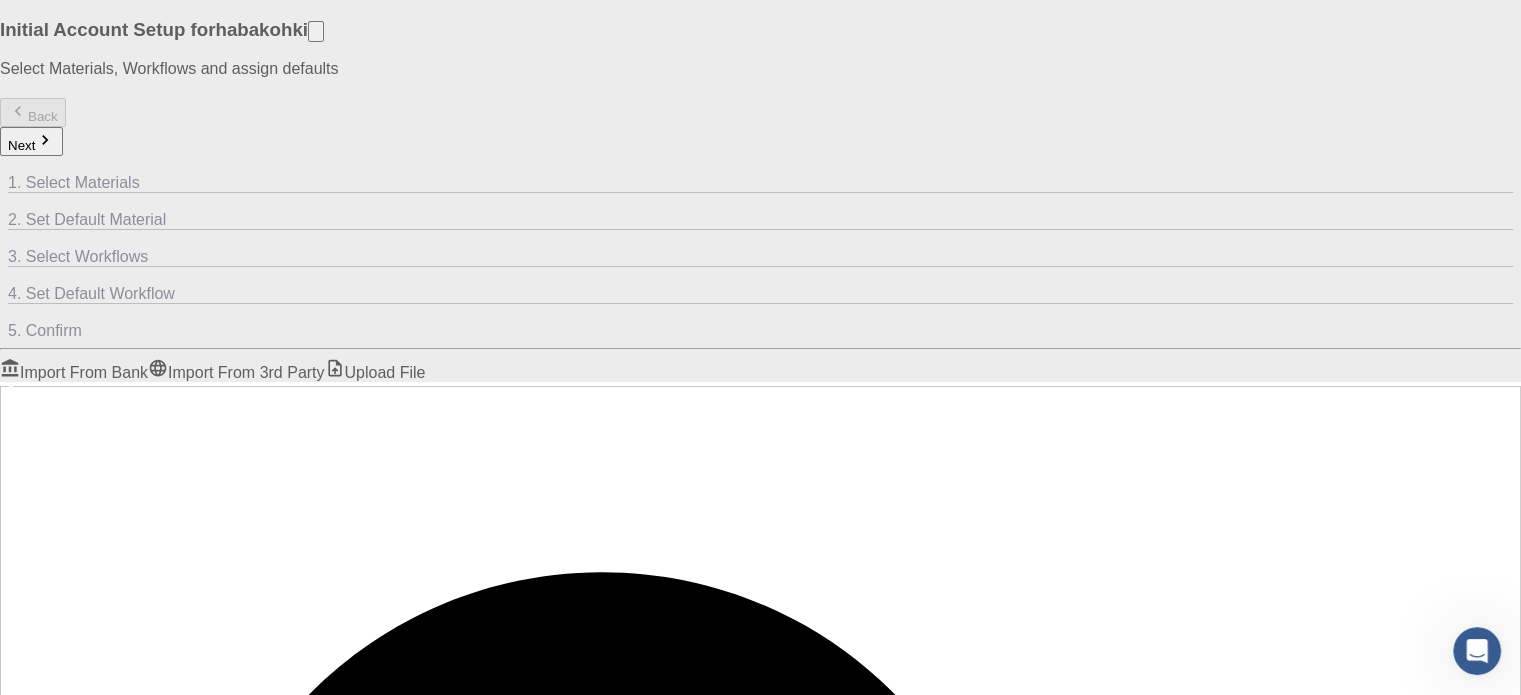 scroll, scrollTop: 212, scrollLeft: 0, axis: vertical 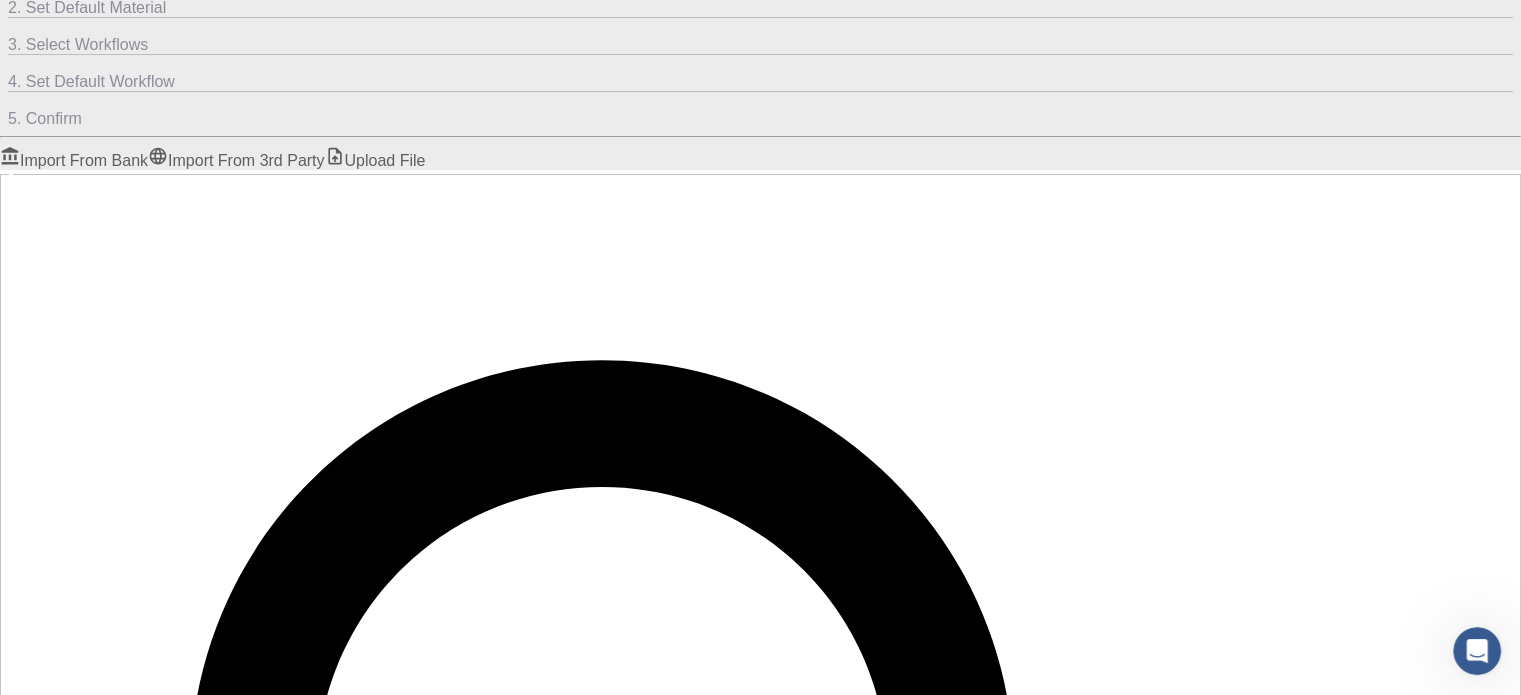 click on "Upload File" at bounding box center [375, 160] 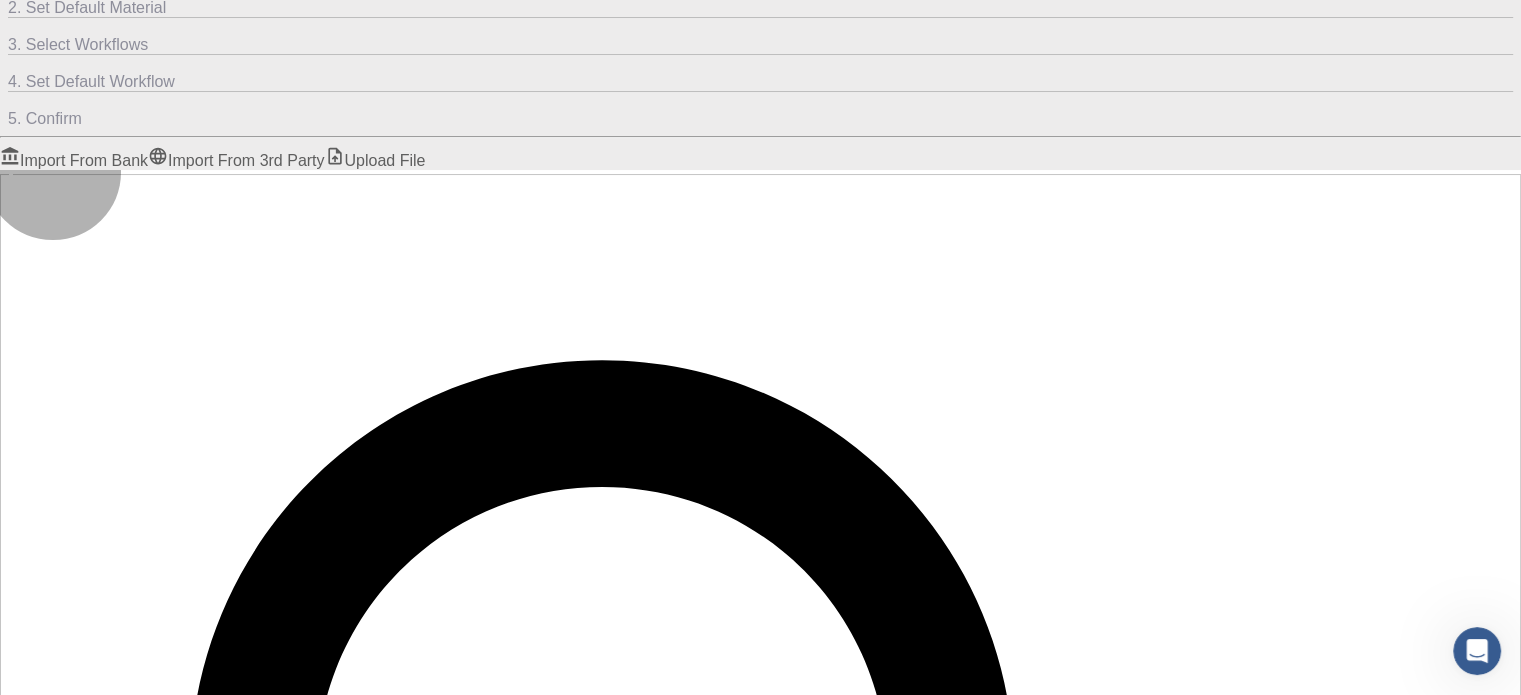 click on "Select files" at bounding box center [124, 1751] 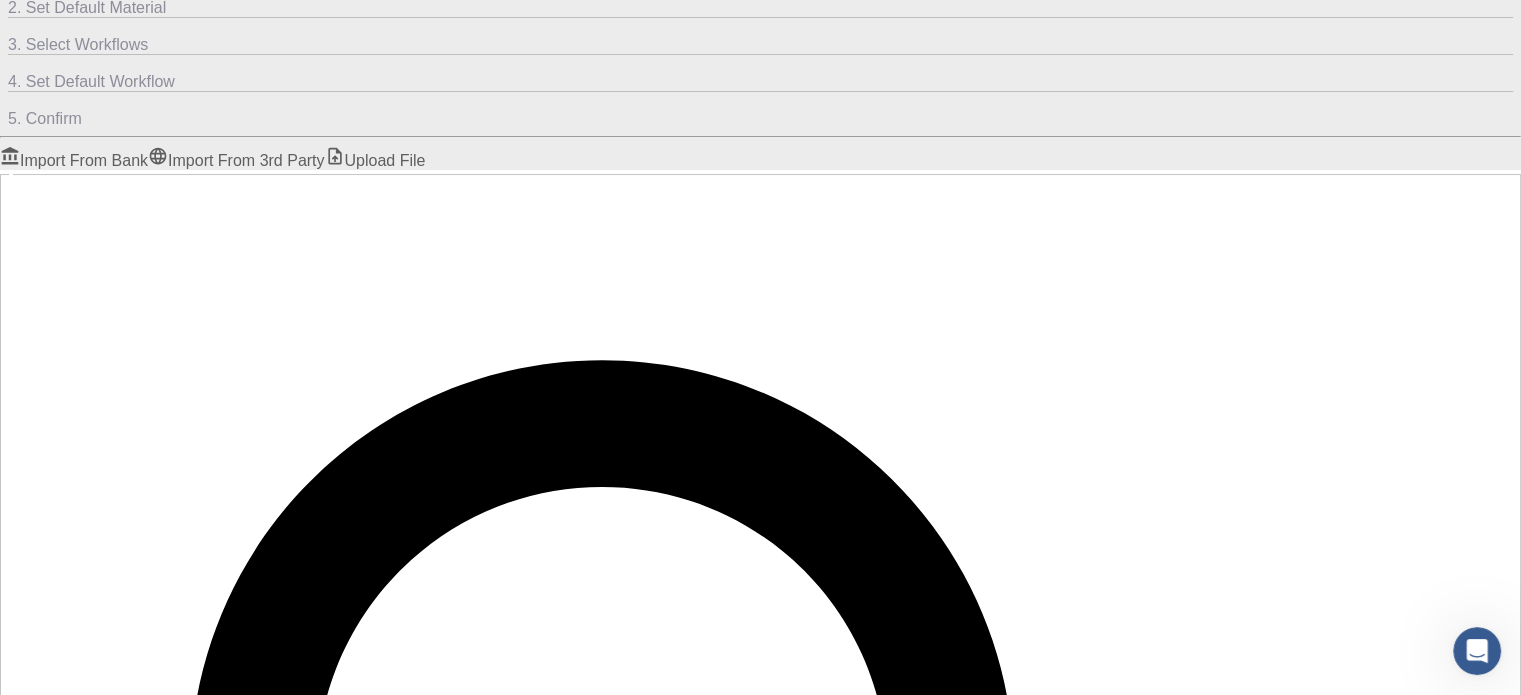 click at bounding box center [760, 1936] 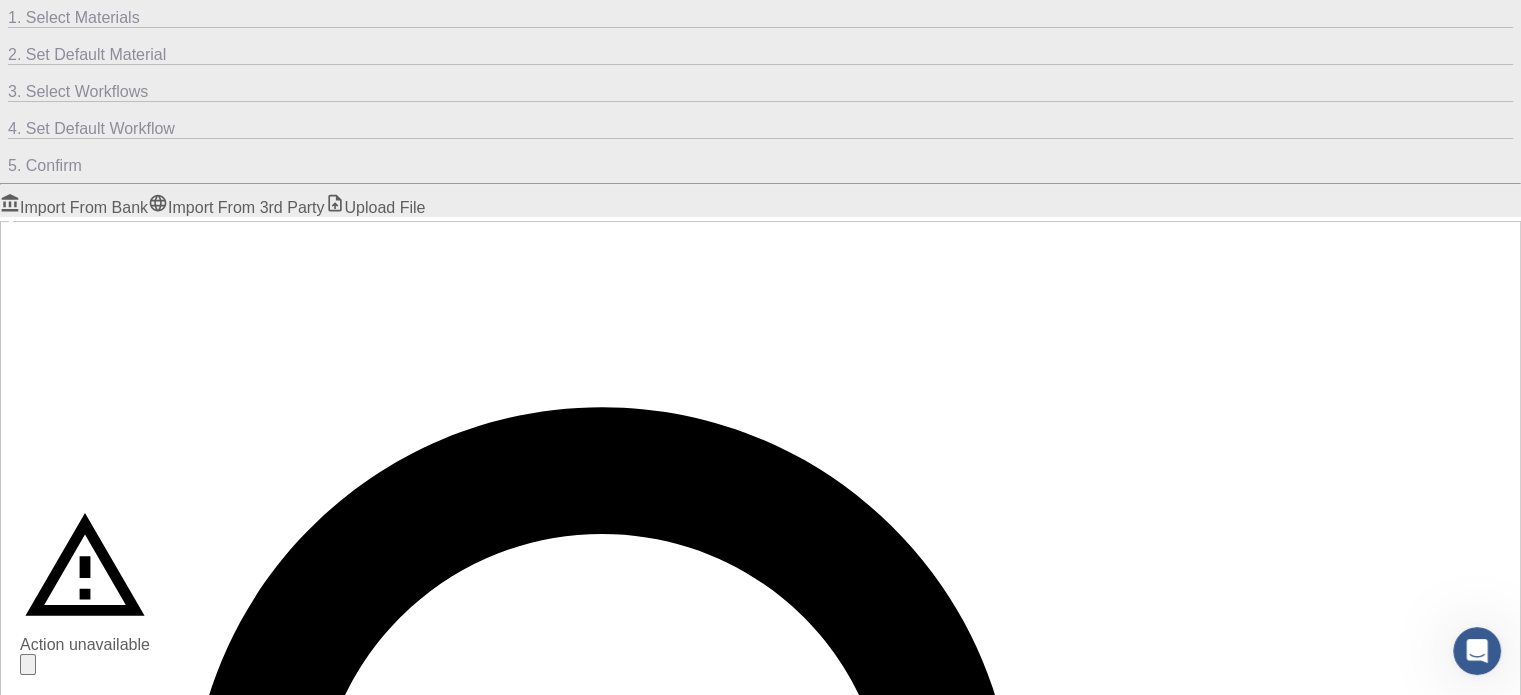 scroll, scrollTop: 164, scrollLeft: 0, axis: vertical 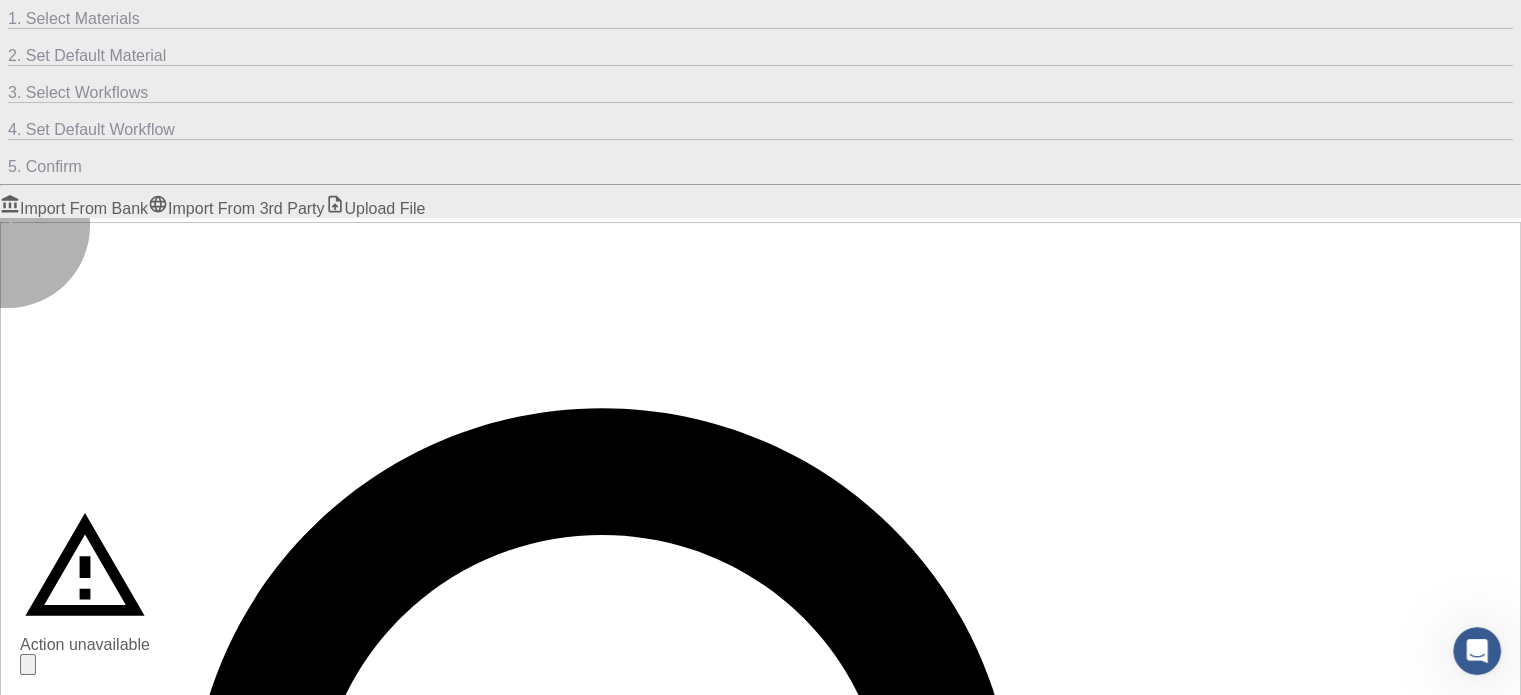 click 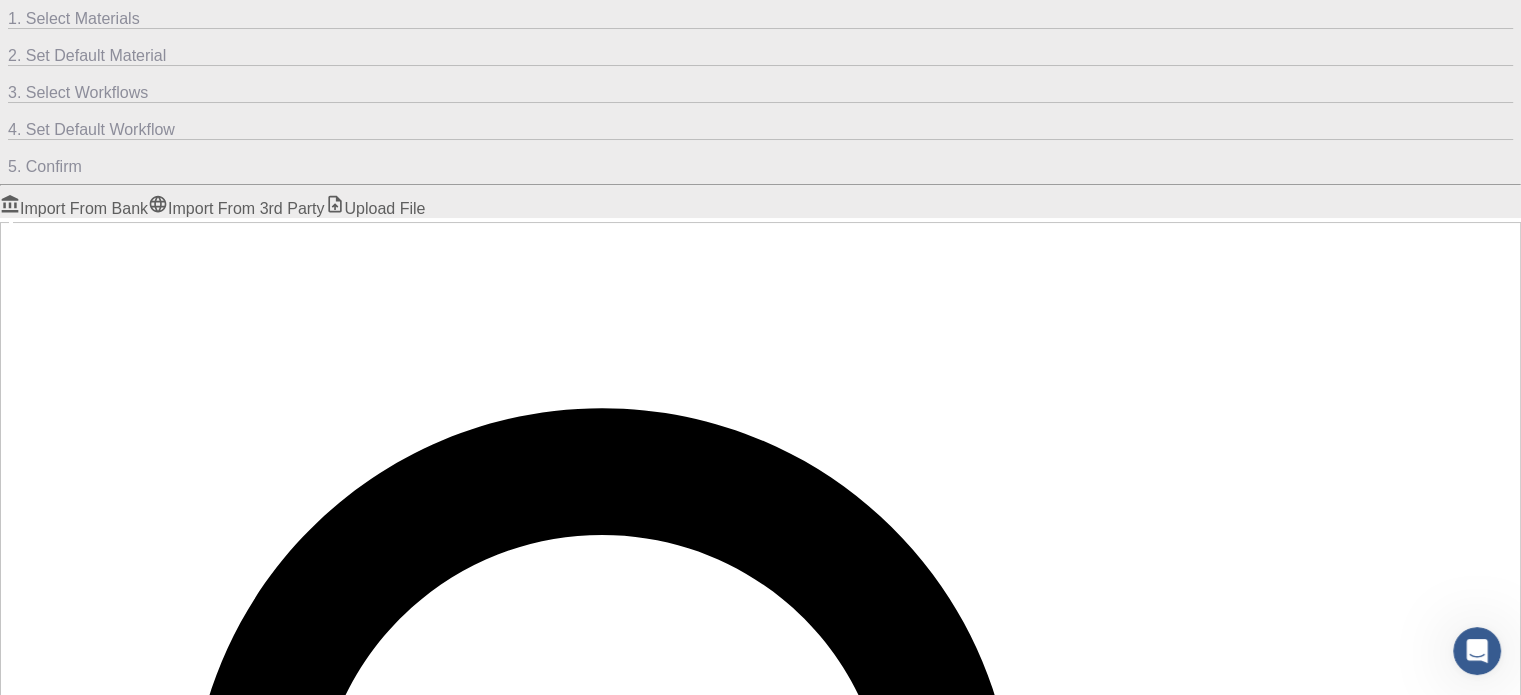 checkbox on "false" 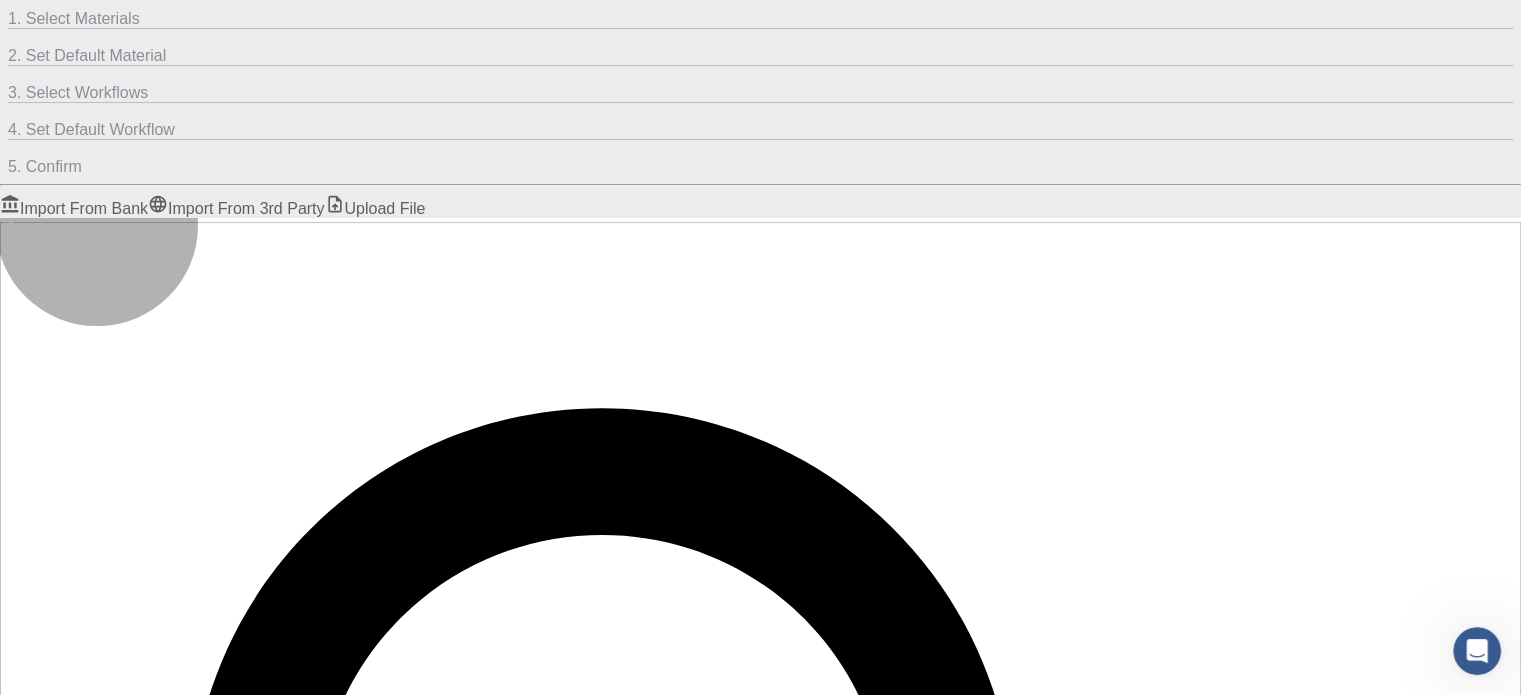 click on "Select files" at bounding box center (124, 1799) 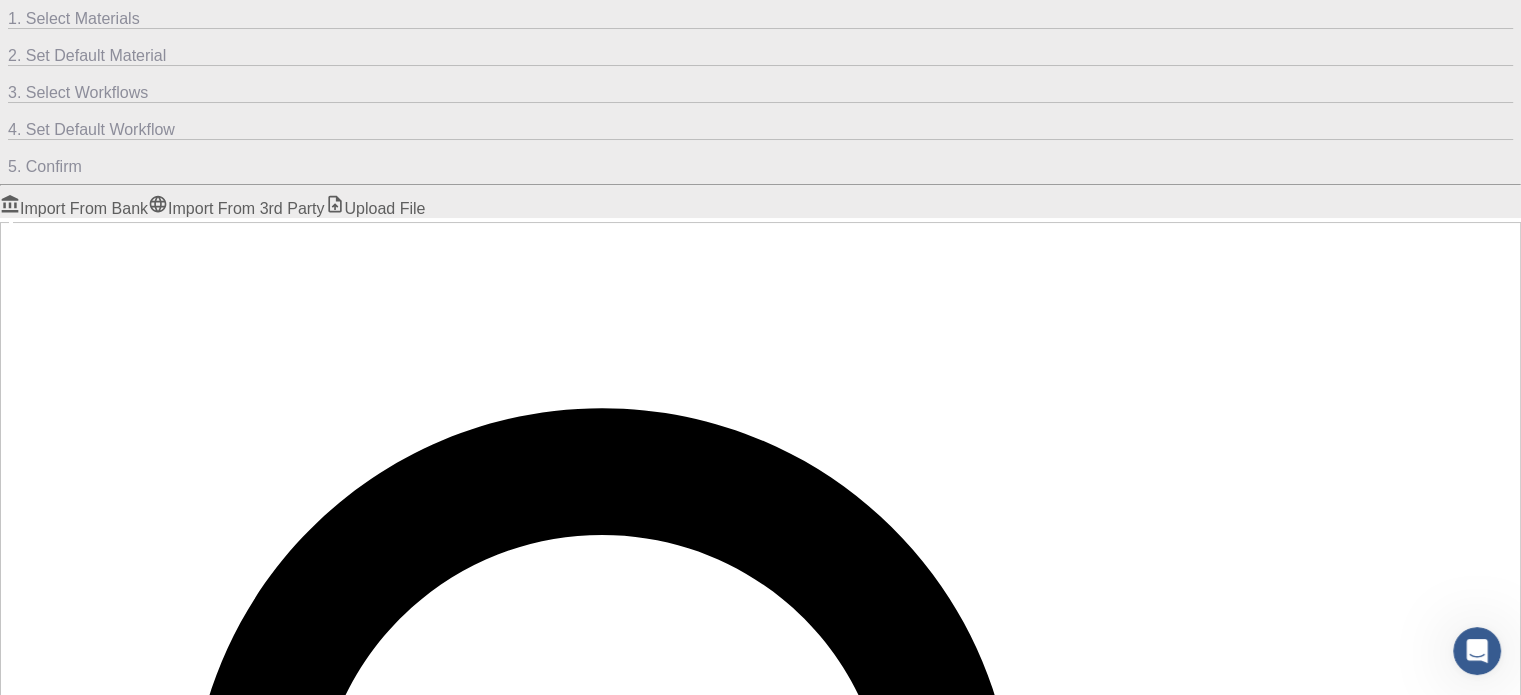 scroll, scrollTop: 0, scrollLeft: 0, axis: both 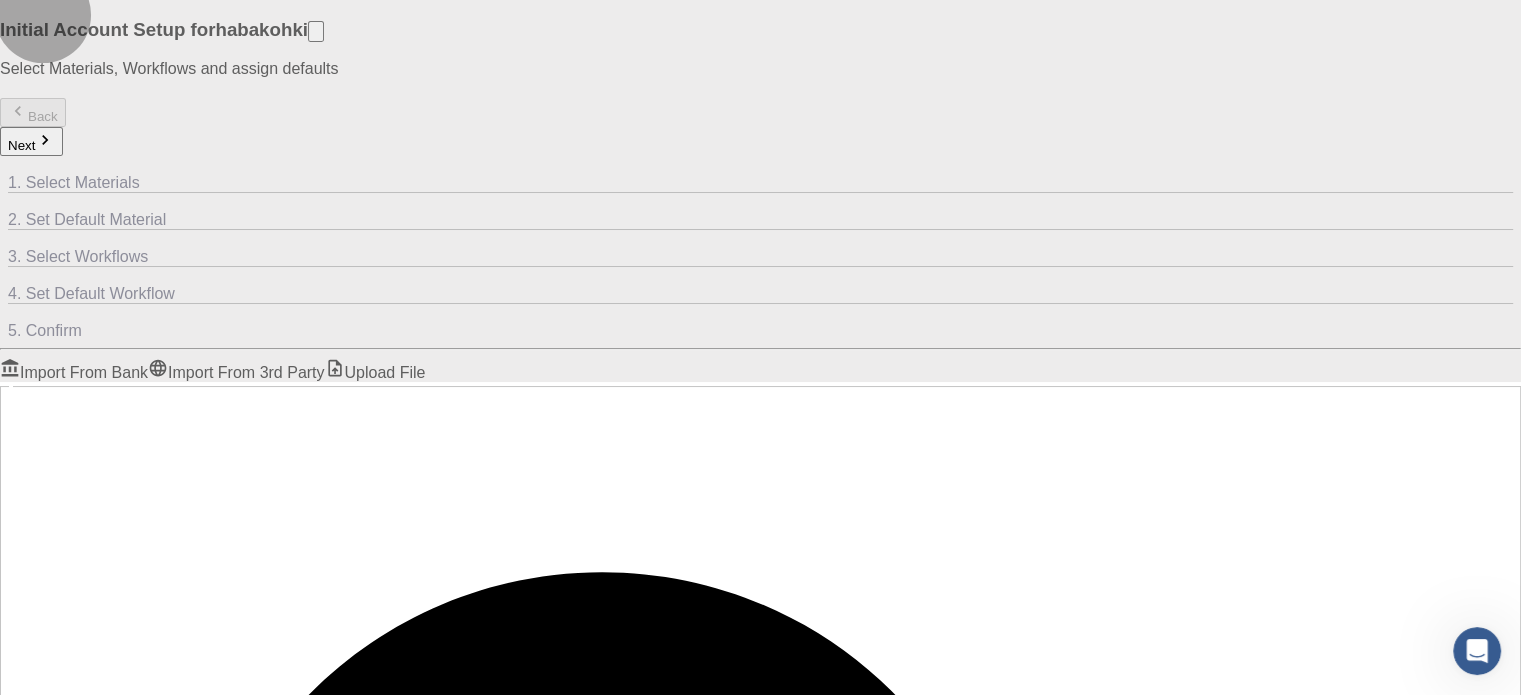click on "Next" at bounding box center (31, 141) 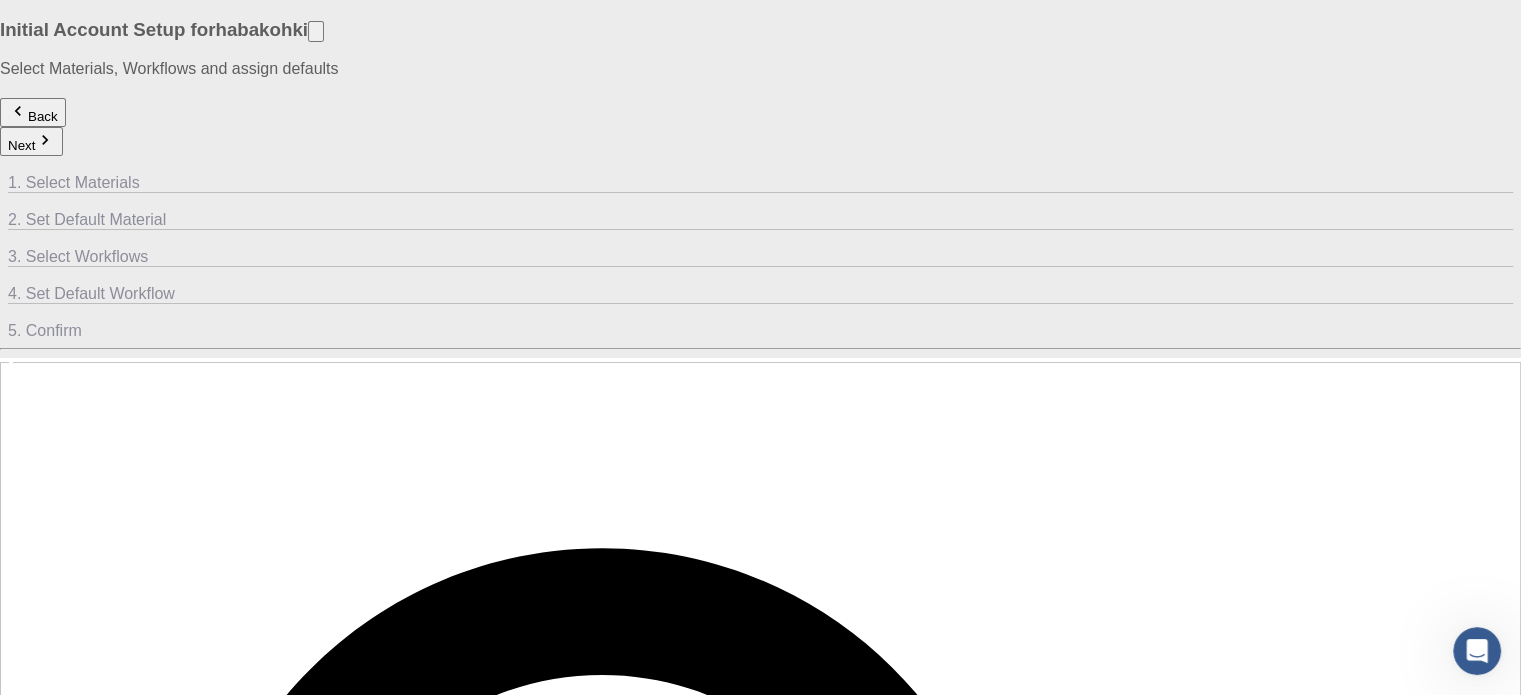 click on "1. Select Materials 2. Set Default Material 3. Select Workflows 4. Set Default Workflow 5. Confirm" at bounding box center (760, 248) 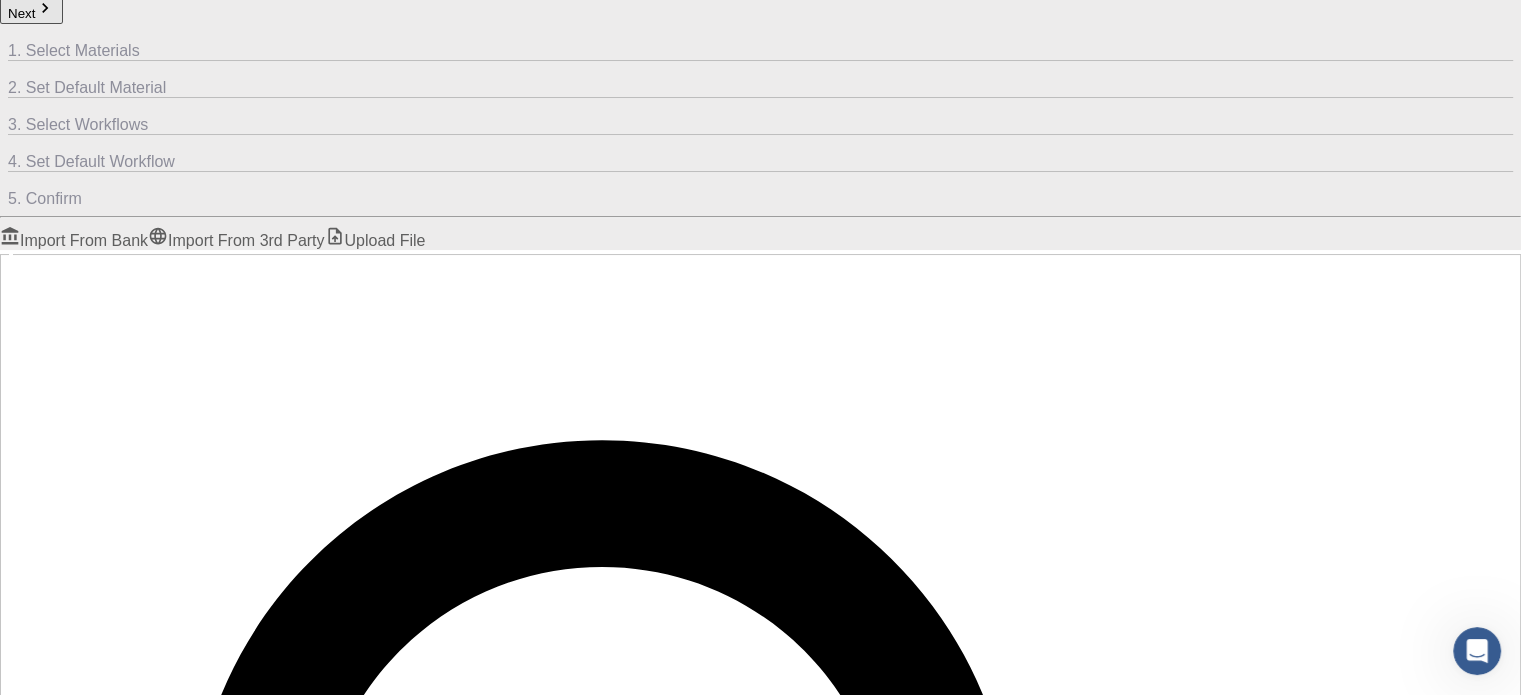 scroll, scrollTop: 131, scrollLeft: 0, axis: vertical 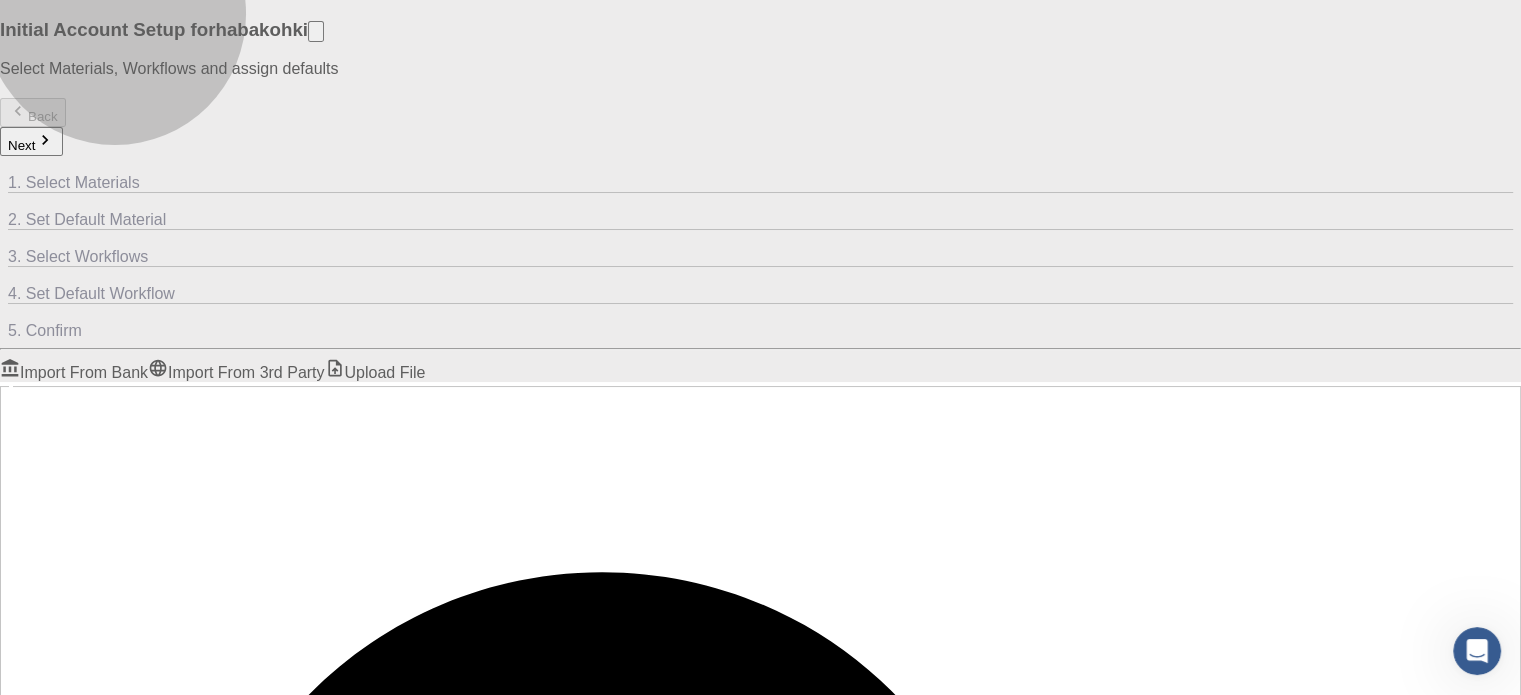 click on "Import From 3rd Party" at bounding box center [236, 372] 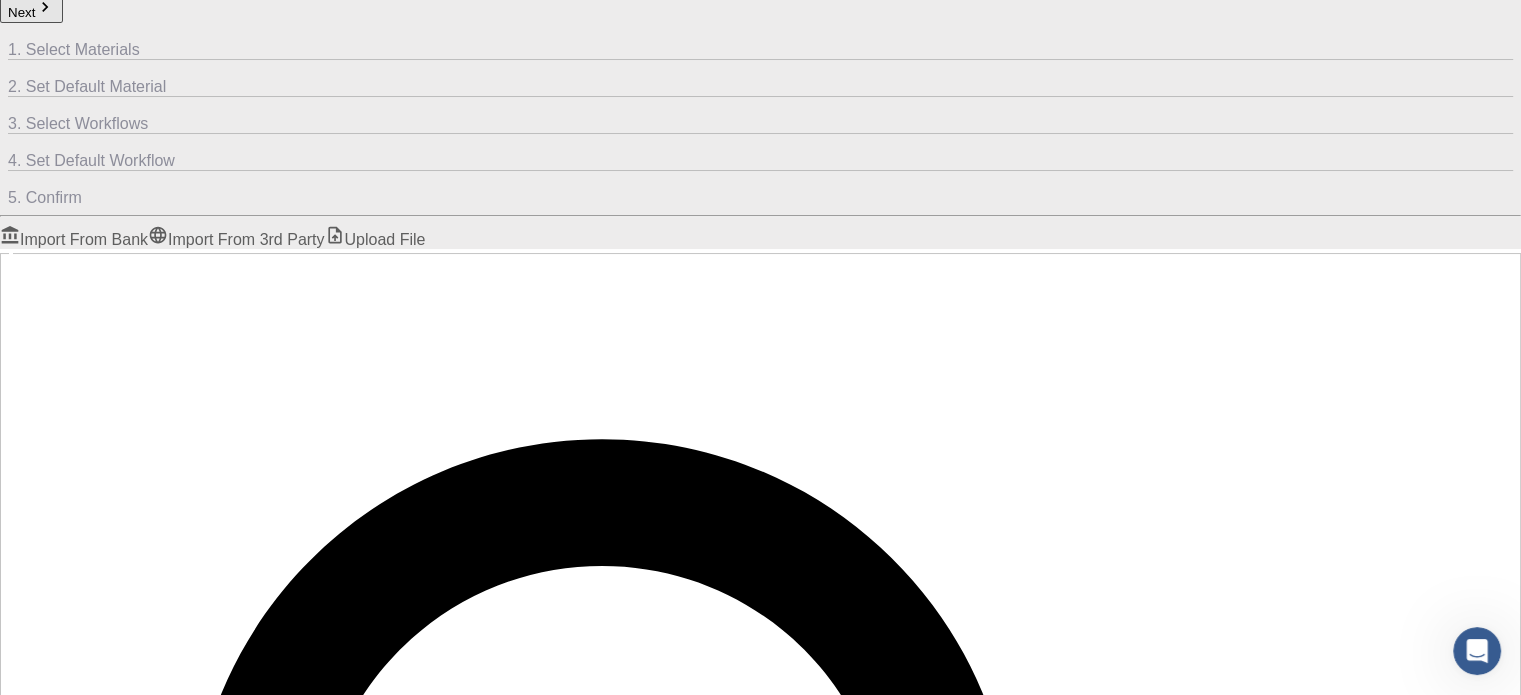 scroll, scrollTop: 132, scrollLeft: 0, axis: vertical 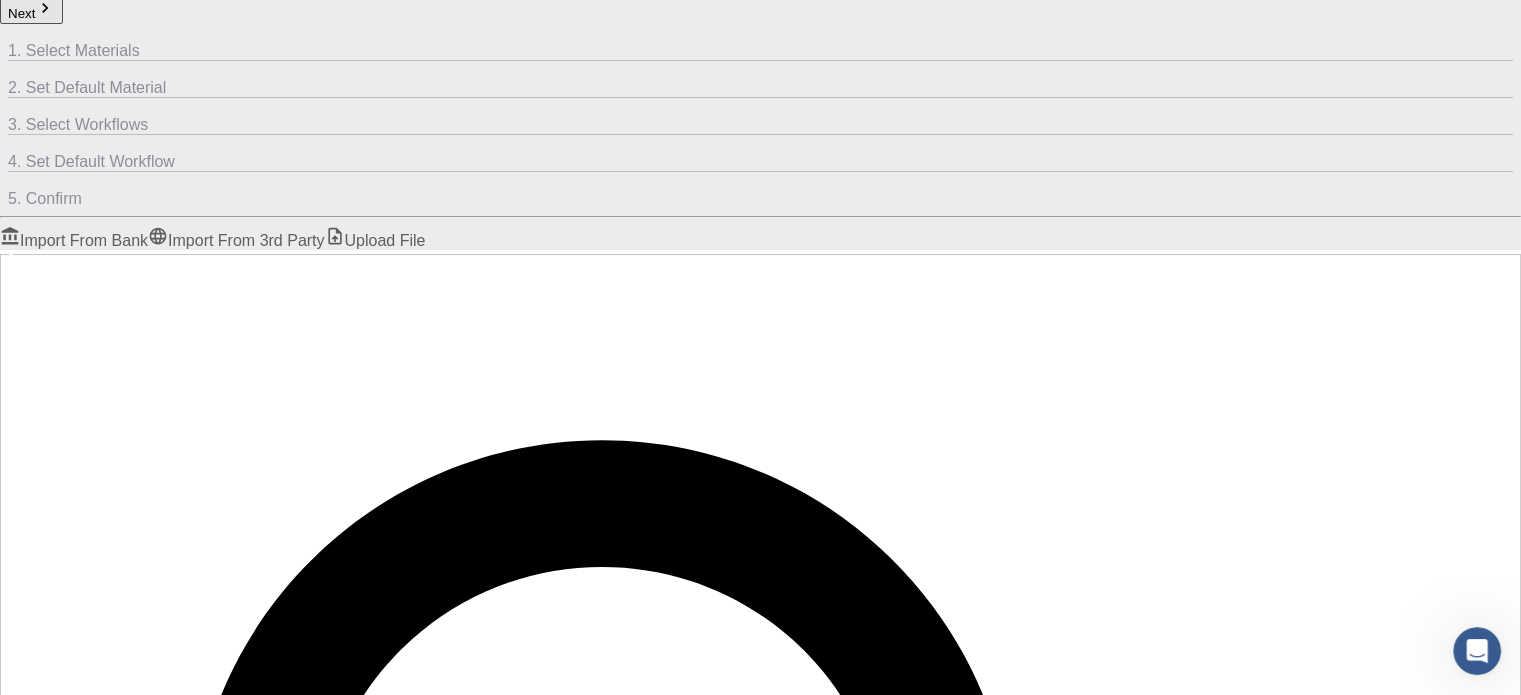click on "Upload File" at bounding box center [375, 240] 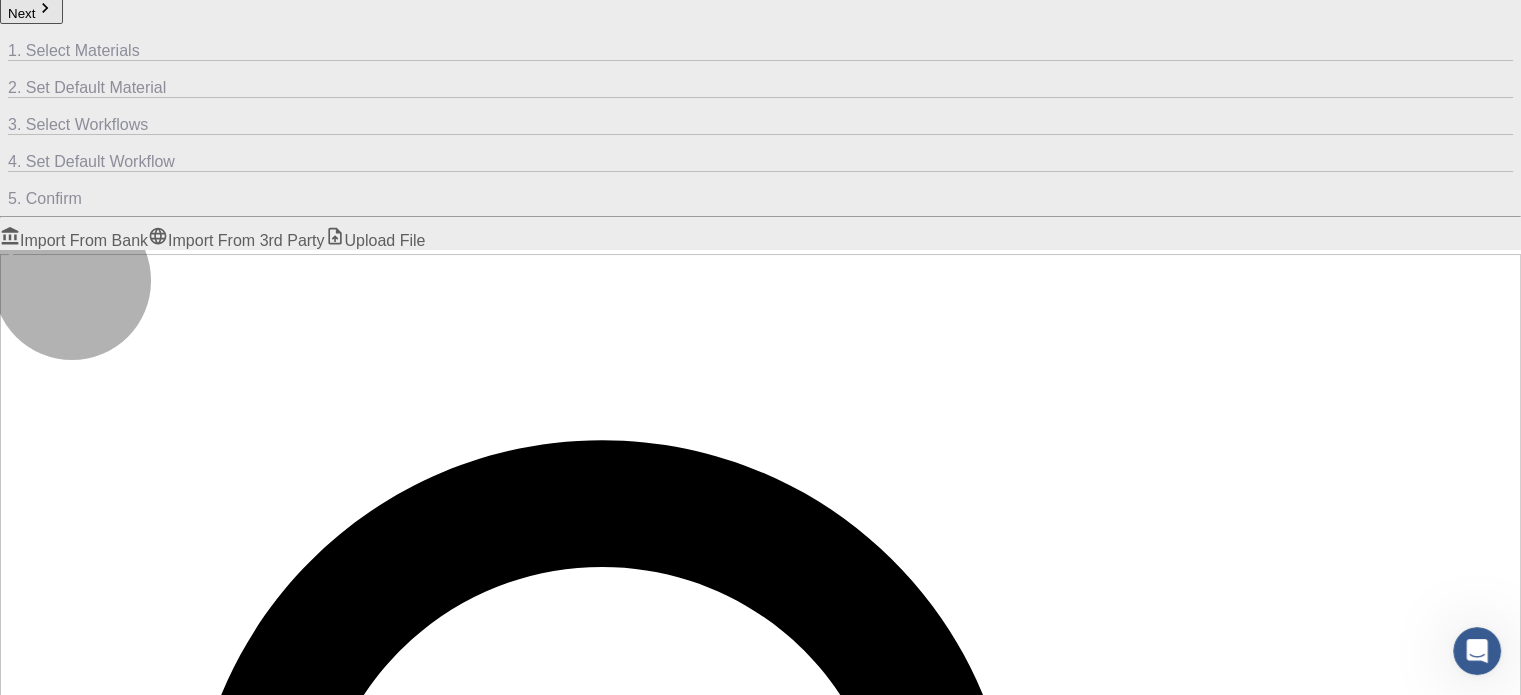 click on "Select files" at bounding box center [124, 1831] 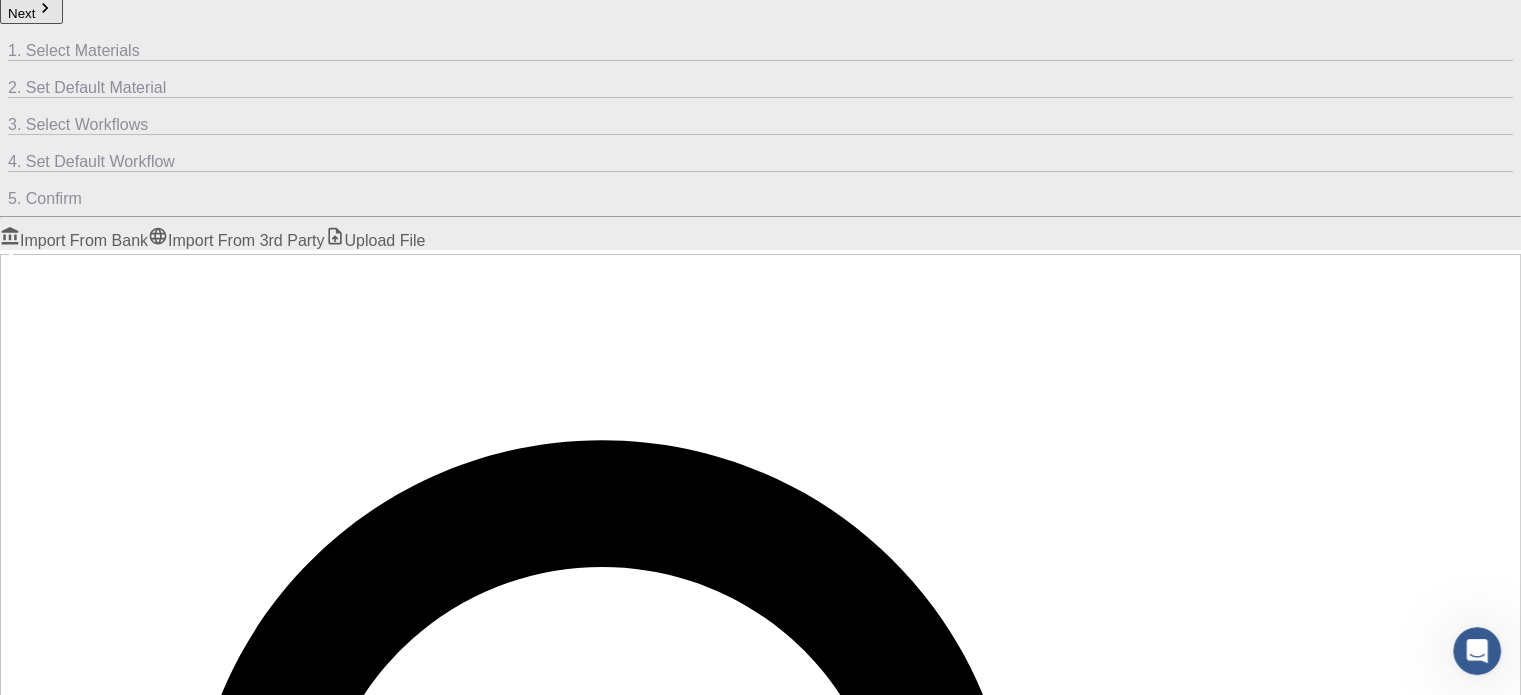 click at bounding box center [8, 2129] 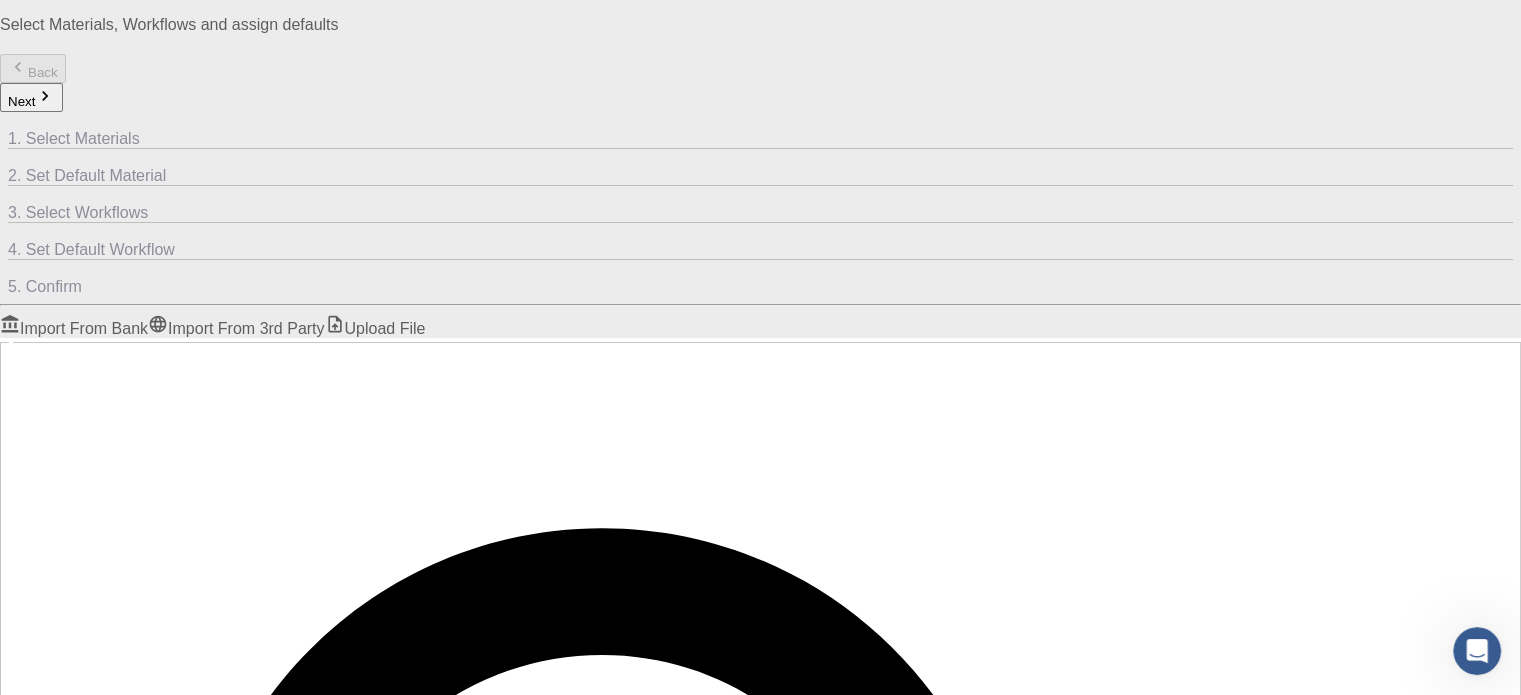 scroll, scrollTop: 40, scrollLeft: 0, axis: vertical 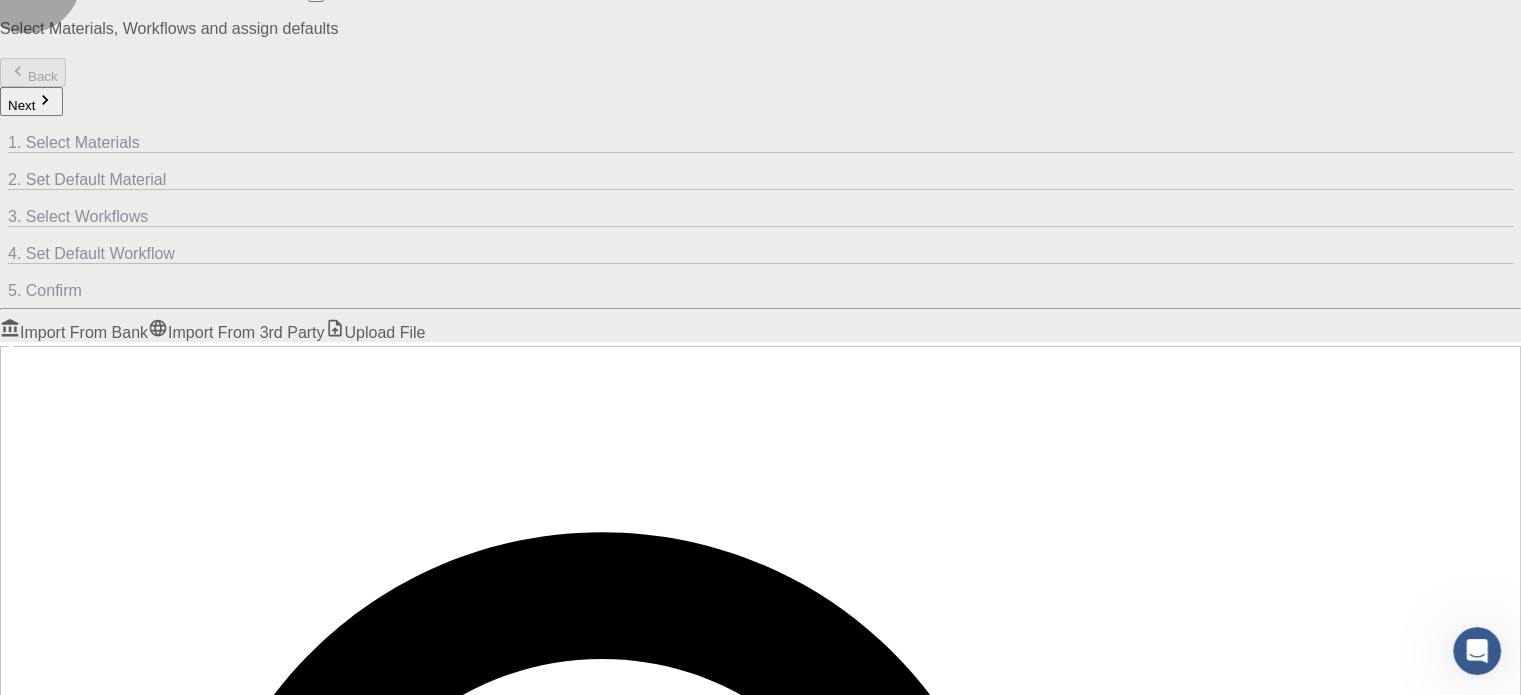 click on "Next" at bounding box center (31, 101) 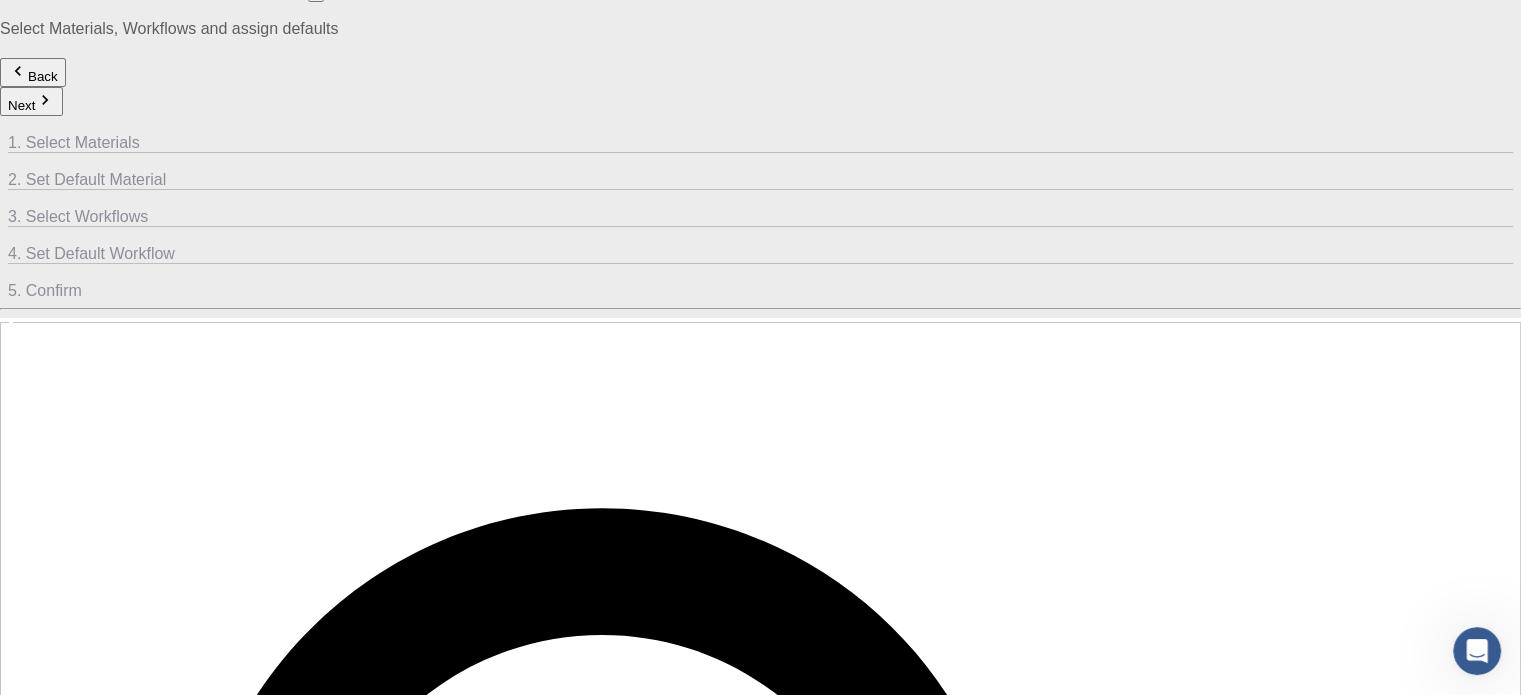 click 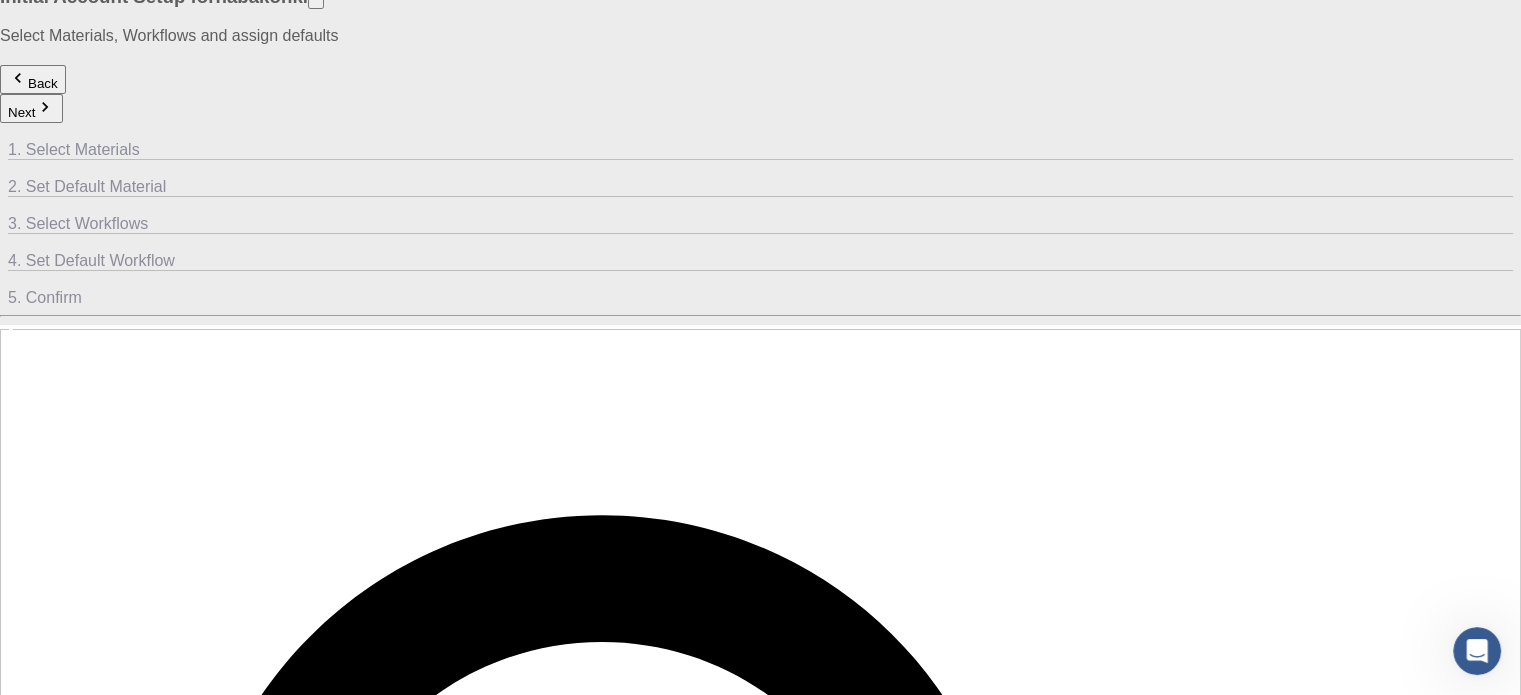 scroll, scrollTop: 0, scrollLeft: 0, axis: both 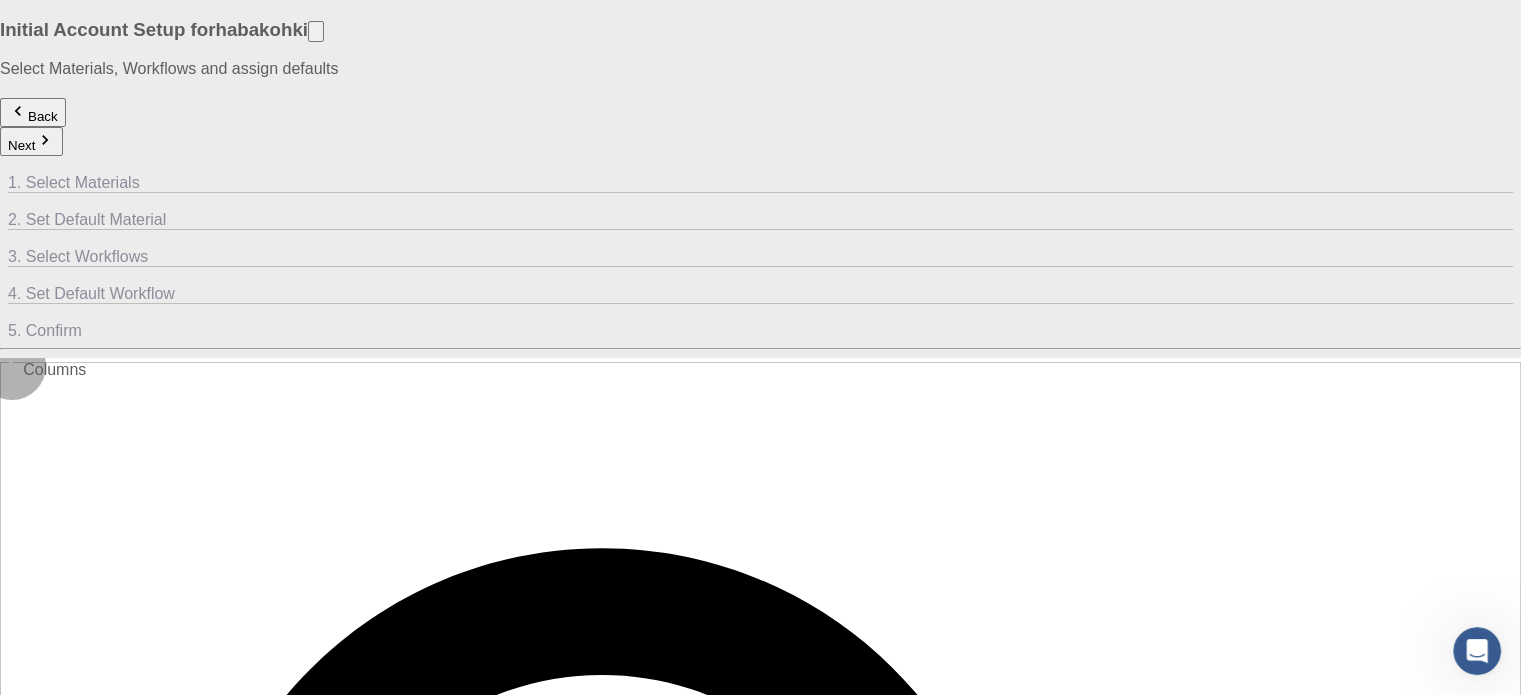 click 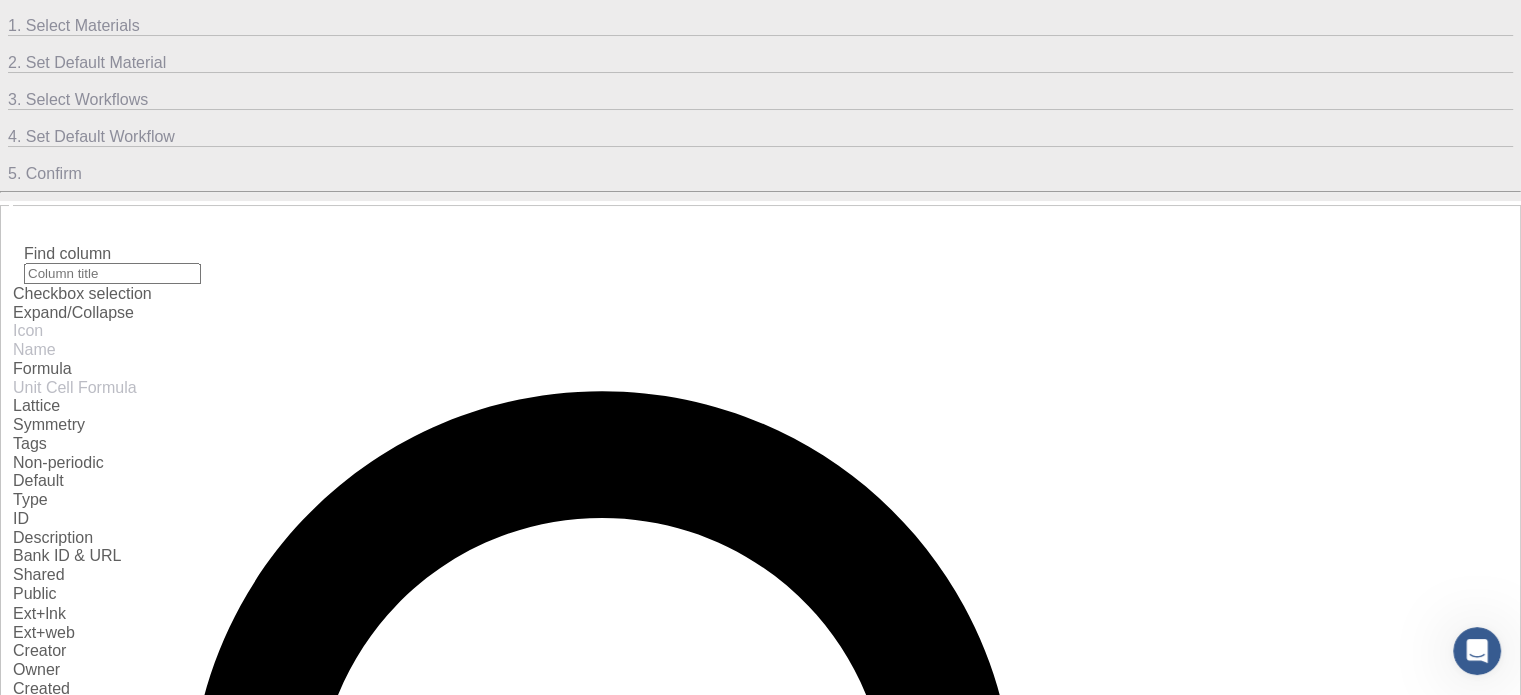 click on "Co3O4 (clone) Co3O4 Co6 O8 MCLC C2/m" at bounding box center [760, 1927] 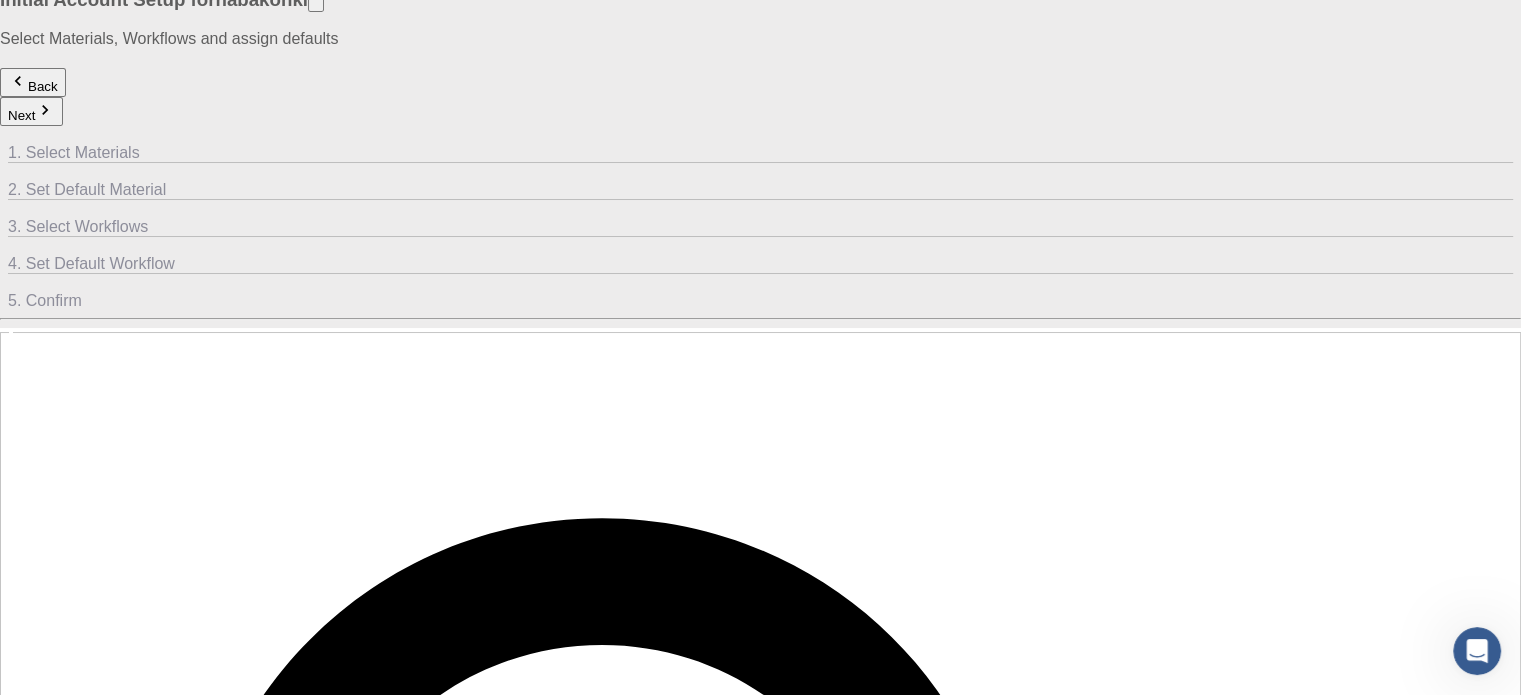 scroll, scrollTop: 32, scrollLeft: 0, axis: vertical 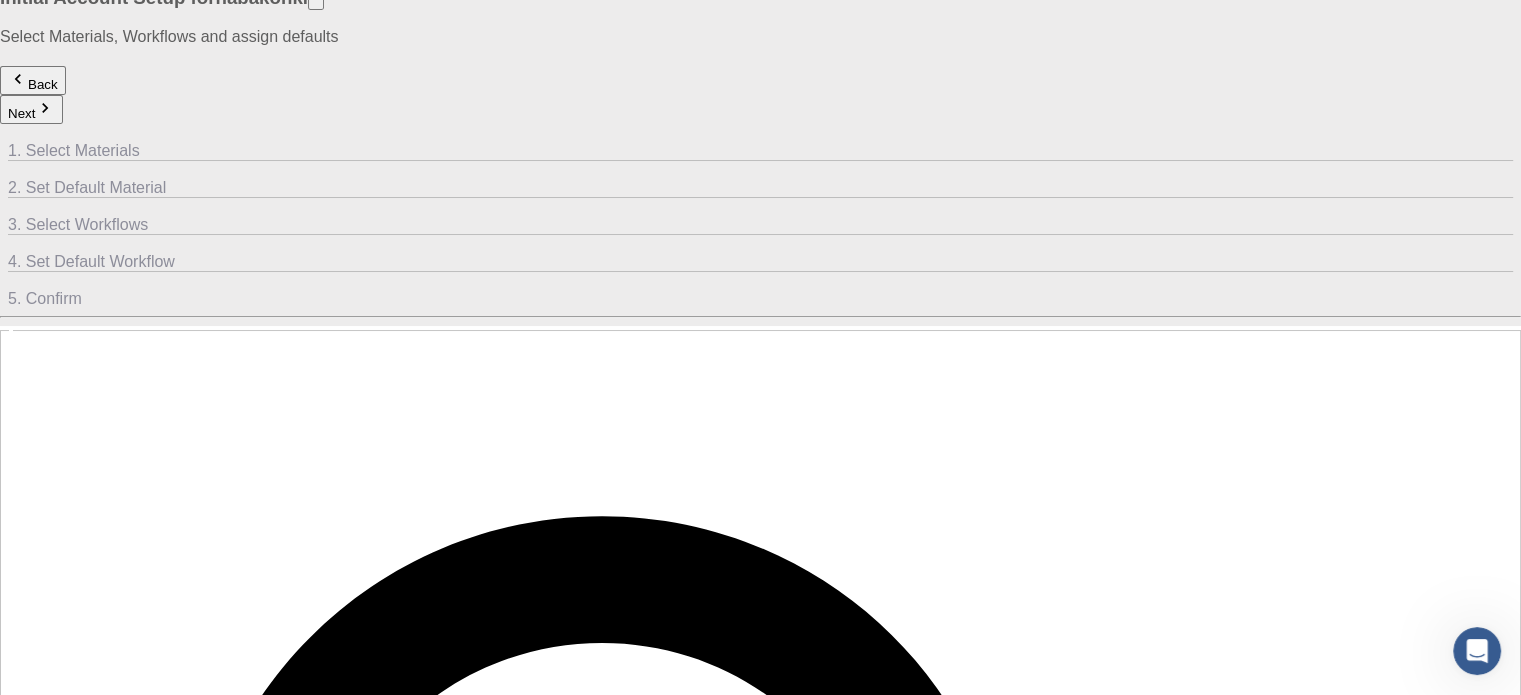 click at bounding box center (760, 2052) 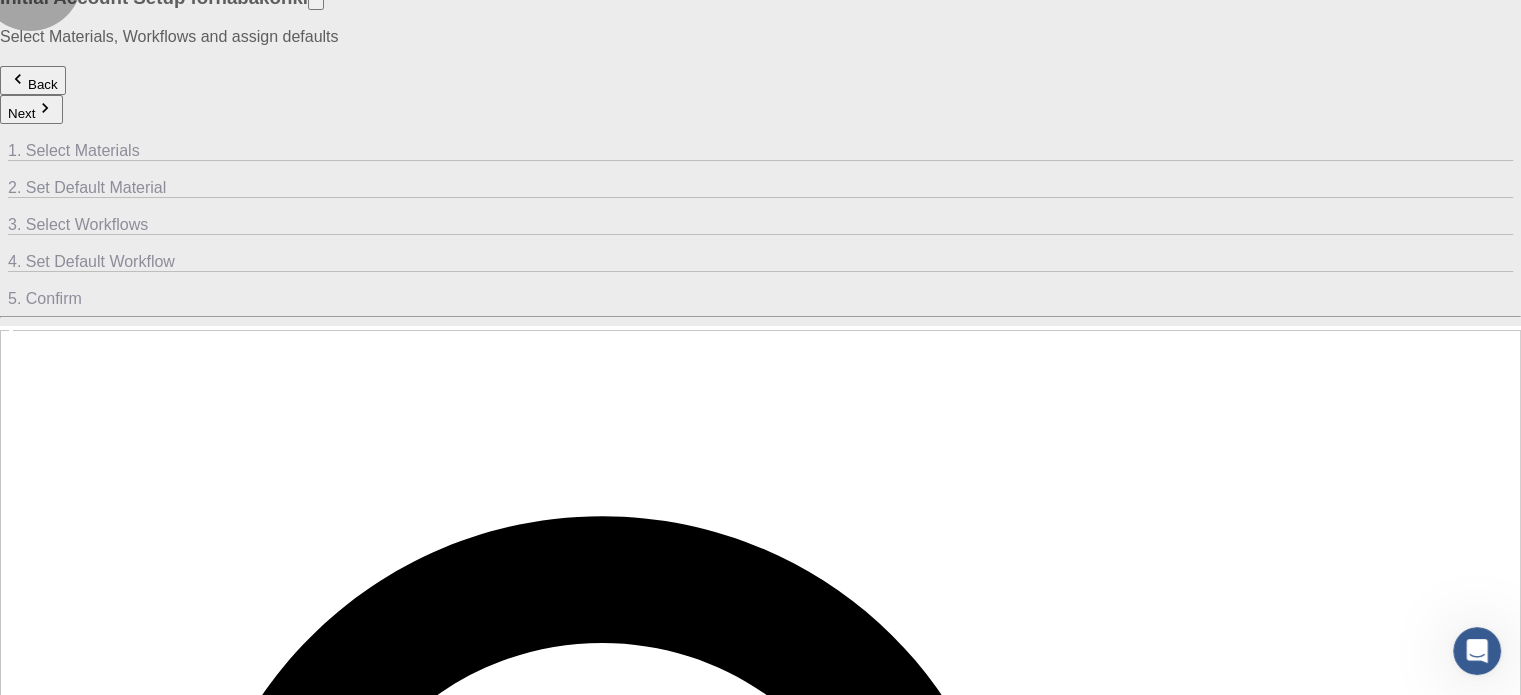 click on "Next" at bounding box center [31, 109] 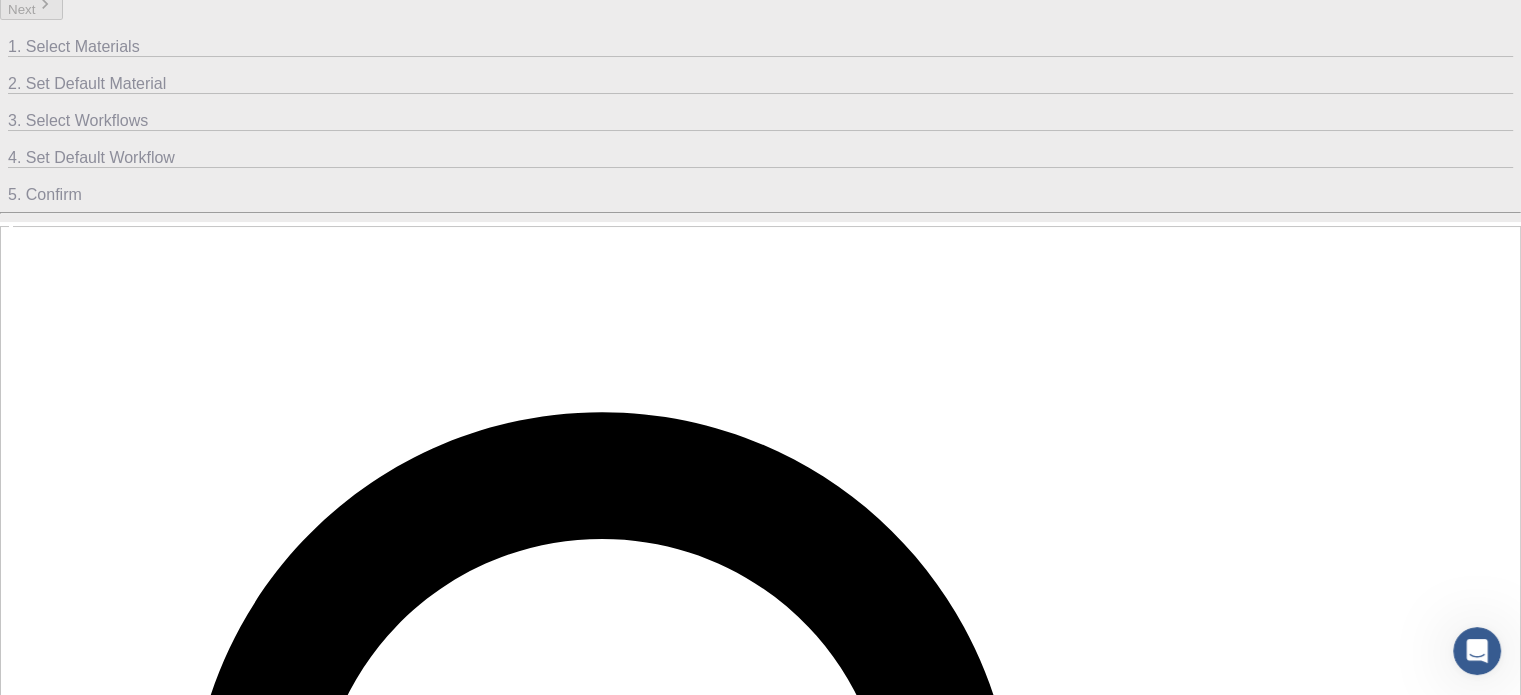 scroll, scrollTop: 140, scrollLeft: 0, axis: vertical 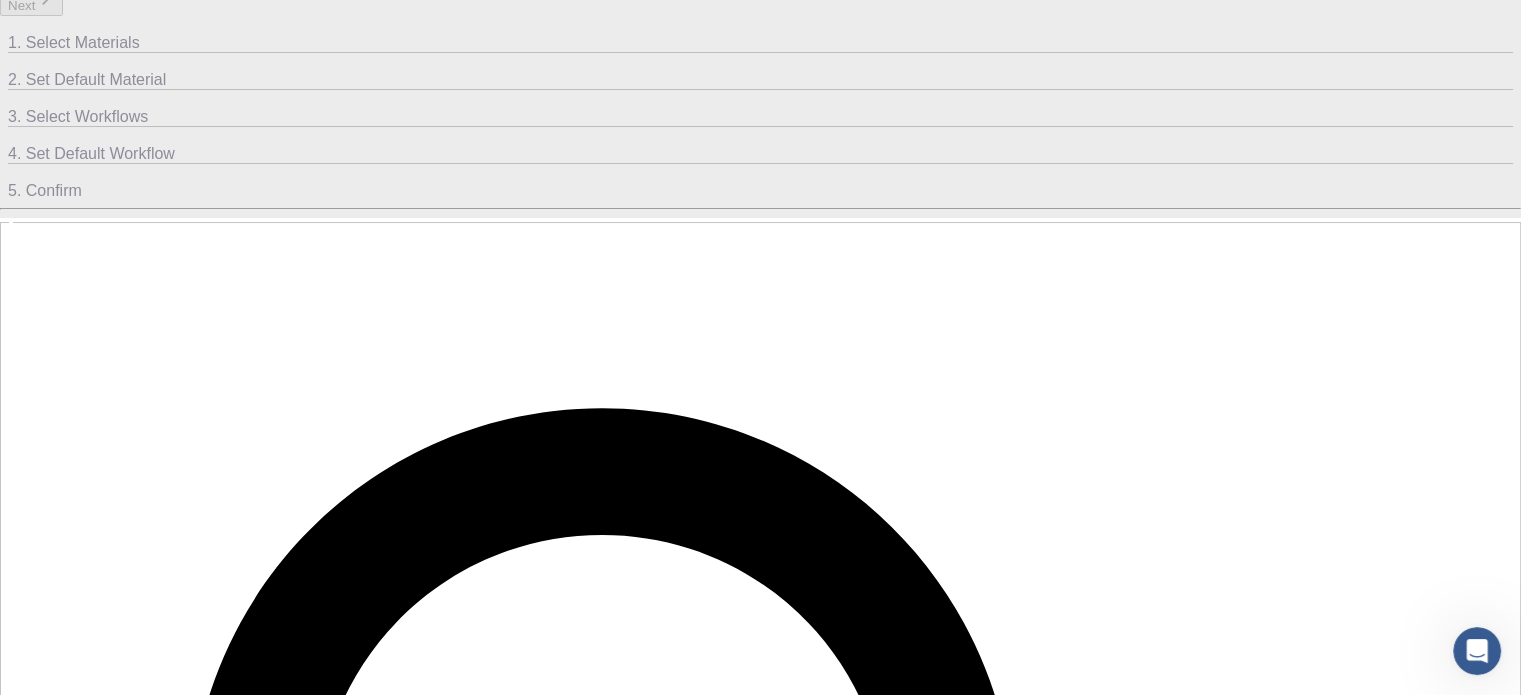 drag, startPoint x: 220, startPoint y: 240, endPoint x: 525, endPoint y: 242, distance: 305.00656 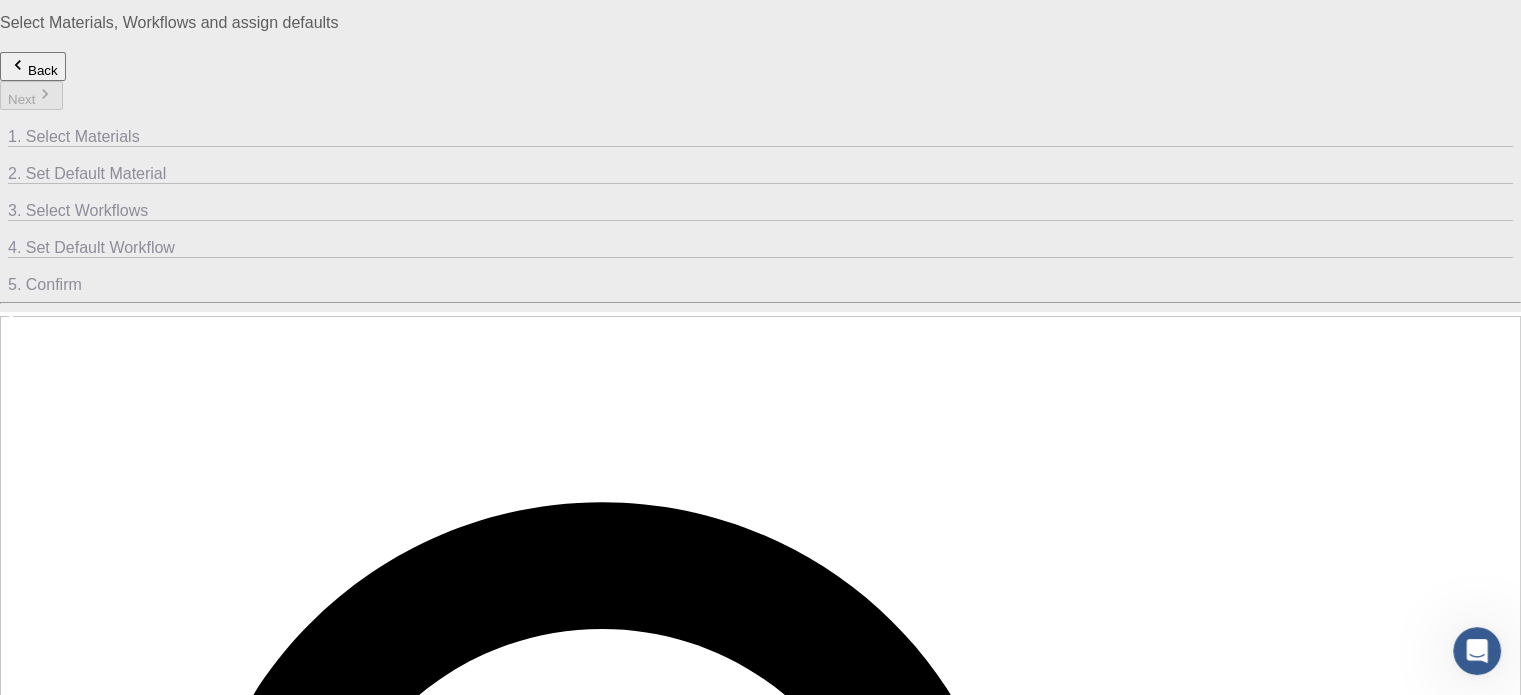 scroll, scrollTop: 48, scrollLeft: 0, axis: vertical 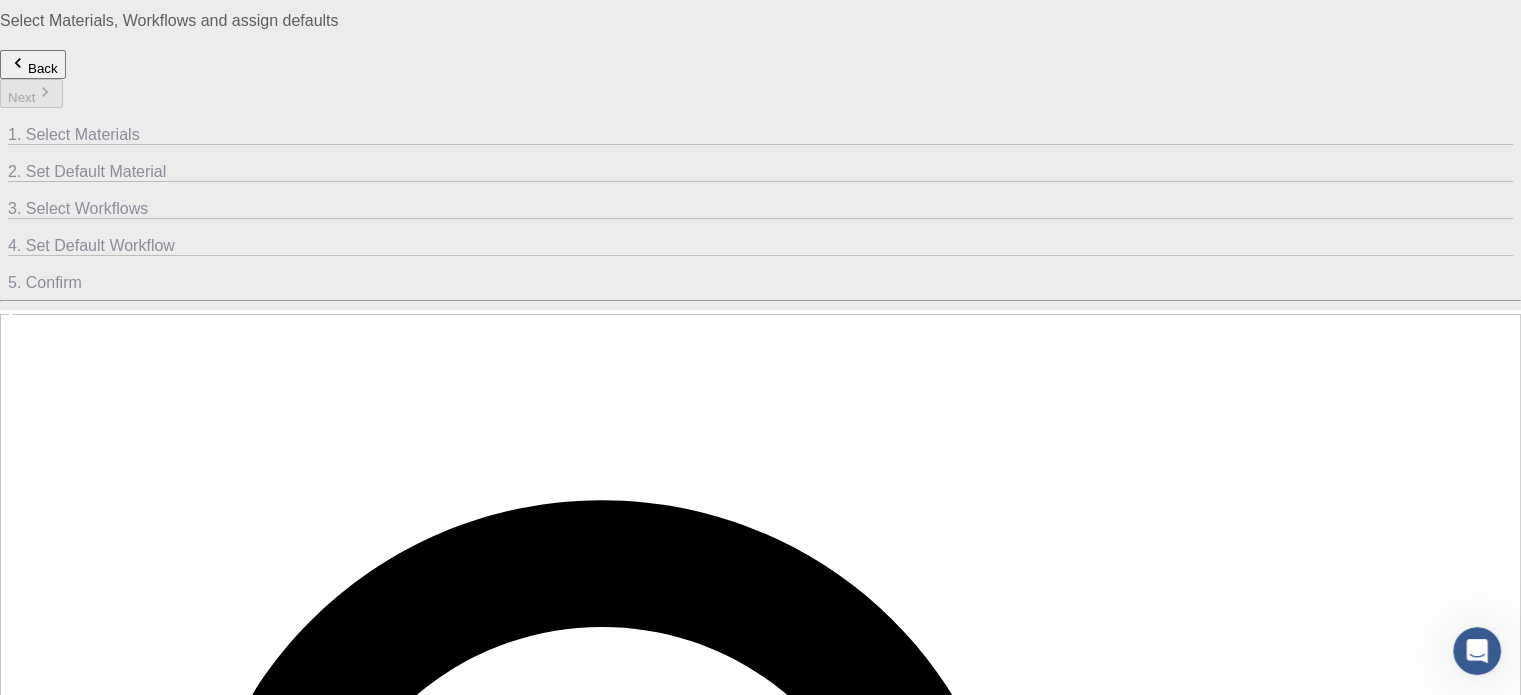 click at bounding box center [812, 2466] 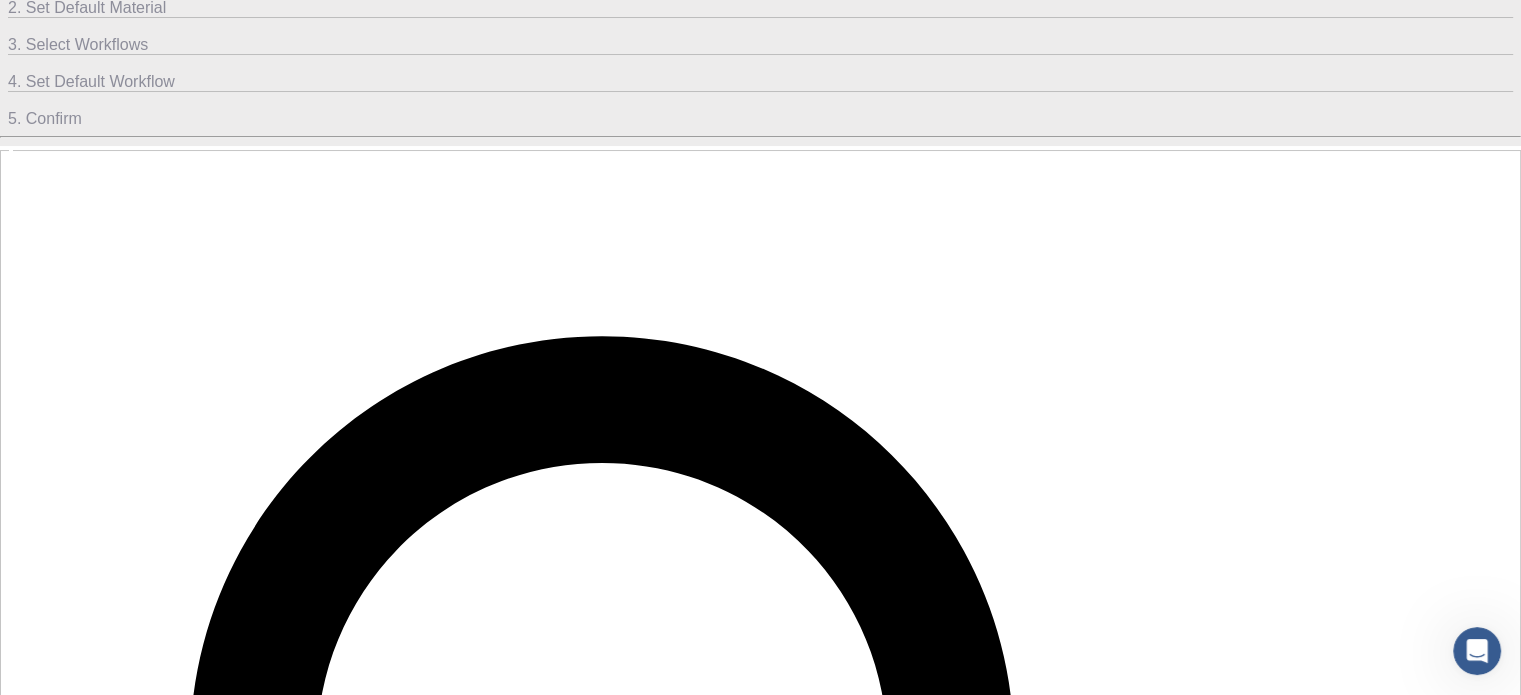 scroll, scrollTop: 0, scrollLeft: 0, axis: both 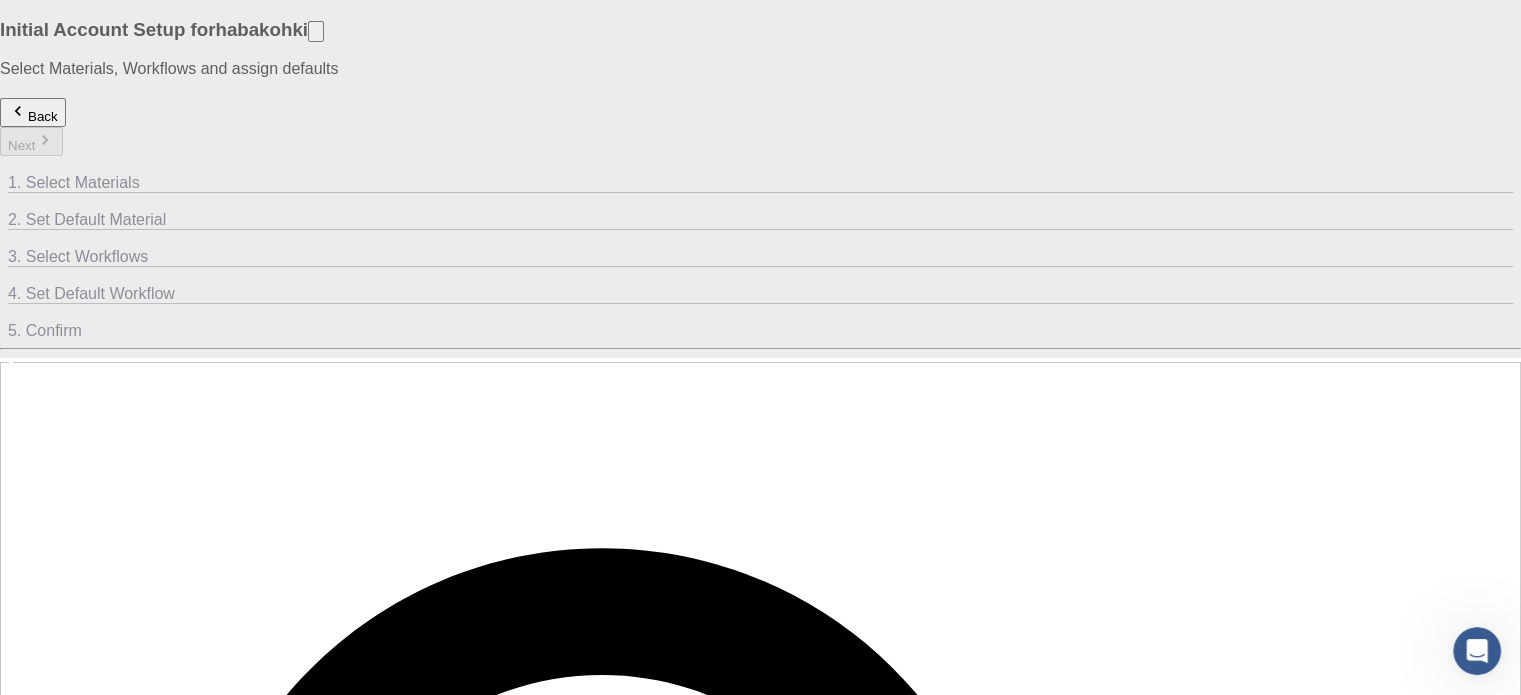 click on "Band Structure + Density of States (clone)" at bounding box center (202, 2425) 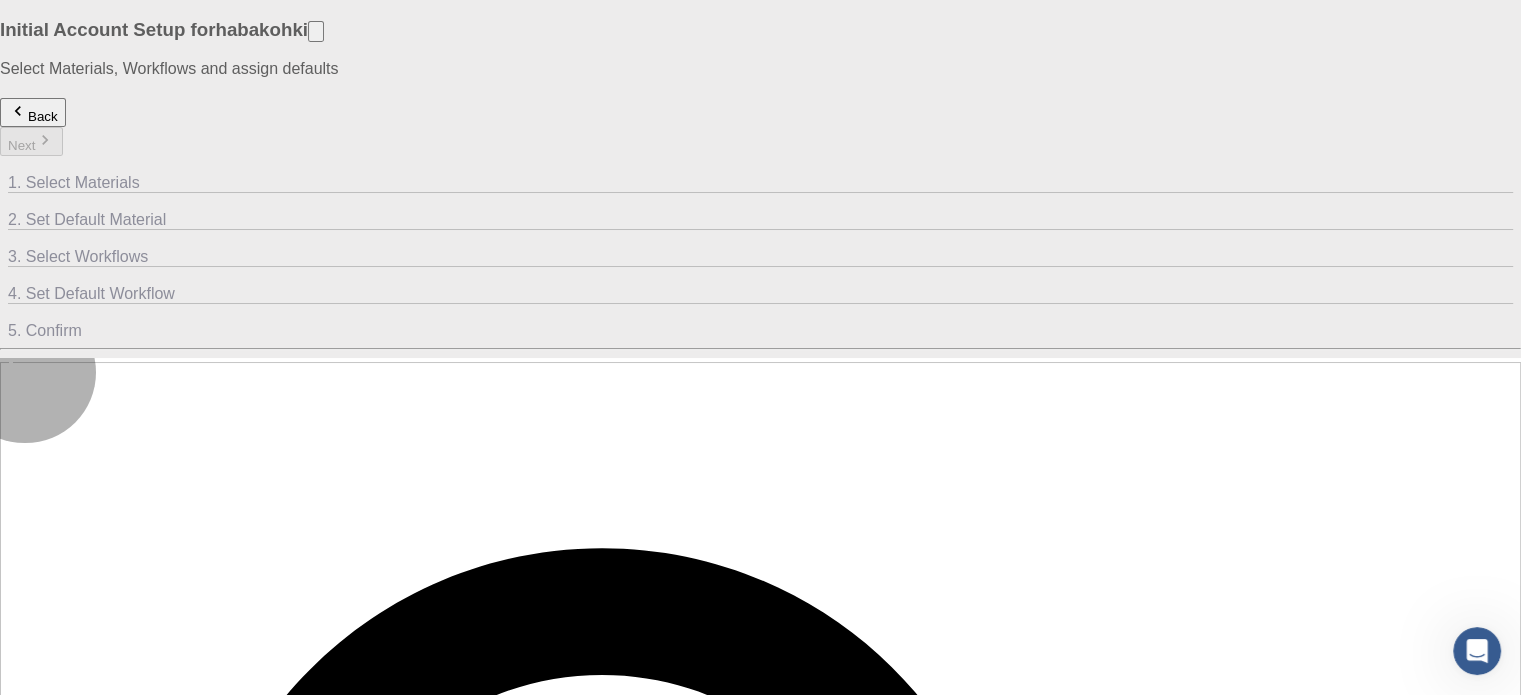 click 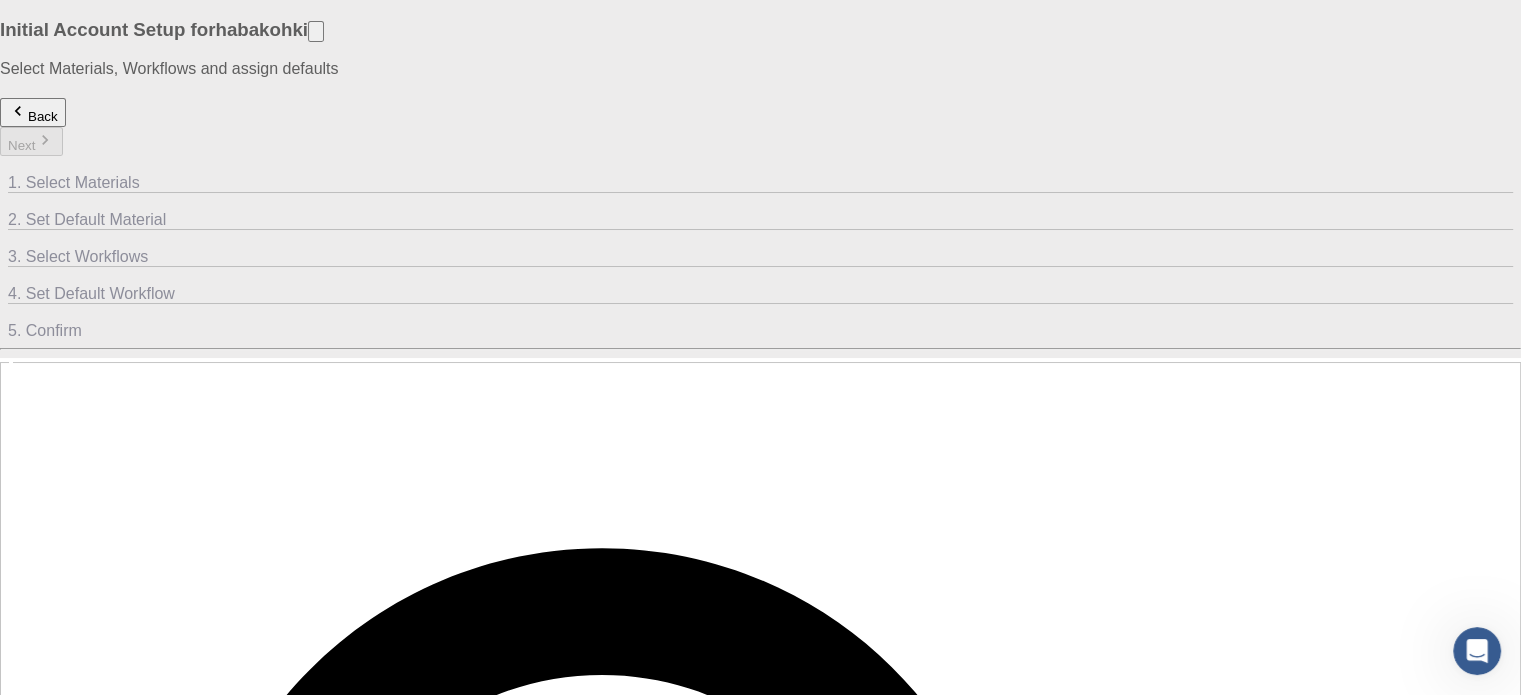 scroll, scrollTop: 0, scrollLeft: 176, axis: horizontal 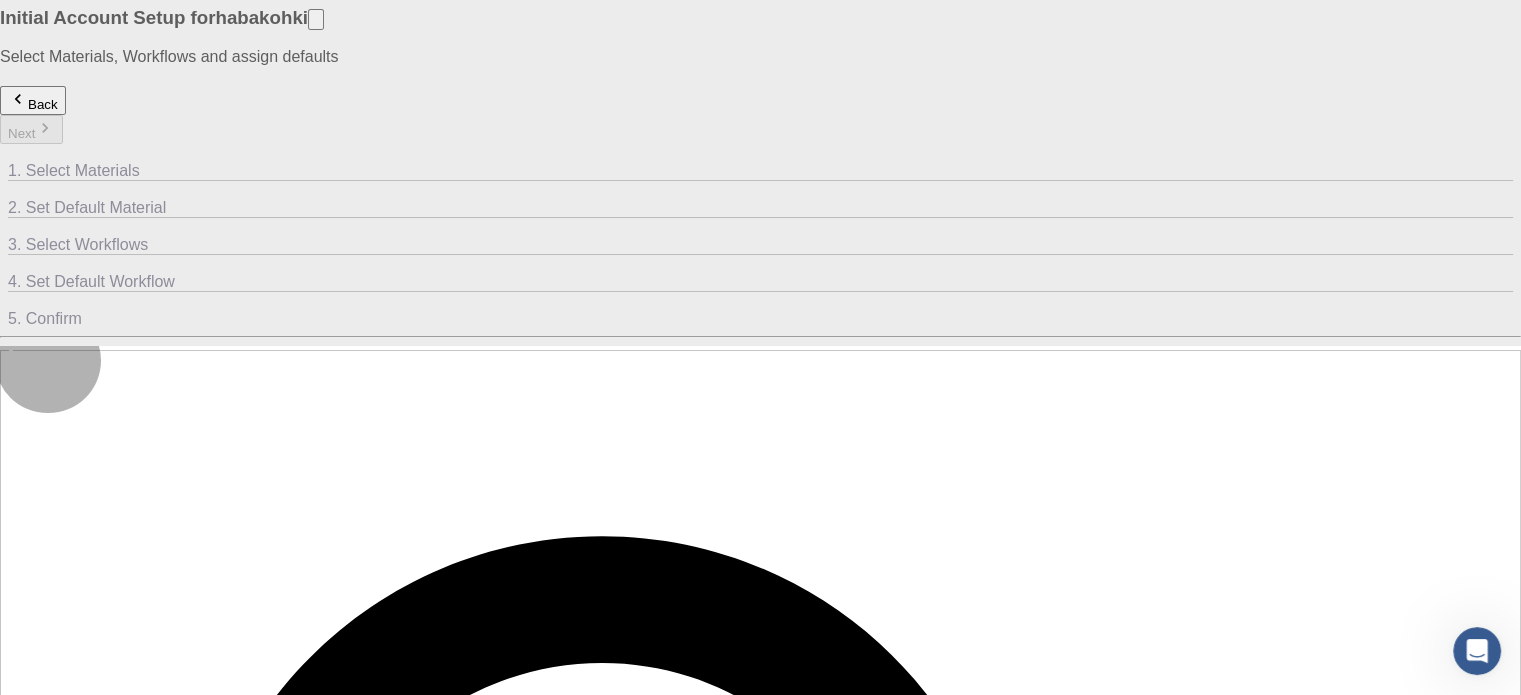 click on "Select" at bounding box center [36, 1927] 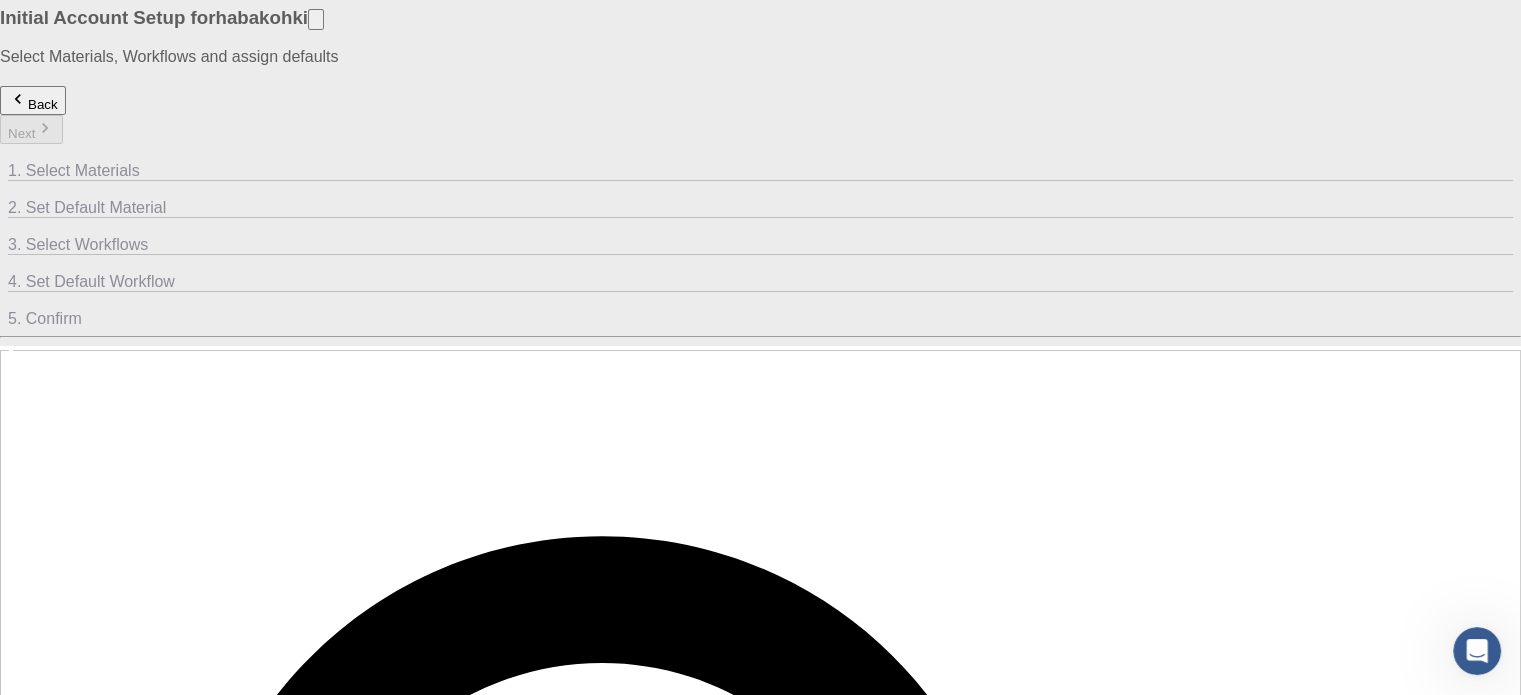 scroll, scrollTop: 0, scrollLeft: 0, axis: both 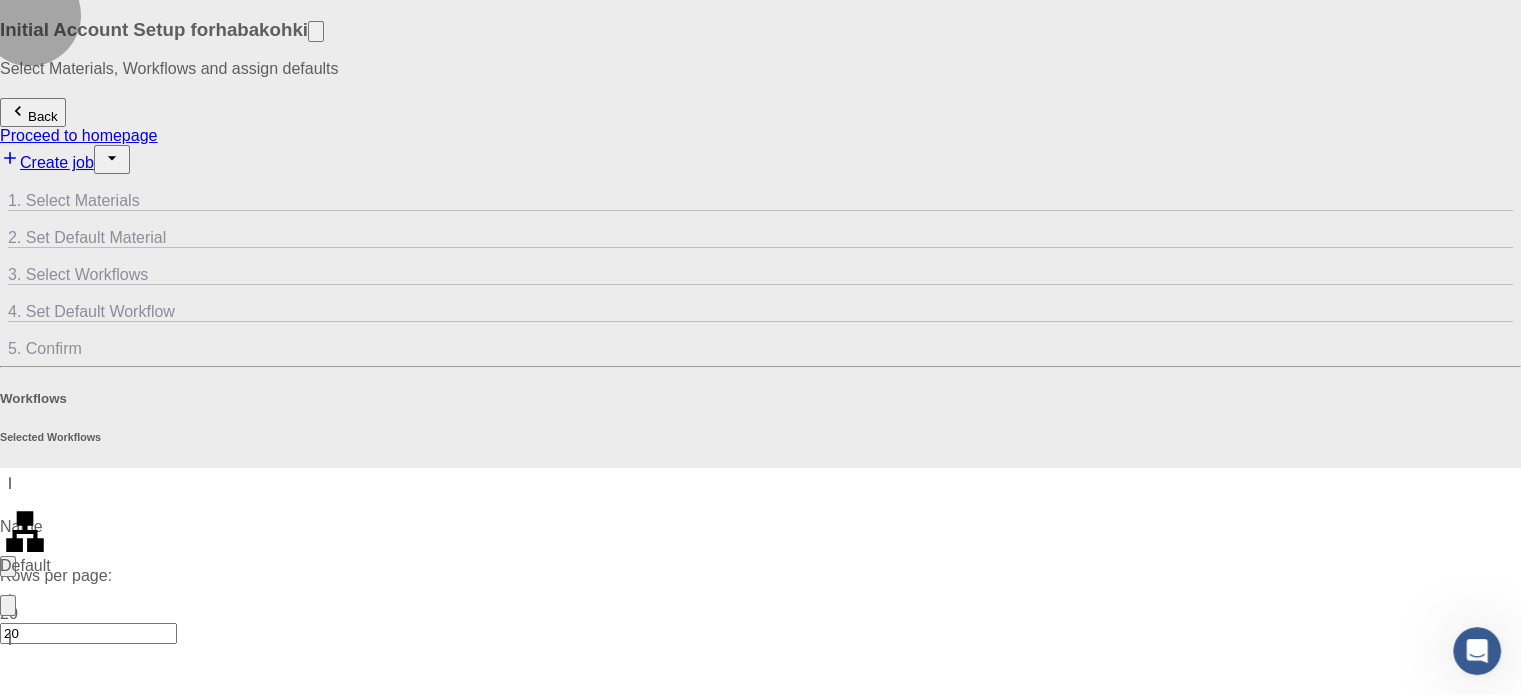 click 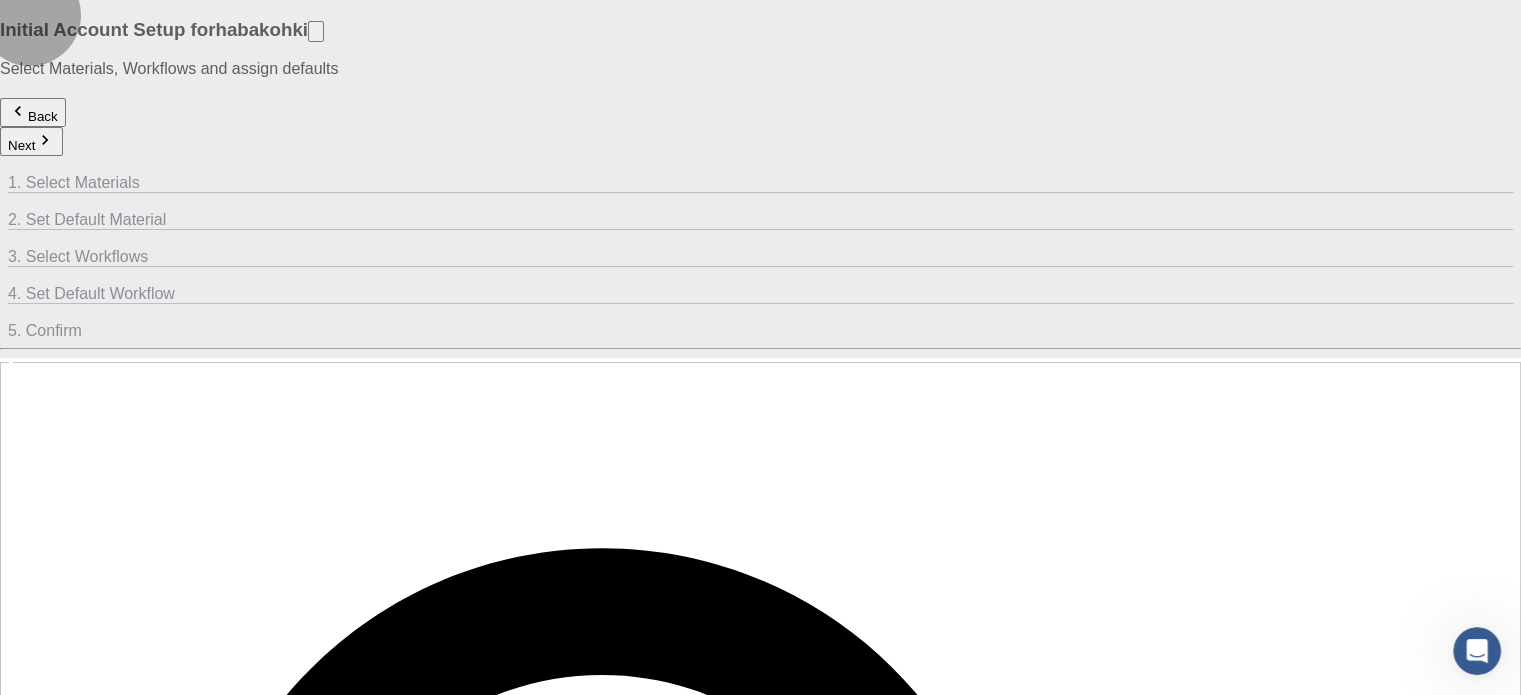 click 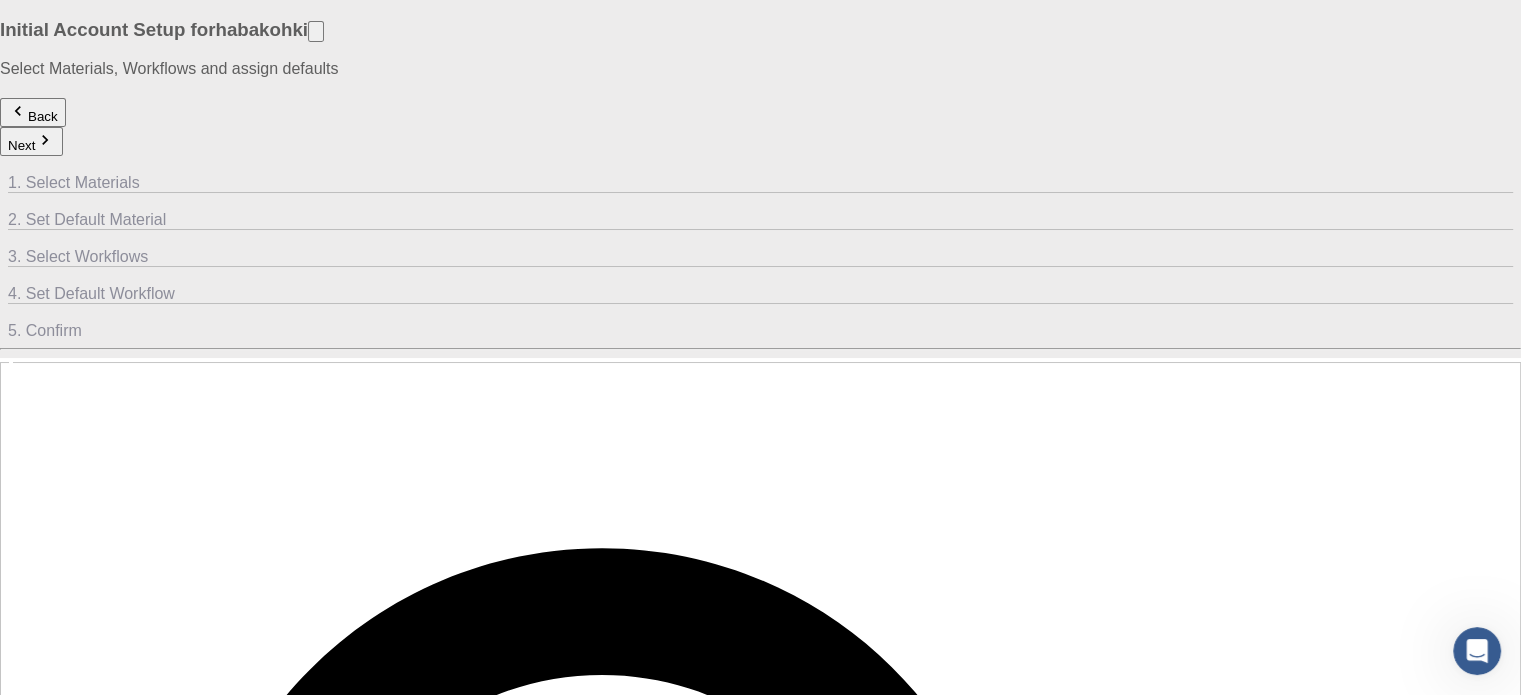 click on "Co3O4 (clone)" at bounding box center [50, 2184] 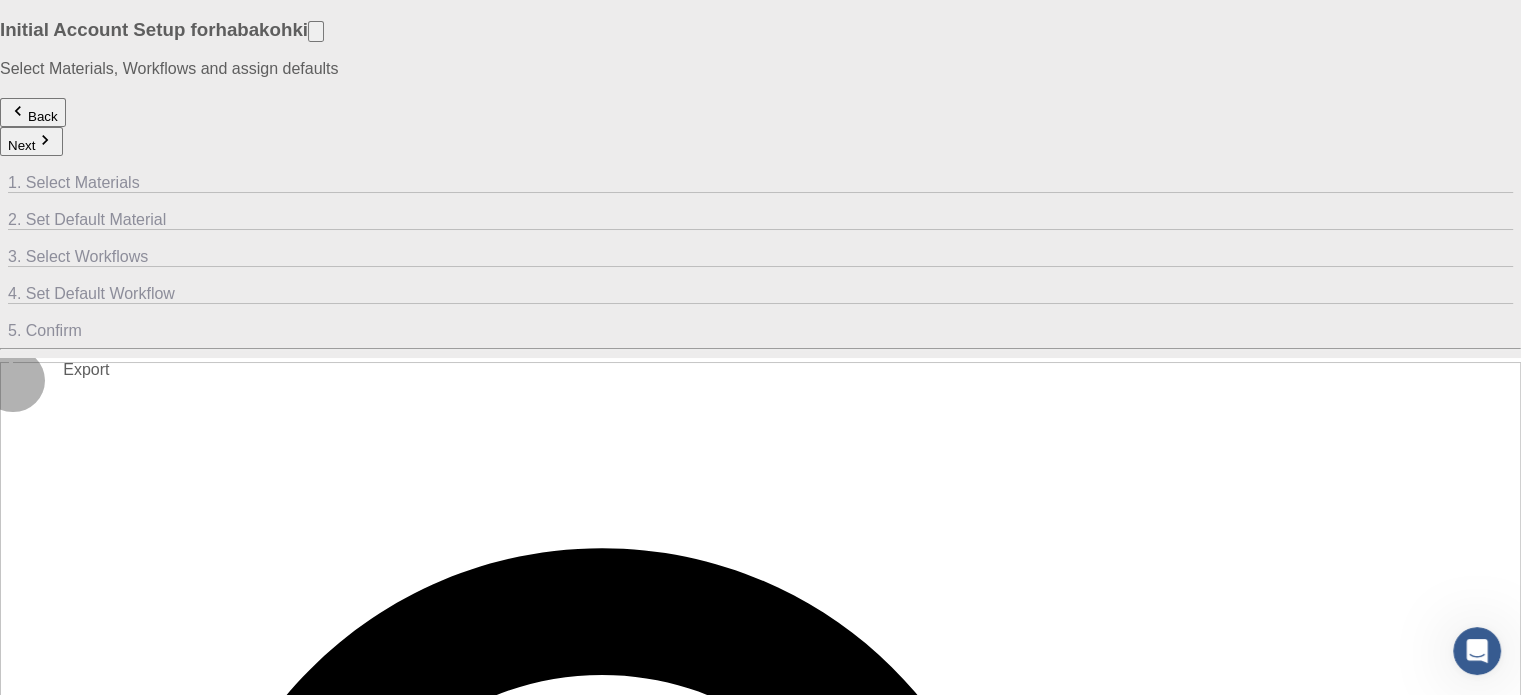 click 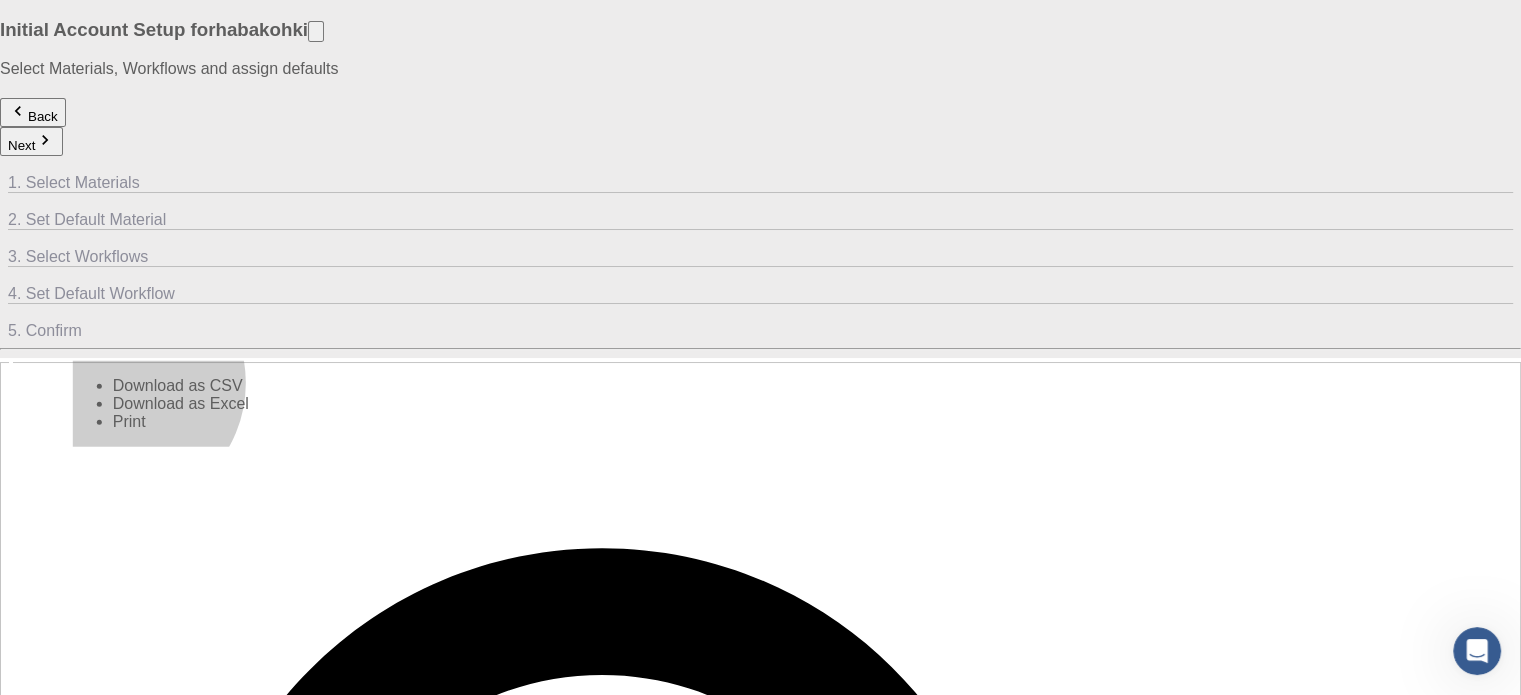 click on "Print" at bounding box center [181, 422] 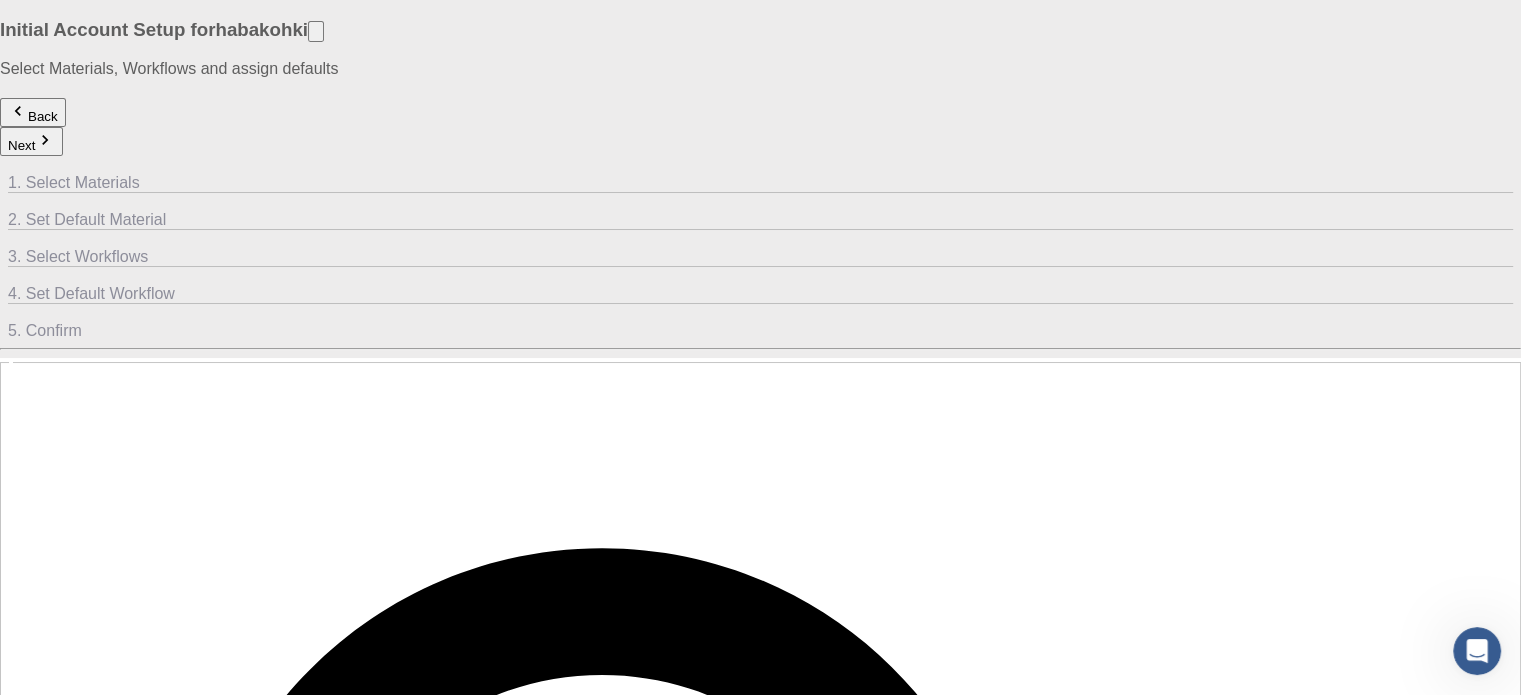 type on "20" 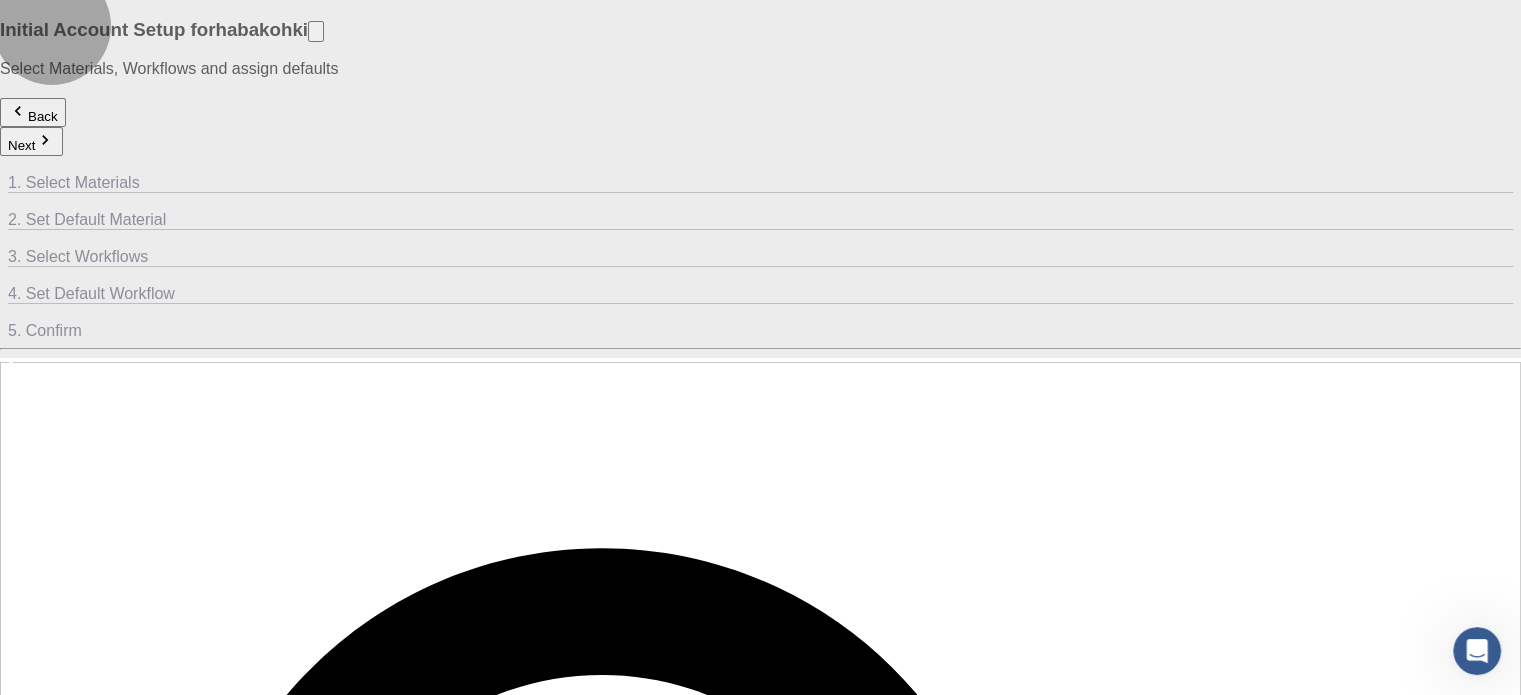 click on "Back" at bounding box center (33, 112) 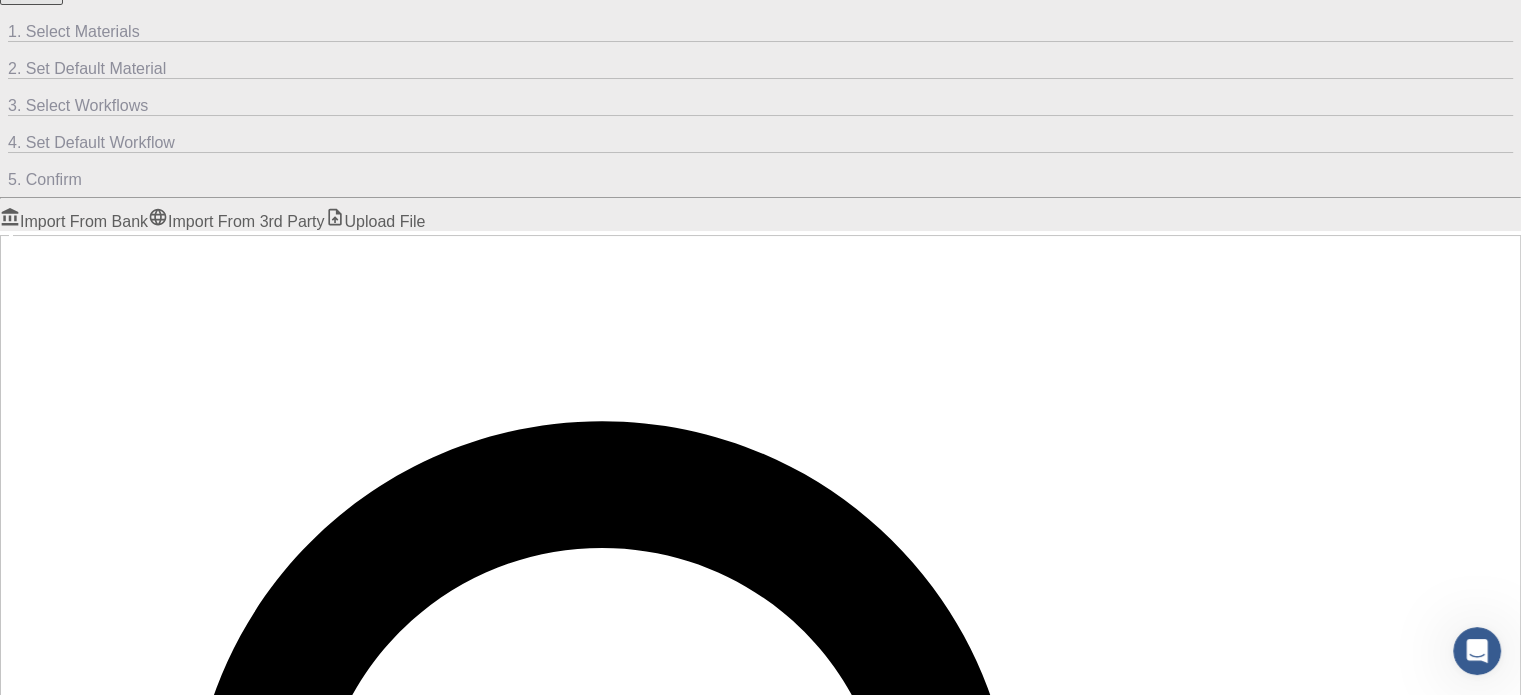scroll, scrollTop: 156, scrollLeft: 0, axis: vertical 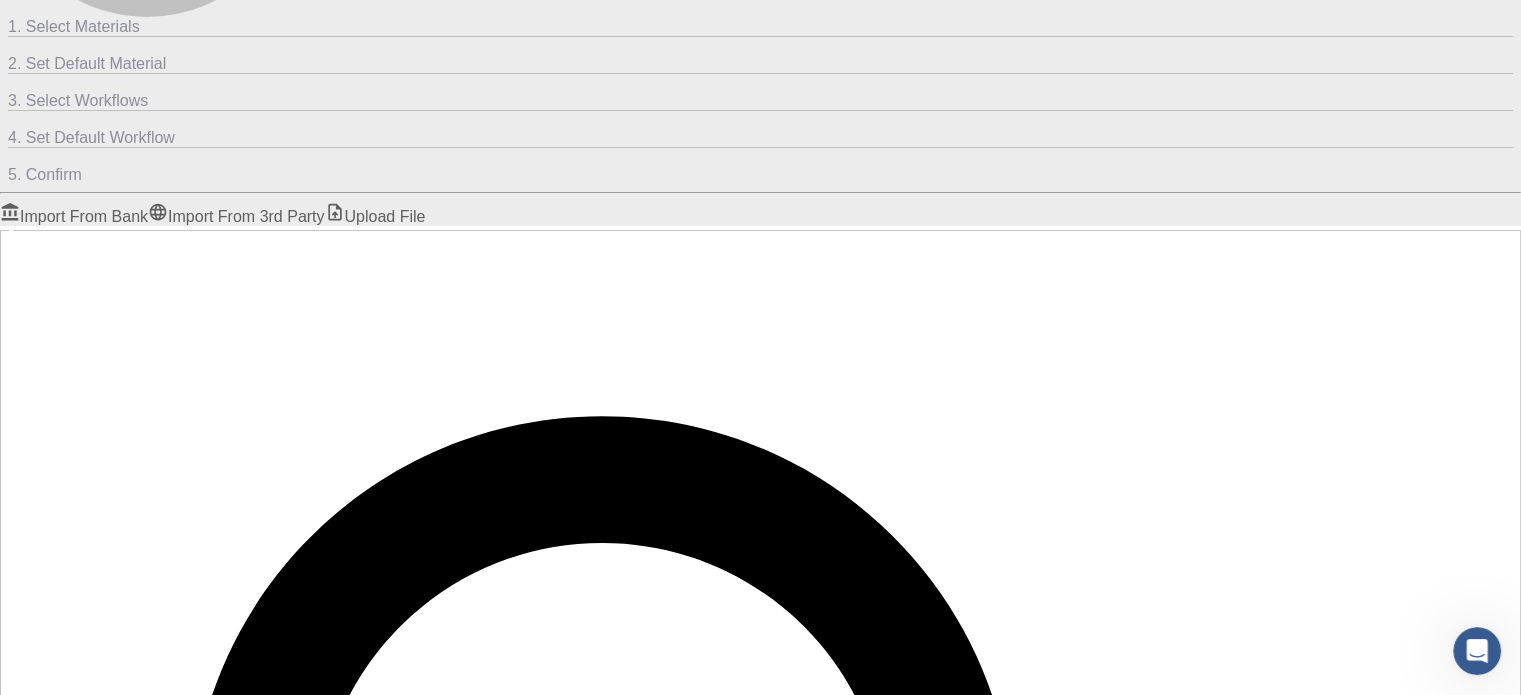 click on "Import From 3rd Party" at bounding box center (236, 216) 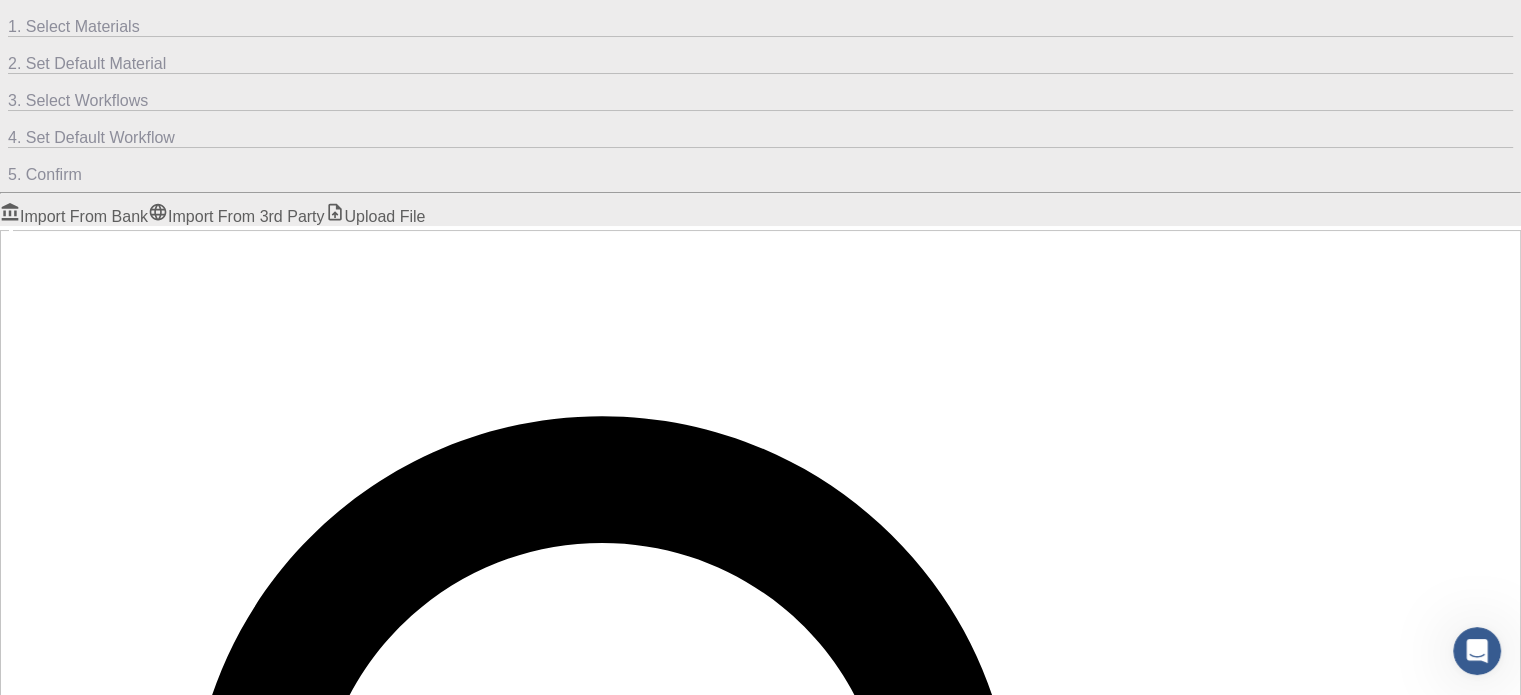 scroll, scrollTop: 635, scrollLeft: 0, axis: vertical 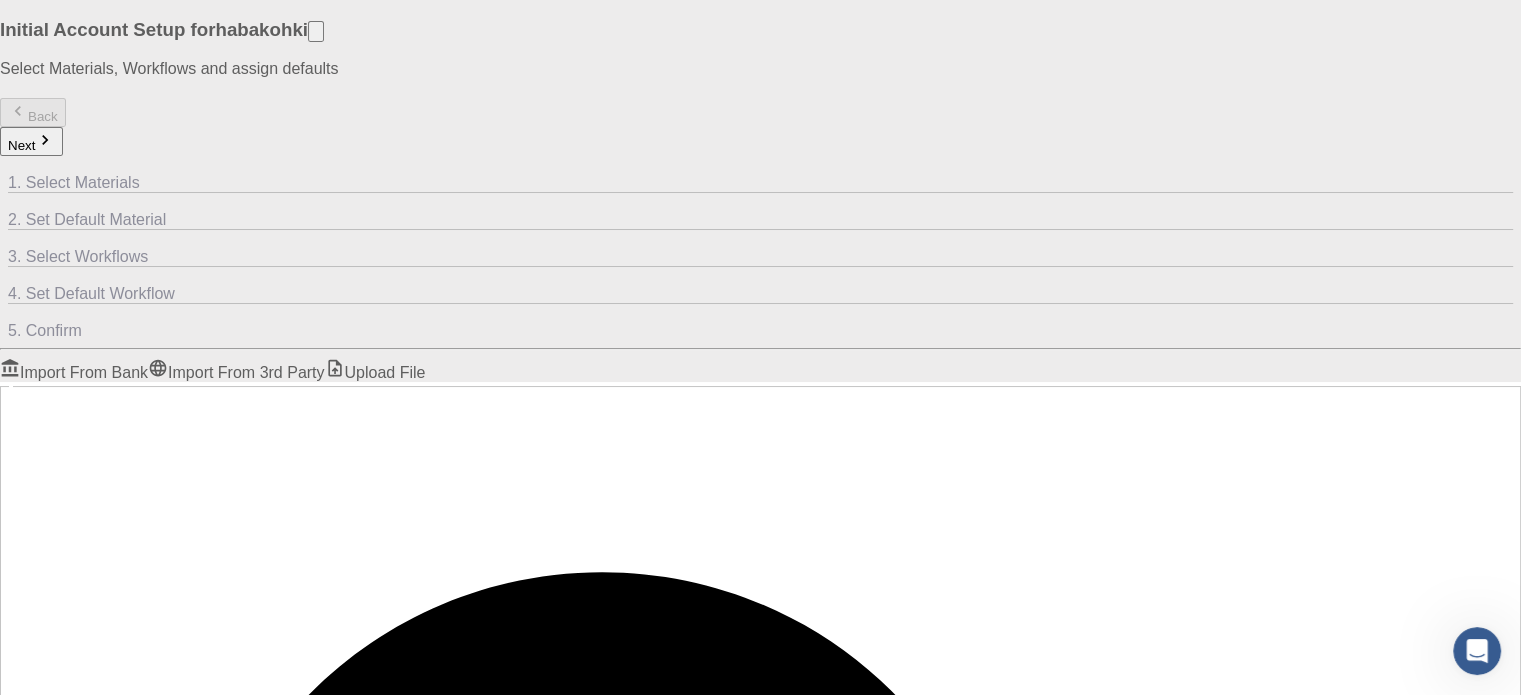 click on "Upload File" at bounding box center [375, 372] 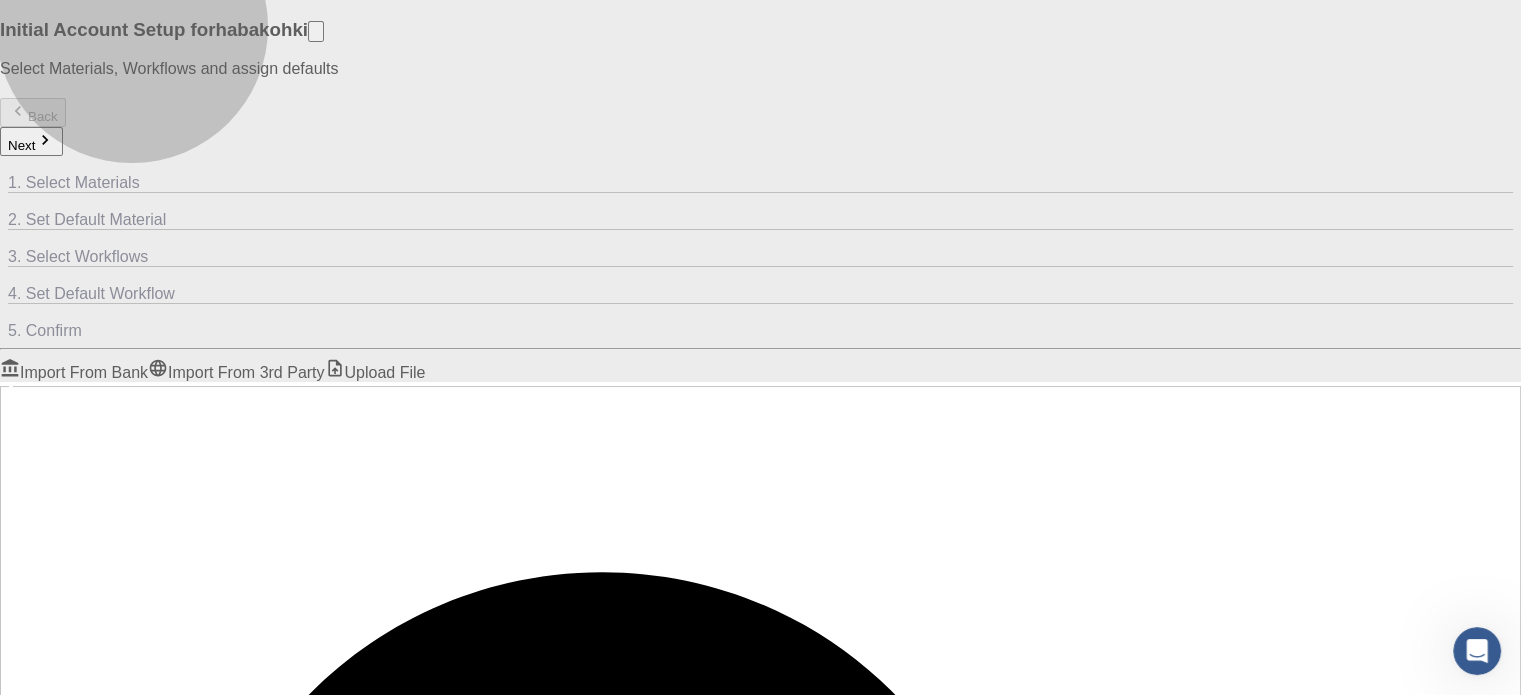 click on "Import From Bank" at bounding box center (74, 372) 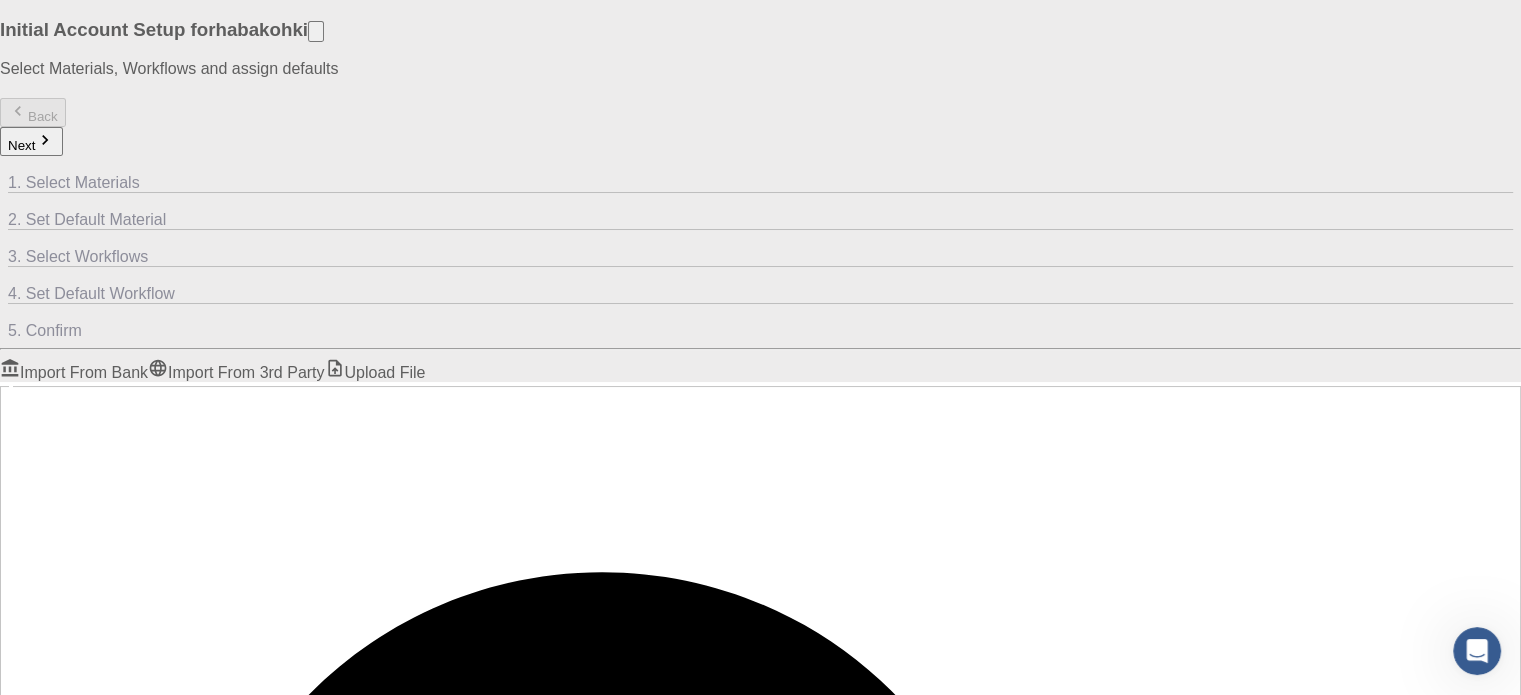 scroll, scrollTop: 212, scrollLeft: 0, axis: vertical 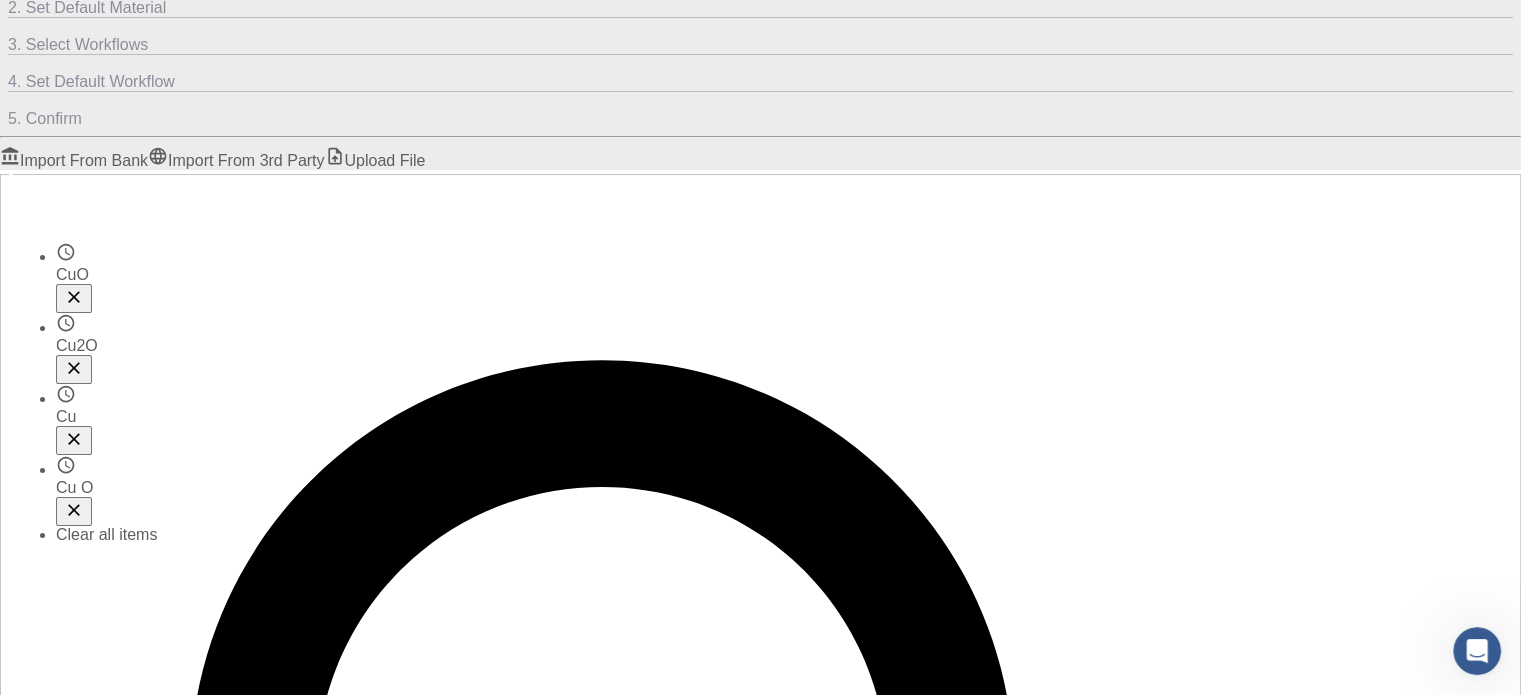 click at bounding box center [88, 1705] 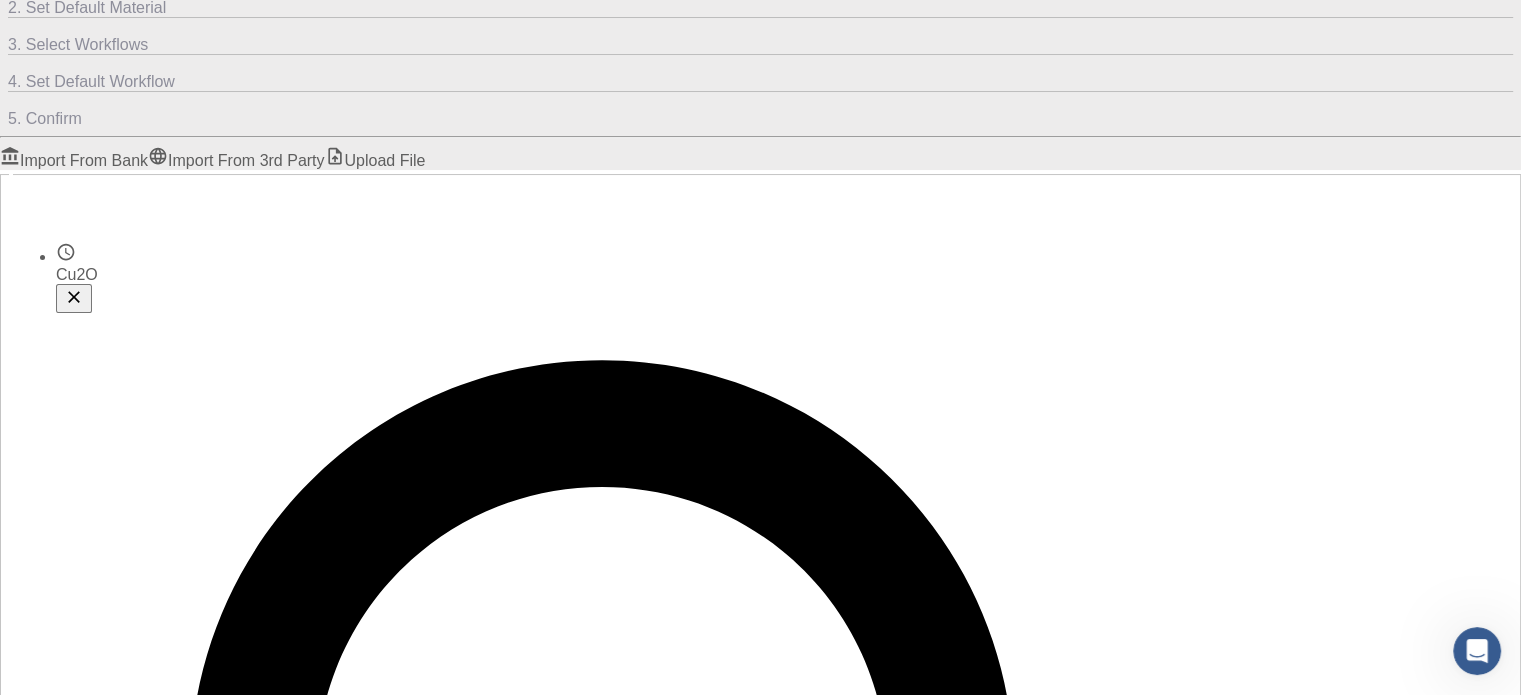 type on "Cu2O" 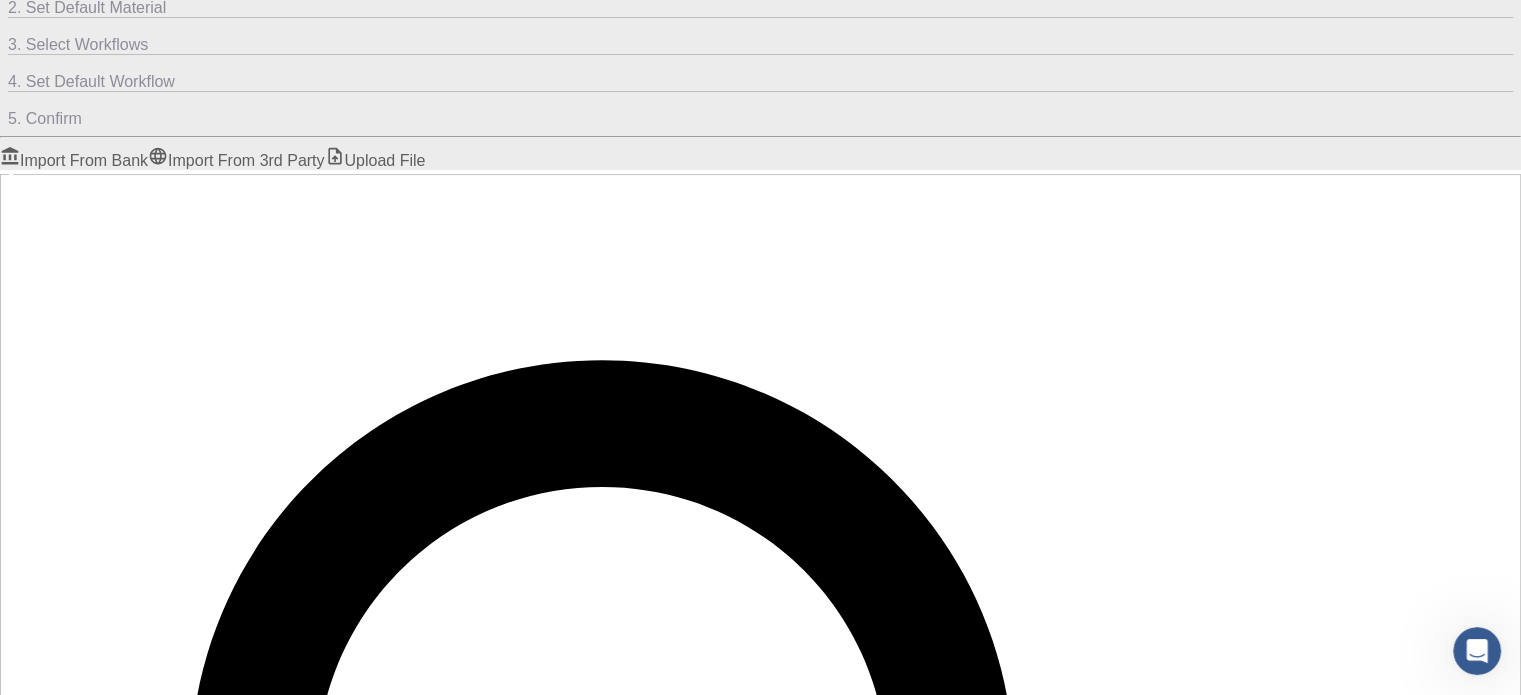 click on "No BankMaterials Yet" at bounding box center [736, 1912] 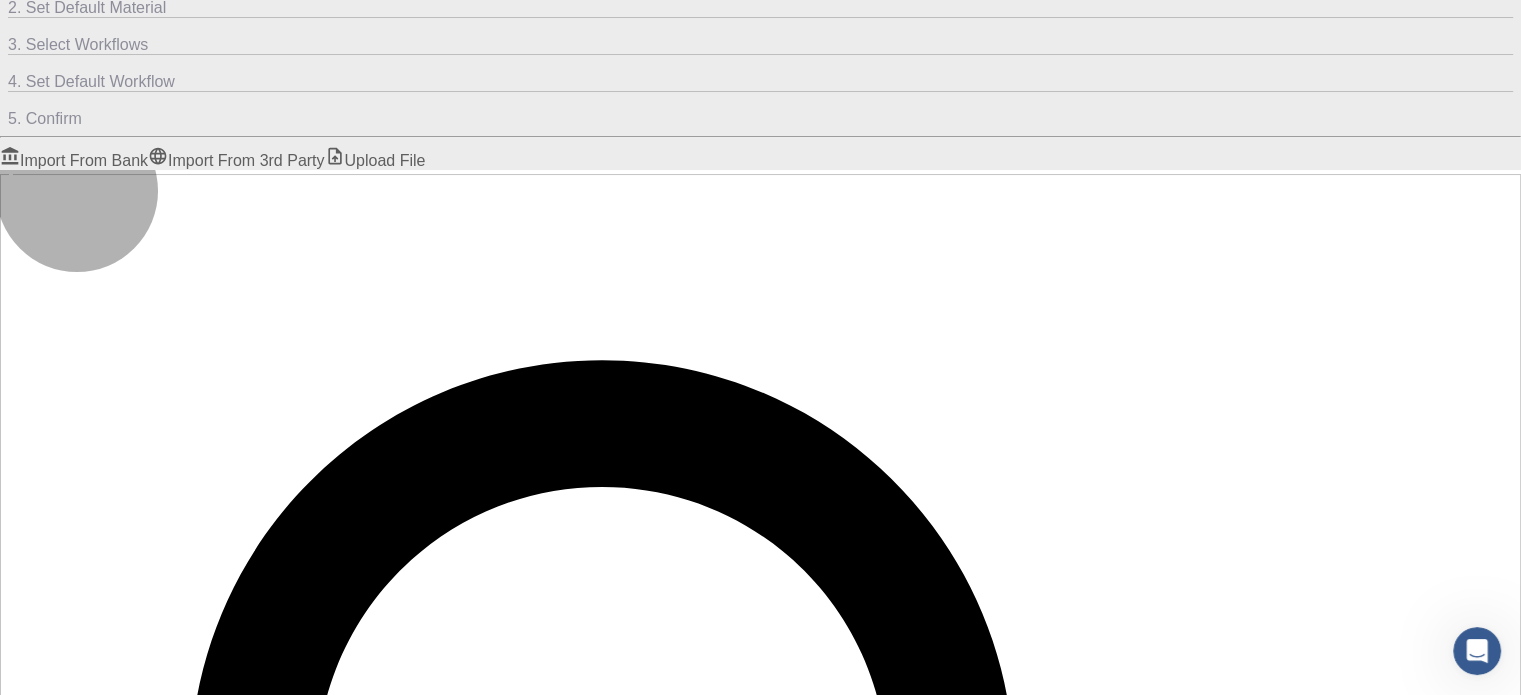 click on "Select files" at bounding box center [124, 1751] 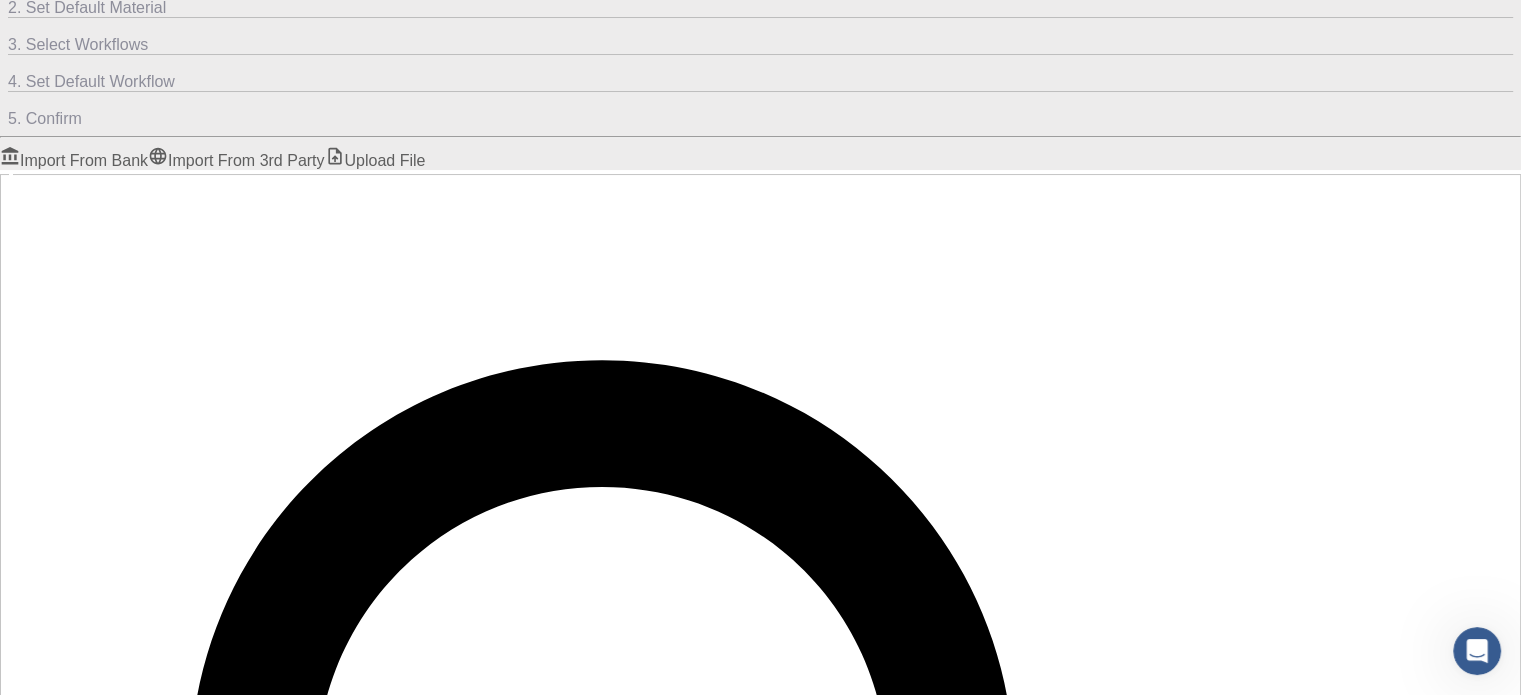click at bounding box center (760, 1936) 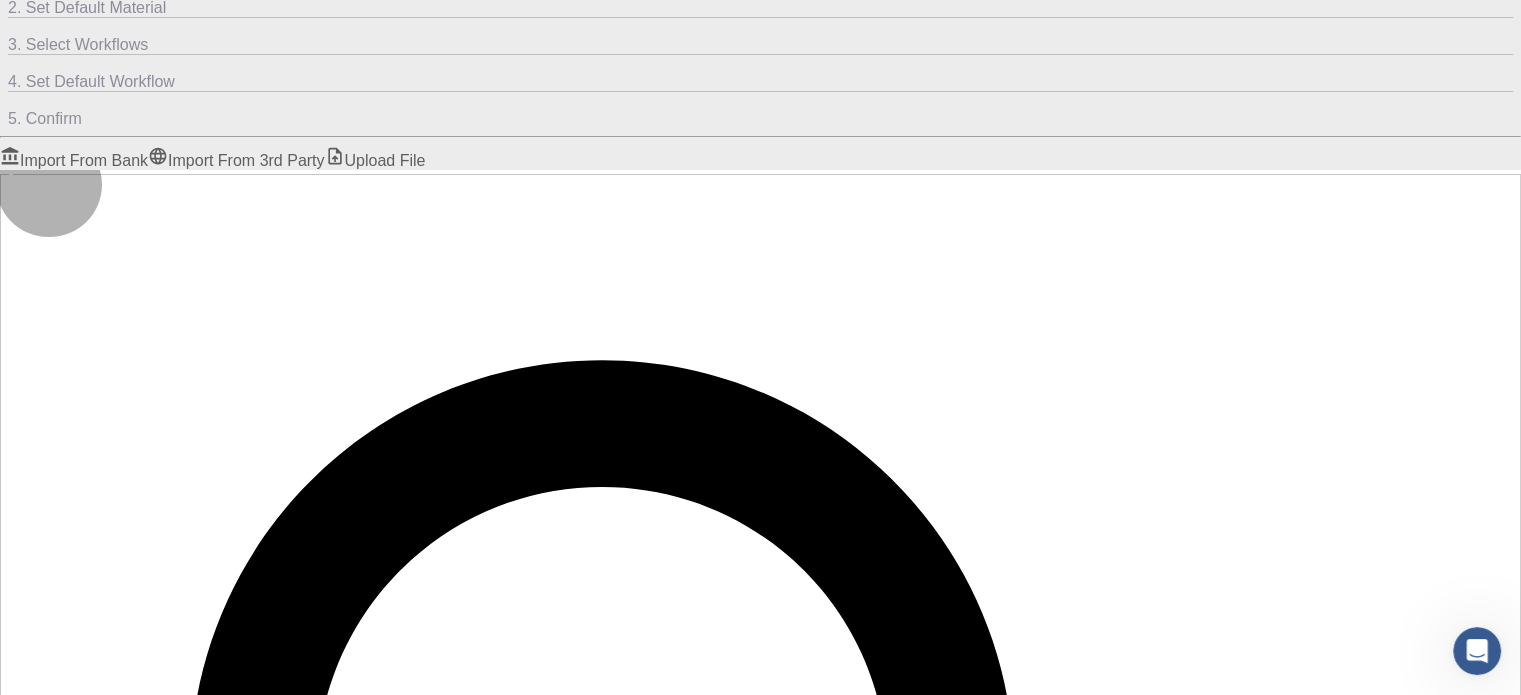click on "Import" at bounding box center [37, 1751] 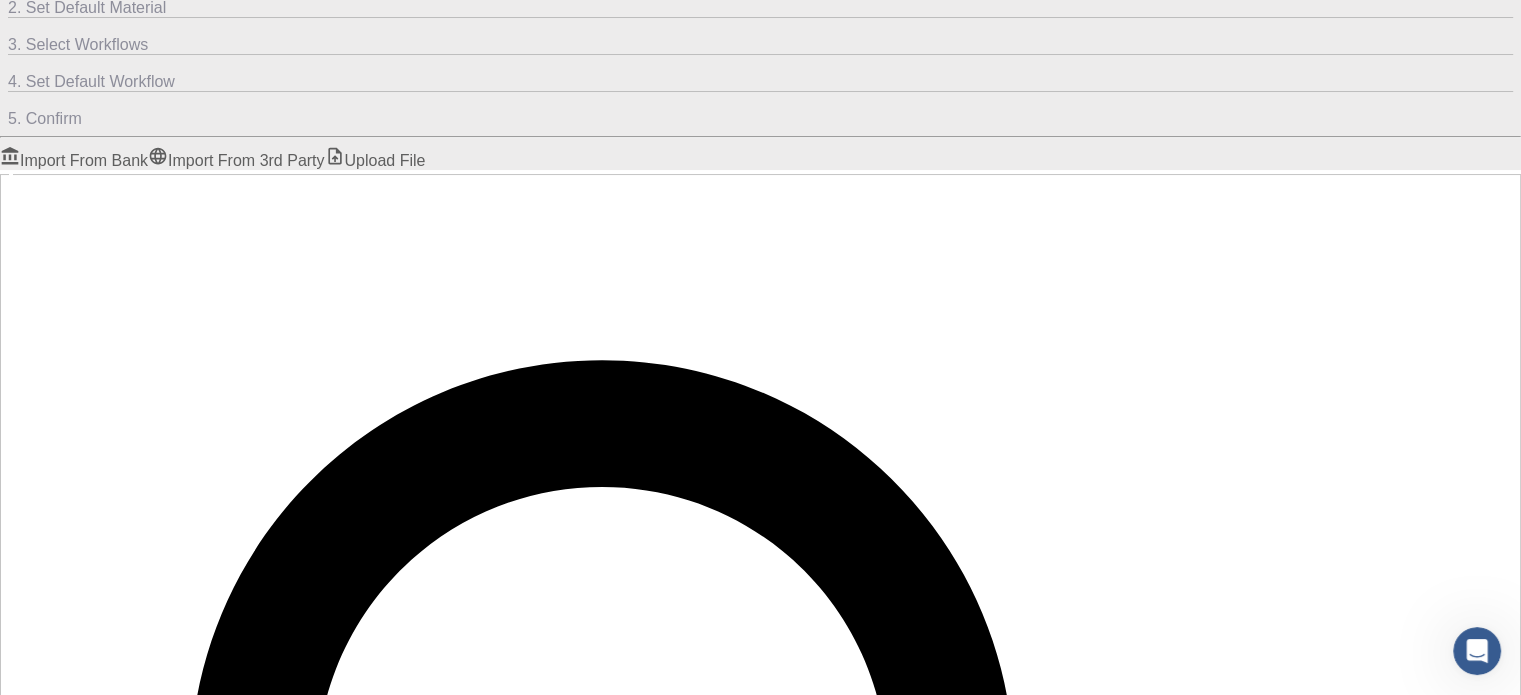 checkbox on "false" 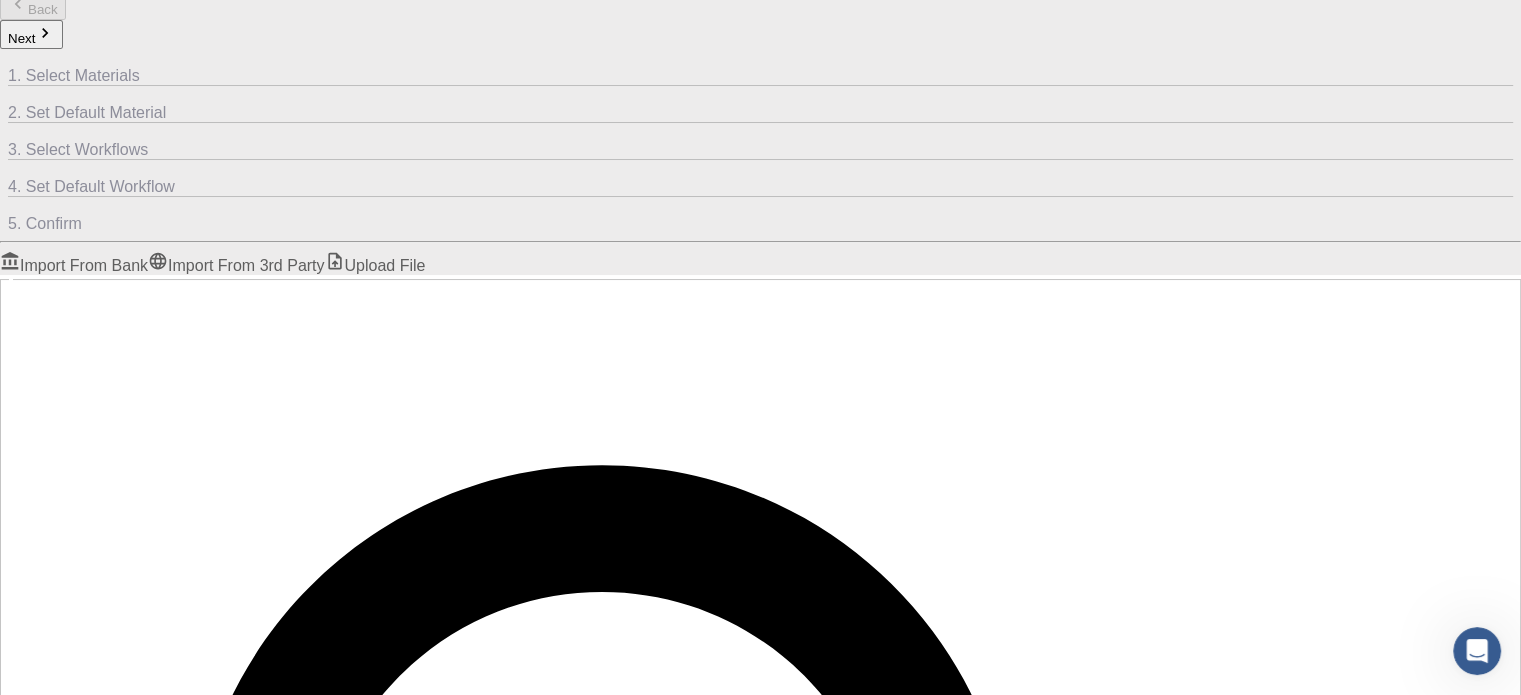 scroll, scrollTop: 105, scrollLeft: 0, axis: vertical 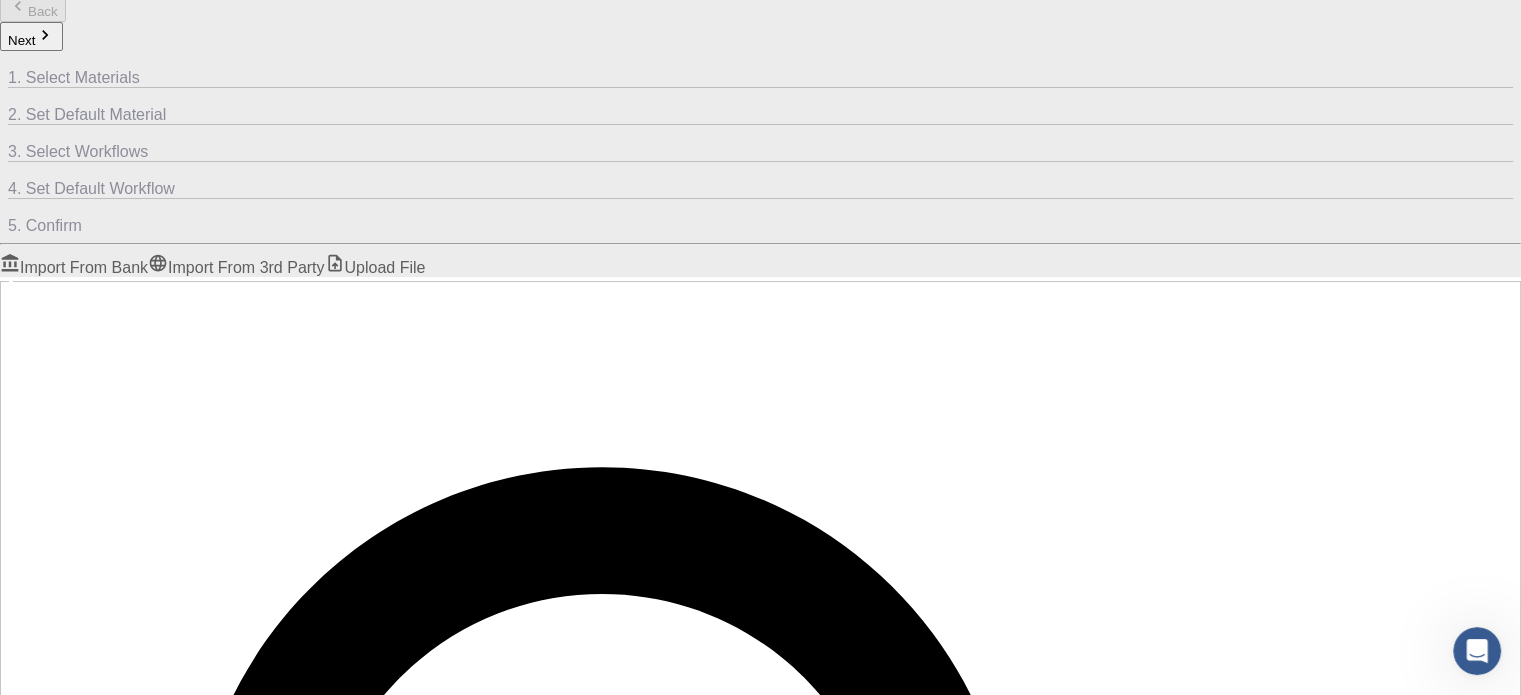 click 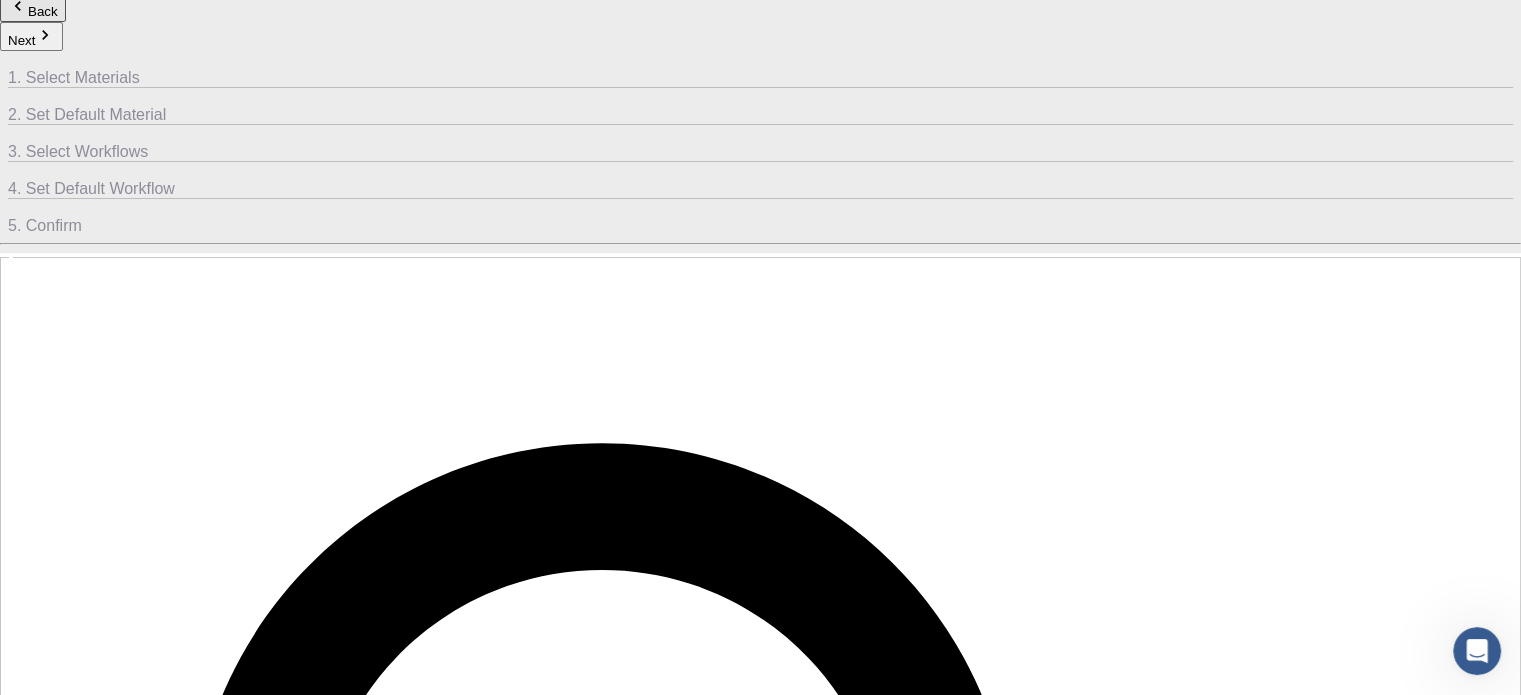 click on "Co3O4 (clone)" at bounding box center [50, 2079] 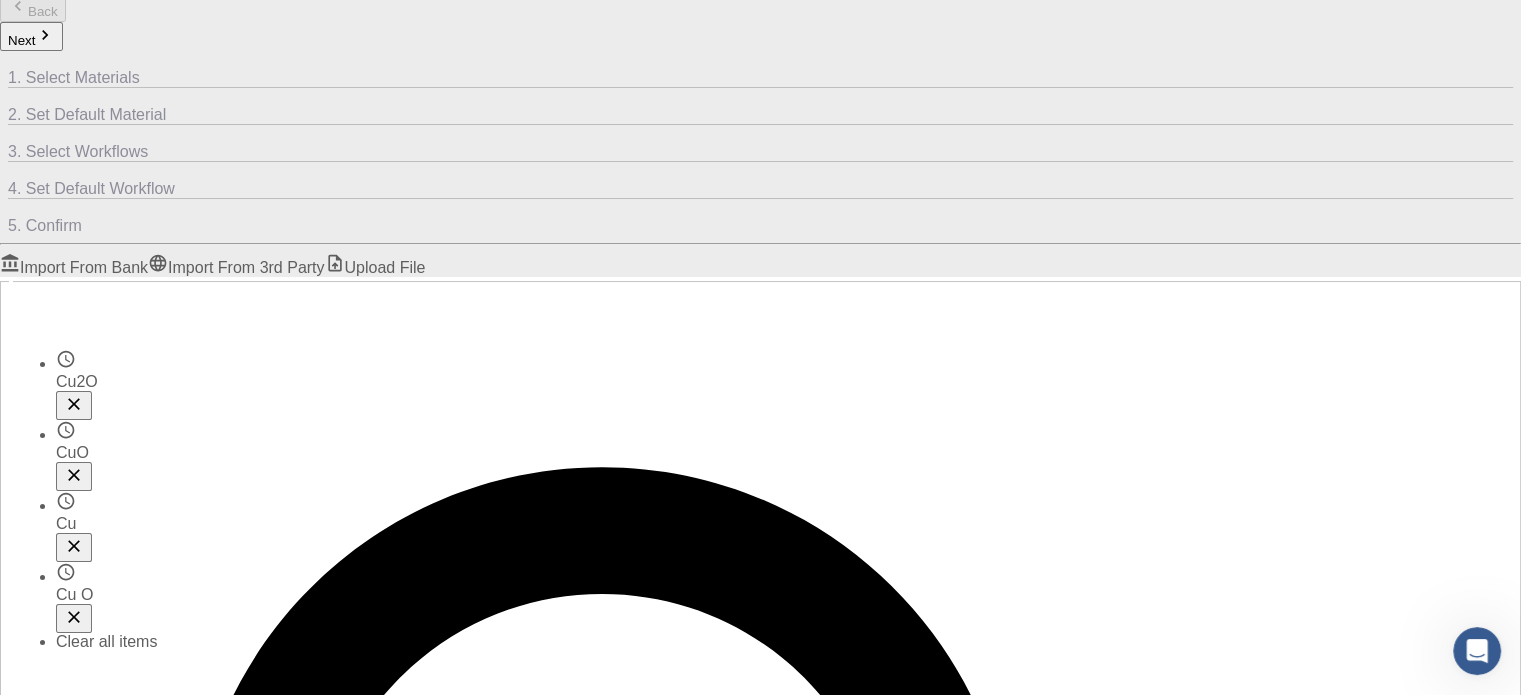 click at bounding box center [88, 1812] 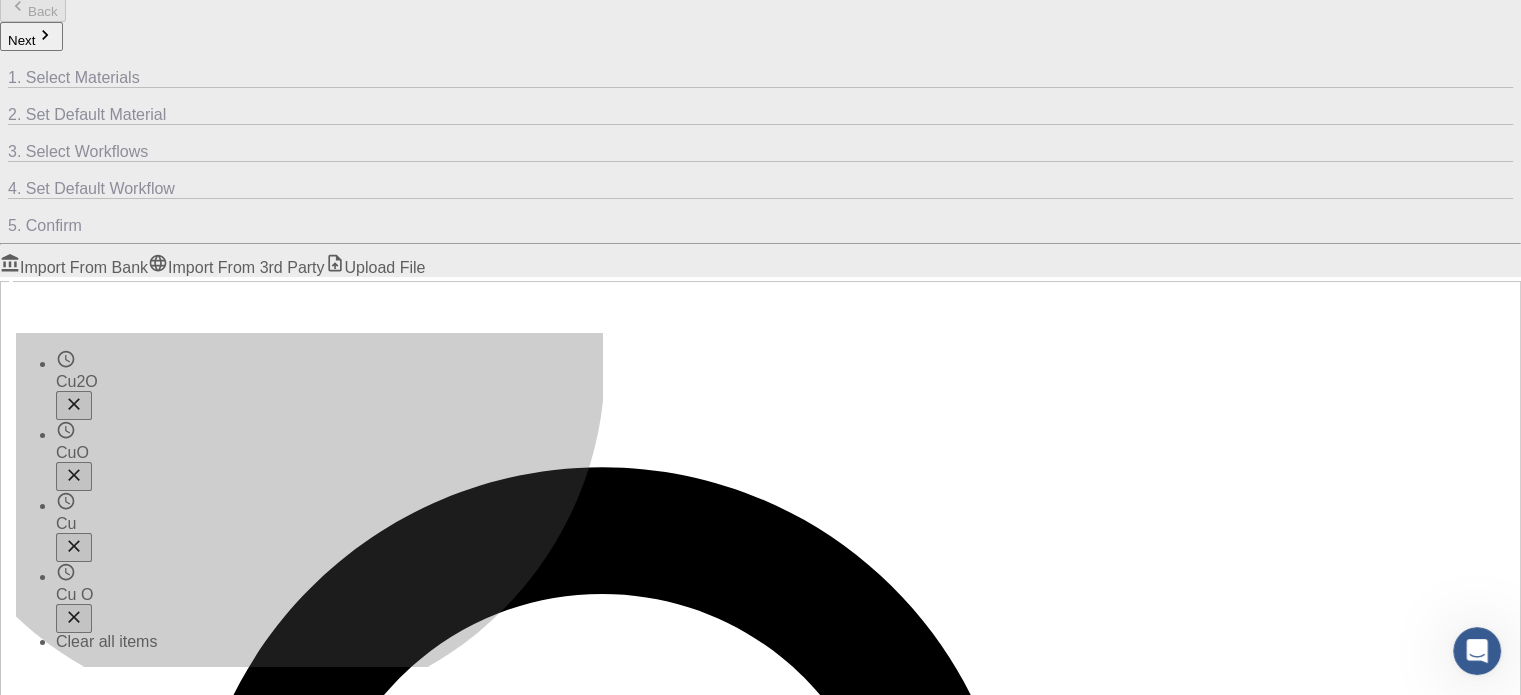 click on "Cu2O" at bounding box center (77, 381) 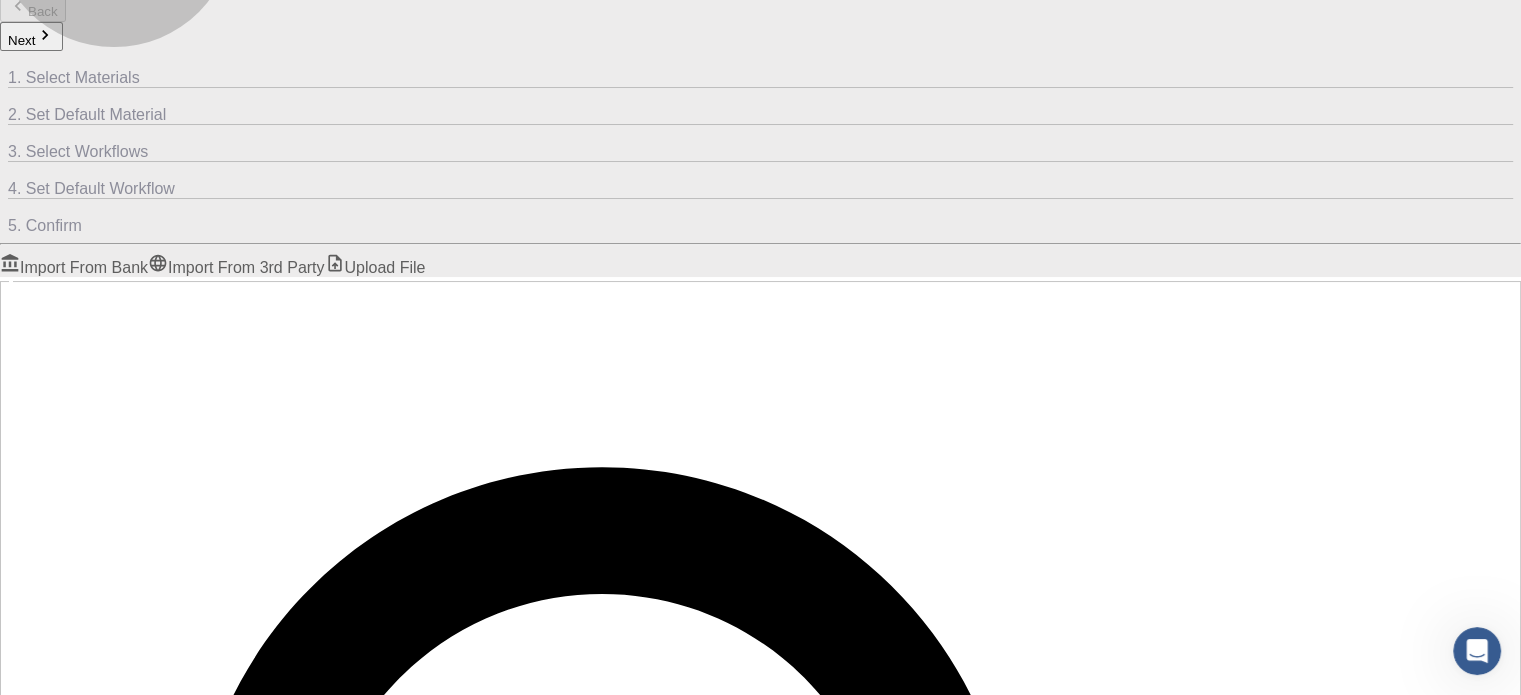 click on "Upload File" at bounding box center (375, 267) 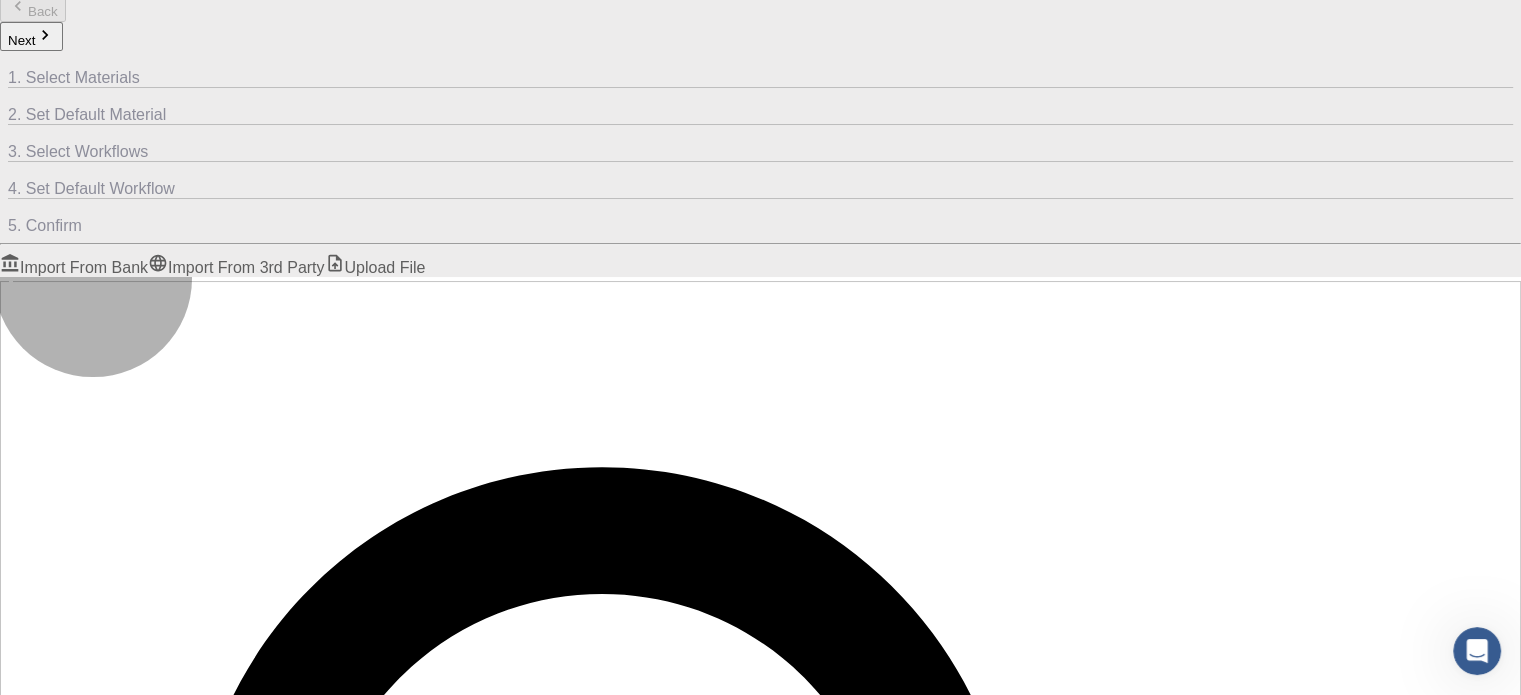 click on "Select files" at bounding box center (124, 1858) 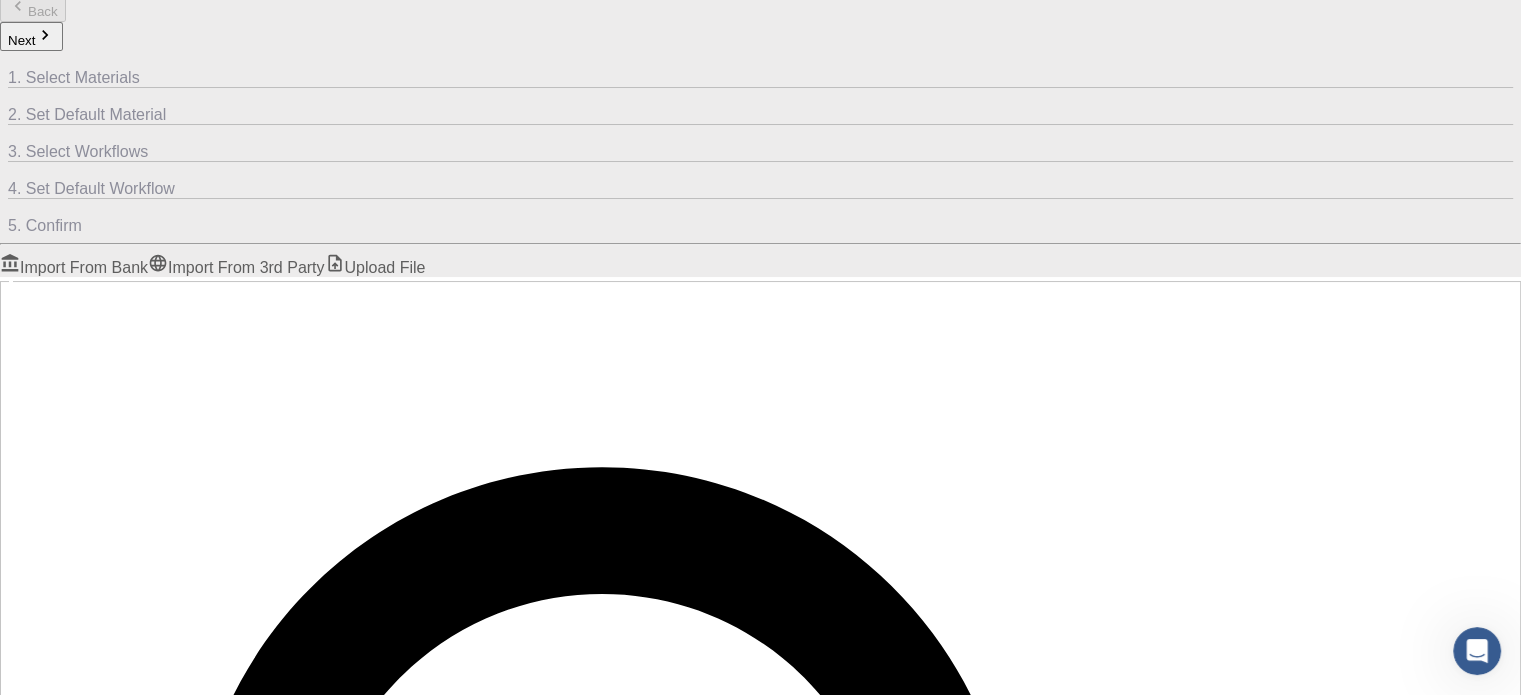 click on "[DOMAIN_NAME]" at bounding box center [66, 2134] 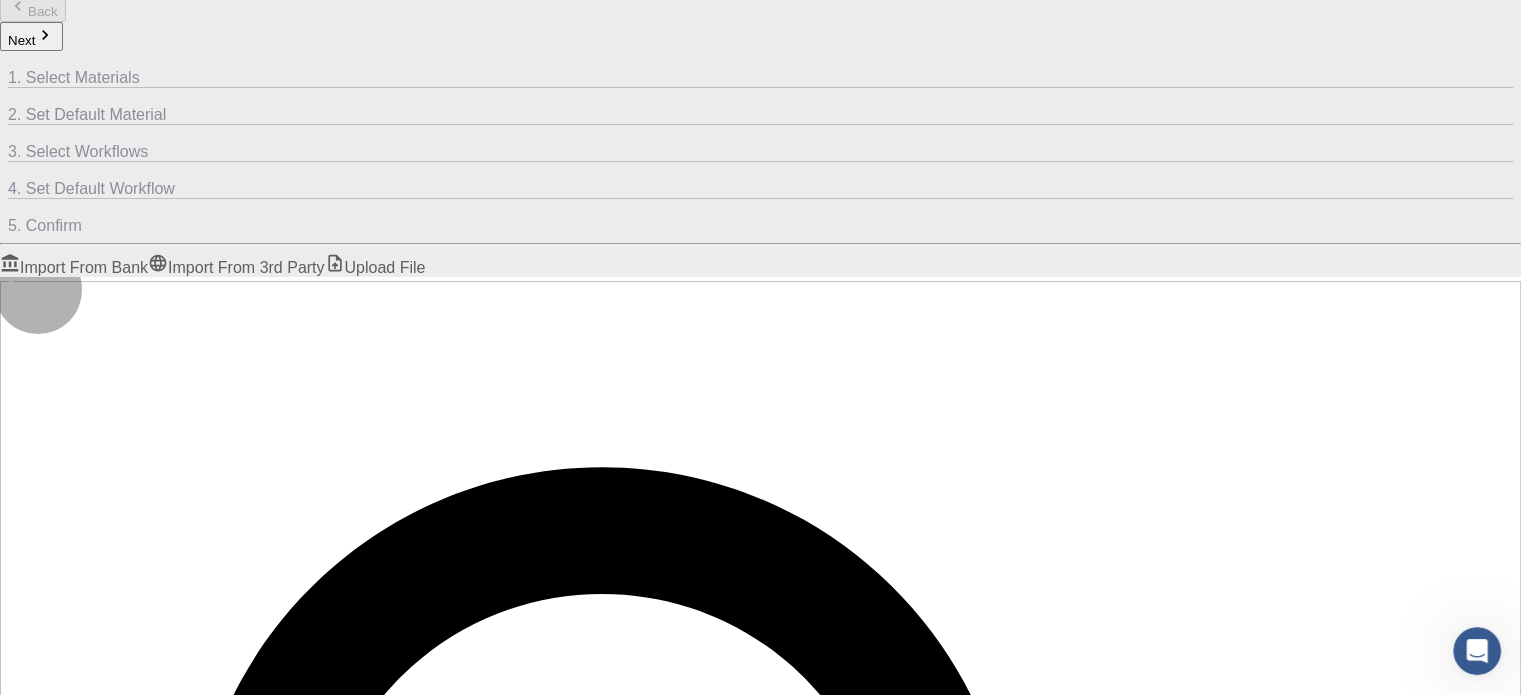 click on "Tag" at bounding box center [29, 2060] 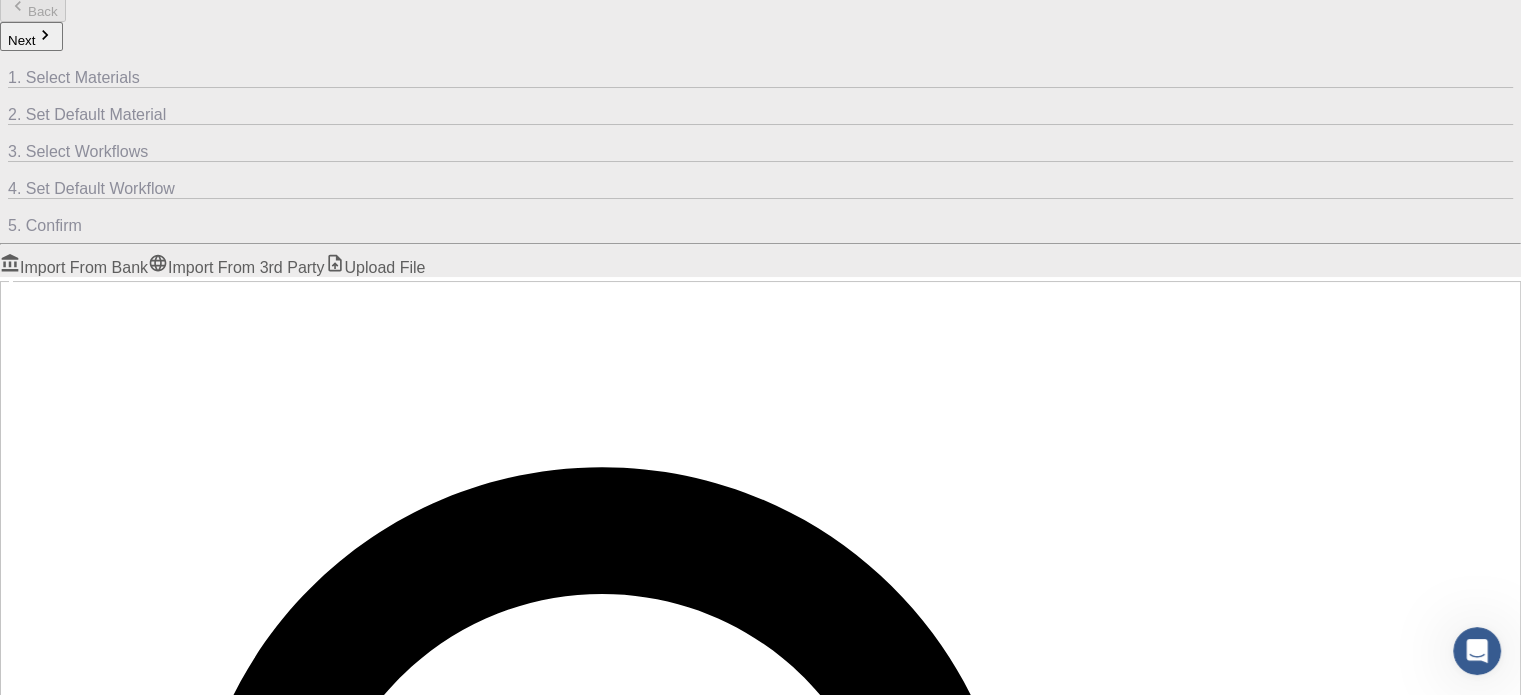click 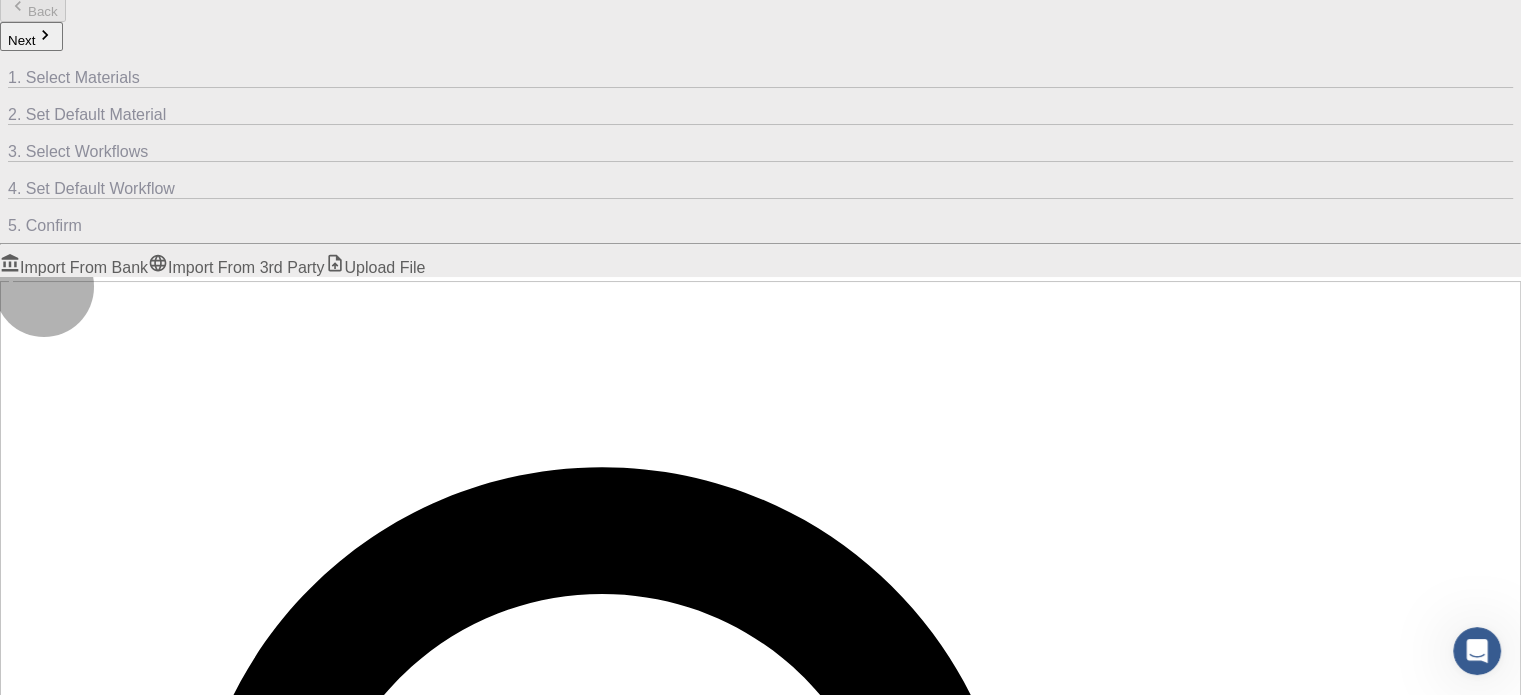 click on "Import" at bounding box center [37, 1858] 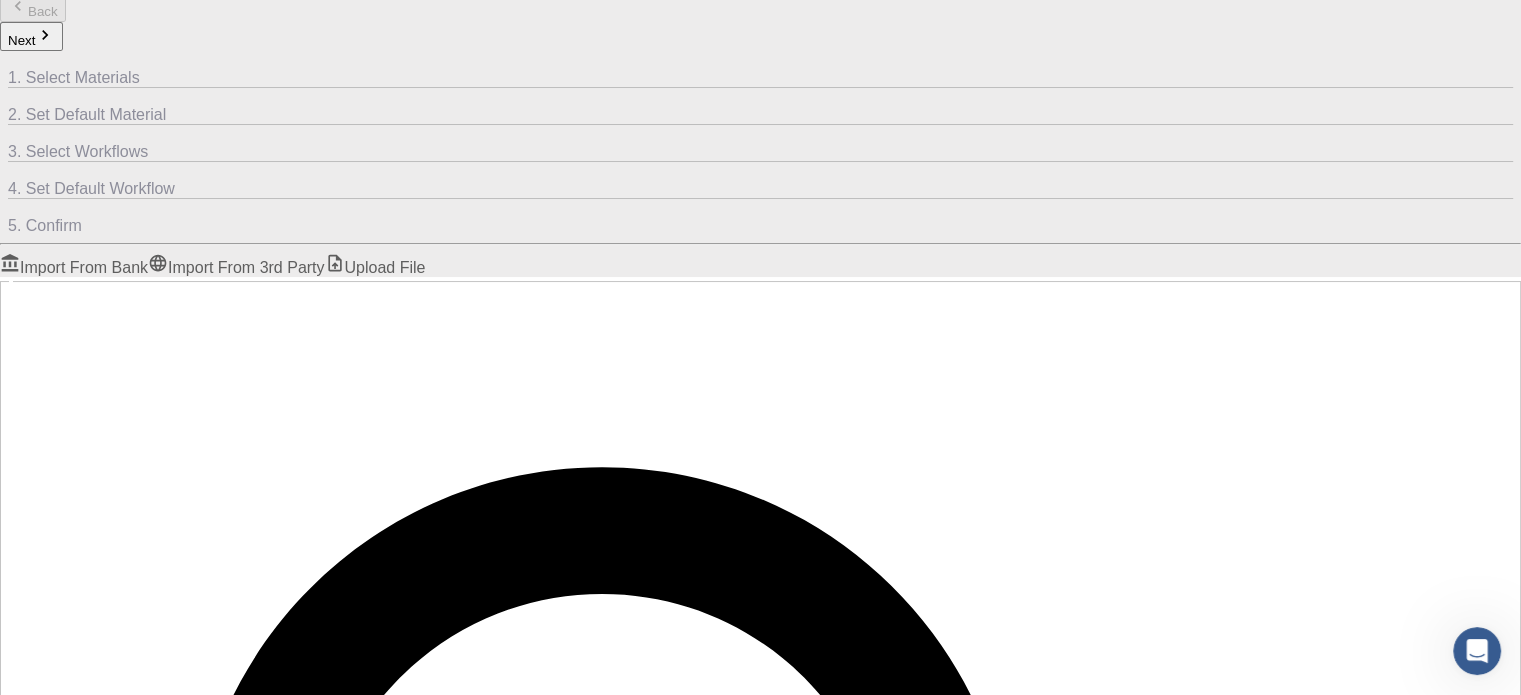 checkbox on "false" 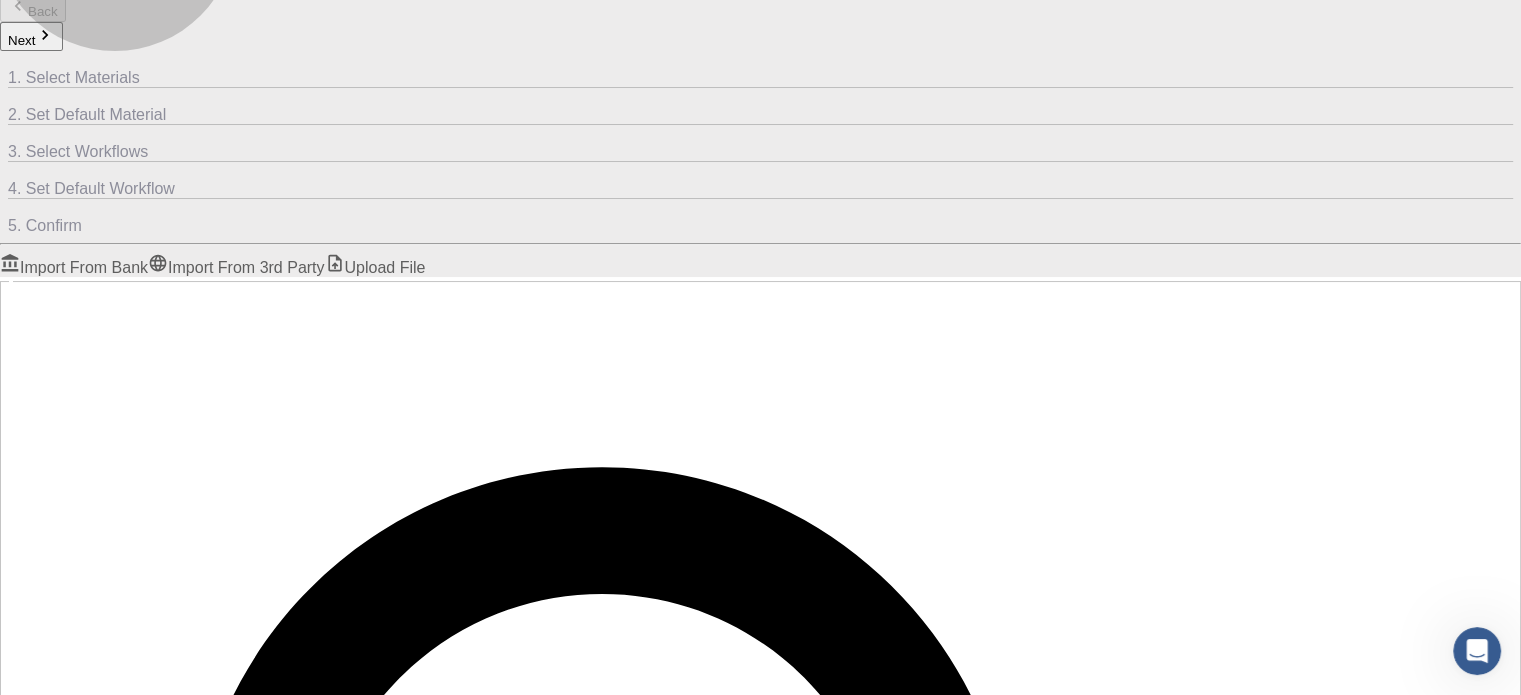click on "Import From Bank" at bounding box center (74, 267) 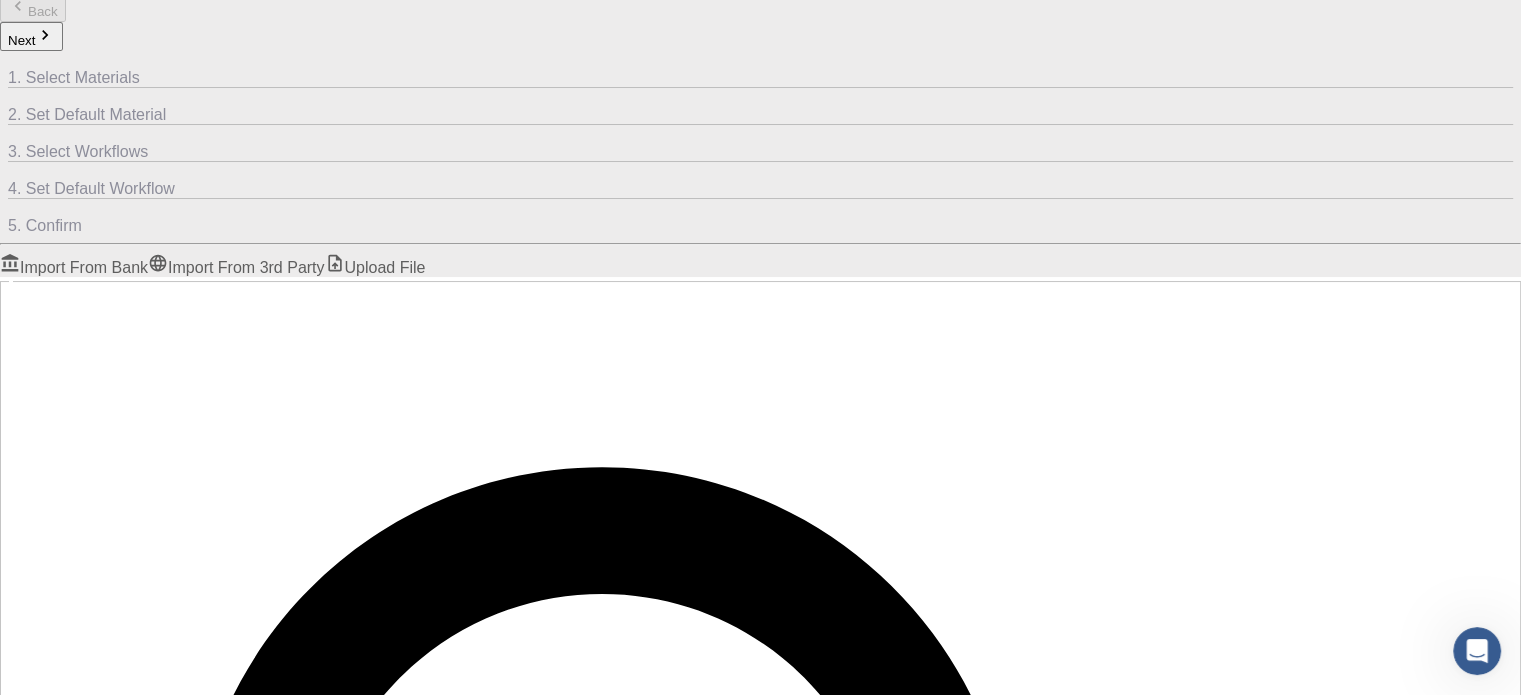 click on "Account" at bounding box center [270, 2341] 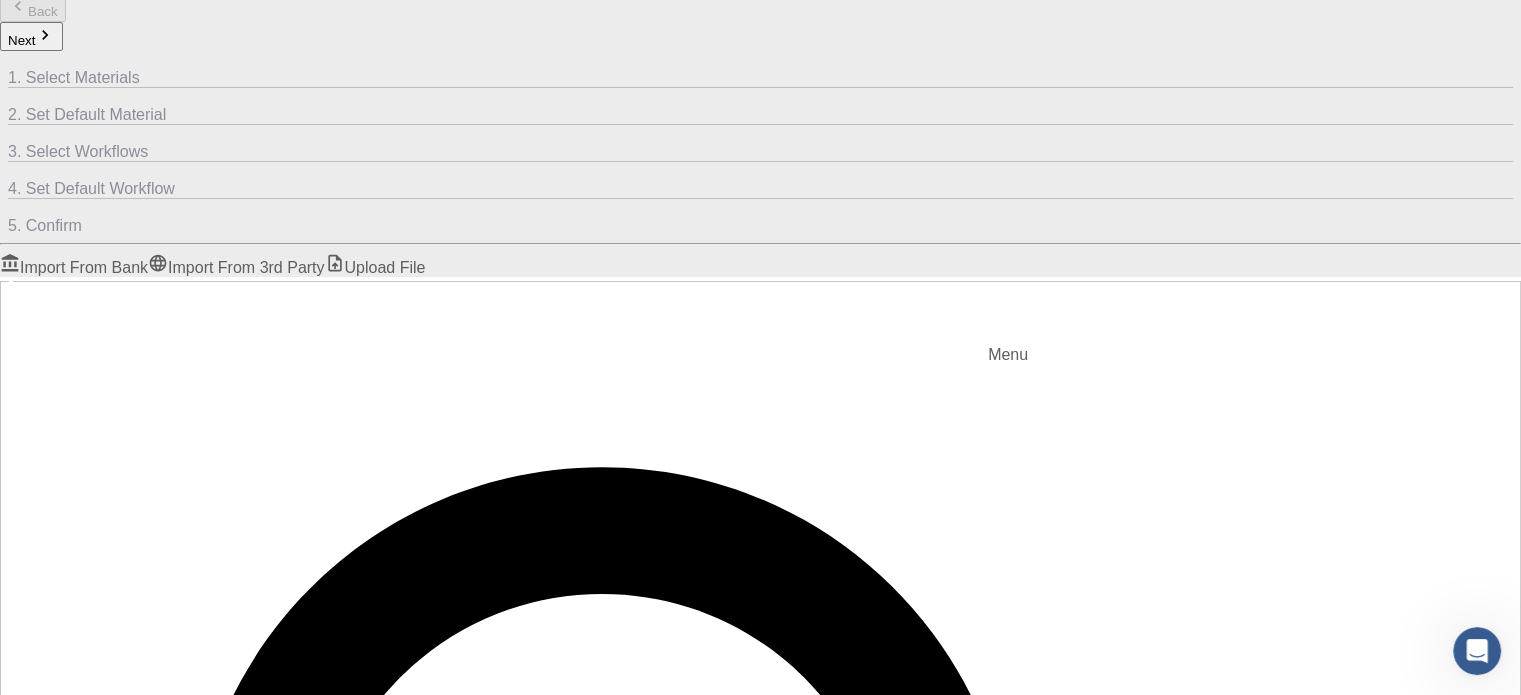 click 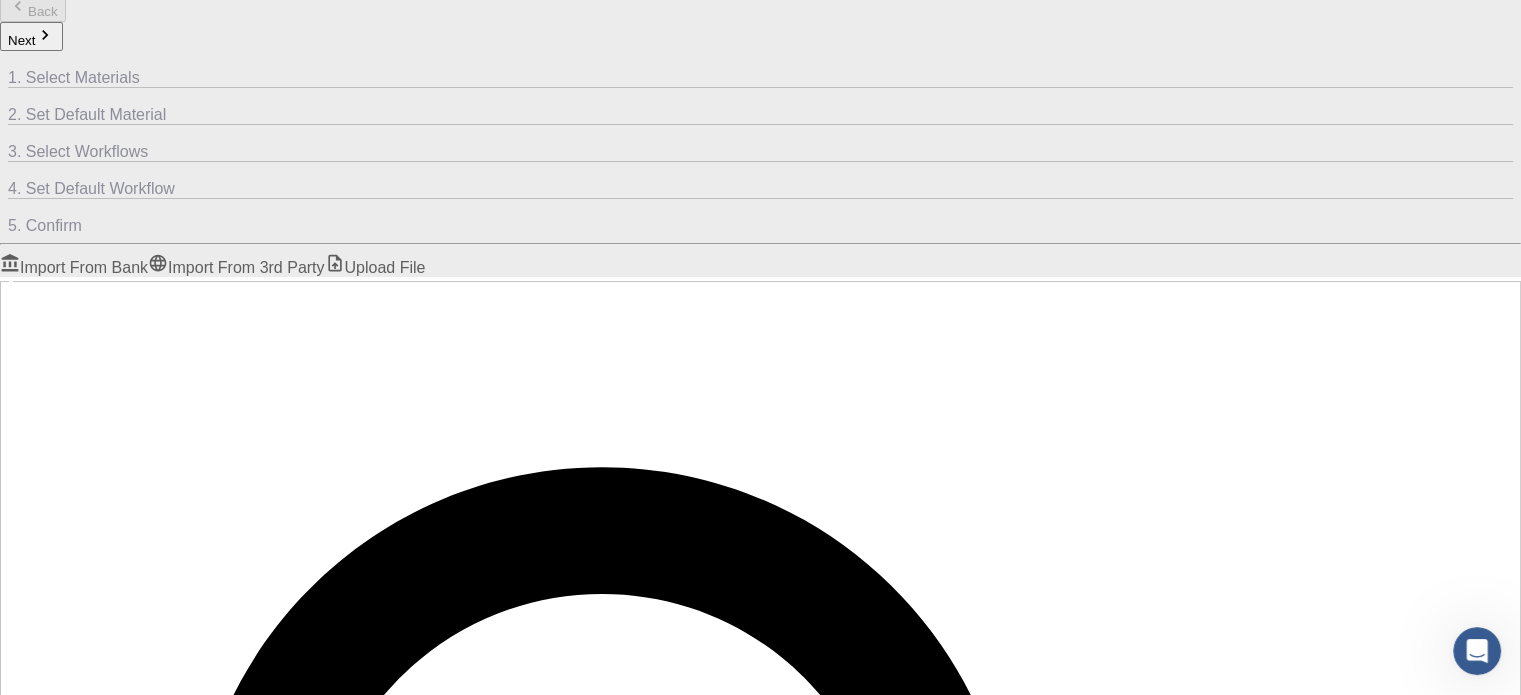 click on "​ Entire collection Advanced Select" at bounding box center (760, 1089) 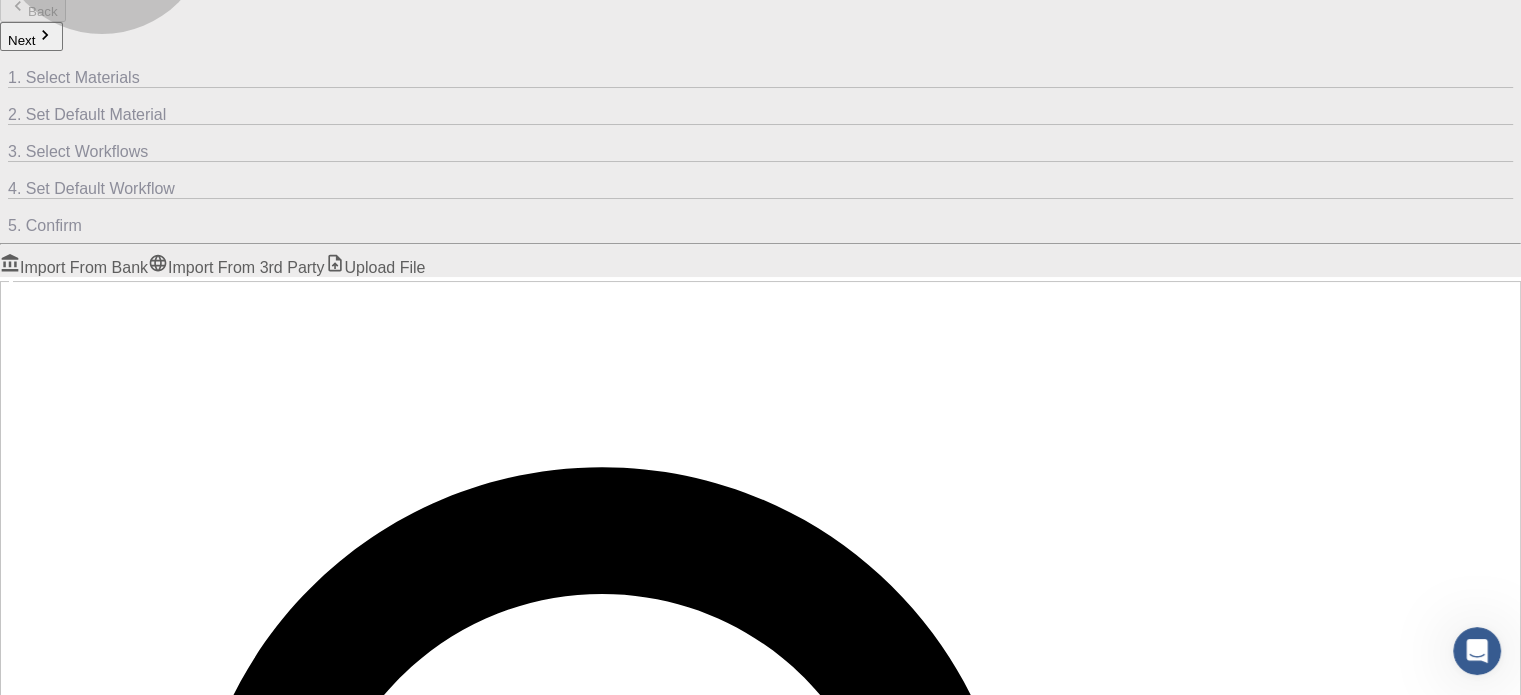 click on "Upload File" at bounding box center (375, 267) 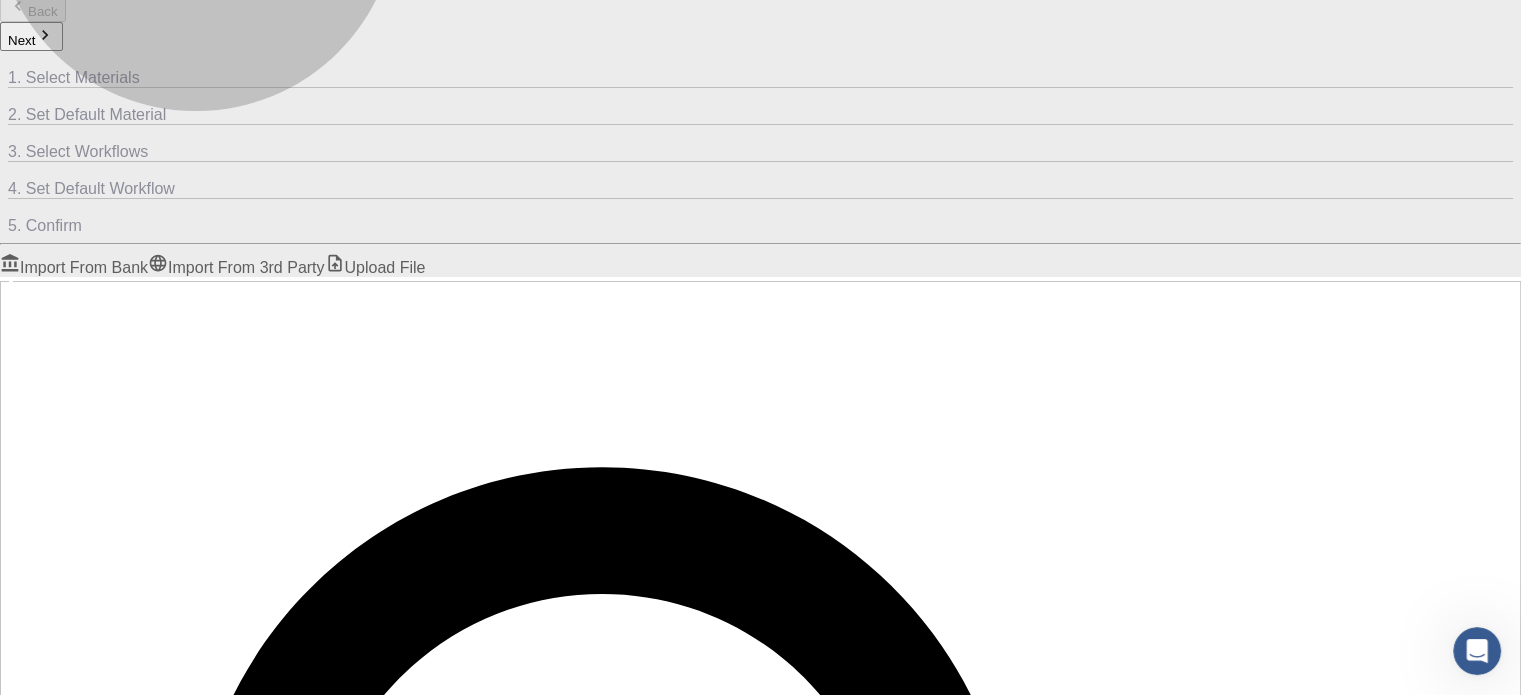 click on "Import From 3rd Party" at bounding box center (236, 267) 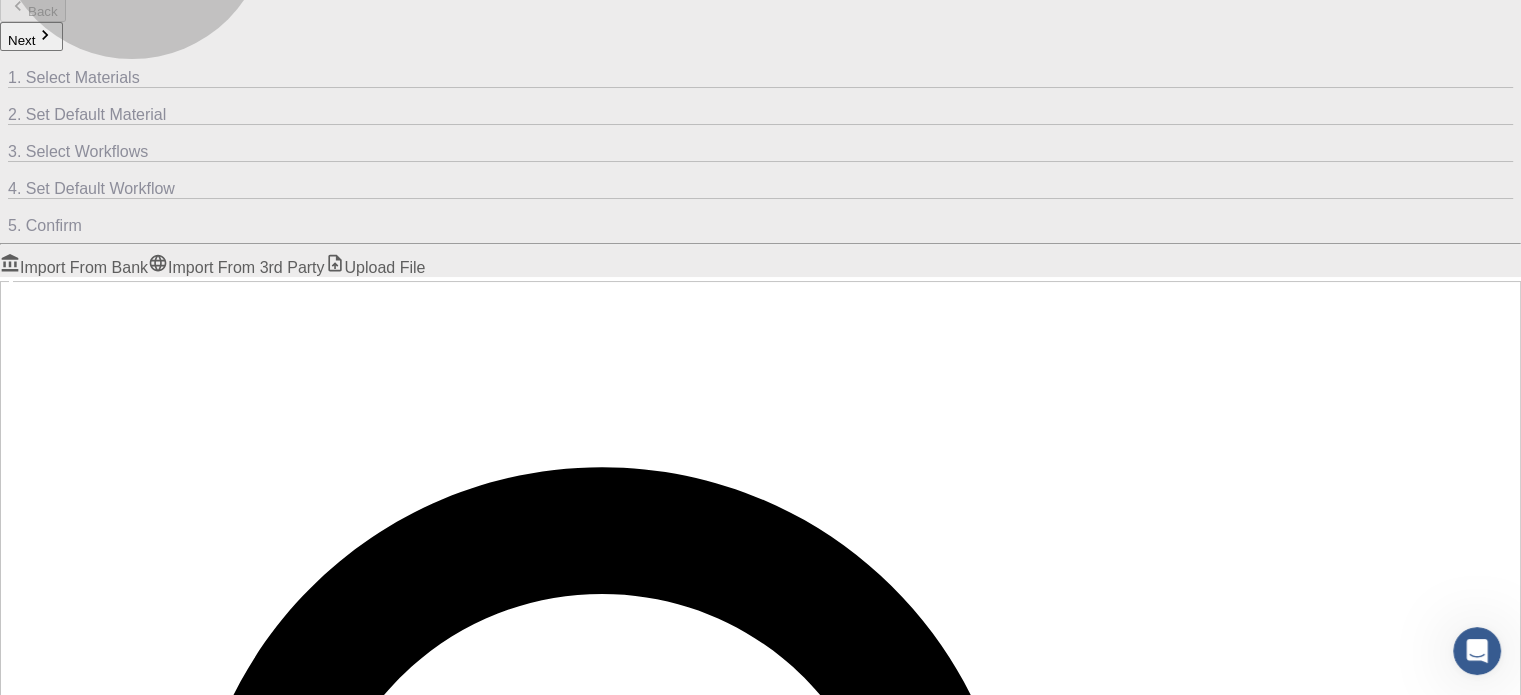 click on "Import From Bank" at bounding box center (74, 267) 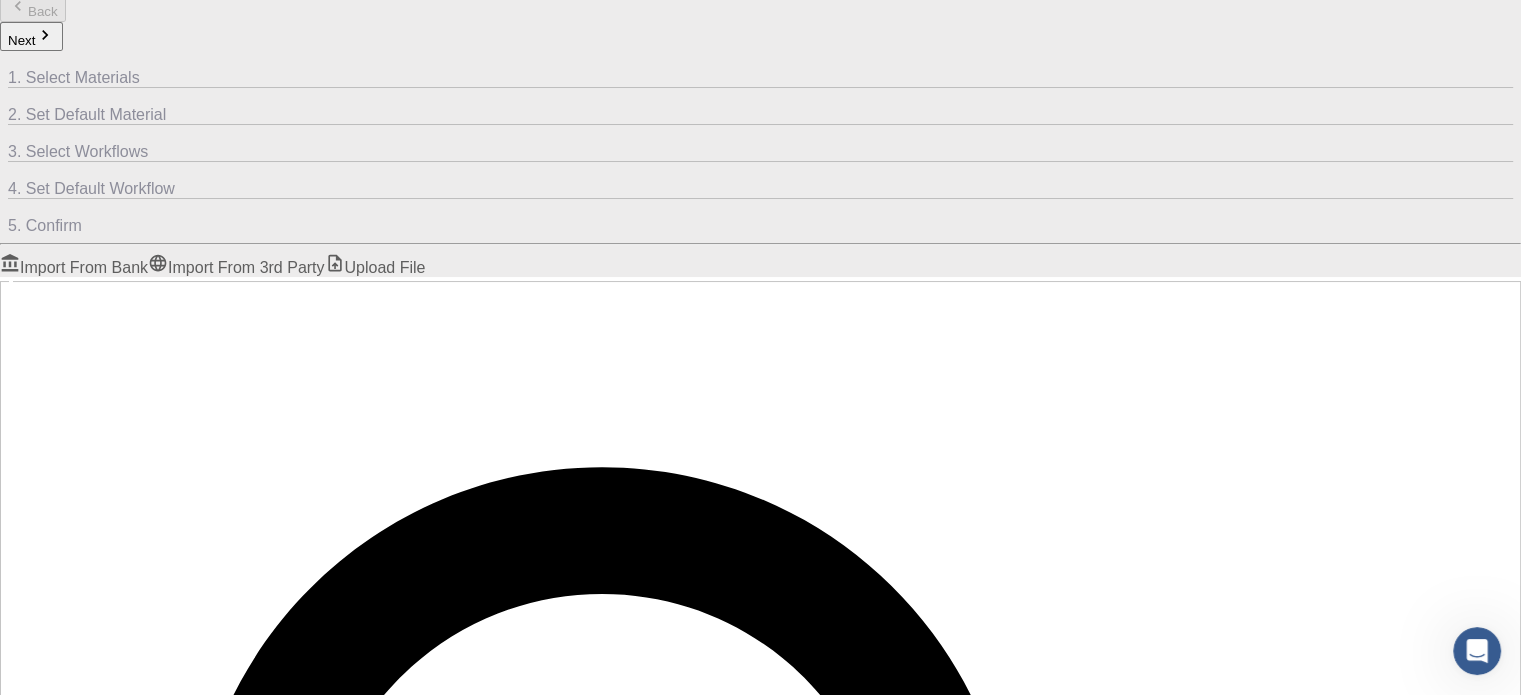 click on "​" at bounding box center [760, 1060] 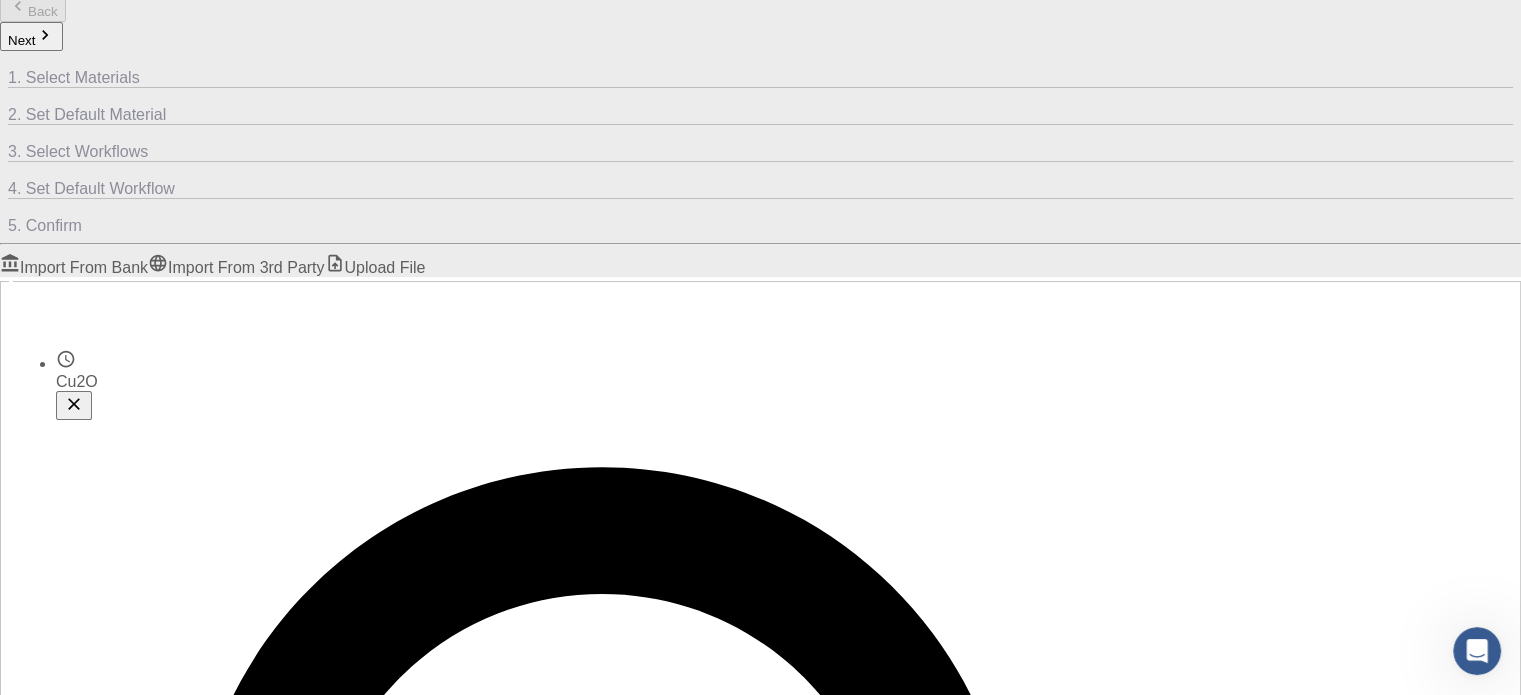 type on "Cu2O" 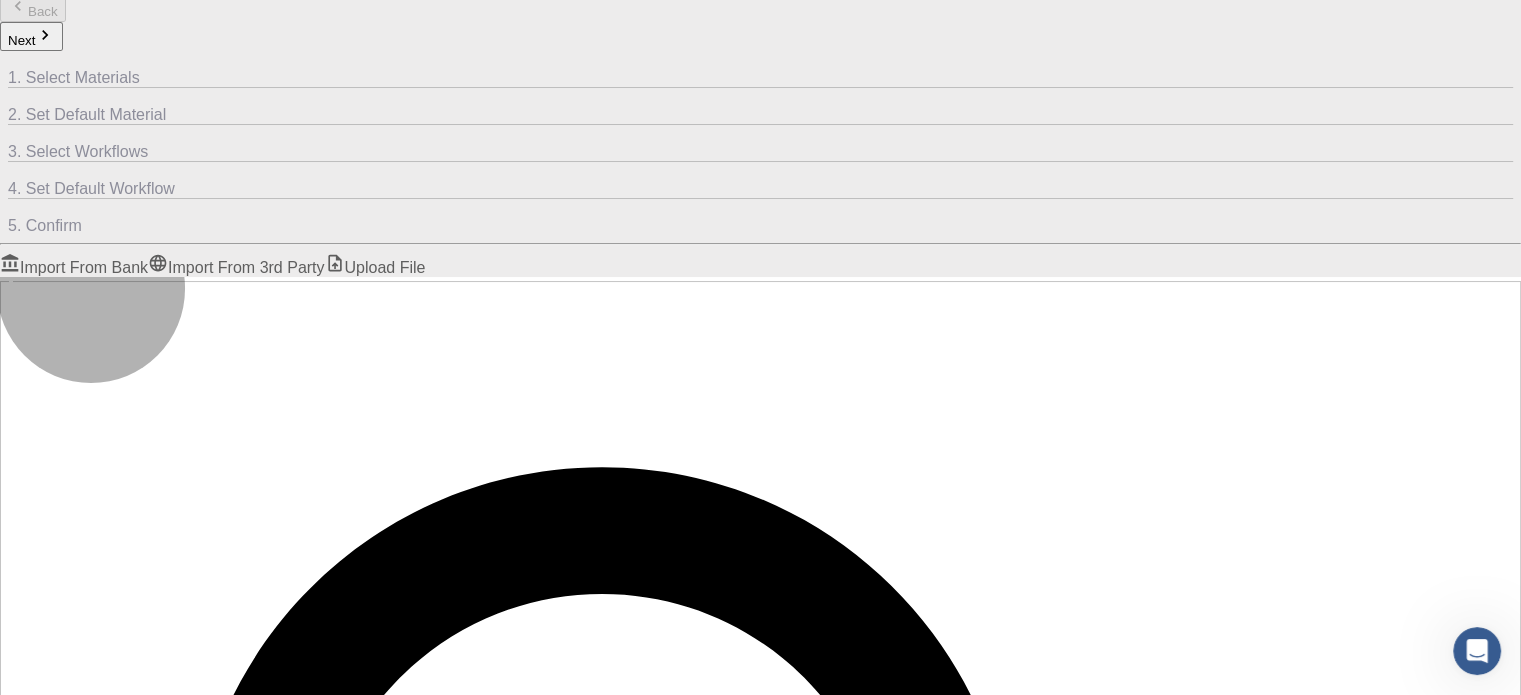 click on "Entire collection" at bounding box center (55, 1862) 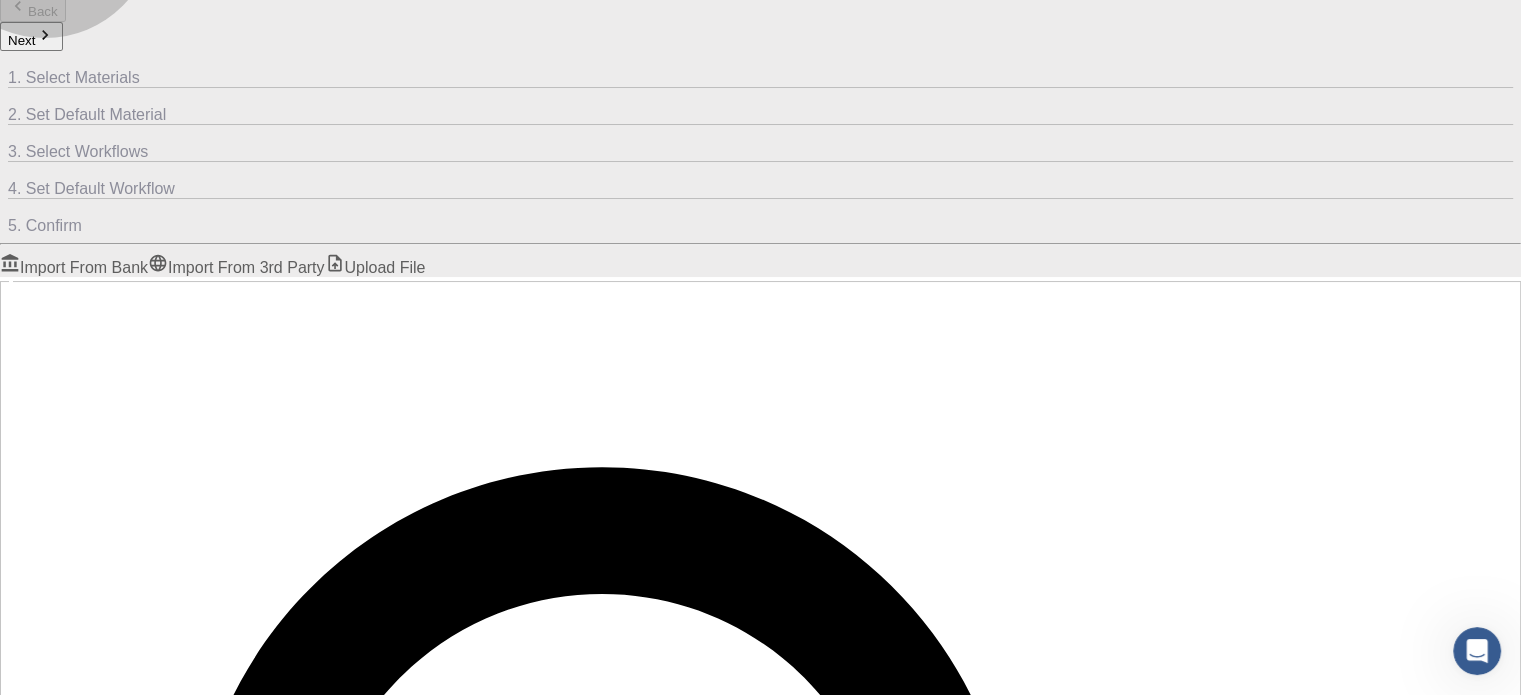 click on "Upload File" at bounding box center (375, 267) 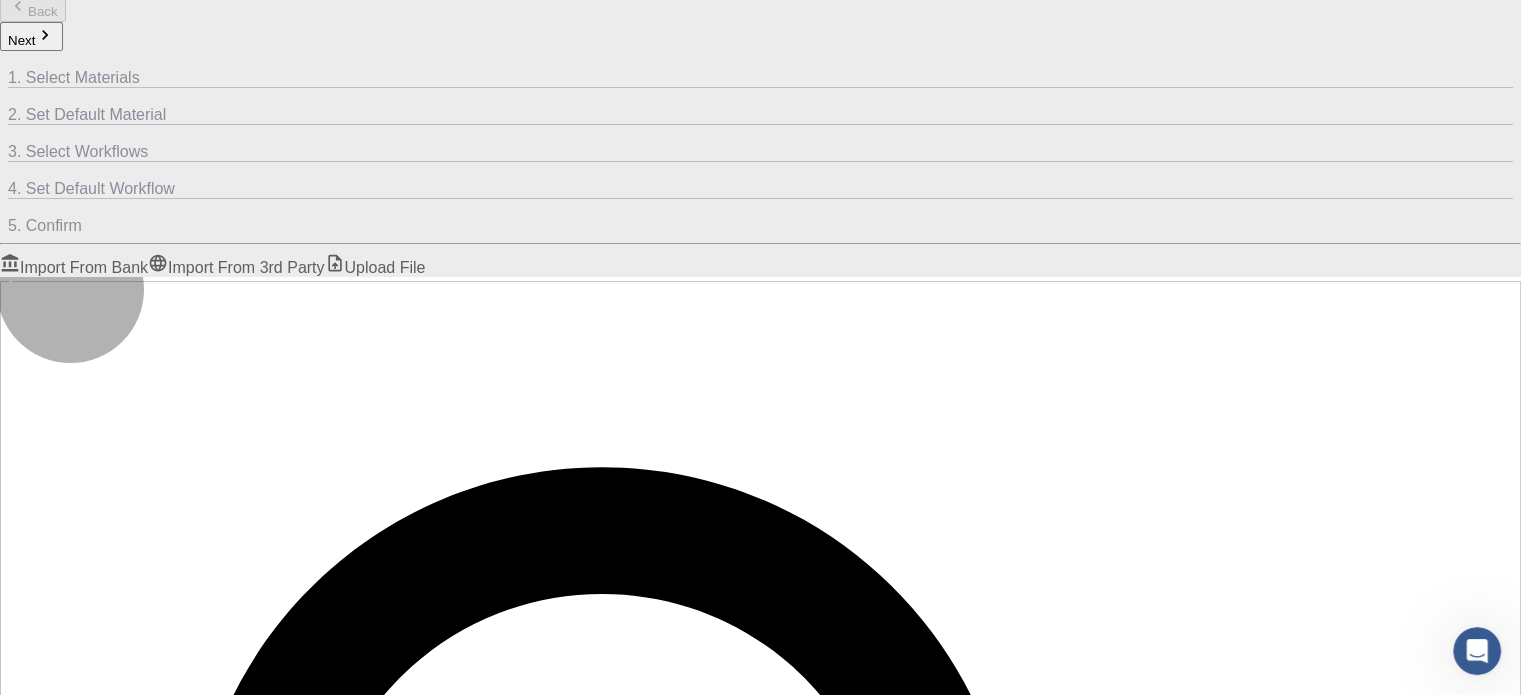 click on "Select files" at bounding box center (124, 1858) 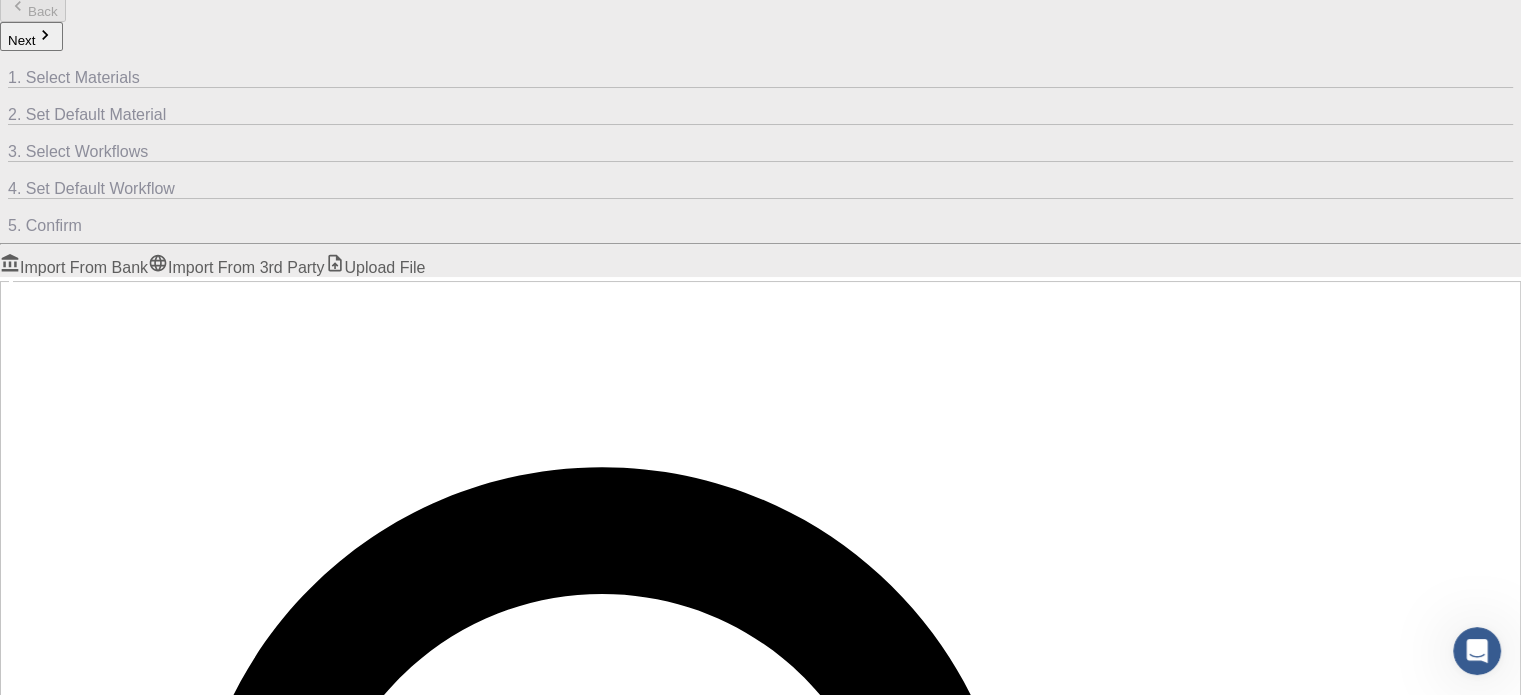 click at bounding box center (760, 2043) 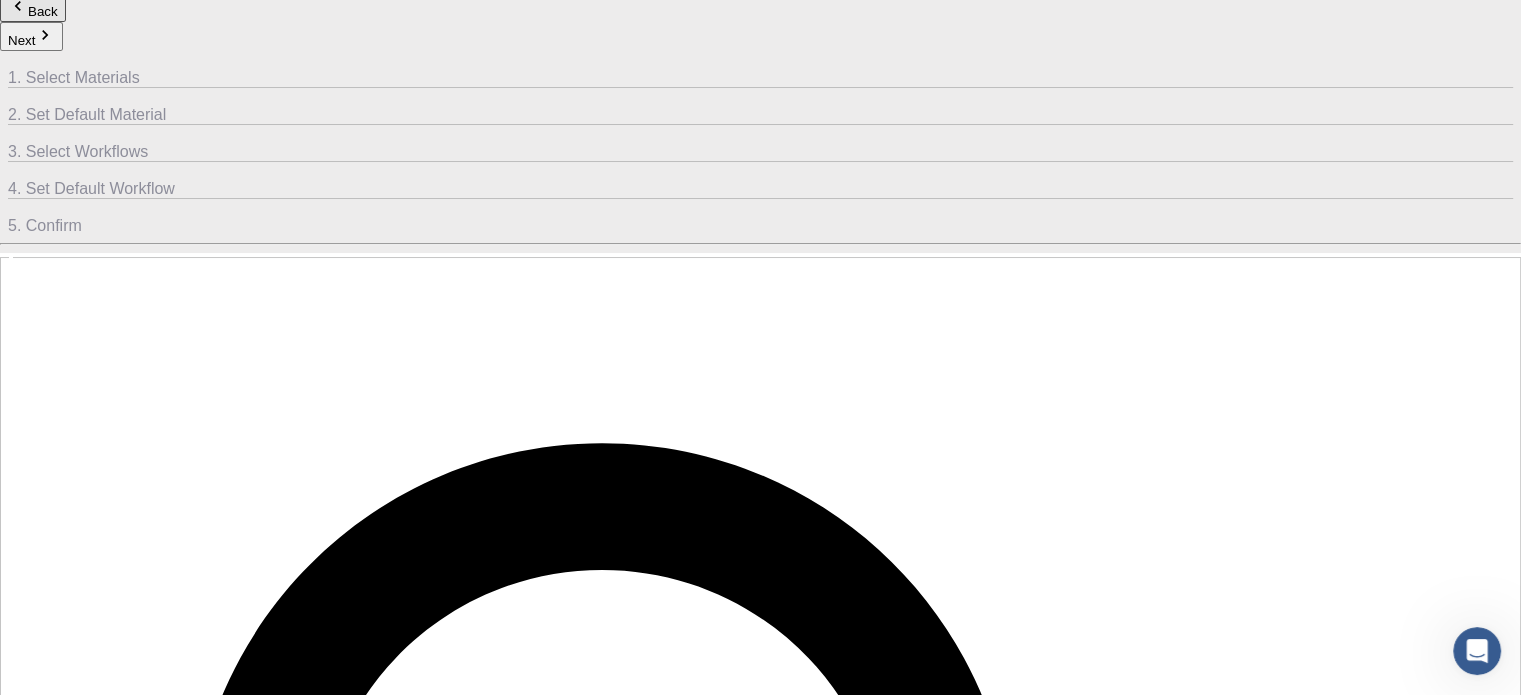 click on "Back" at bounding box center [33, 7] 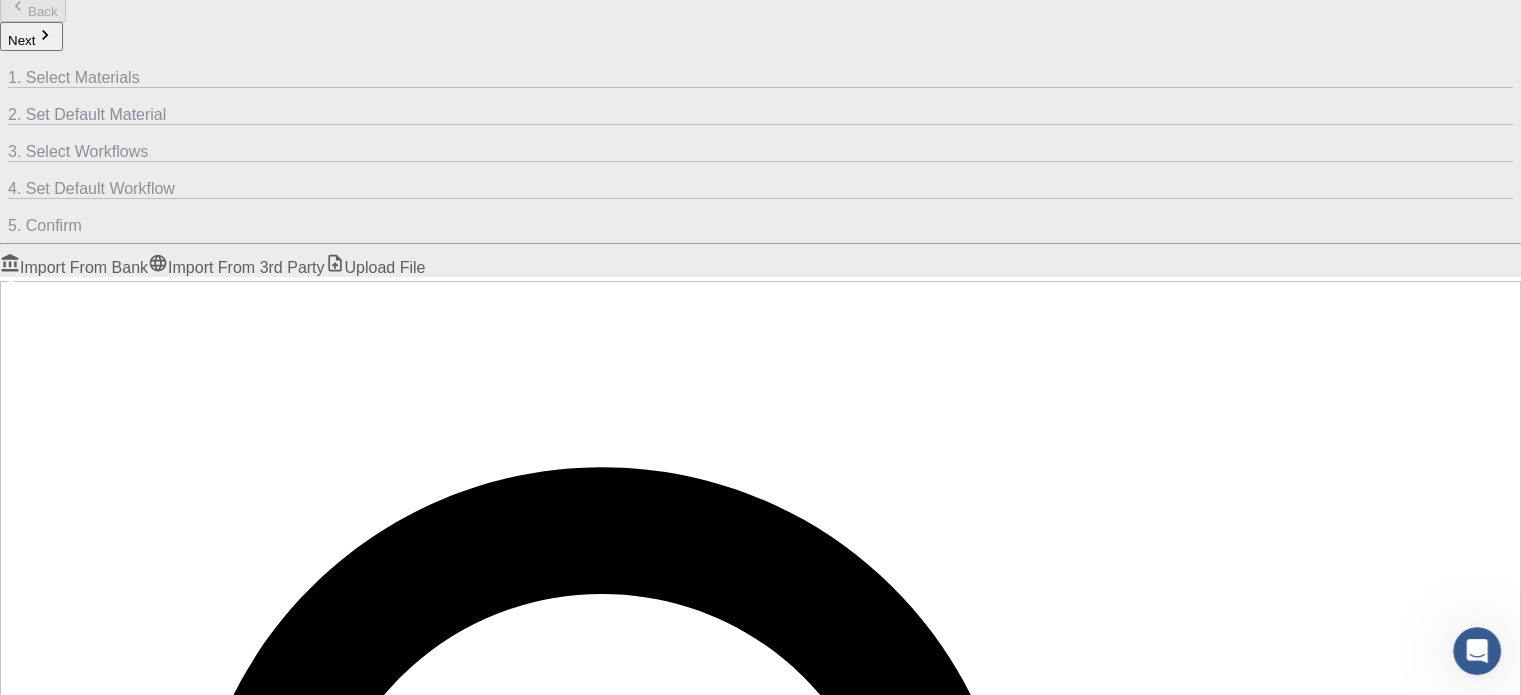 click on "U2 H14" at bounding box center [281, 2564] 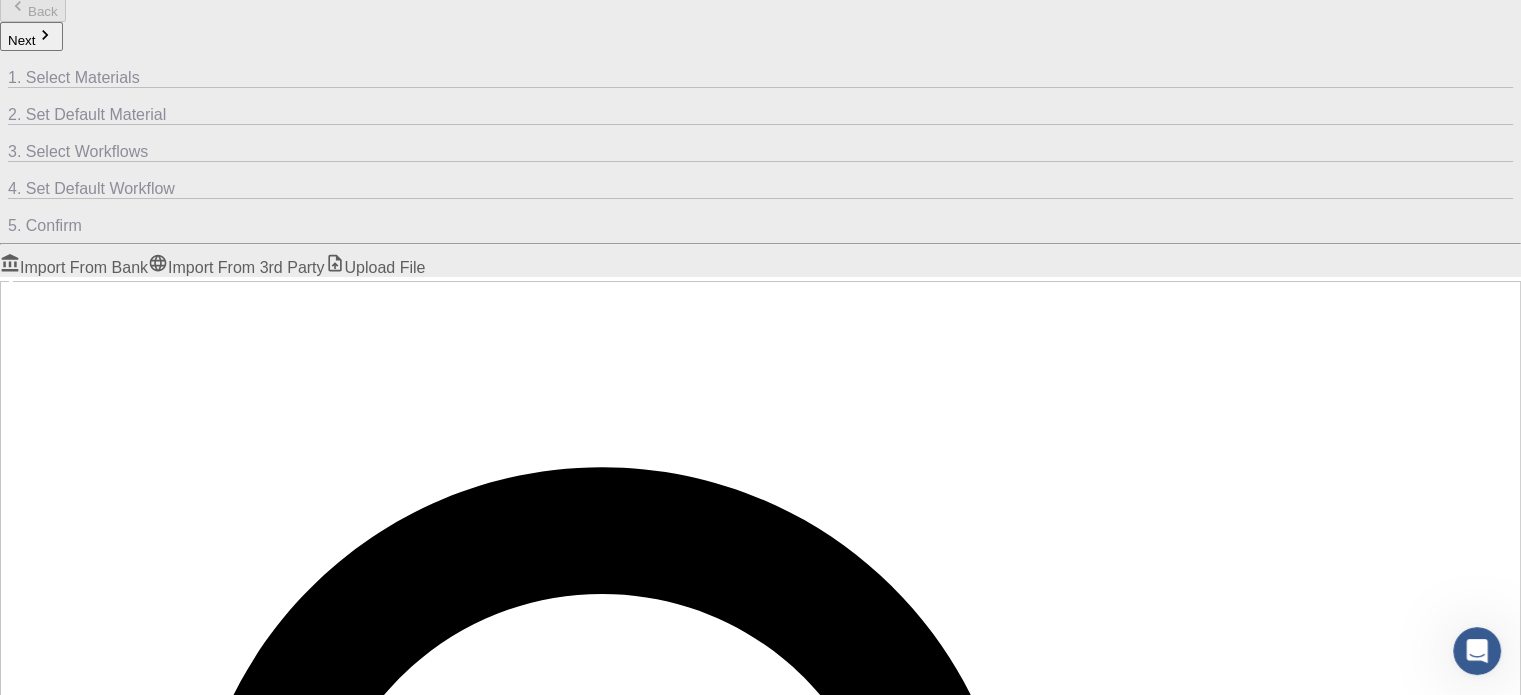 click 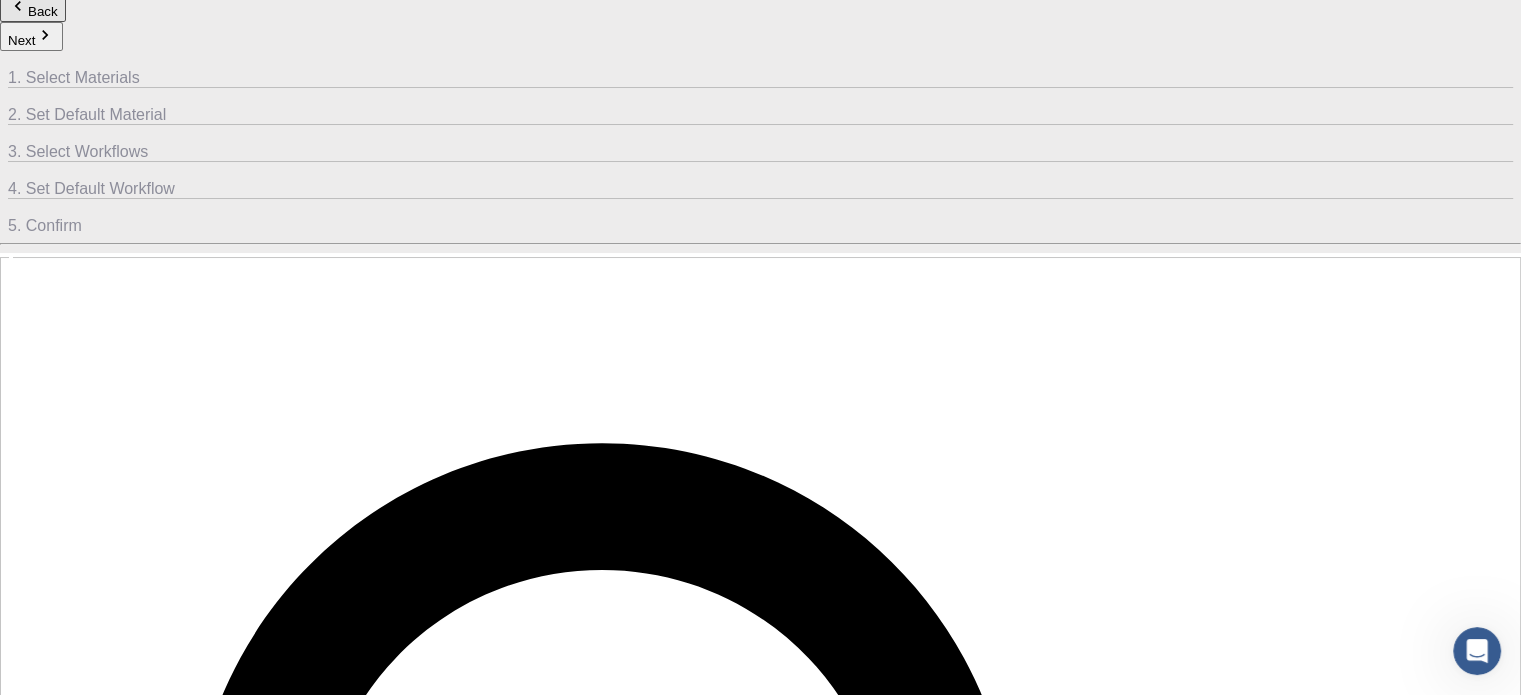 click on "Back" at bounding box center [33, 7] 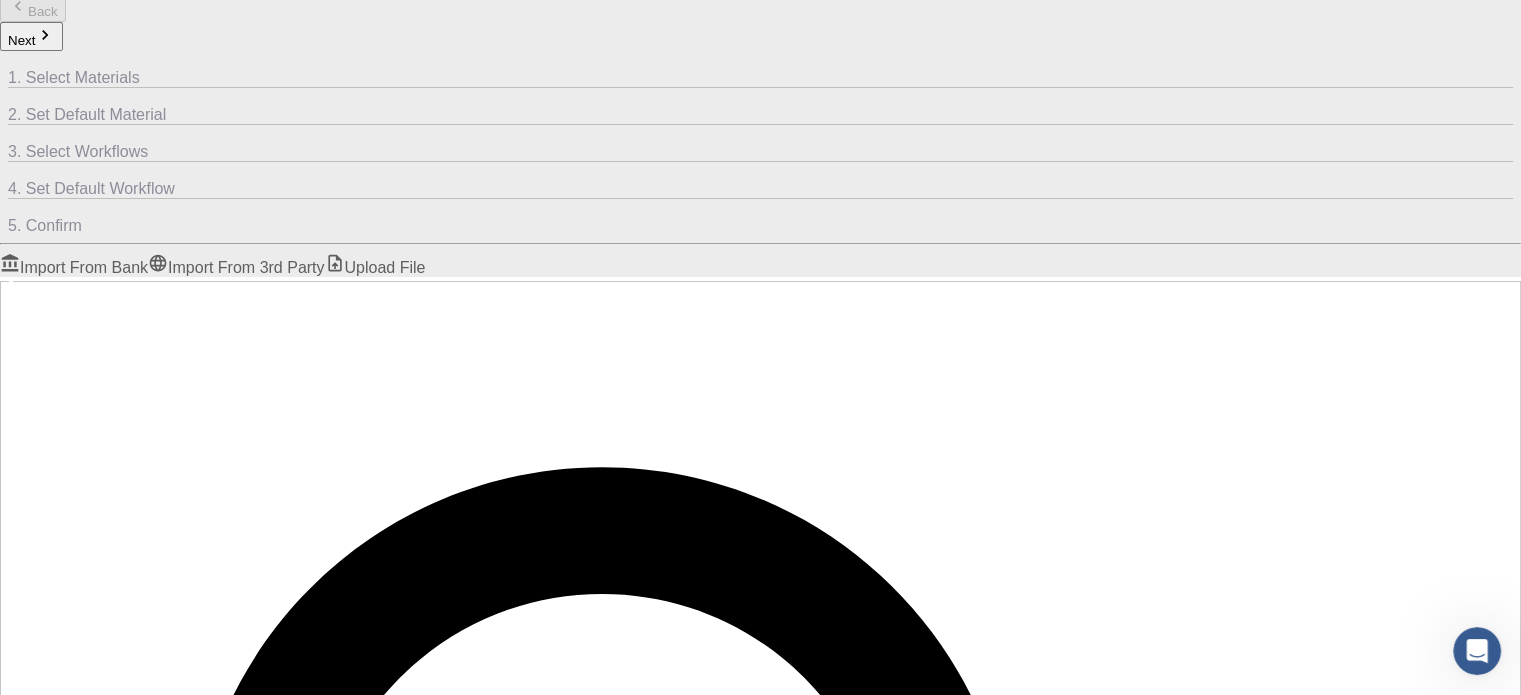 scroll, scrollTop: 232, scrollLeft: 0, axis: vertical 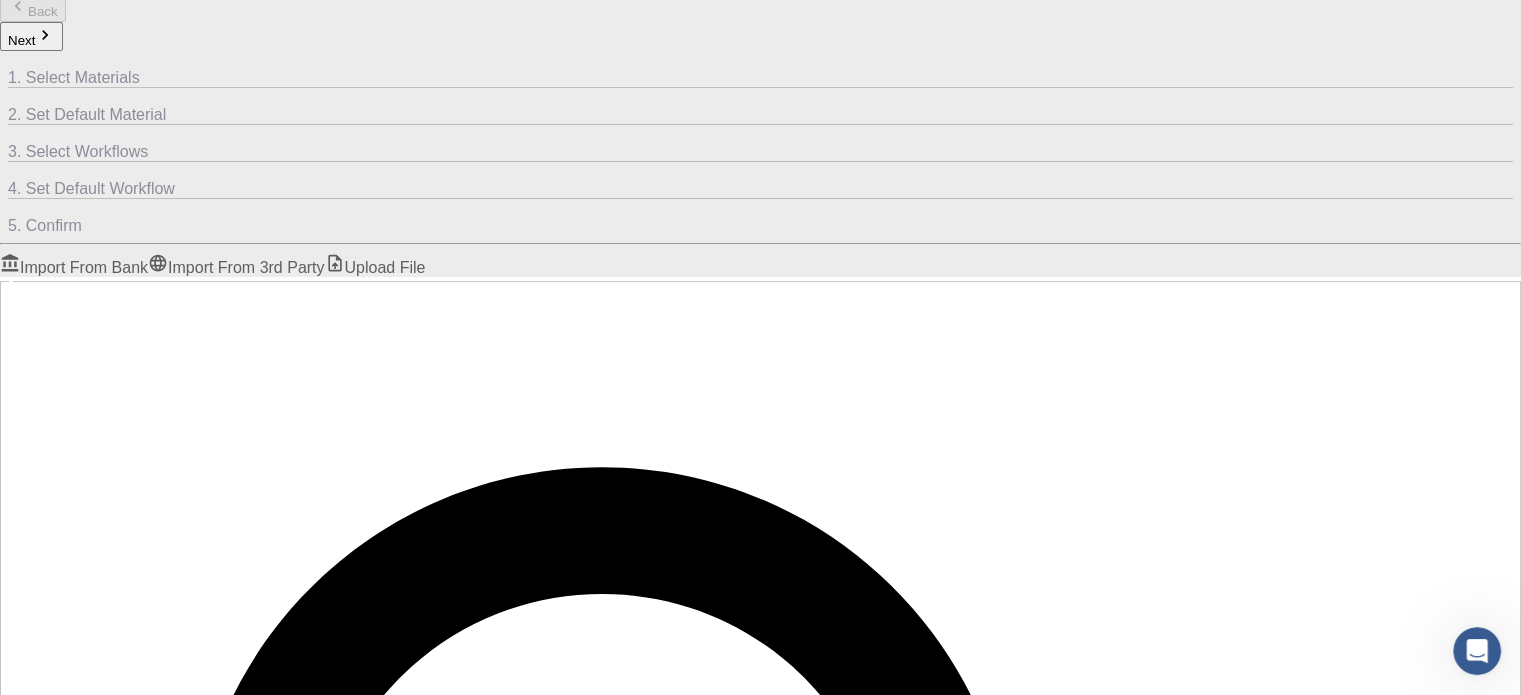 click at bounding box center [760, 2064] 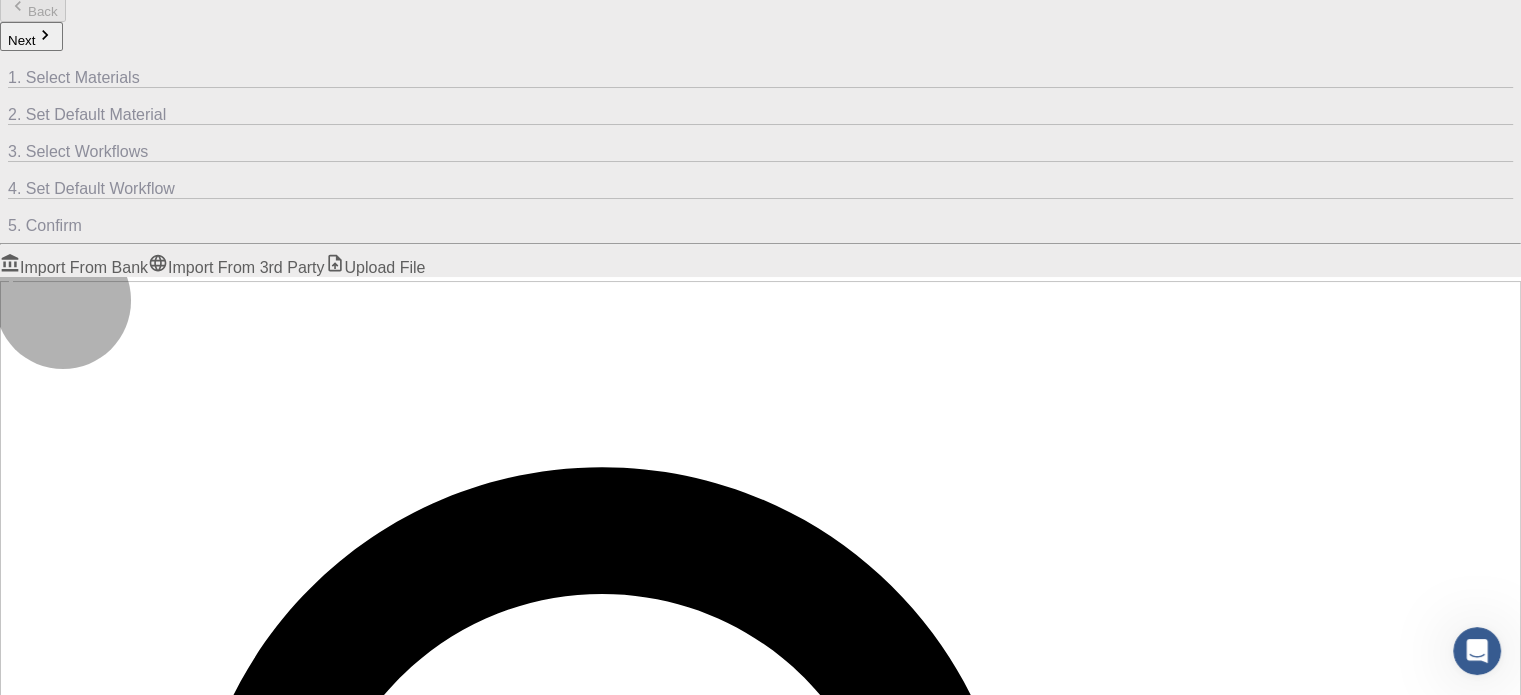 click on "Select" at bounding box center (36, 1887) 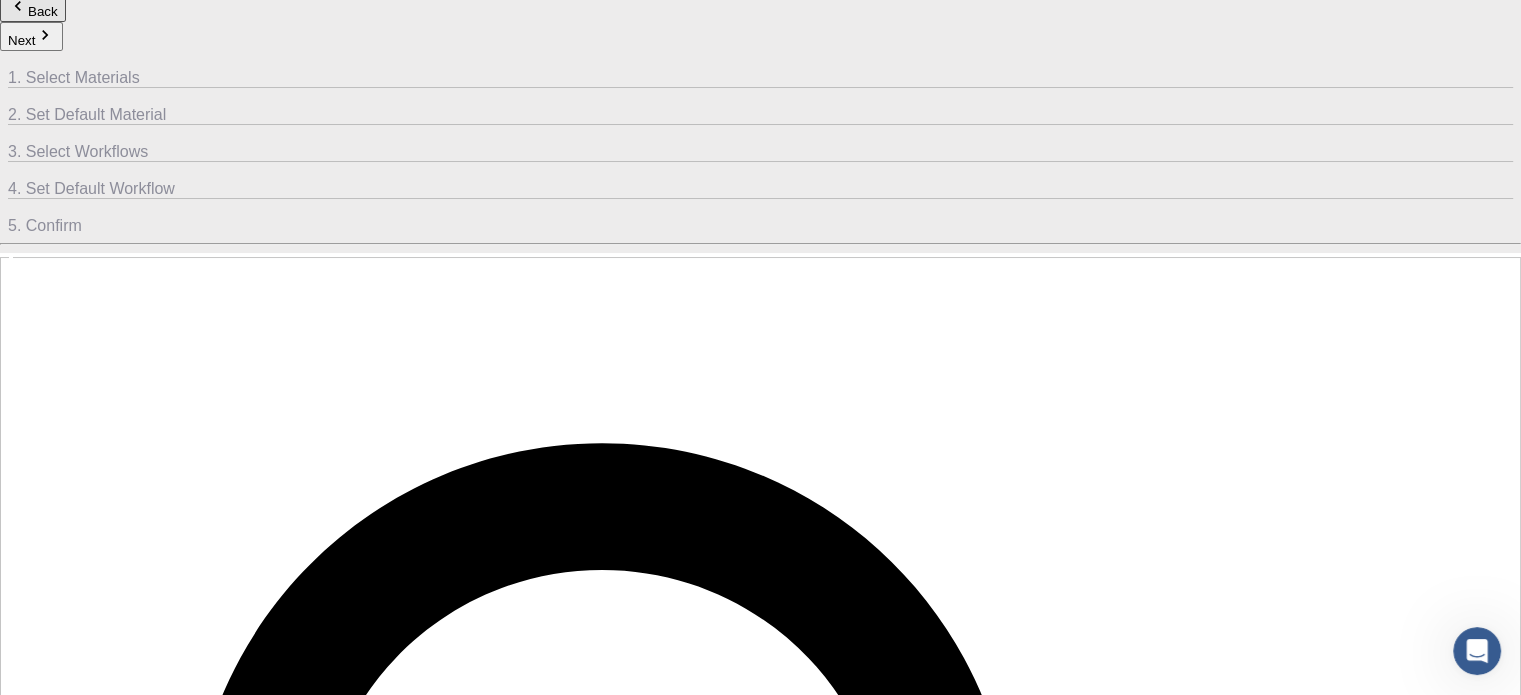 click 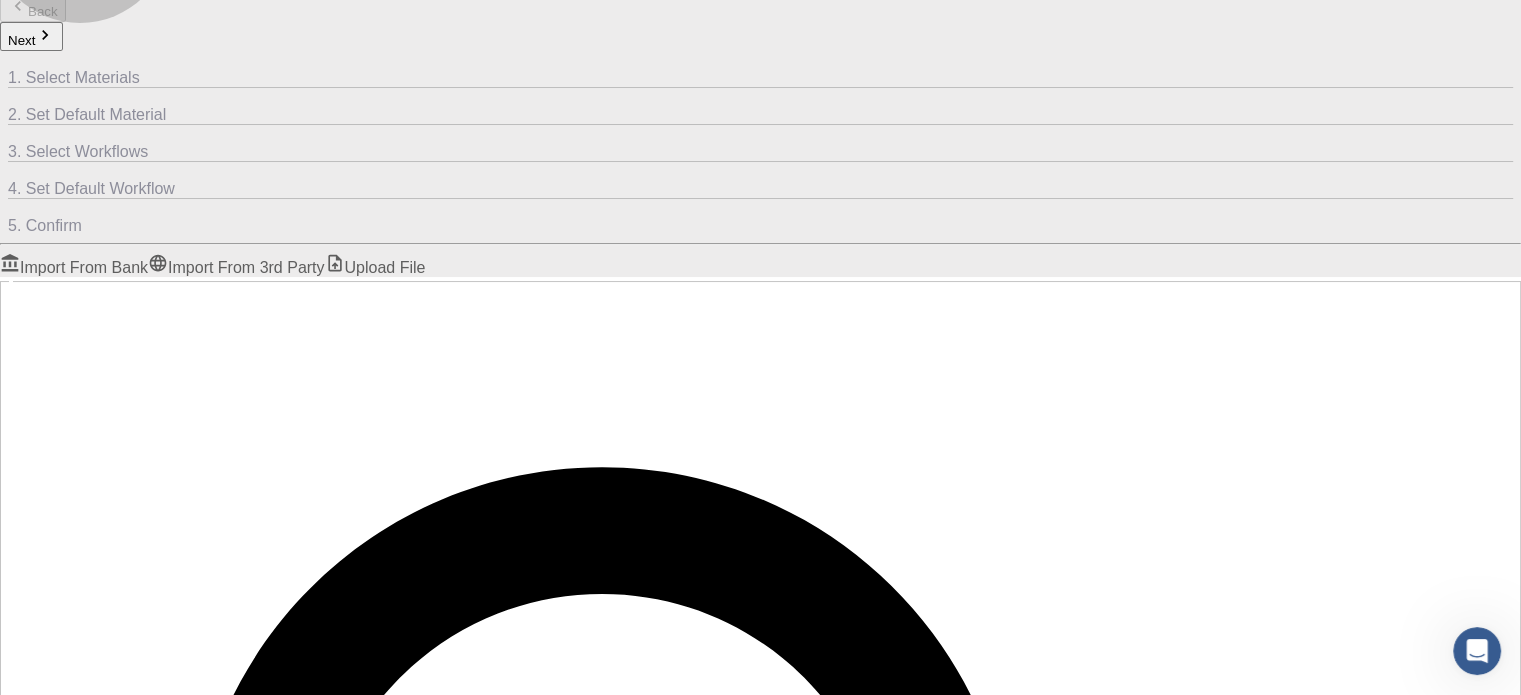 click on "Upload File" at bounding box center [375, 267] 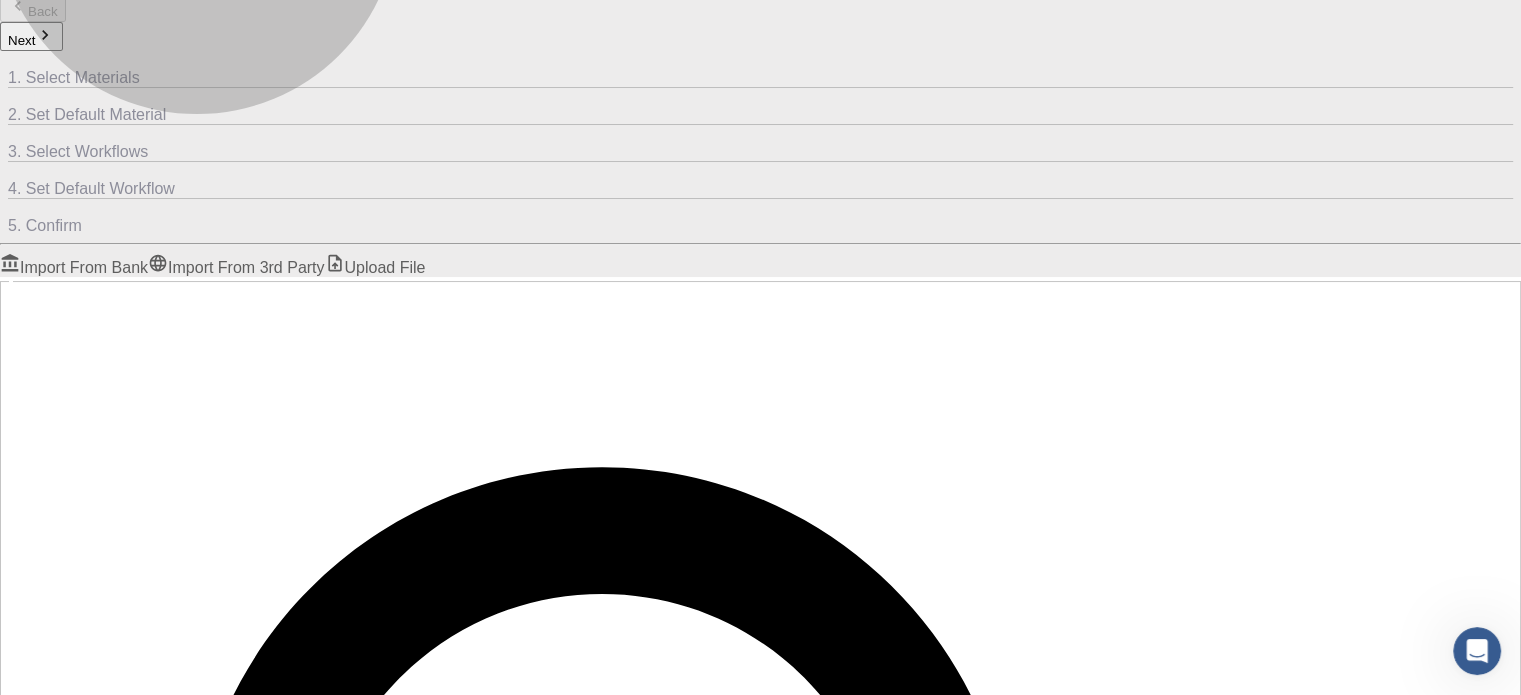 click on "Import From 3rd Party" at bounding box center (236, 267) 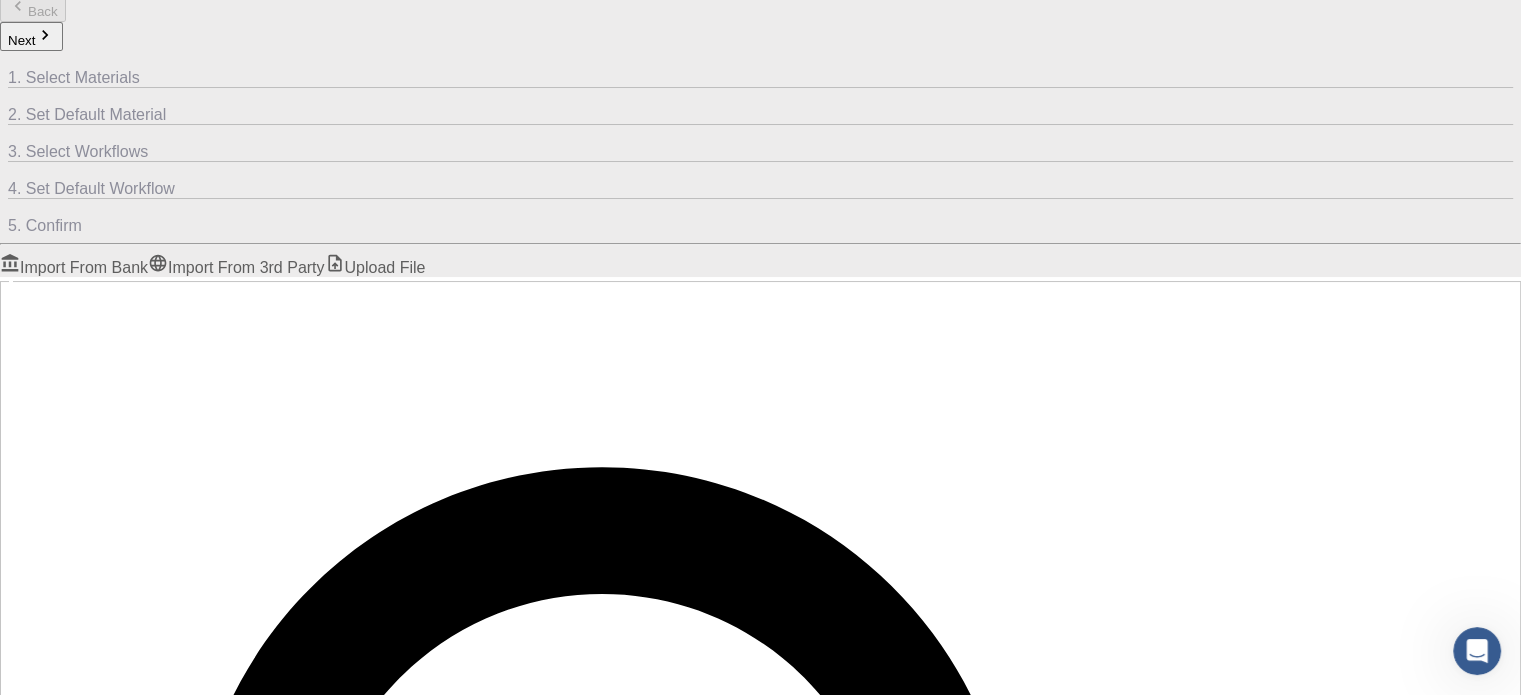 scroll, scrollTop: 635, scrollLeft: 0, axis: vertical 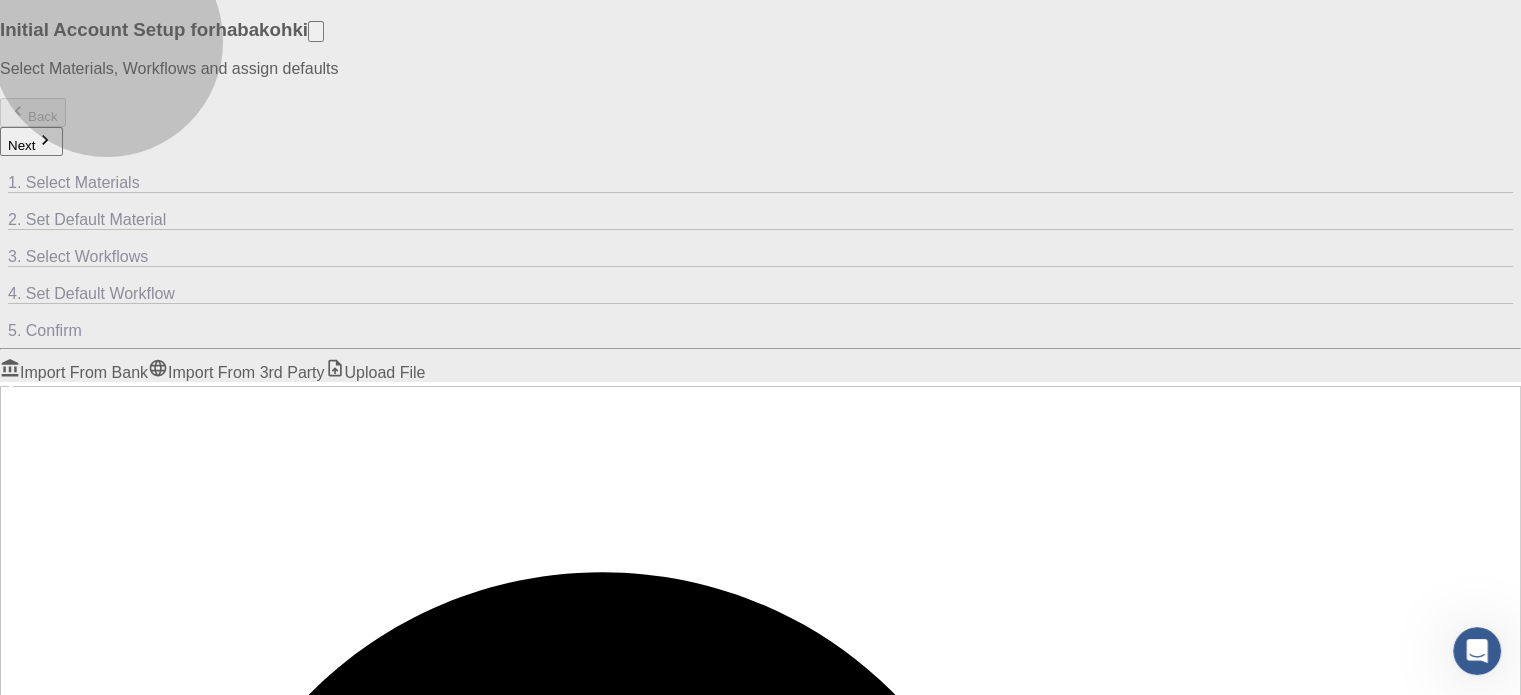 click on "Upload File" at bounding box center [375, 372] 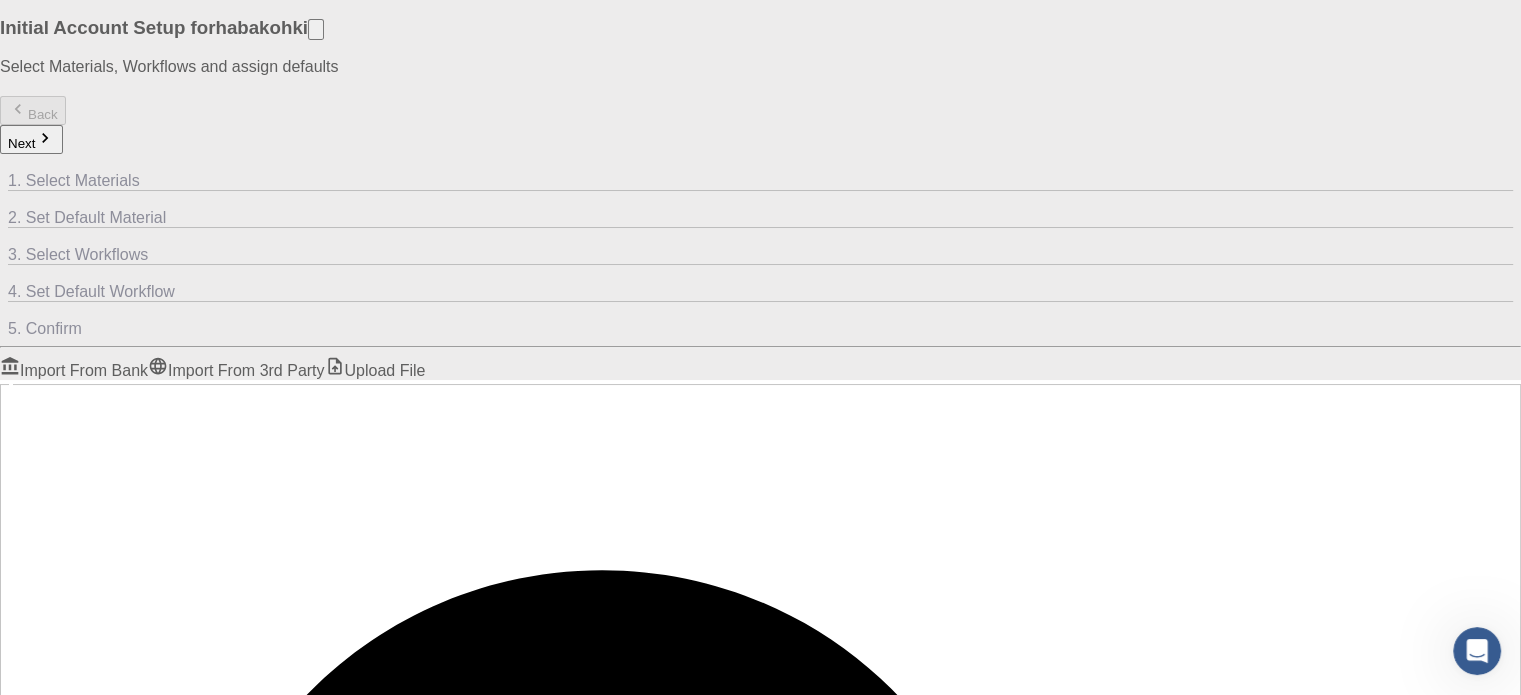 scroll, scrollTop: 0, scrollLeft: 0, axis: both 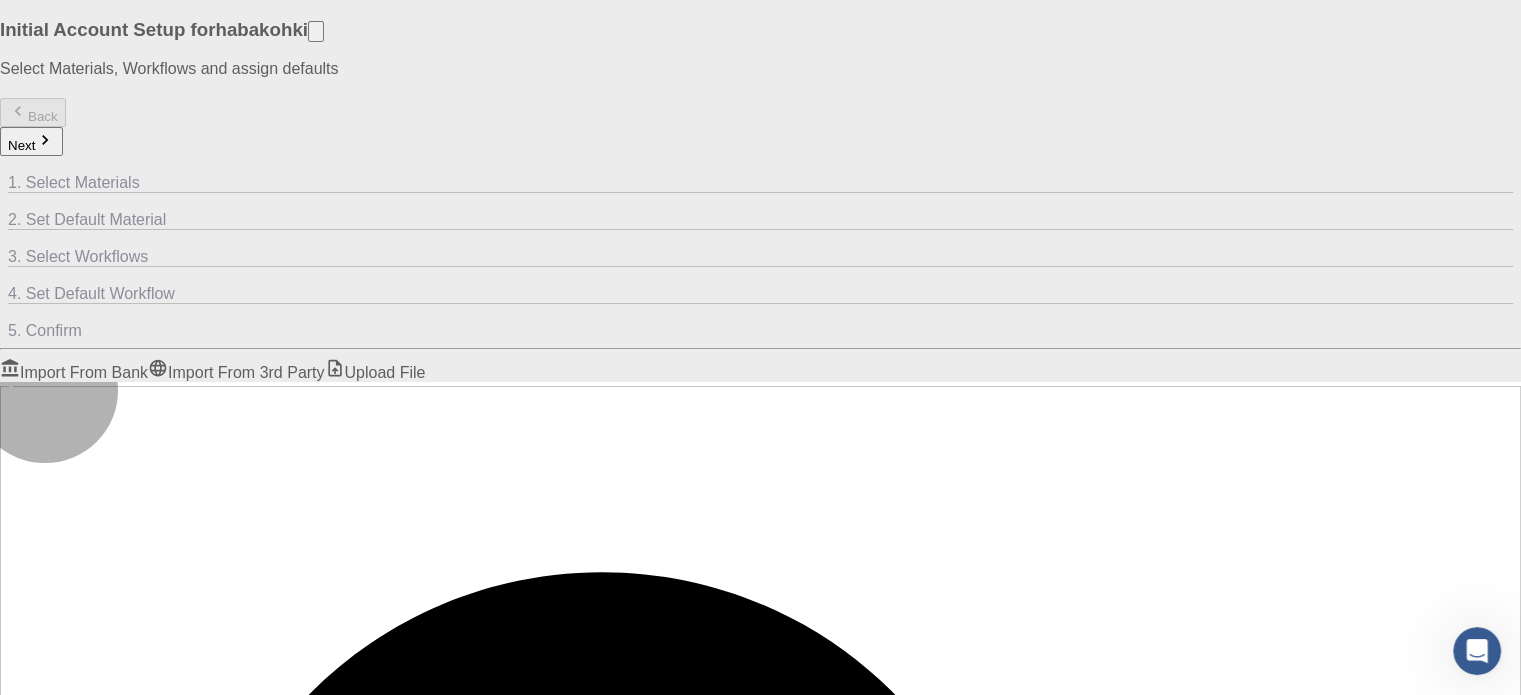 click on "Select files" at bounding box center [124, 1963] 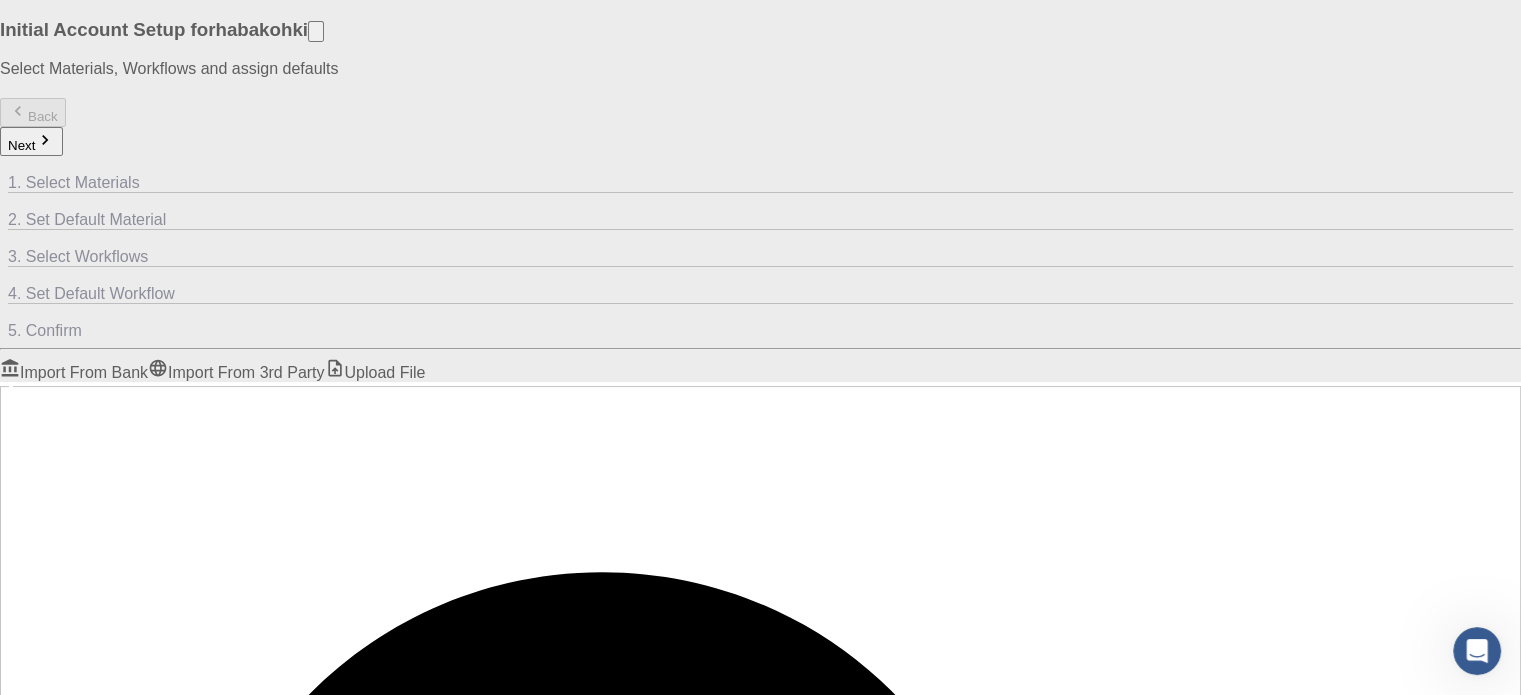 click at bounding box center (760, 2148) 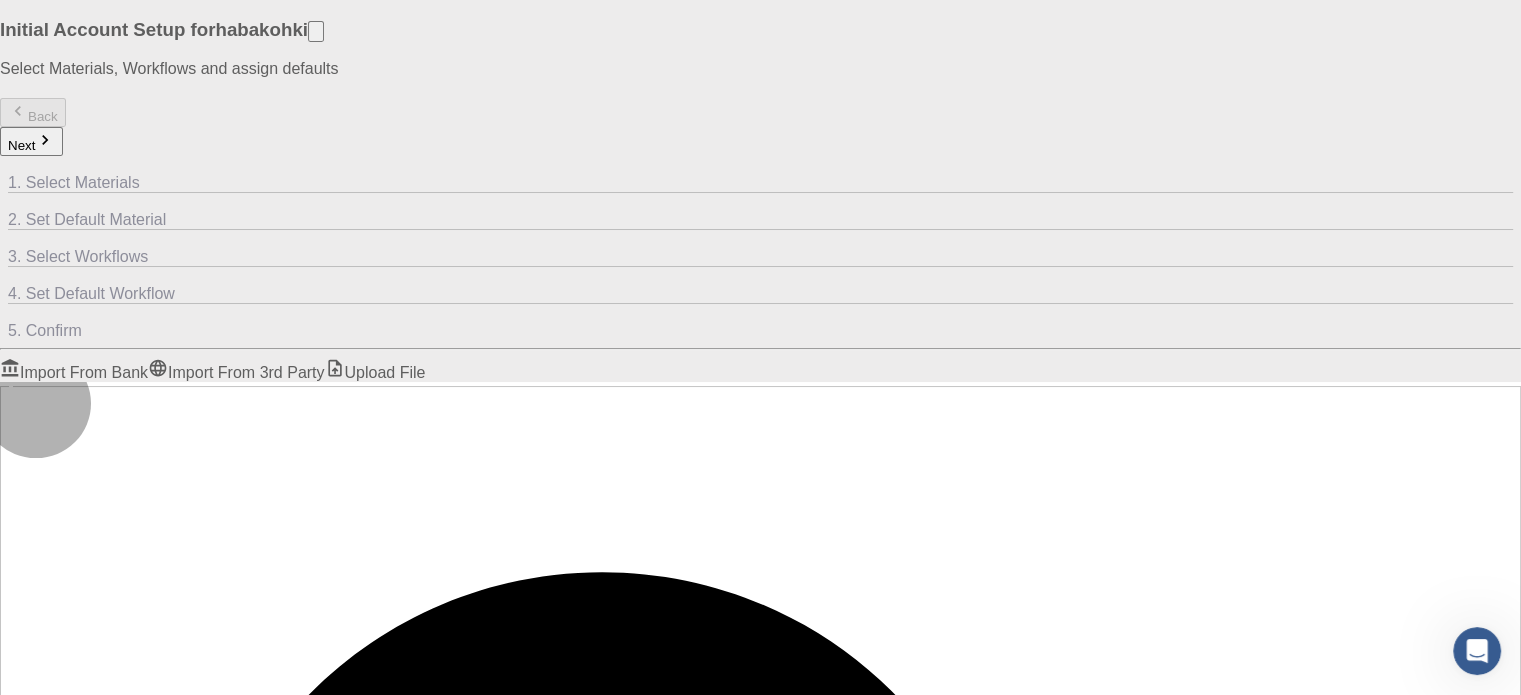 click on "Import" at bounding box center (37, 1963) 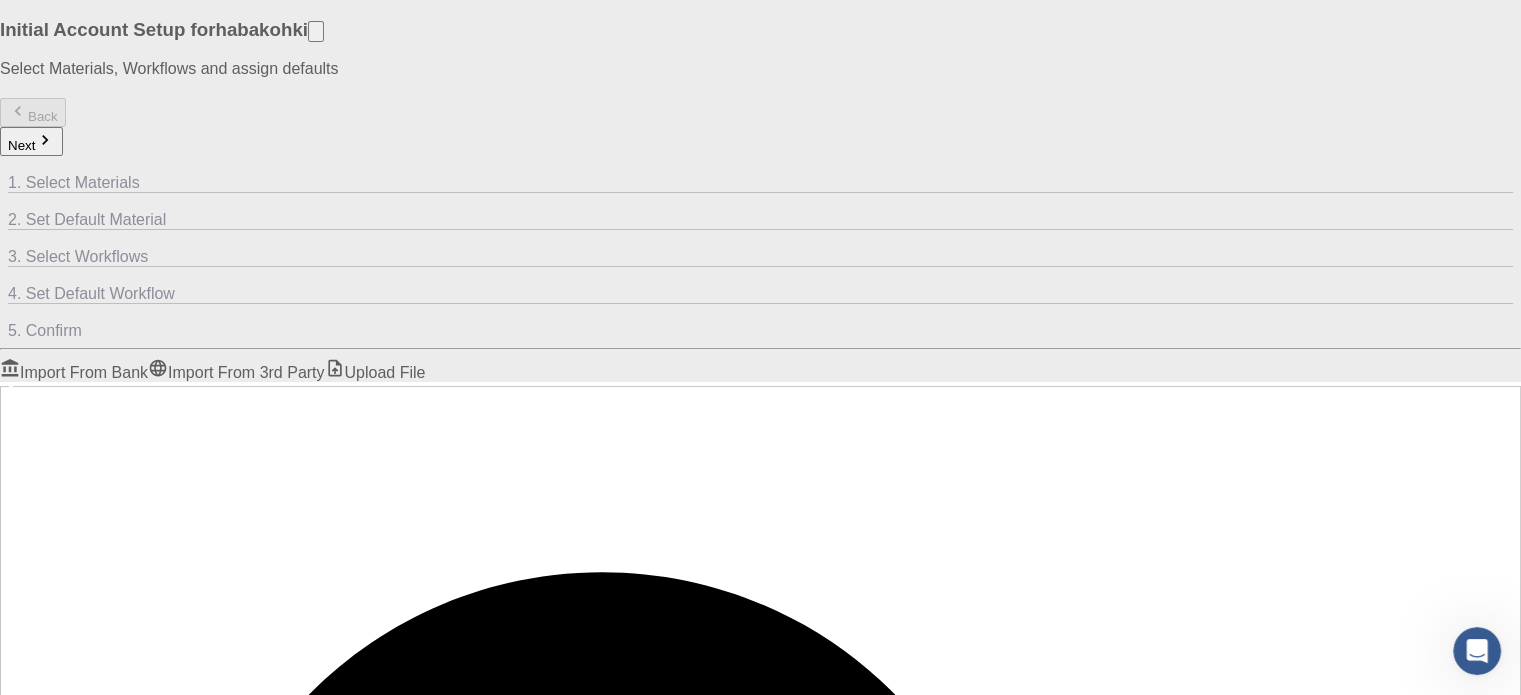 checkbox on "false" 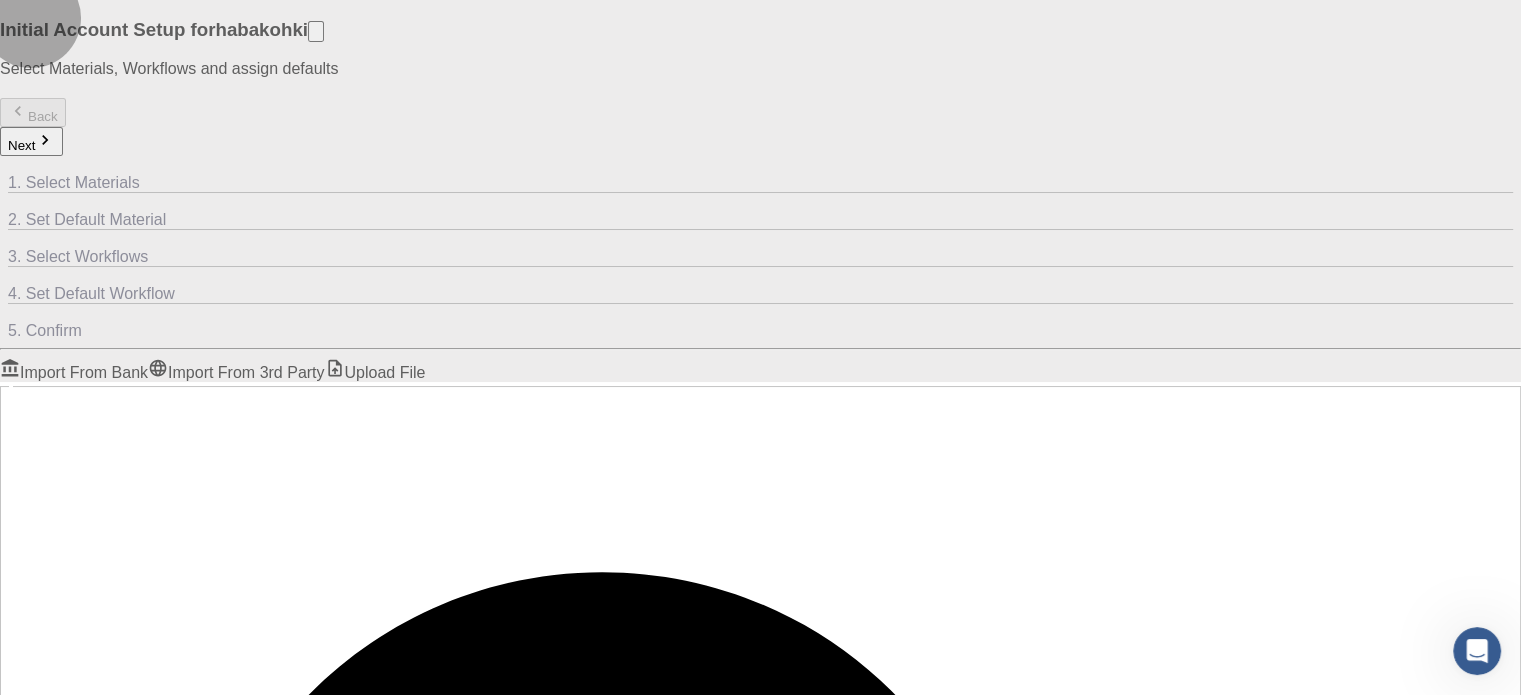 click on "Next" at bounding box center (31, 141) 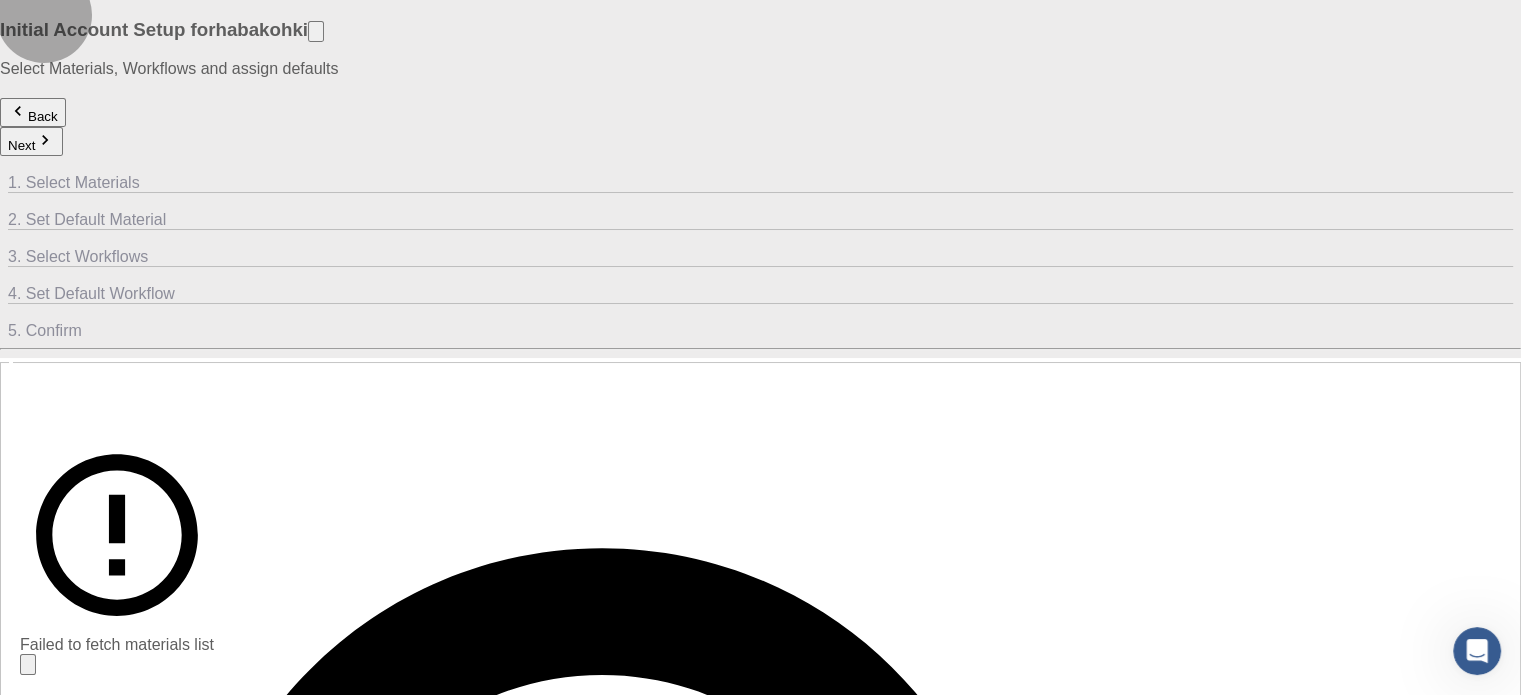 click on "Back" at bounding box center (33, 112) 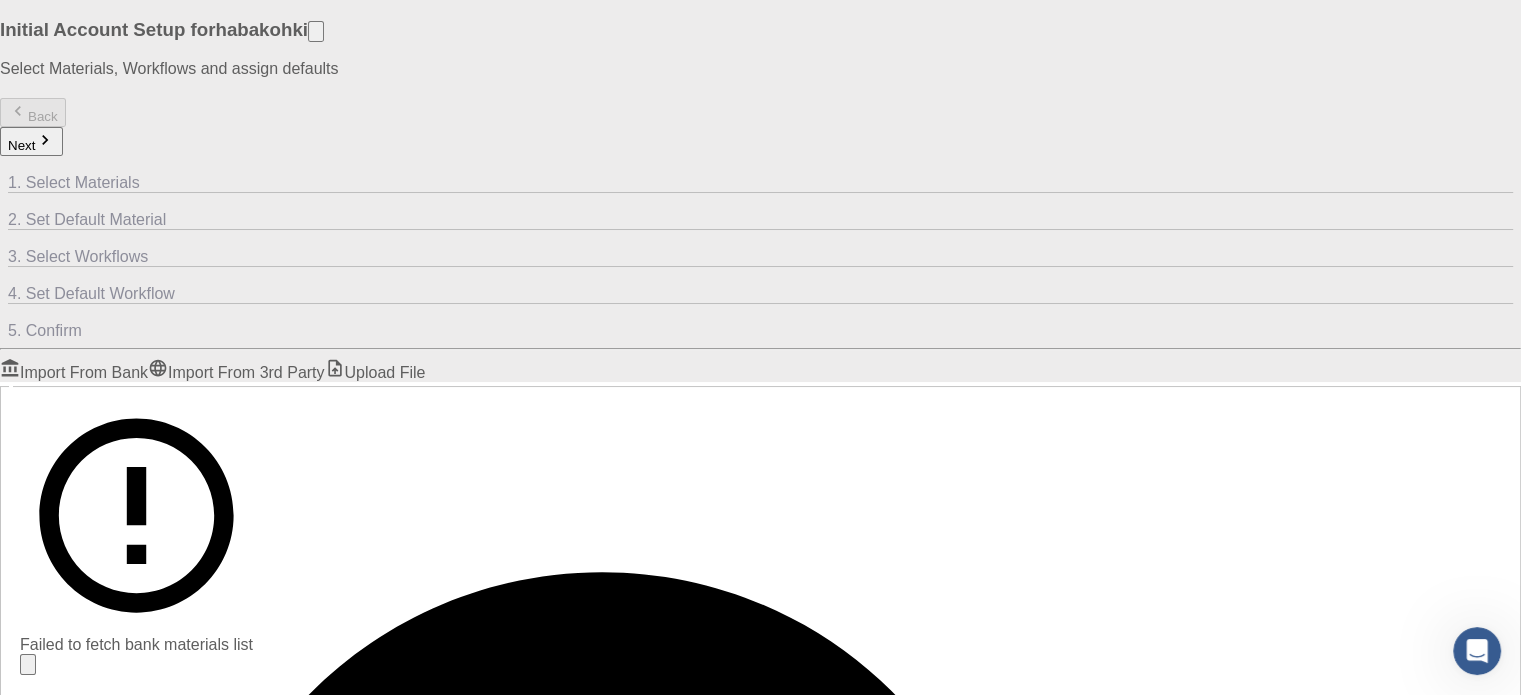 click on "Import From Bank Import From 3rd Party Upload File" at bounding box center (760, 370) 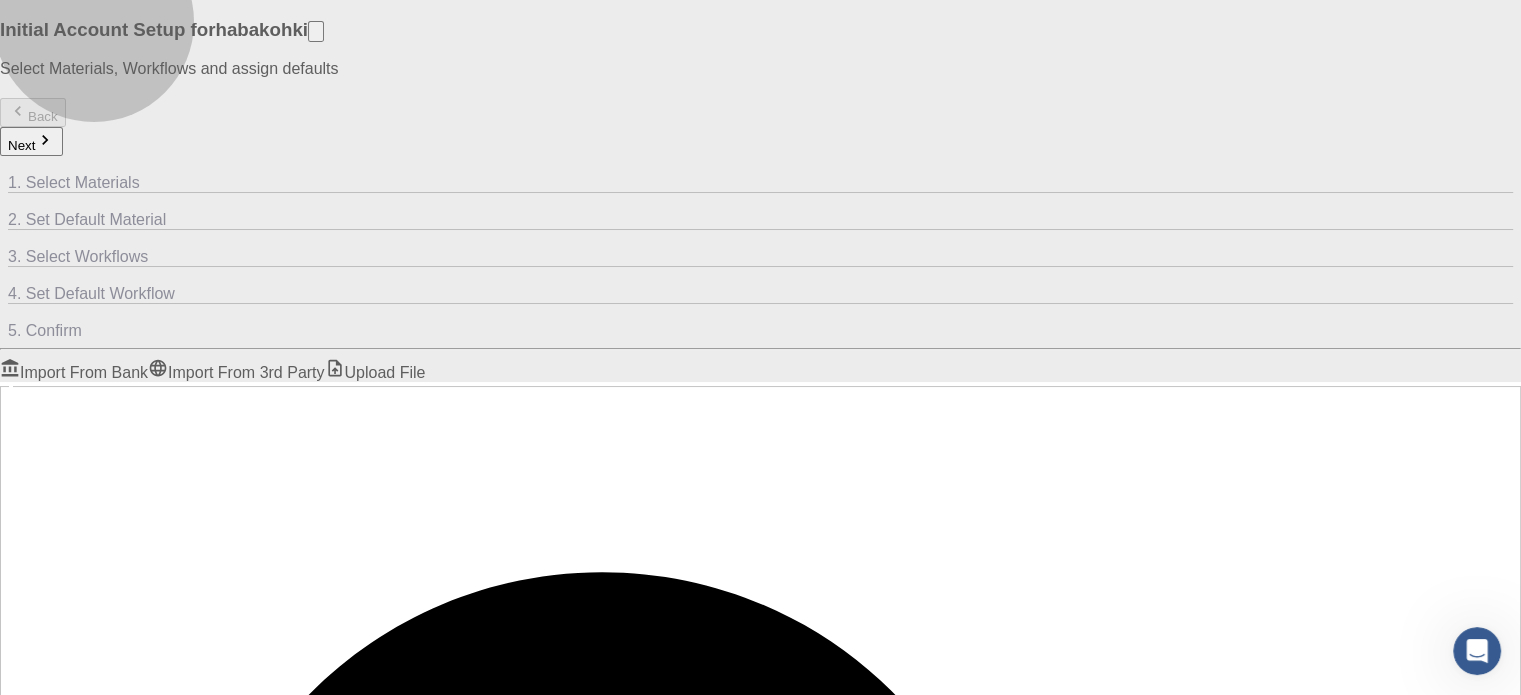 click on "Upload File" at bounding box center [375, 372] 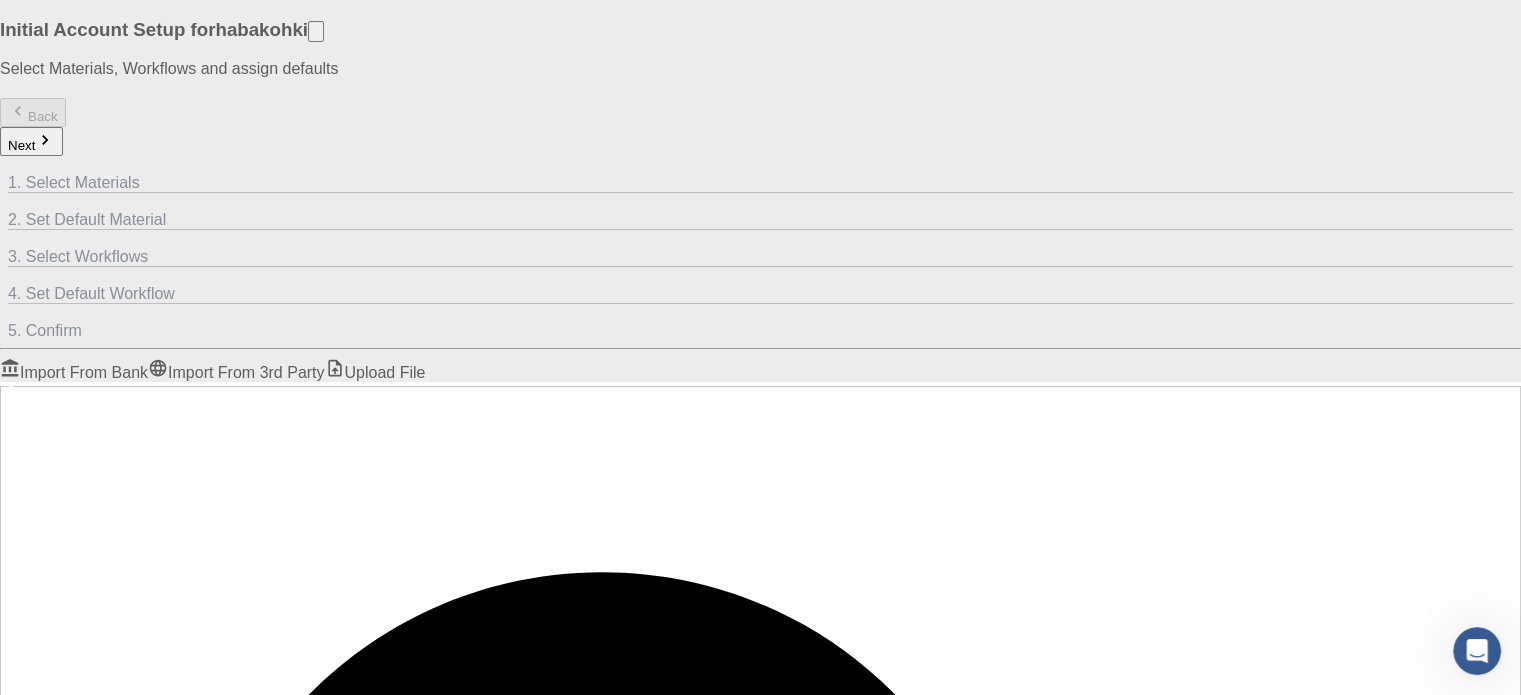 drag, startPoint x: 1388, startPoint y: 371, endPoint x: 1392, endPoint y: 353, distance: 18.439089 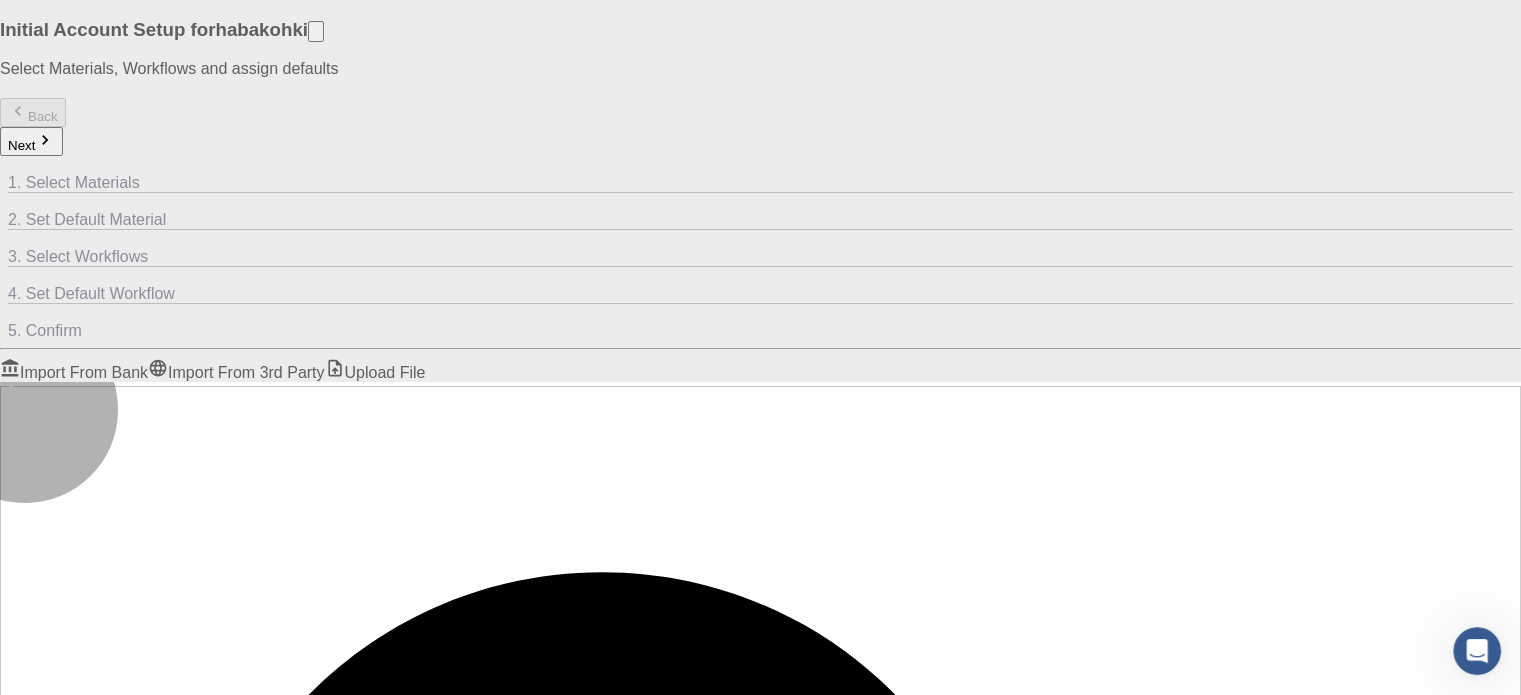 click on "Select files" at bounding box center (124, 1963) 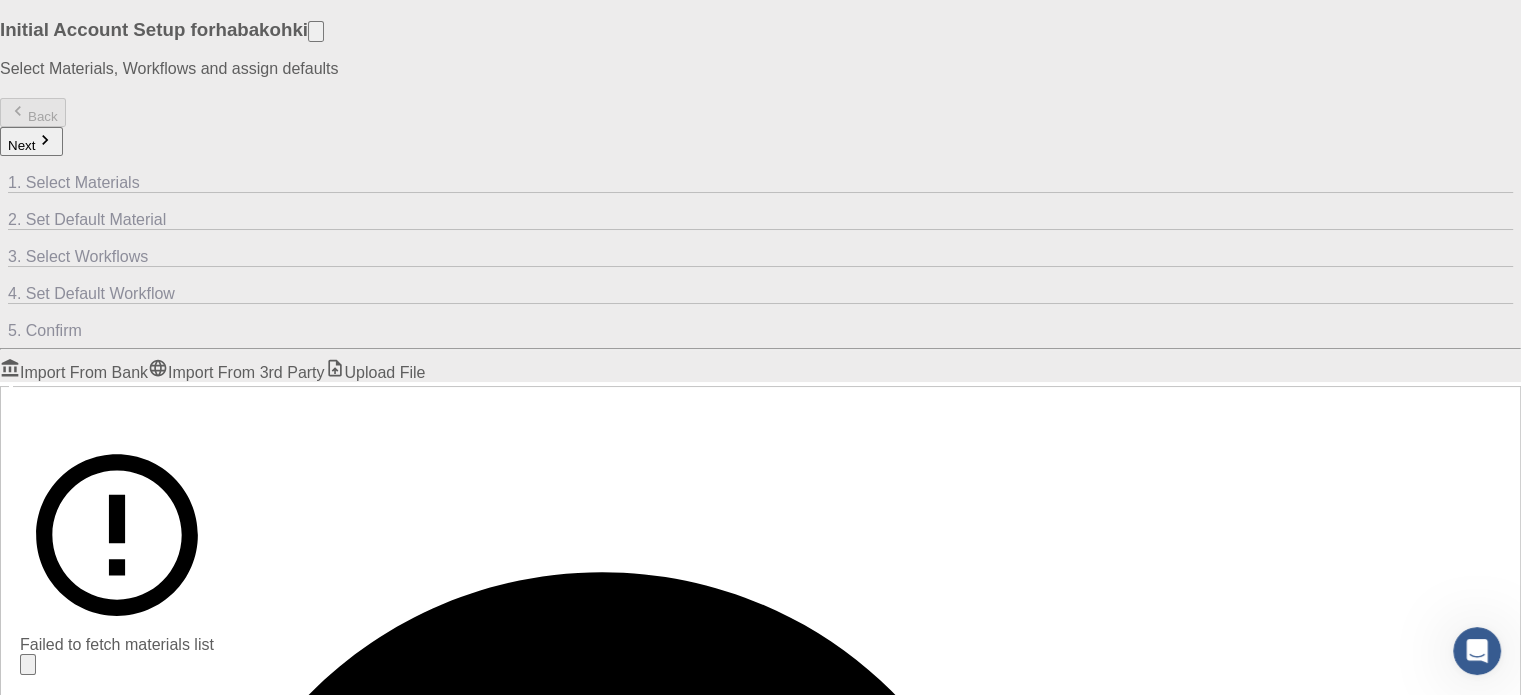 click at bounding box center (760, 2148) 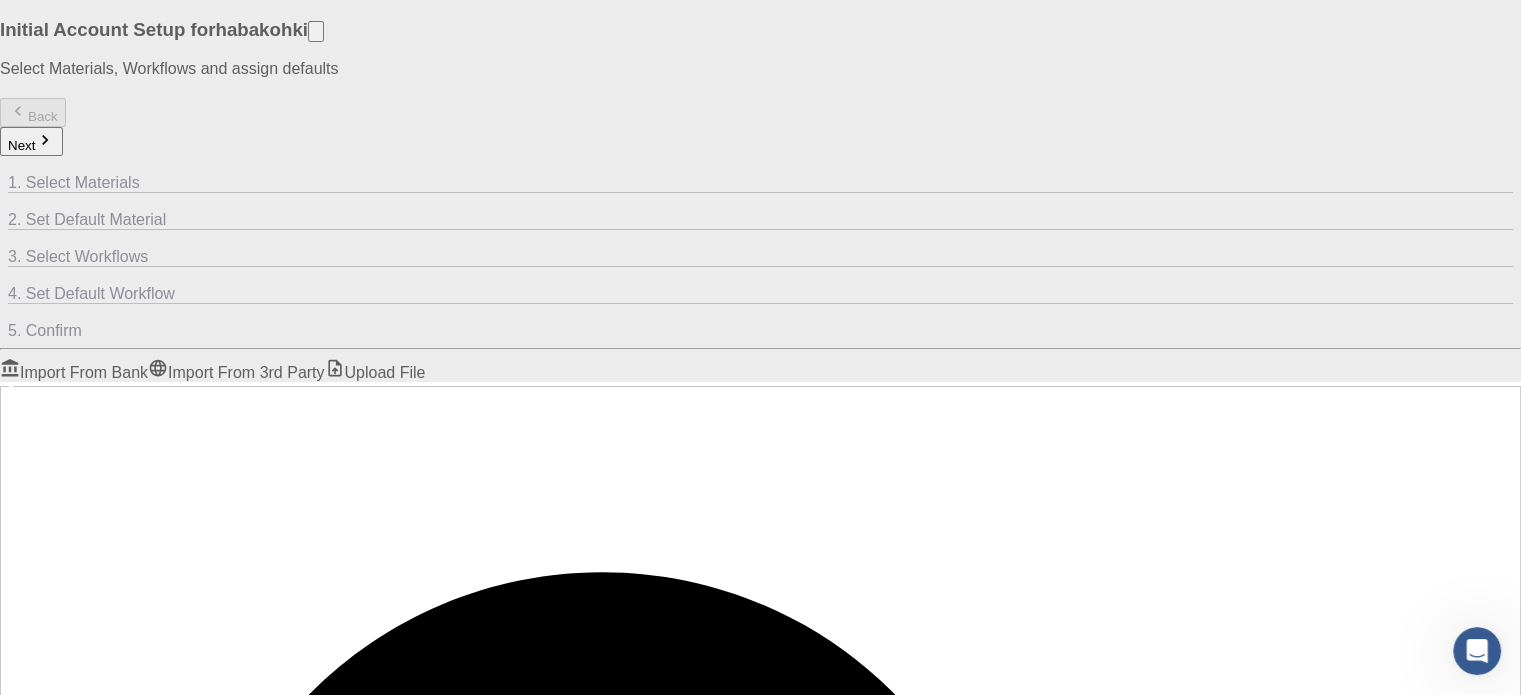 click at bounding box center (760, 2299) 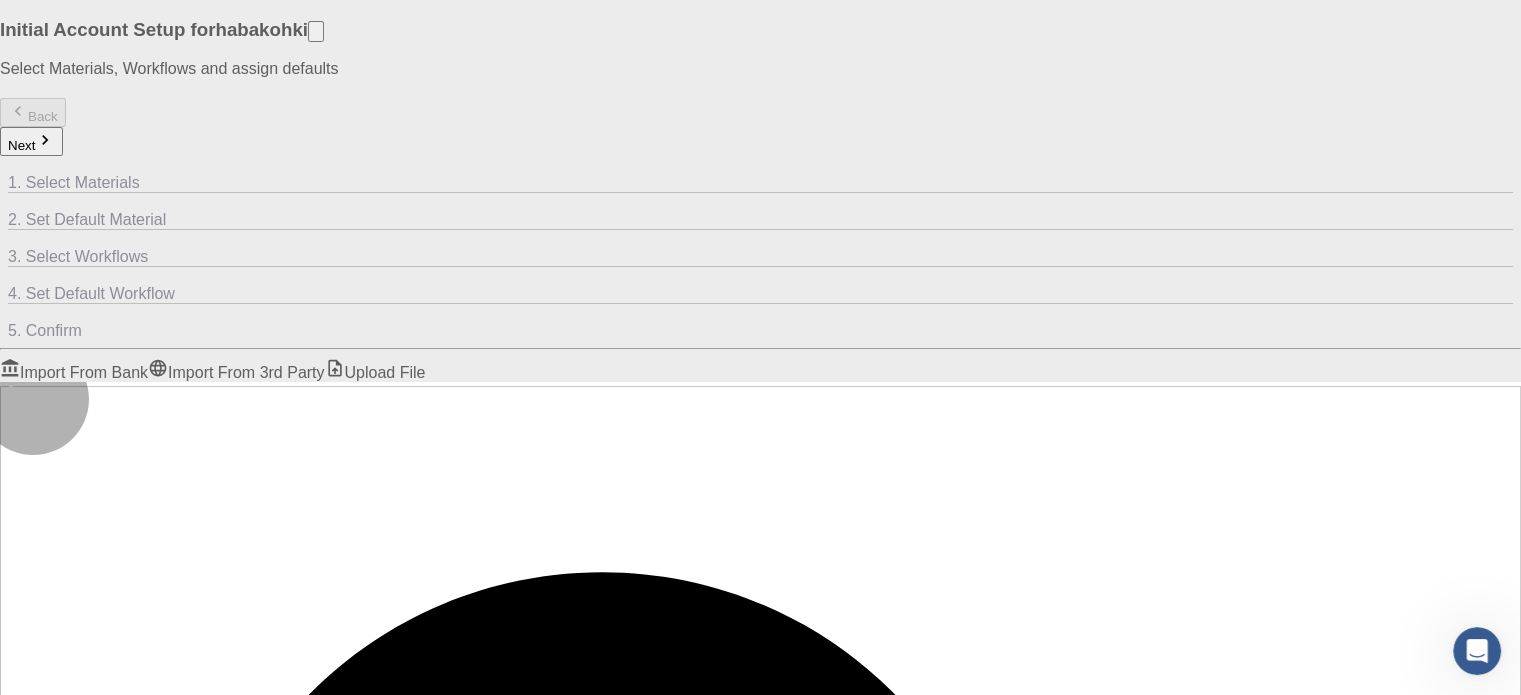 click on "Import" at bounding box center [37, 1963] 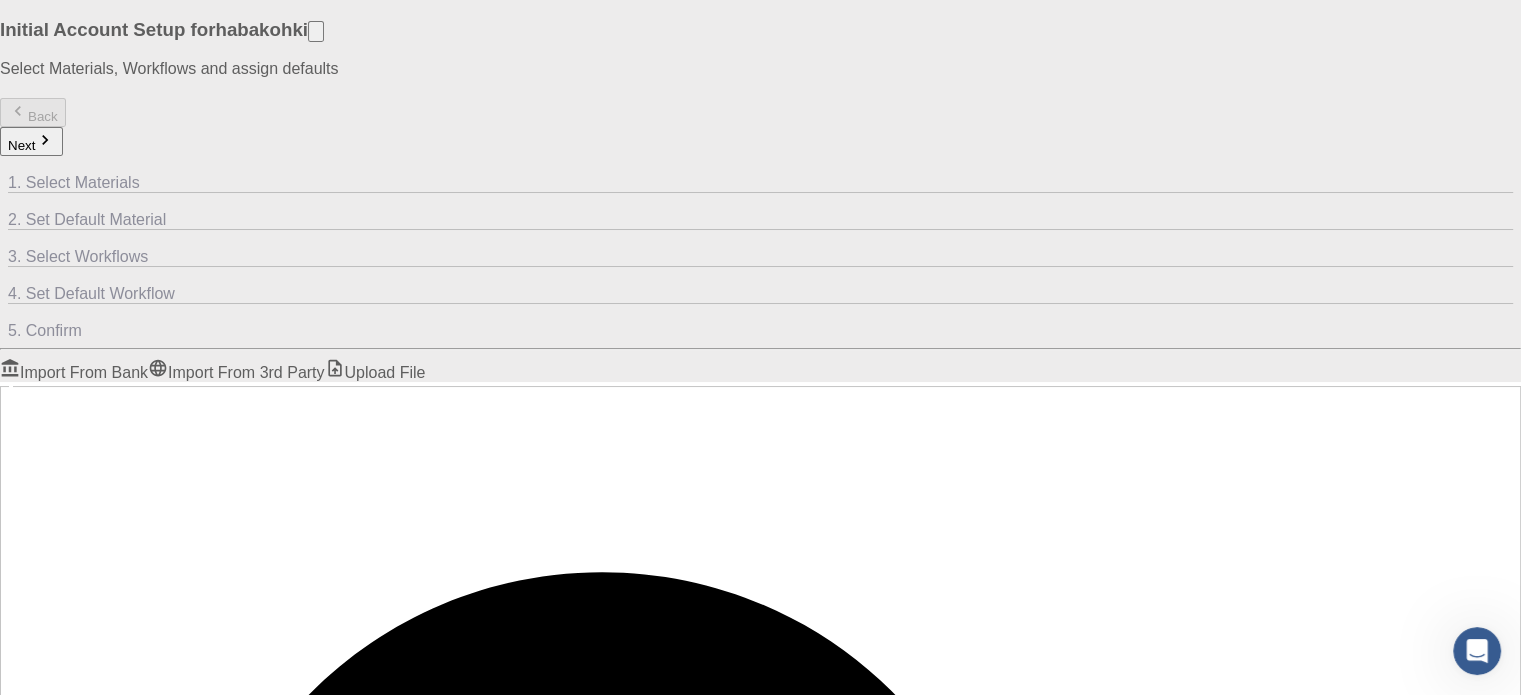 checkbox on "false" 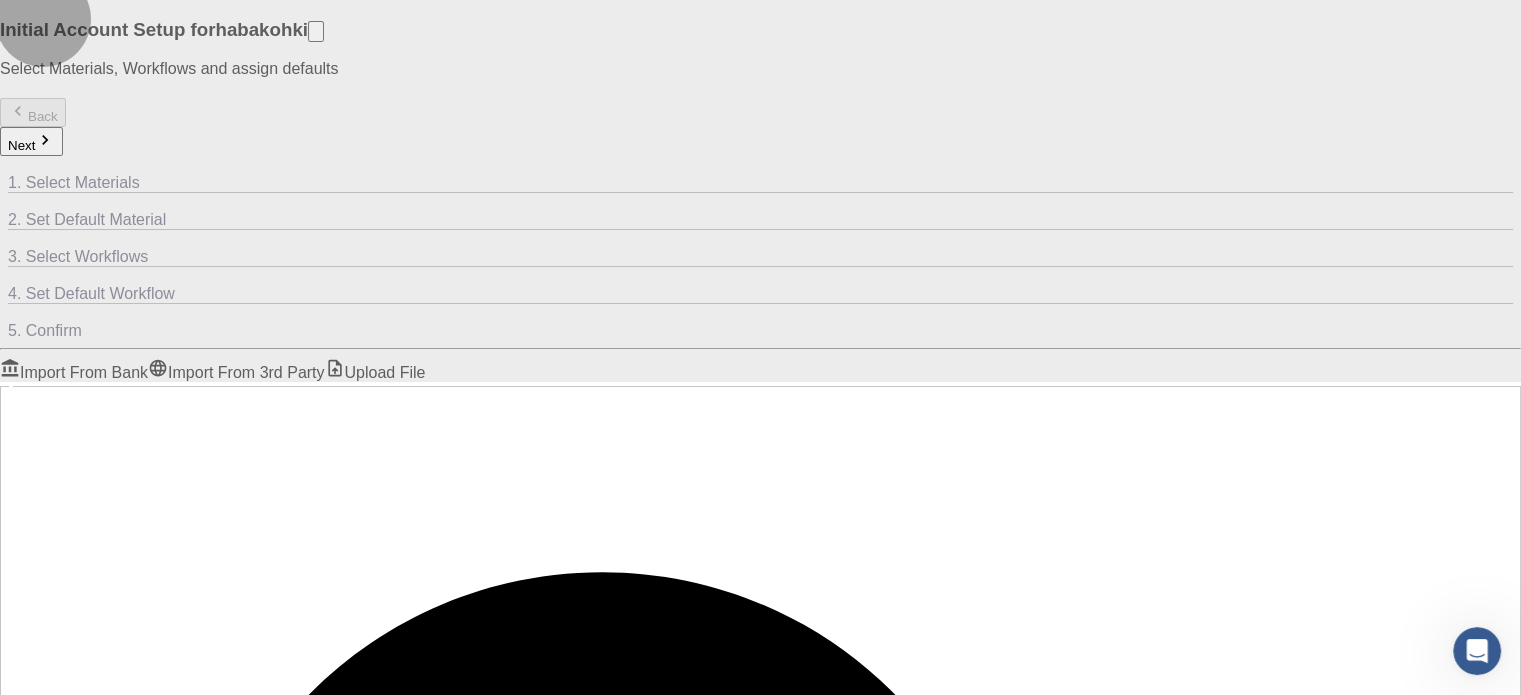 click 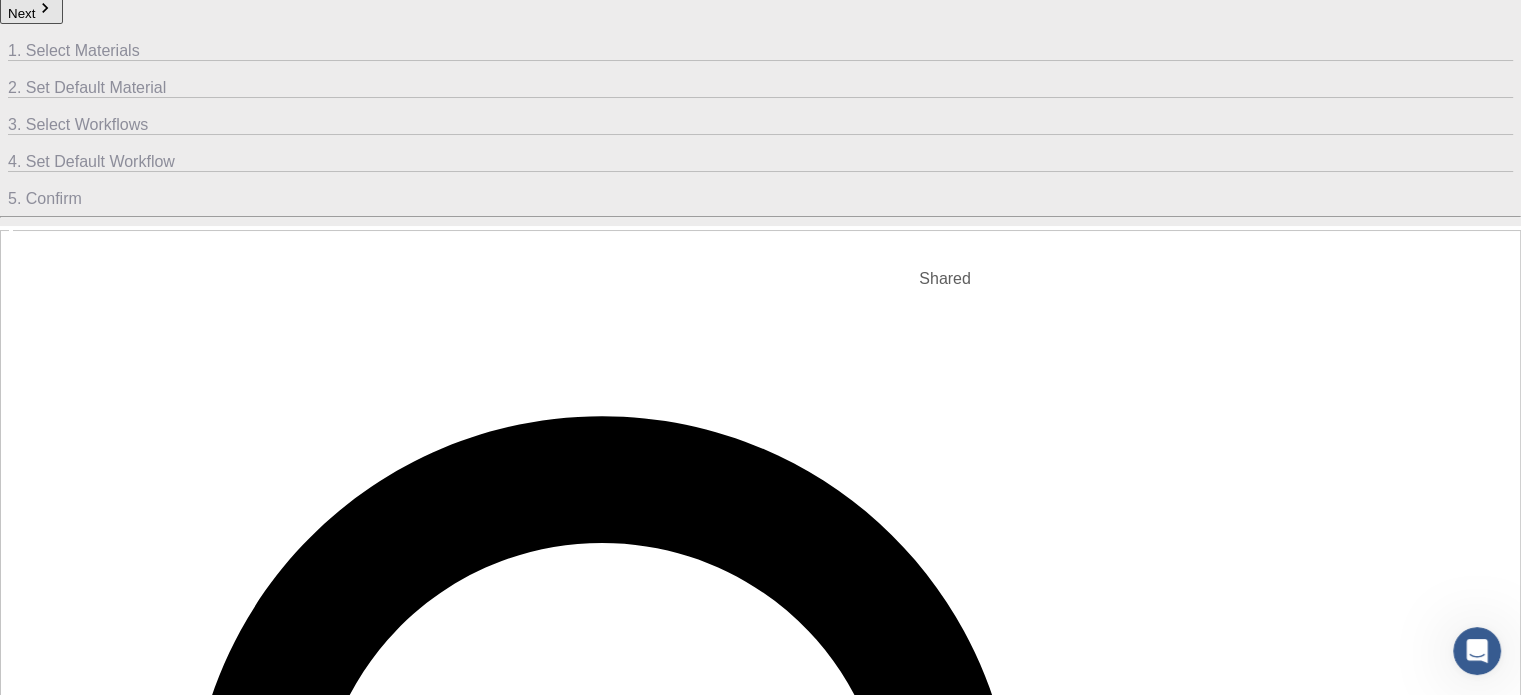scroll, scrollTop: 0, scrollLeft: 0, axis: both 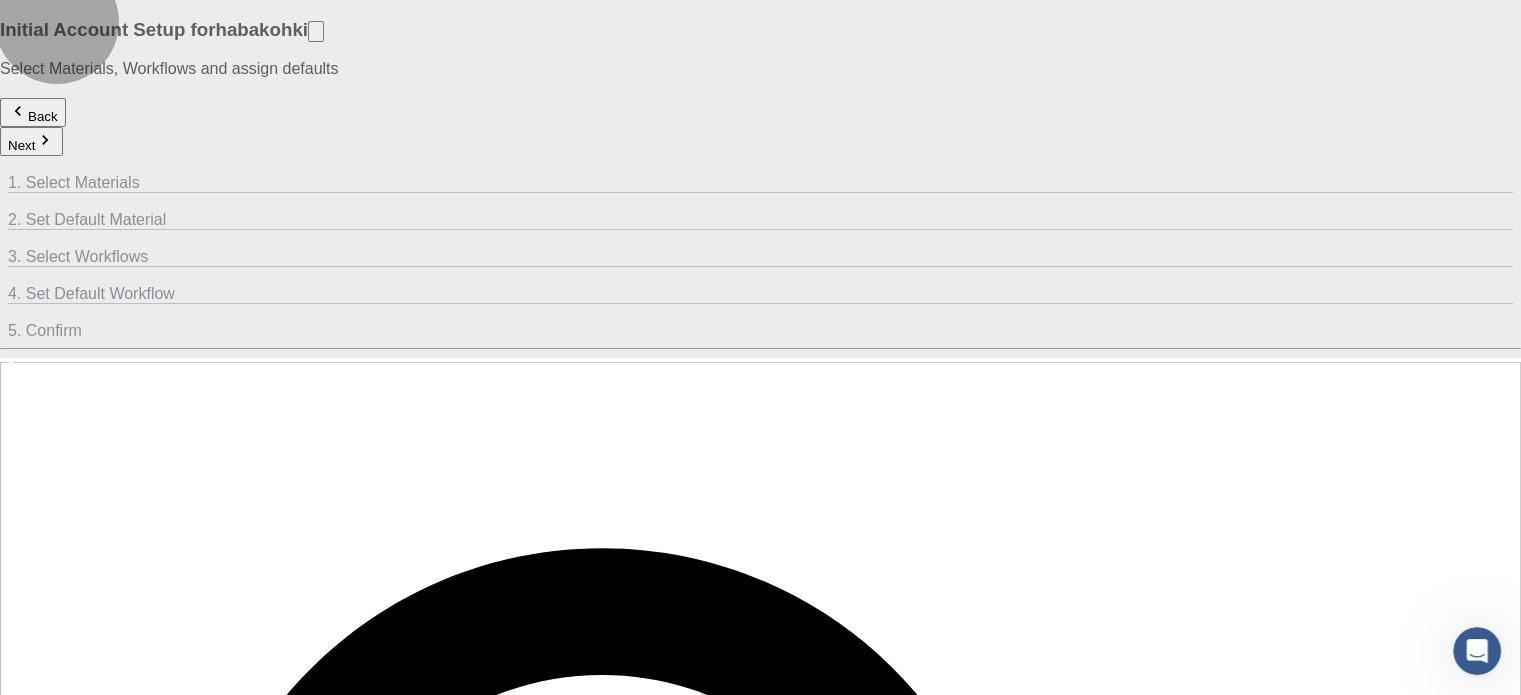 click on "Back" at bounding box center (33, 112) 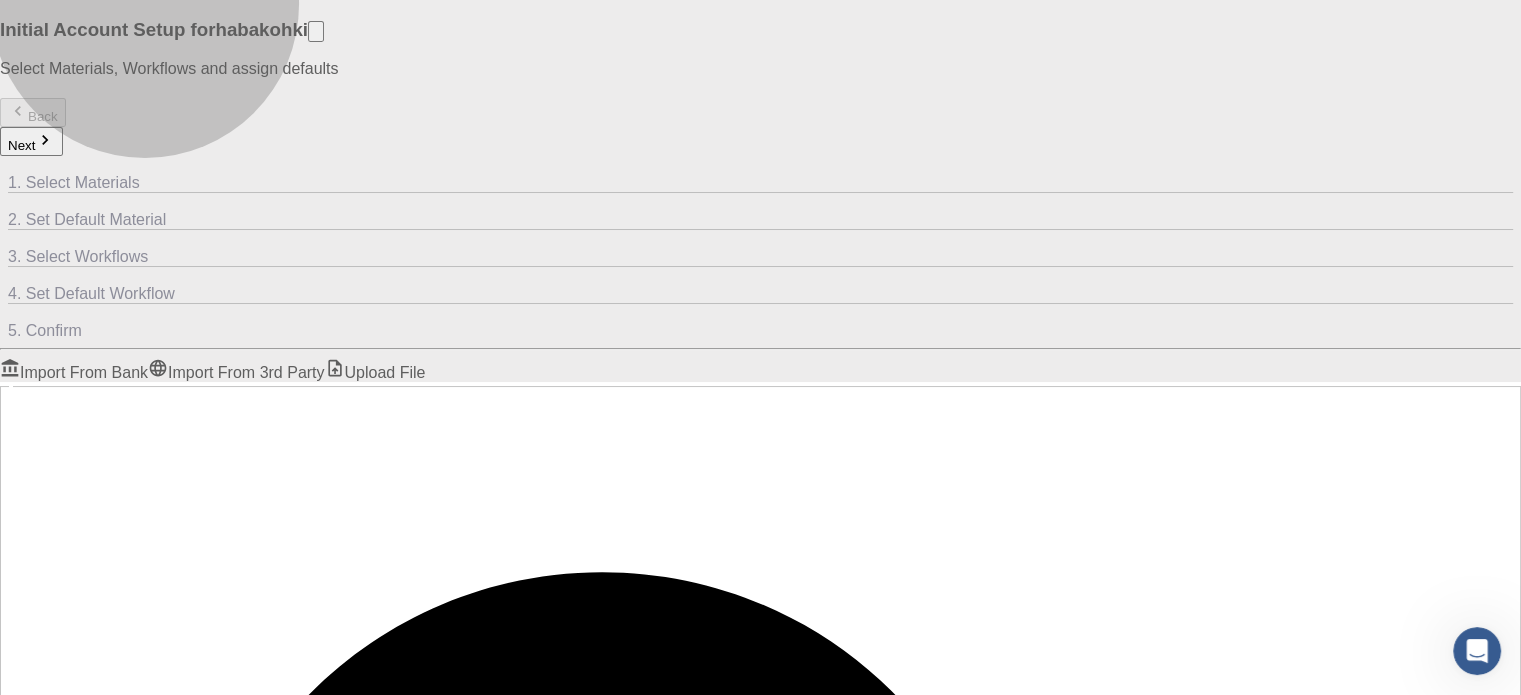 click on "Import From 3rd Party" at bounding box center (236, 372) 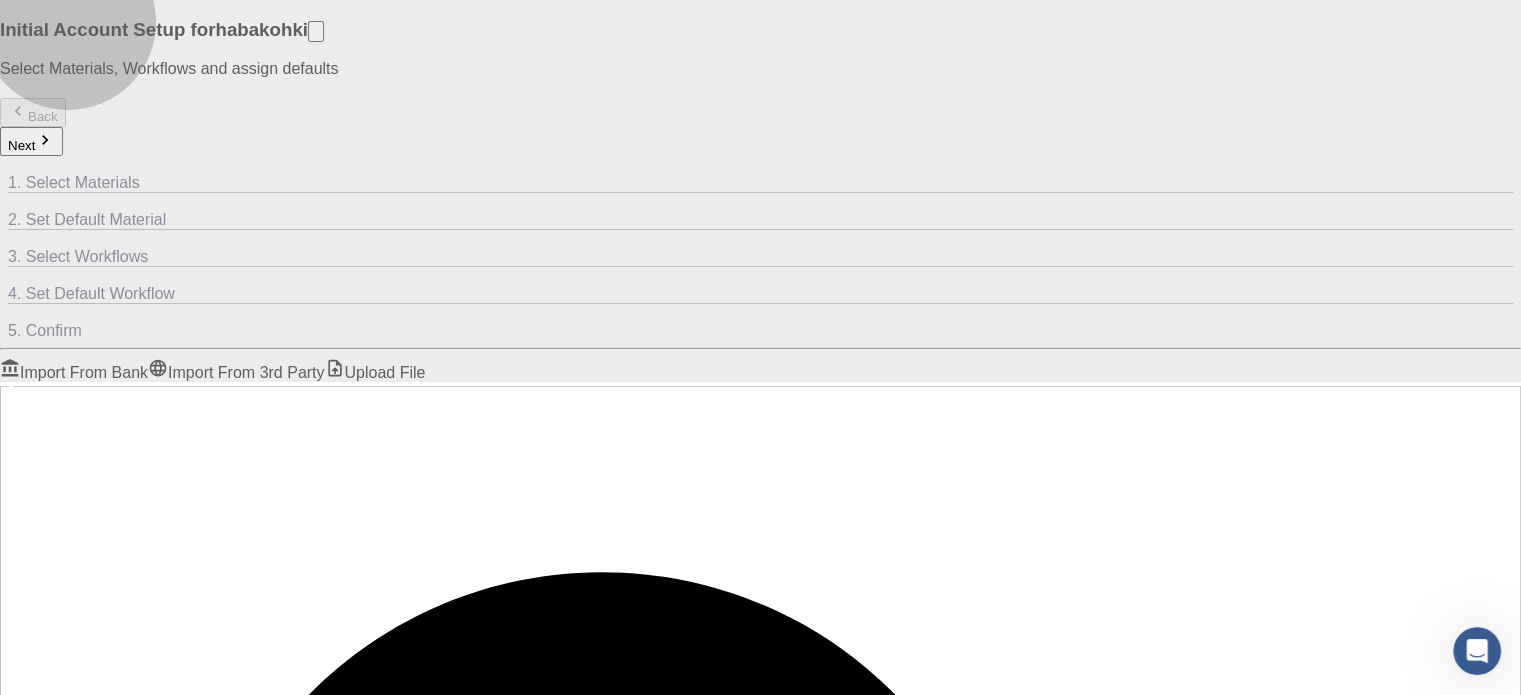click on "Upload File" at bounding box center [375, 372] 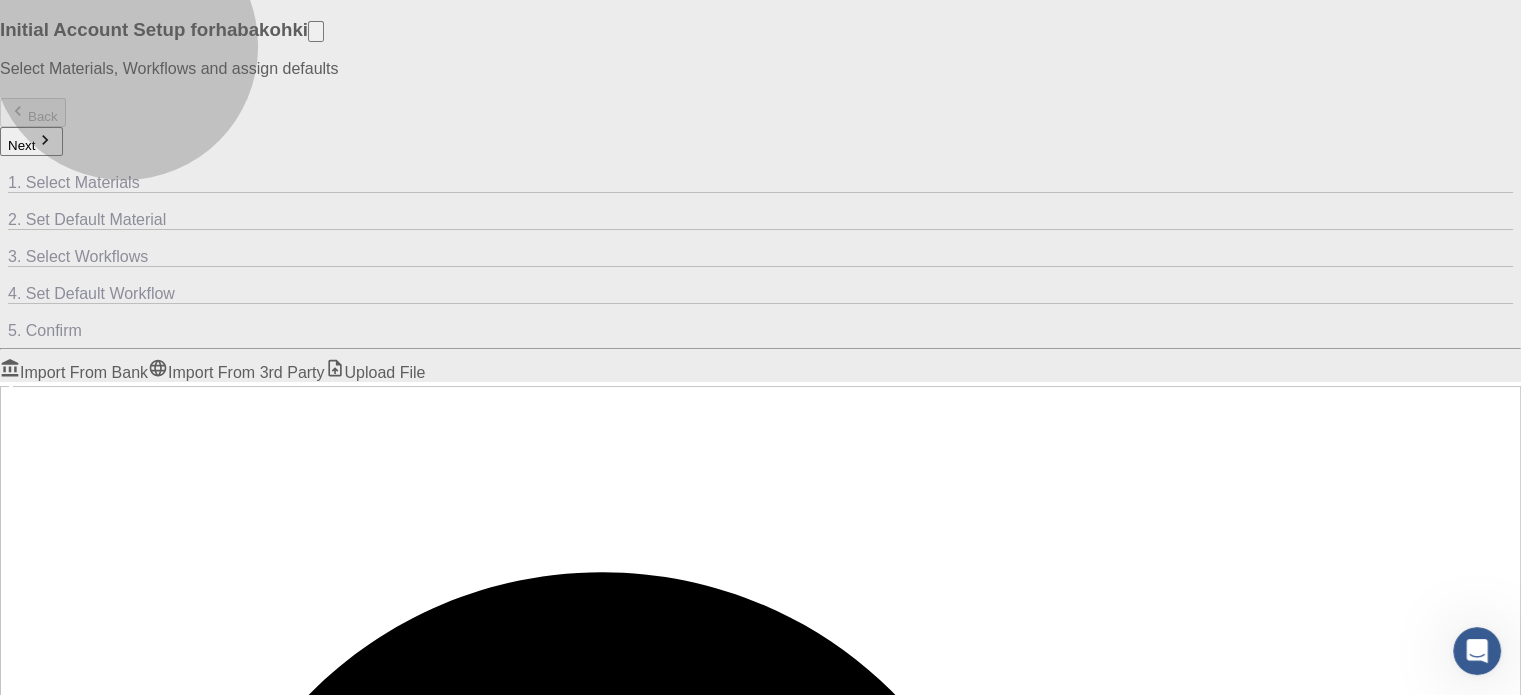 click on "Import From Bank" at bounding box center (74, 372) 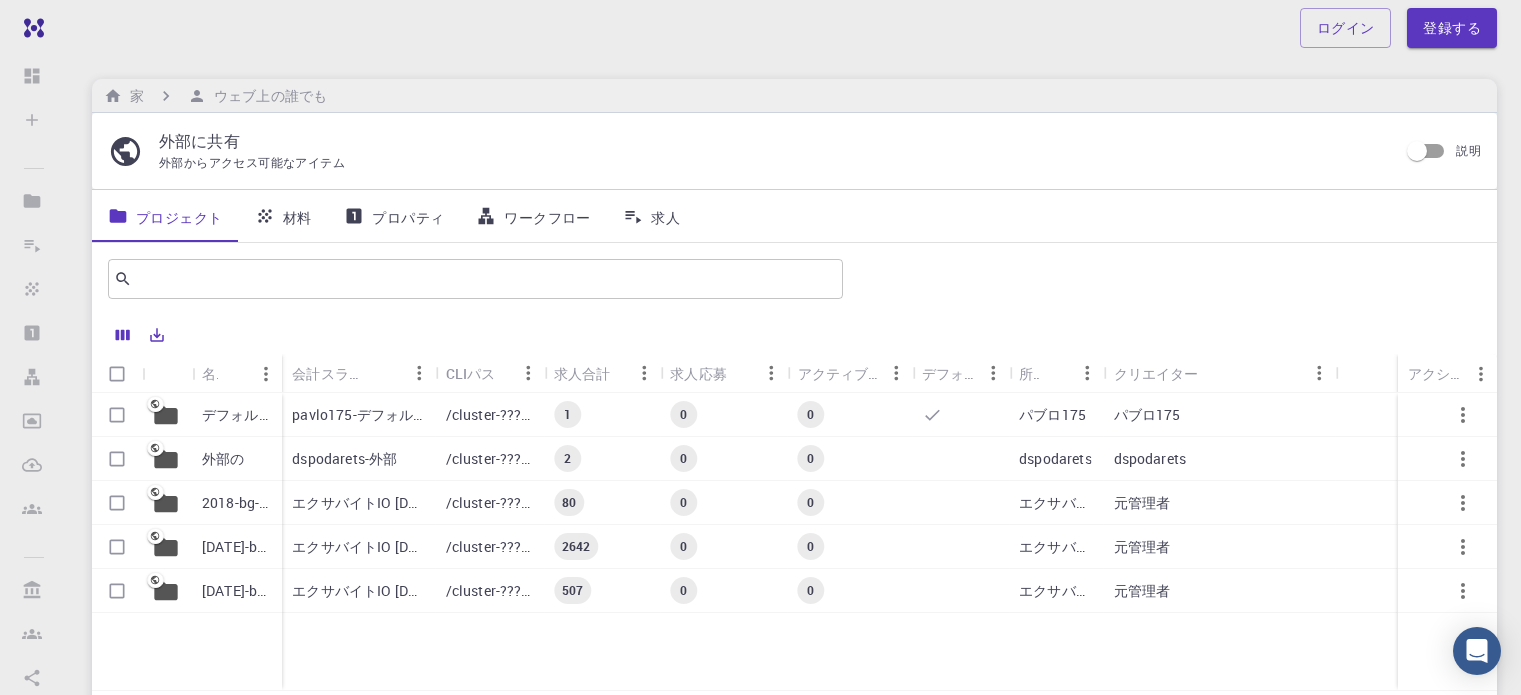 scroll, scrollTop: 0, scrollLeft: 0, axis: both 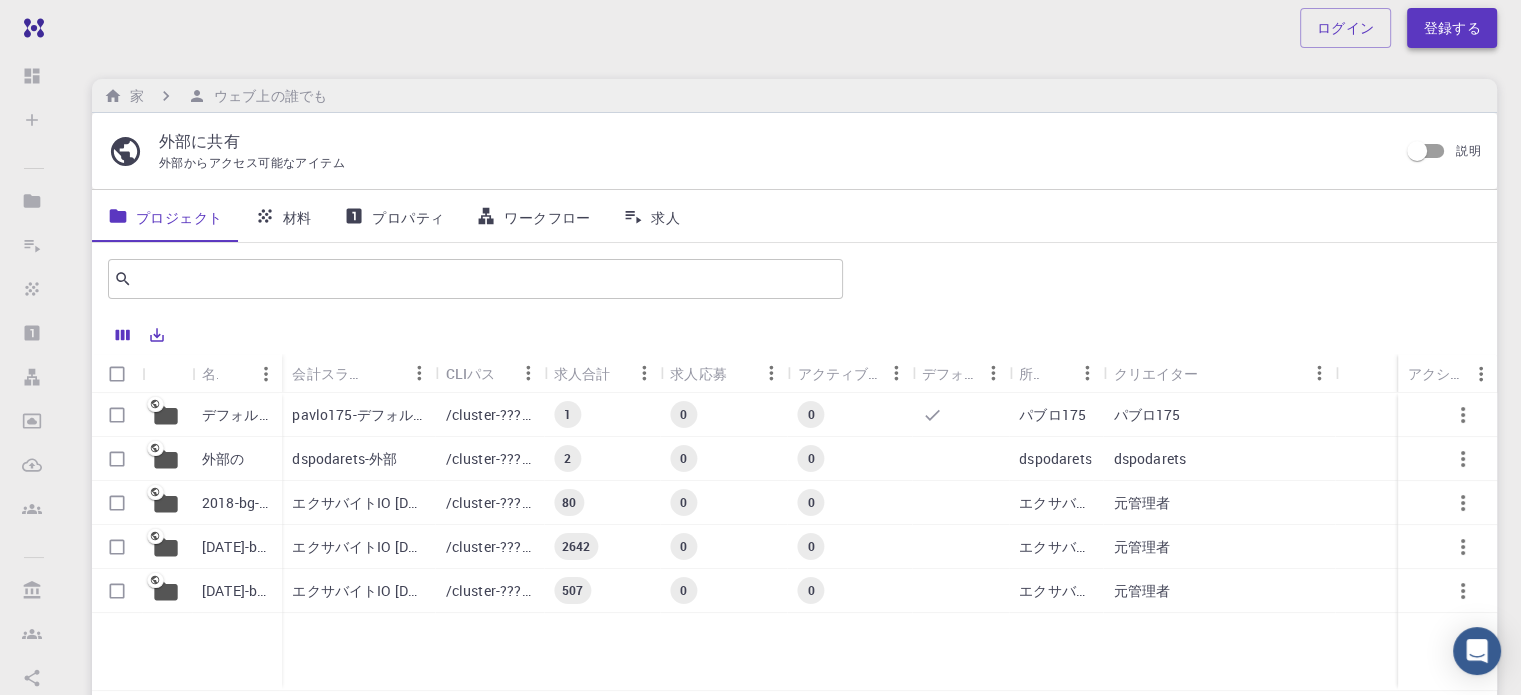 click on "登録する" at bounding box center [1452, 27] 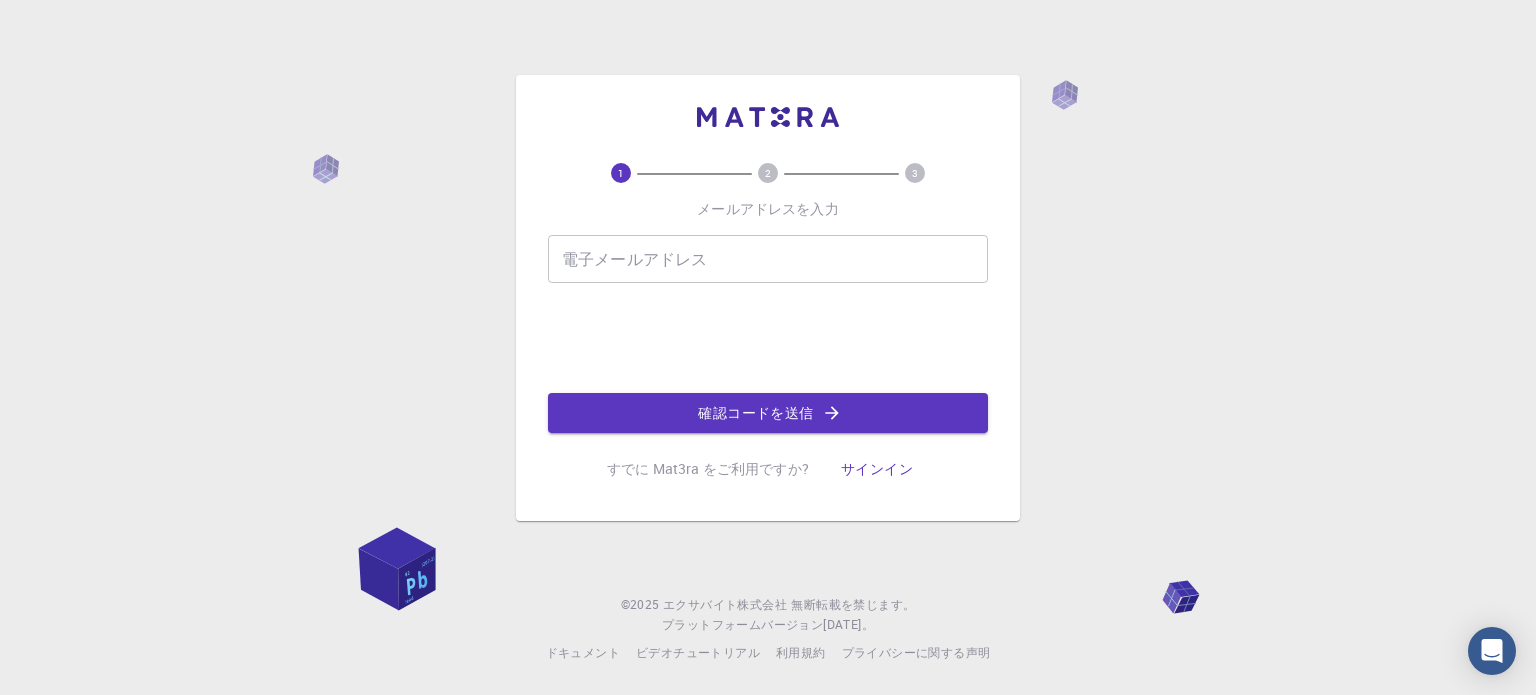 click on "電子メールアドレス" at bounding box center [768, 259] 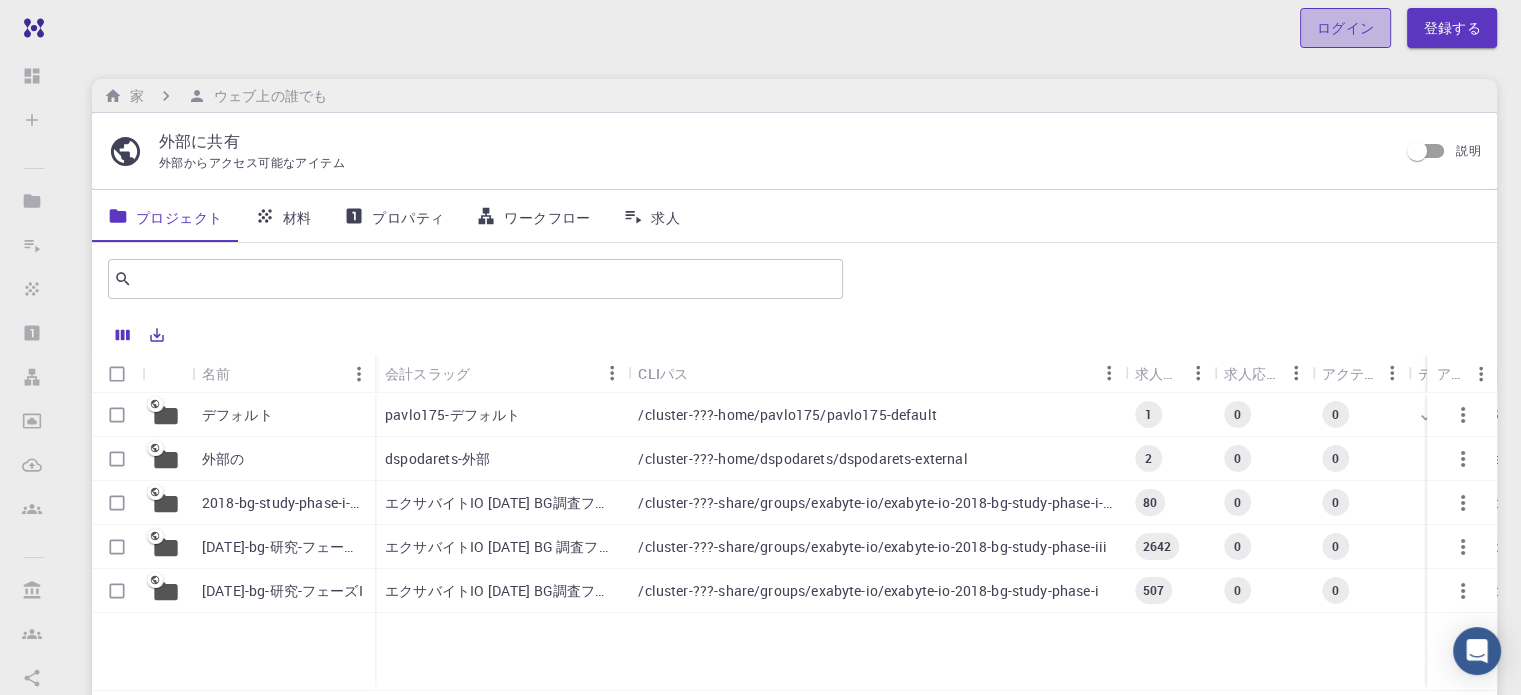 click on "ログイン" at bounding box center (1346, 27) 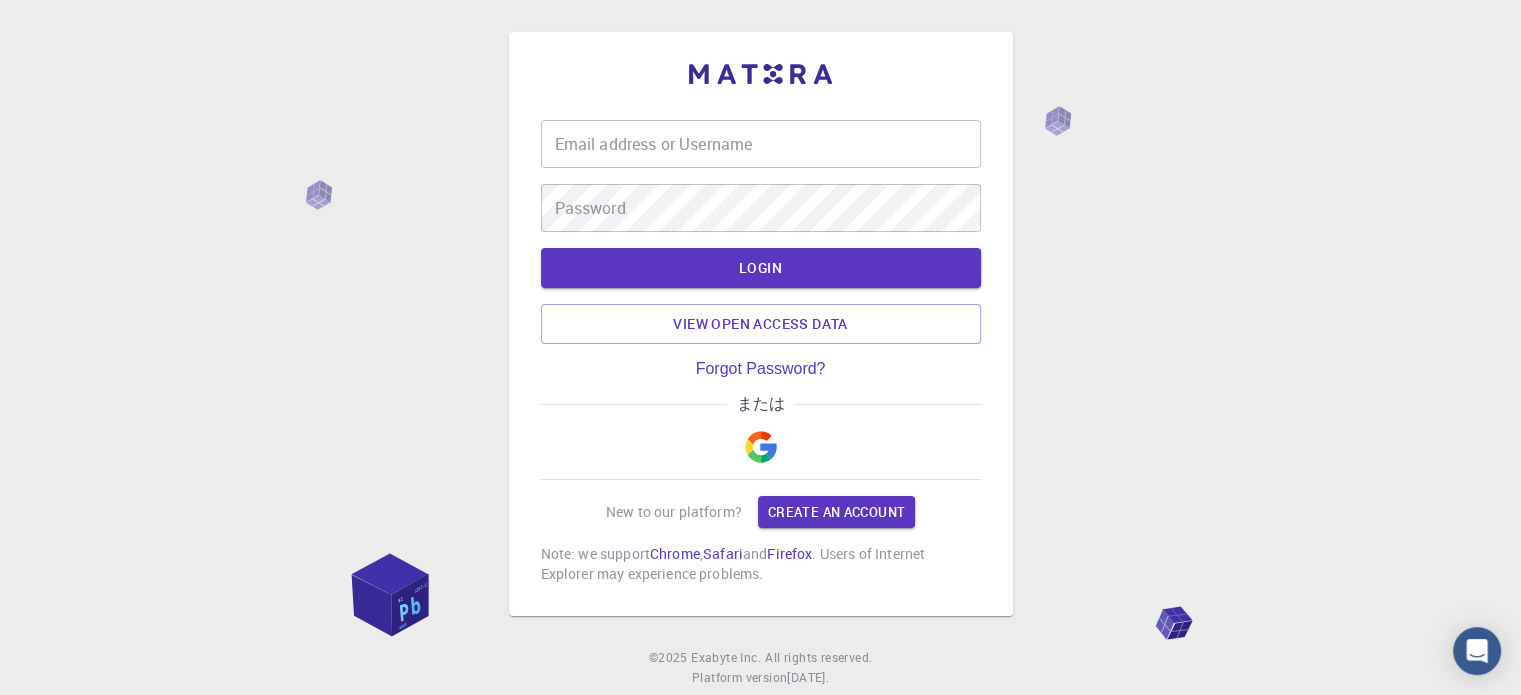 type on "habatch" 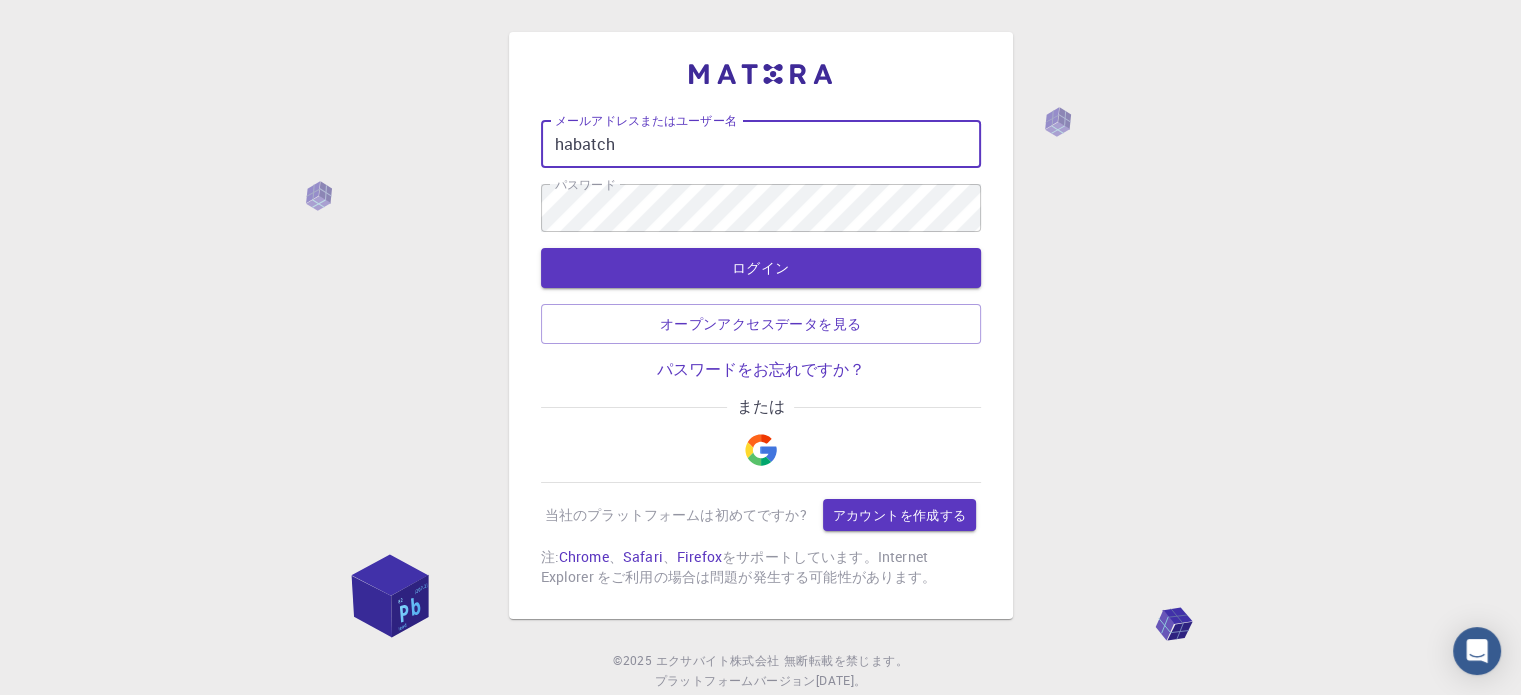 click on "habatch" at bounding box center (761, 144) 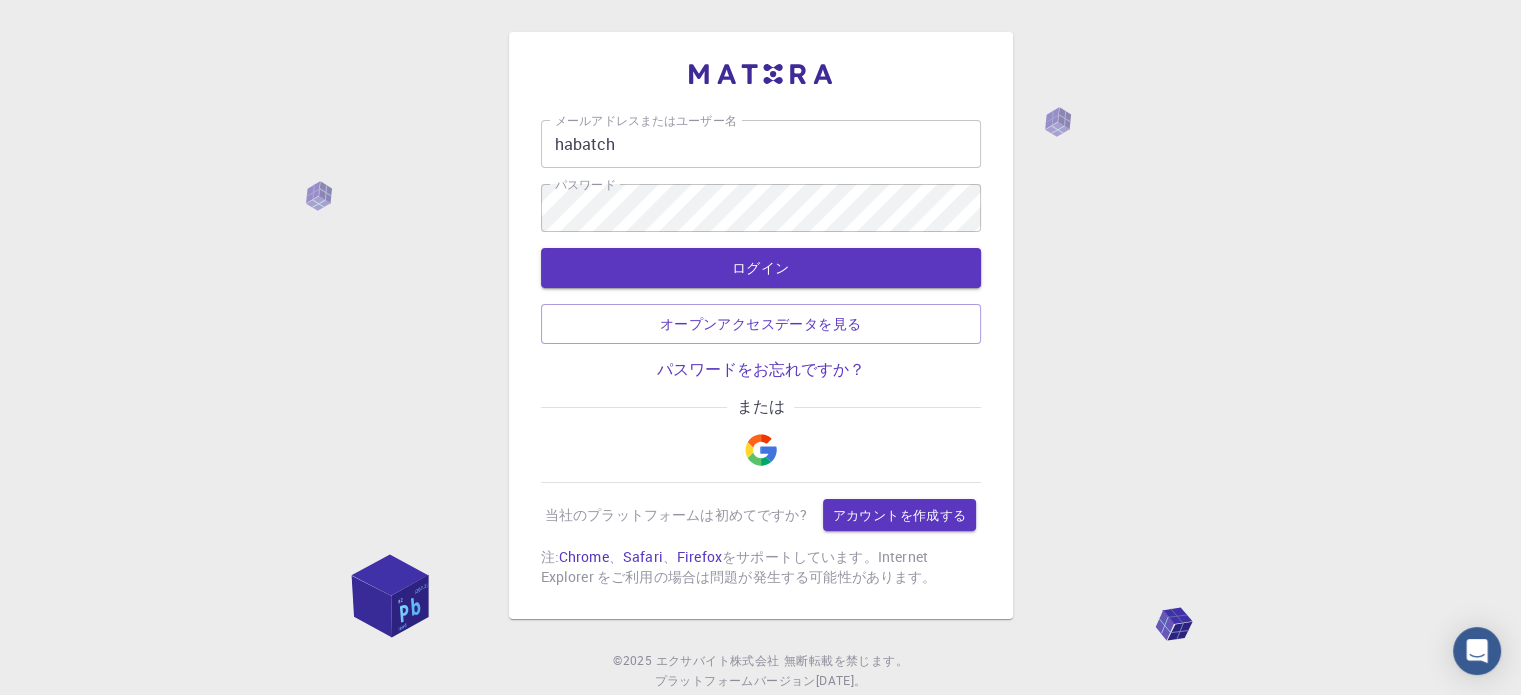 click on "ログイン オープンアクセスデータを見る" at bounding box center (761, 296) 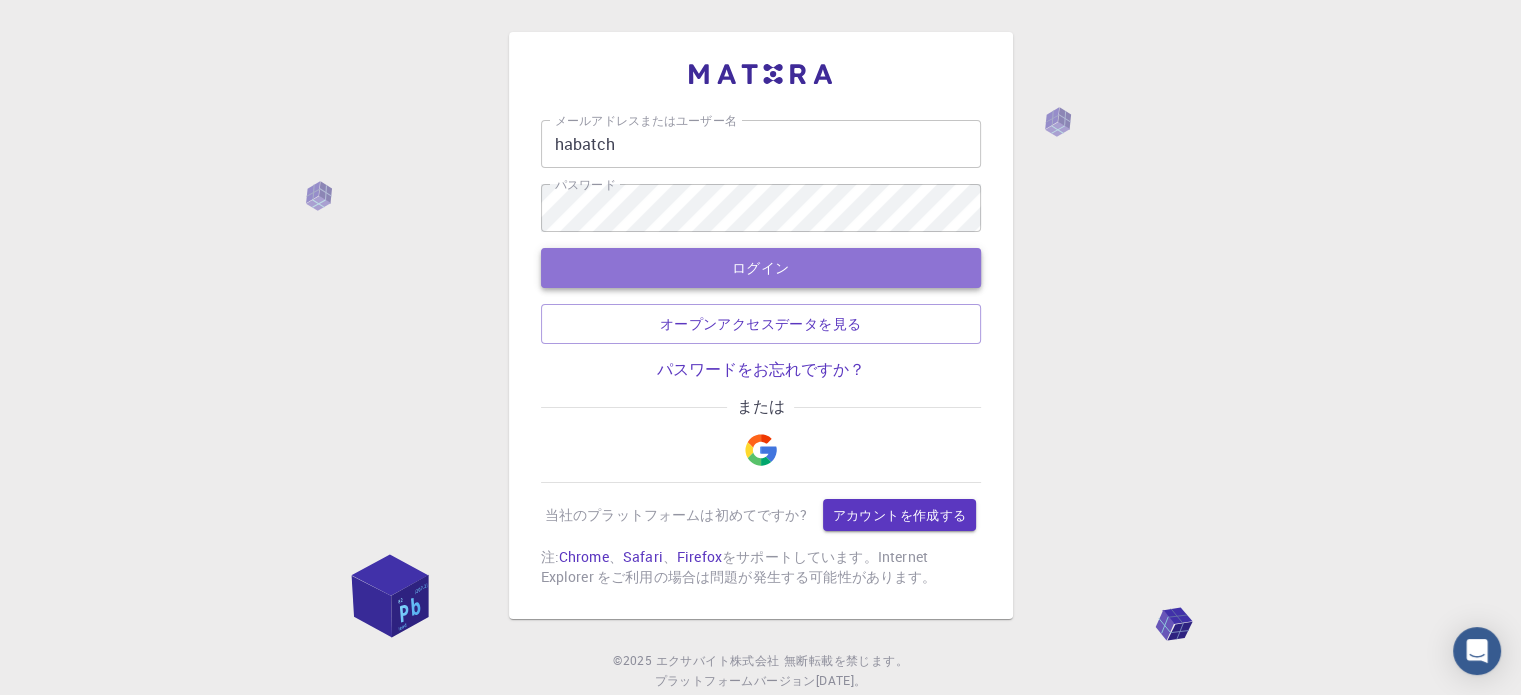 click on "ログイン" at bounding box center [761, 268] 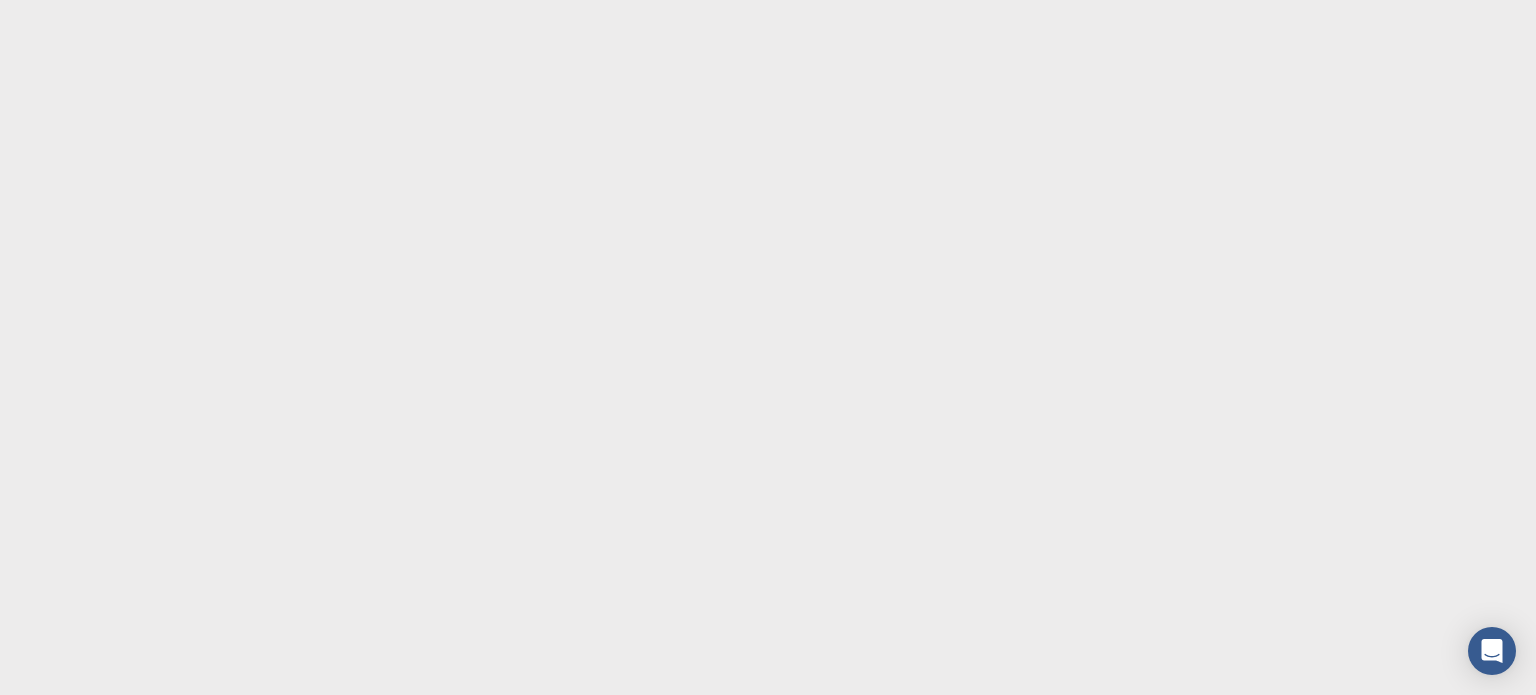 click on "原文 この翻訳を評価してください いただいたフィードバックは Google 翻訳の改善に役立てさせていただきます" at bounding box center [768, 347] 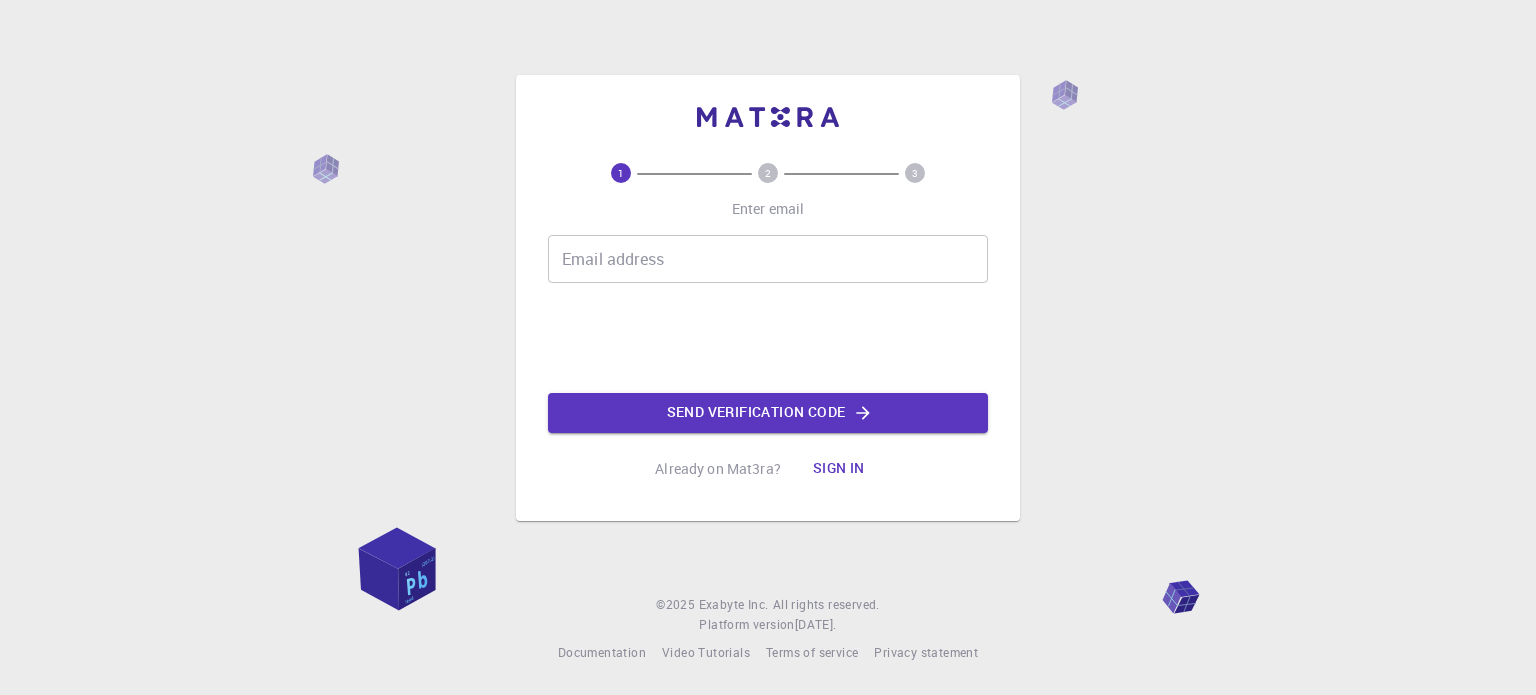 scroll, scrollTop: 0, scrollLeft: 0, axis: both 